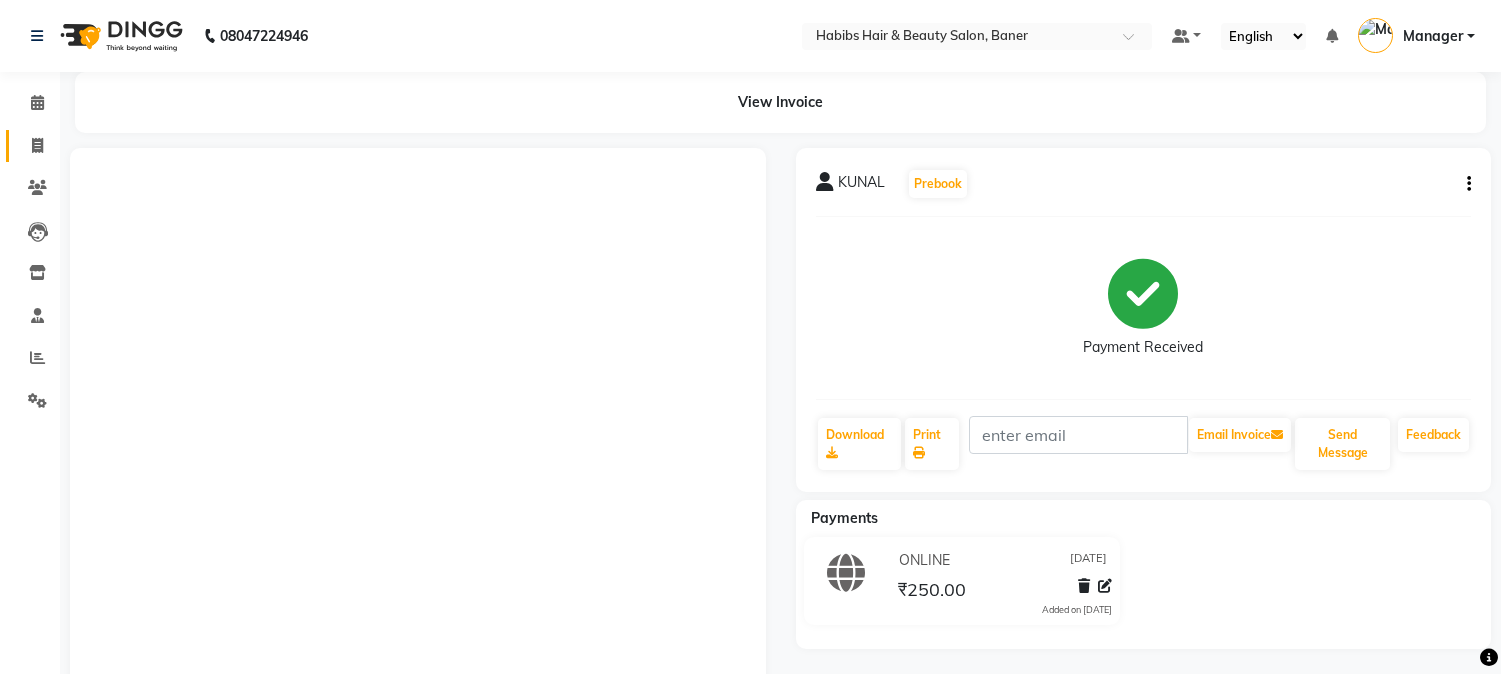 scroll, scrollTop: 0, scrollLeft: 0, axis: both 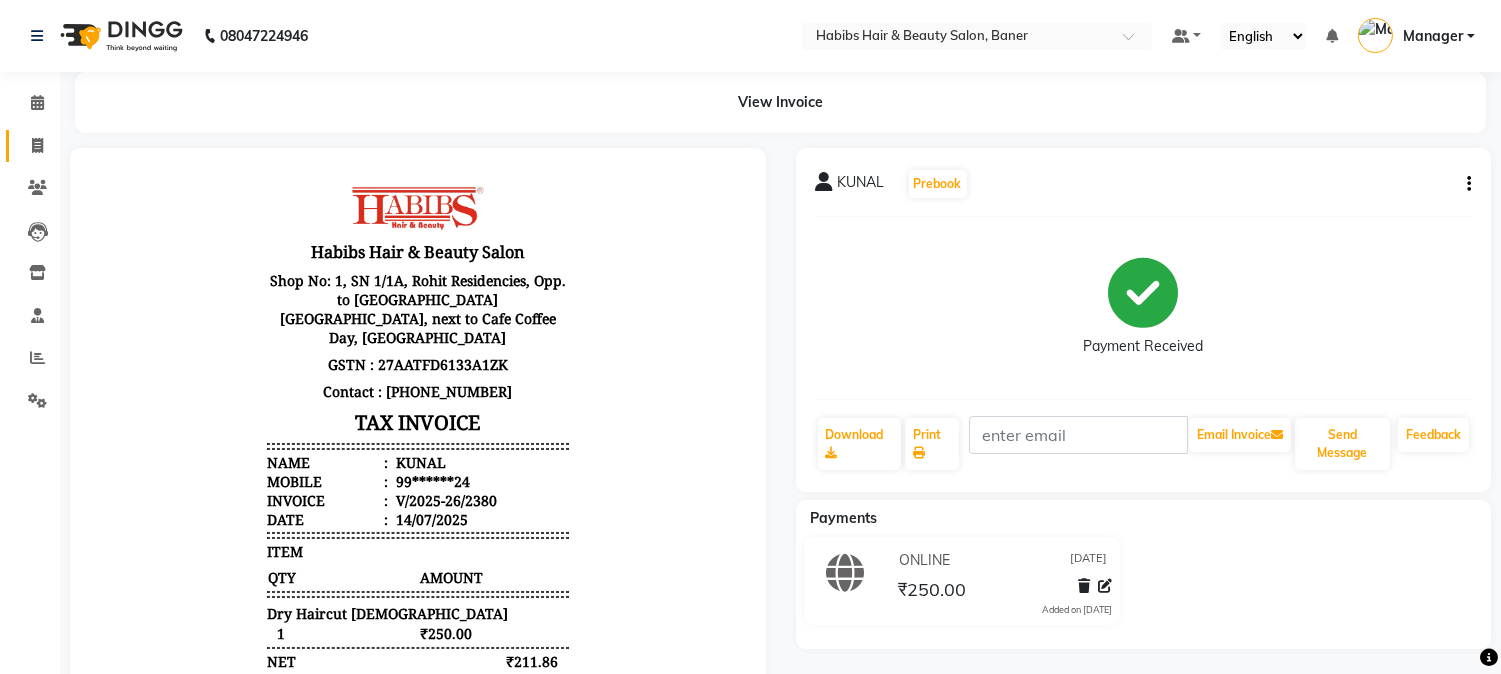 click on "Invoice" 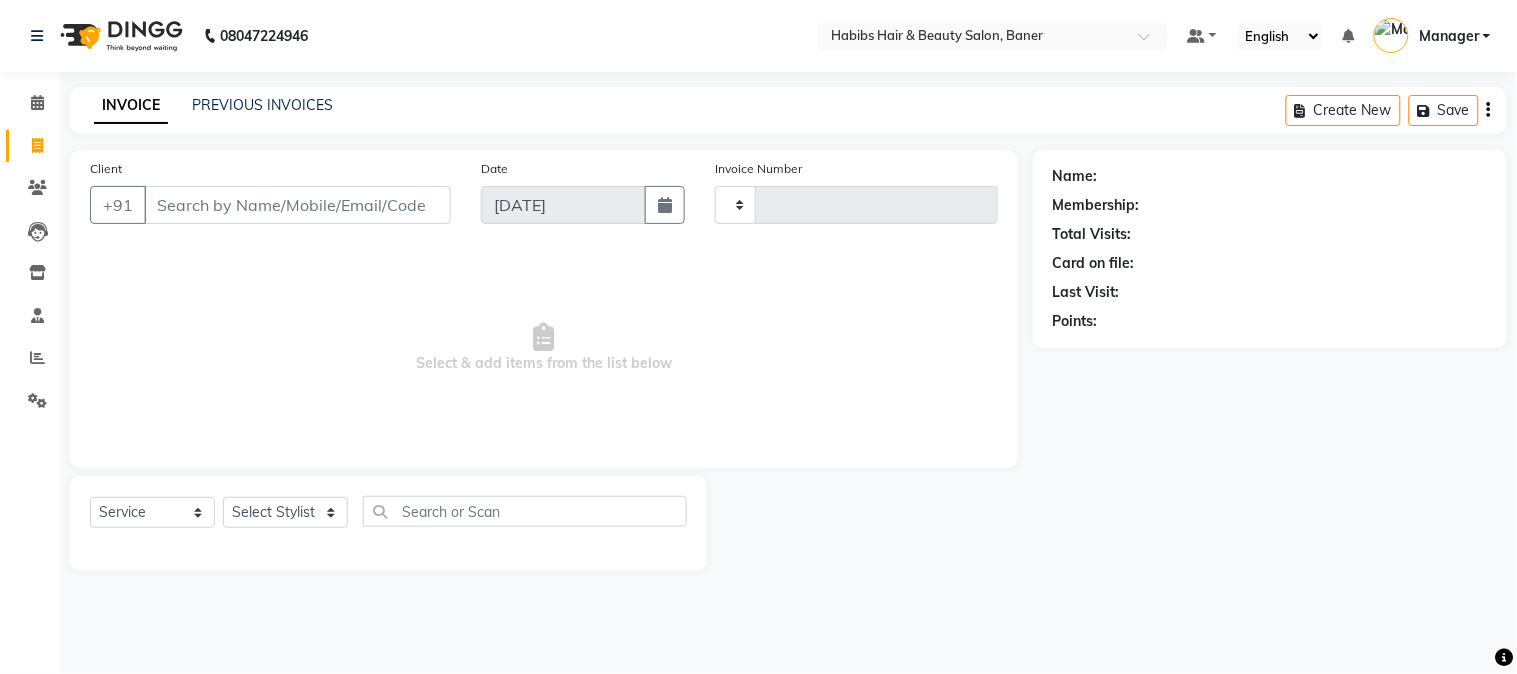 type on "2381" 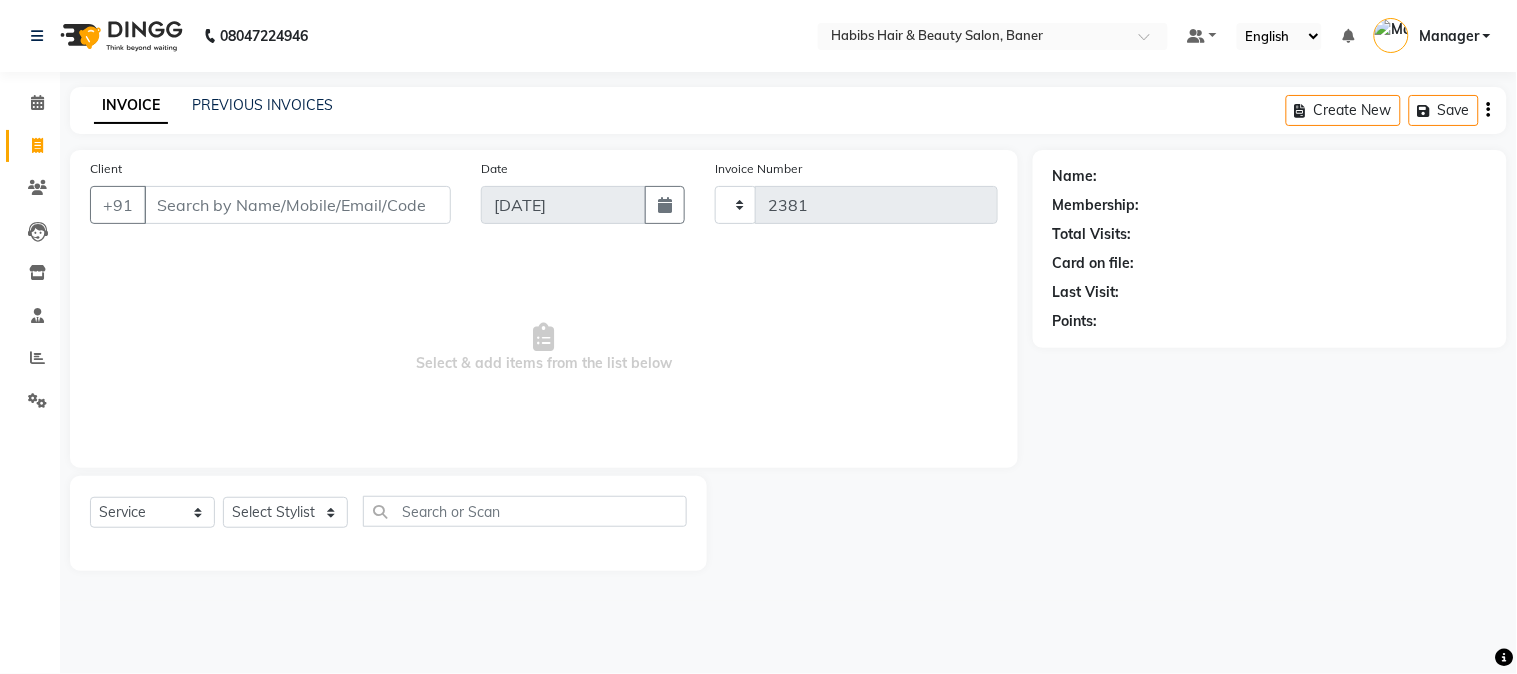 select on "5356" 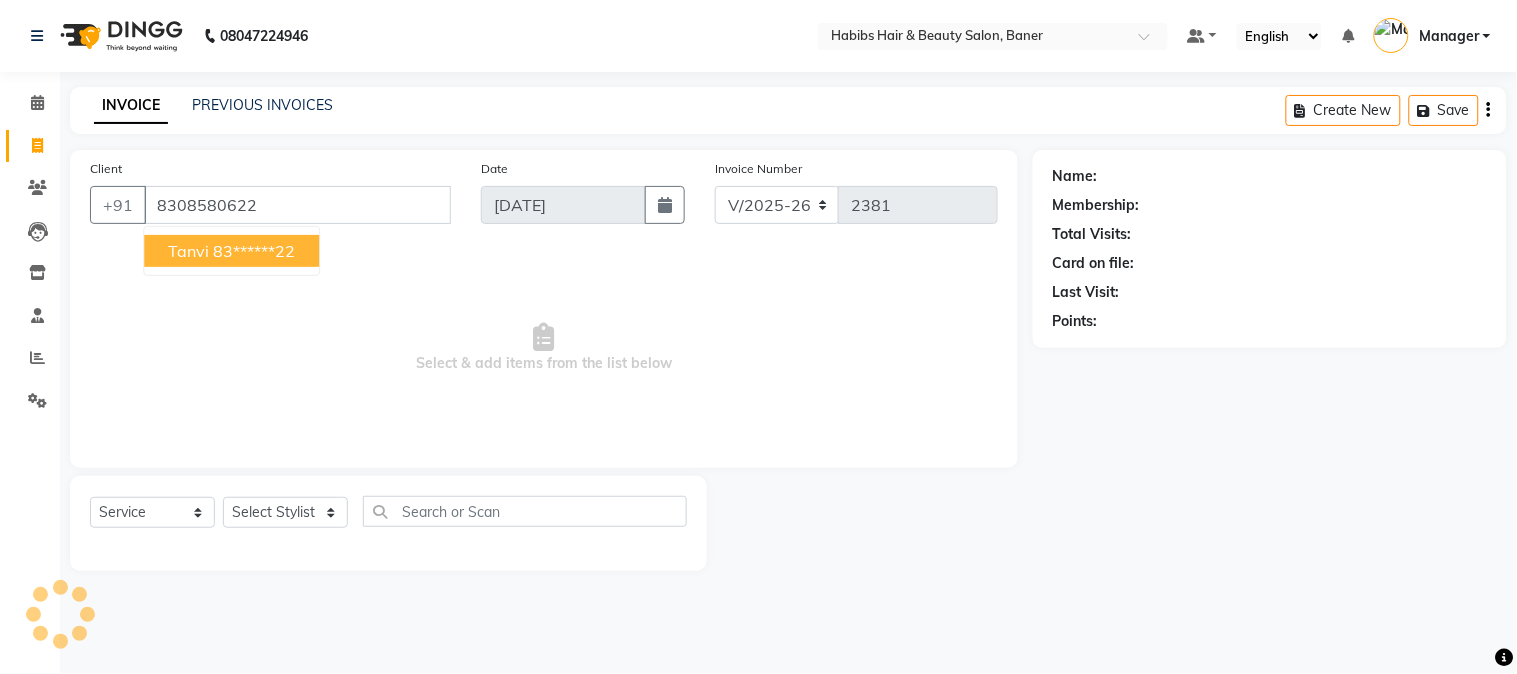 type on "8308580622" 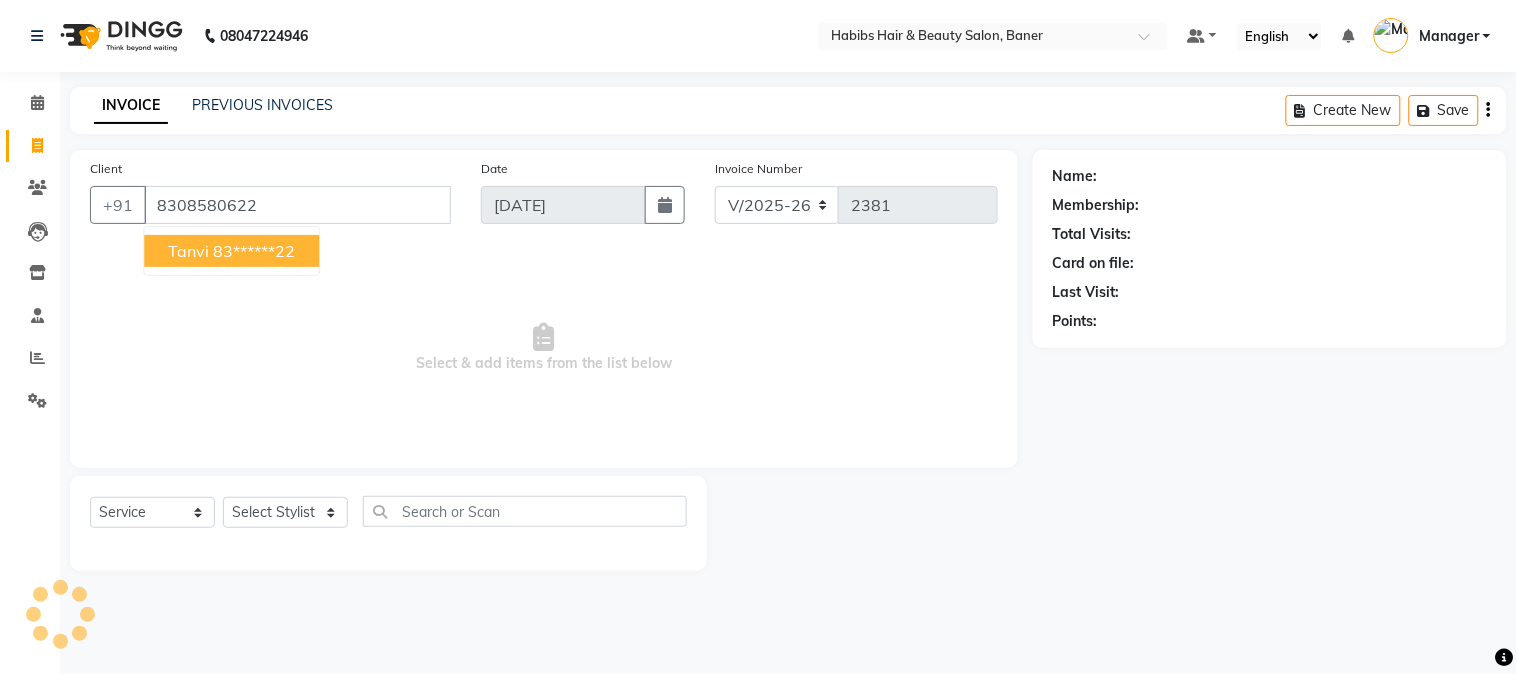 select on "1: Object" 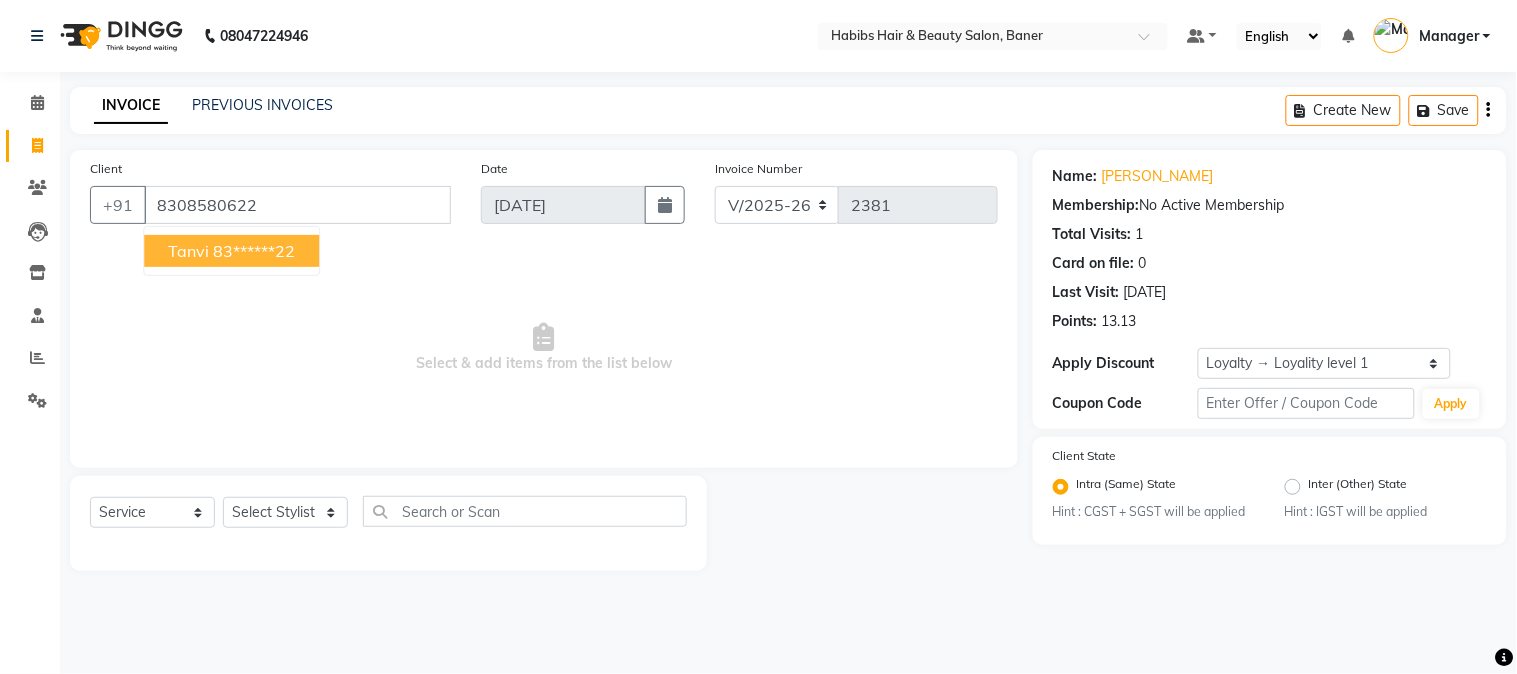 click on "83******22" at bounding box center [254, 251] 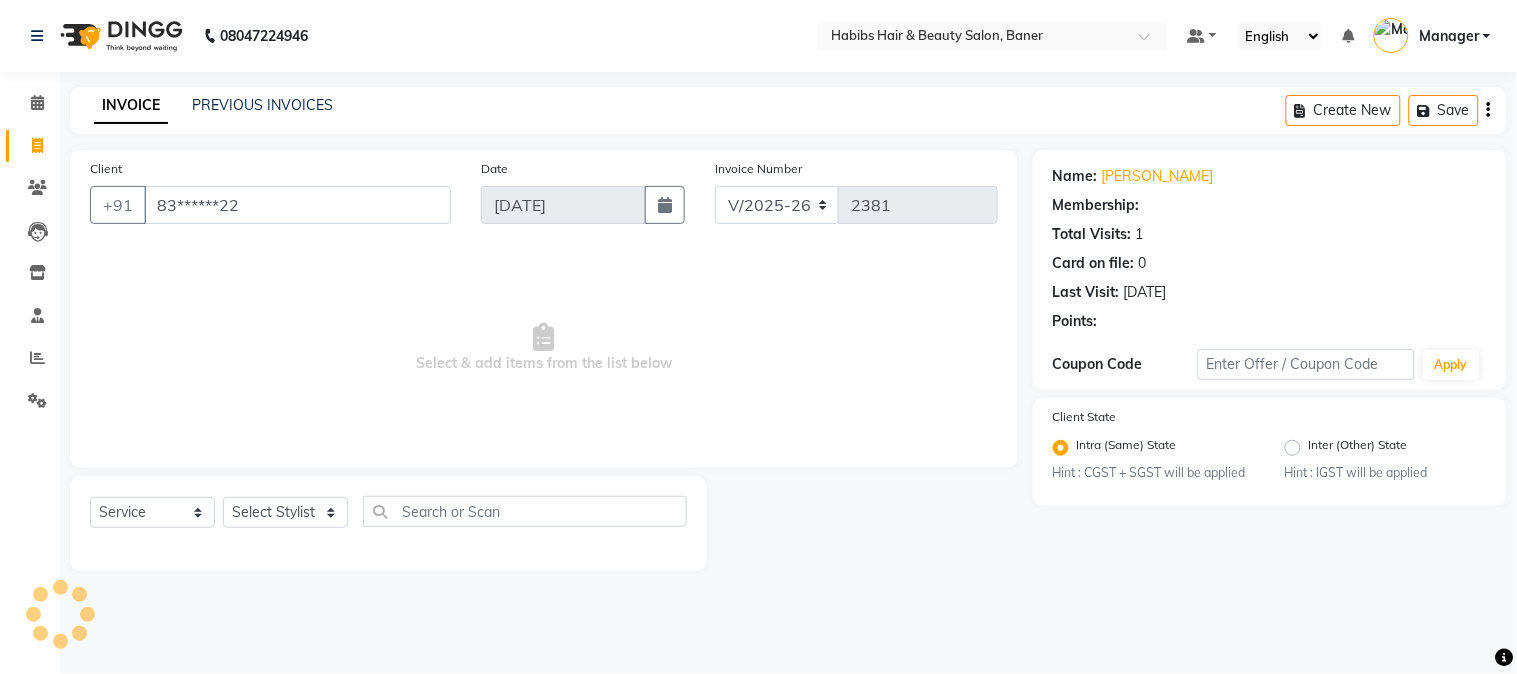 select on "1: Object" 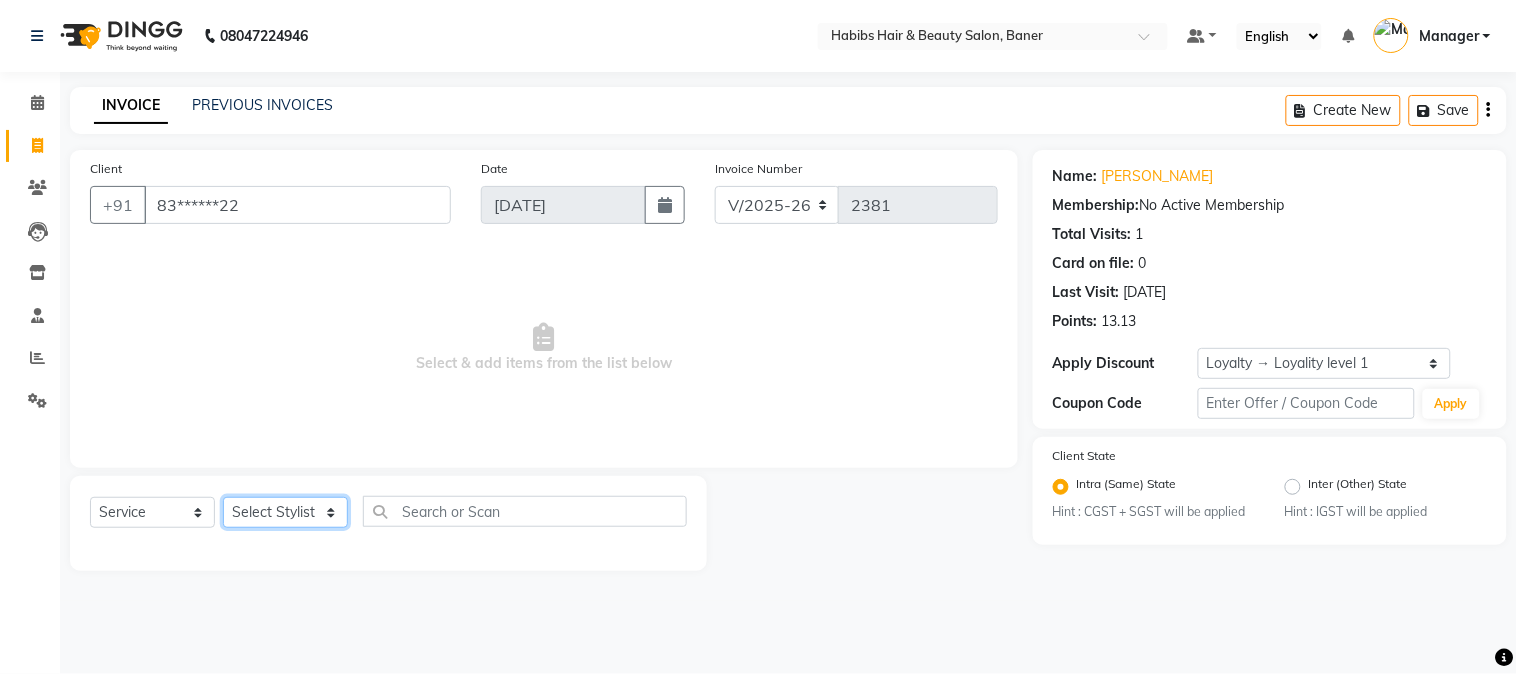 click on "Select Stylist Admin [PERSON_NAME]  Manager [PERSON_NAME] [PERSON_NAME] [PERSON_NAME]" 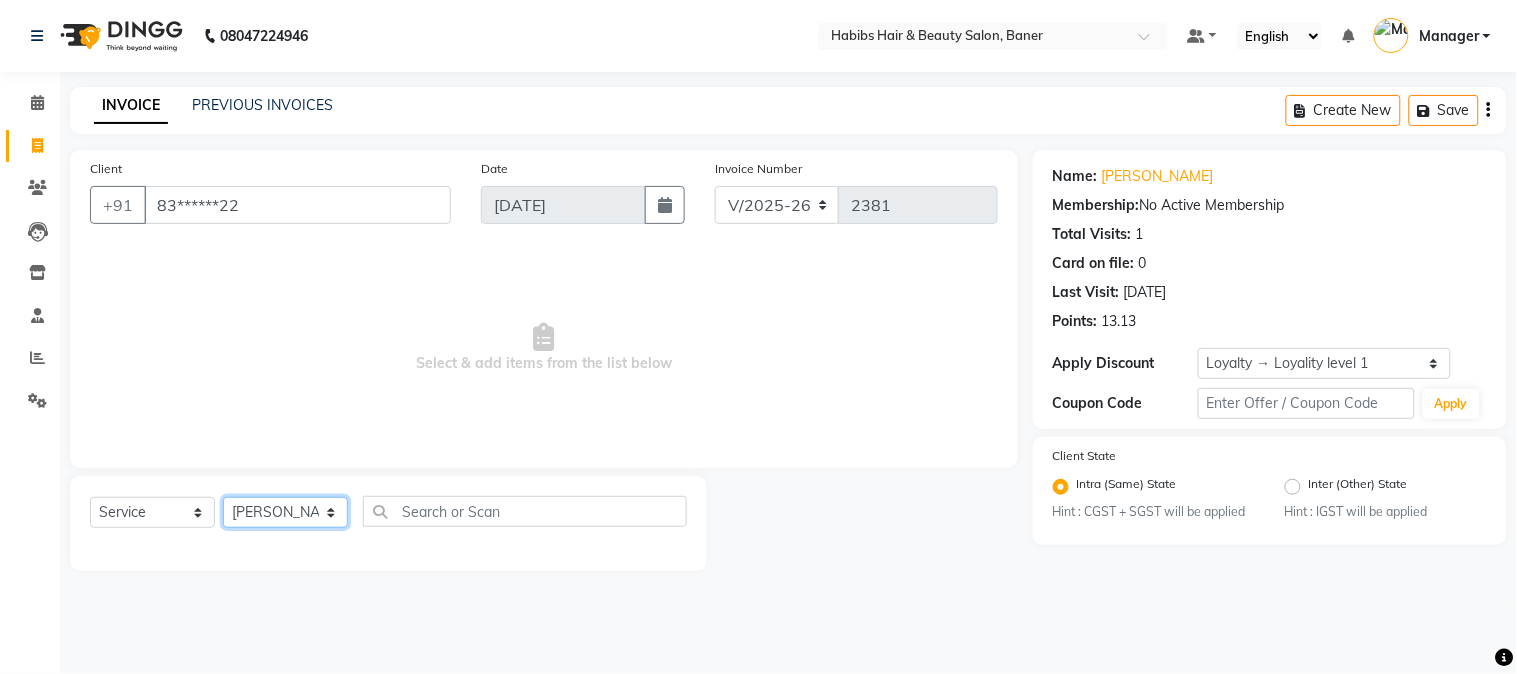 click on "Select Stylist Admin [PERSON_NAME]  Manager [PERSON_NAME] [PERSON_NAME] [PERSON_NAME]" 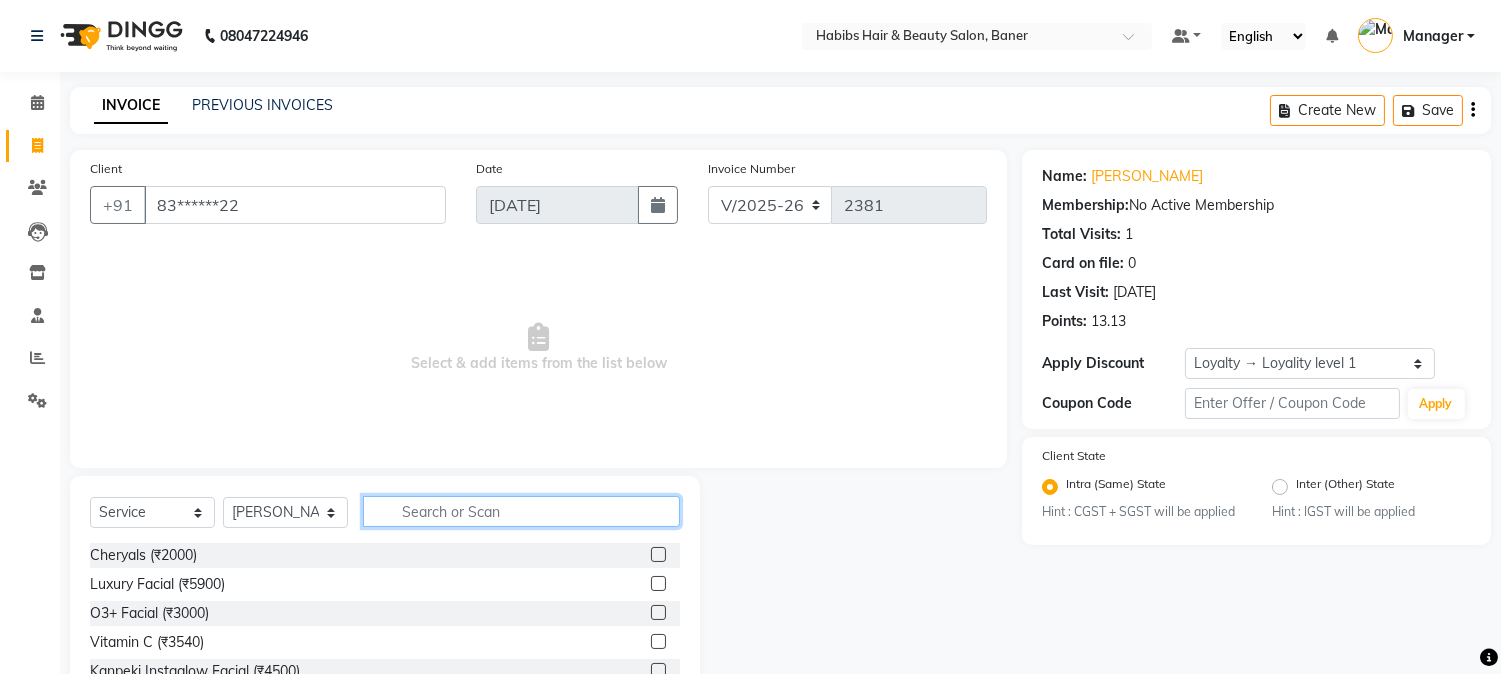 click 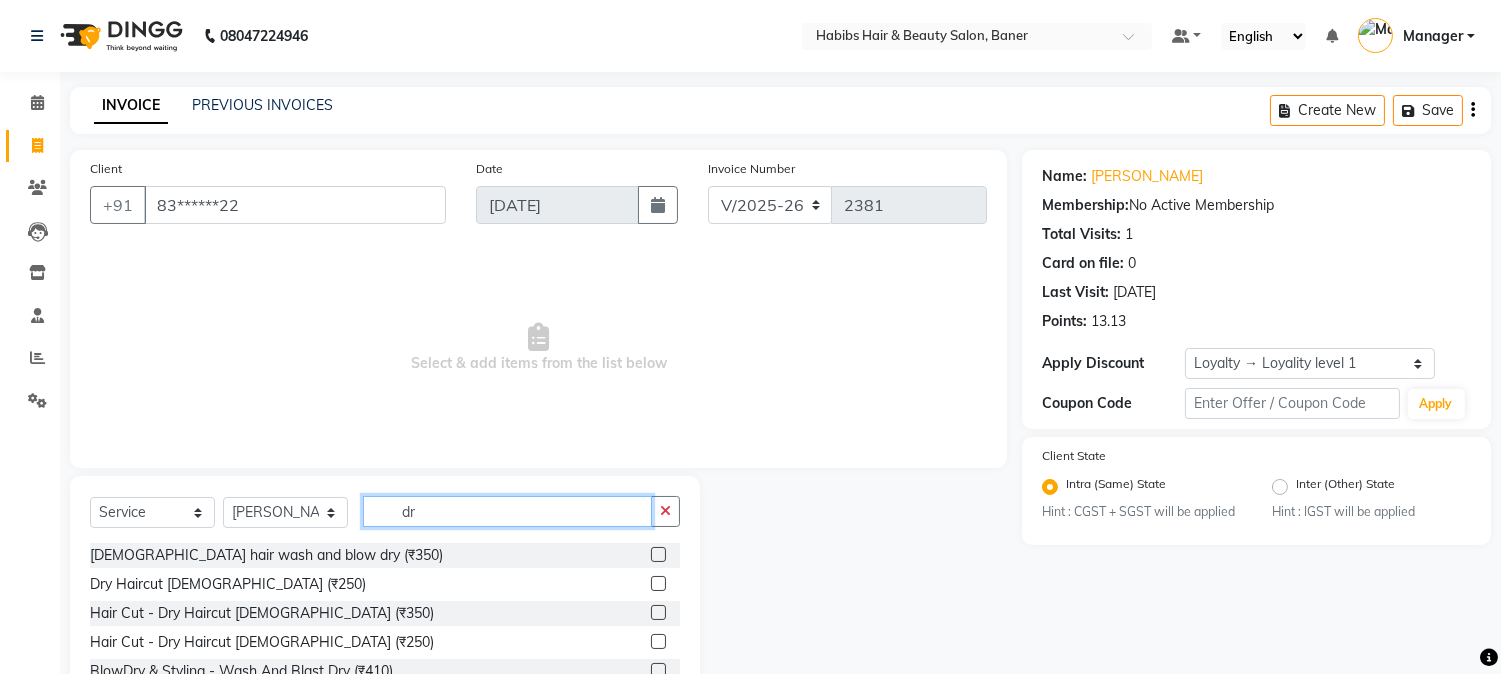 type on "dr" 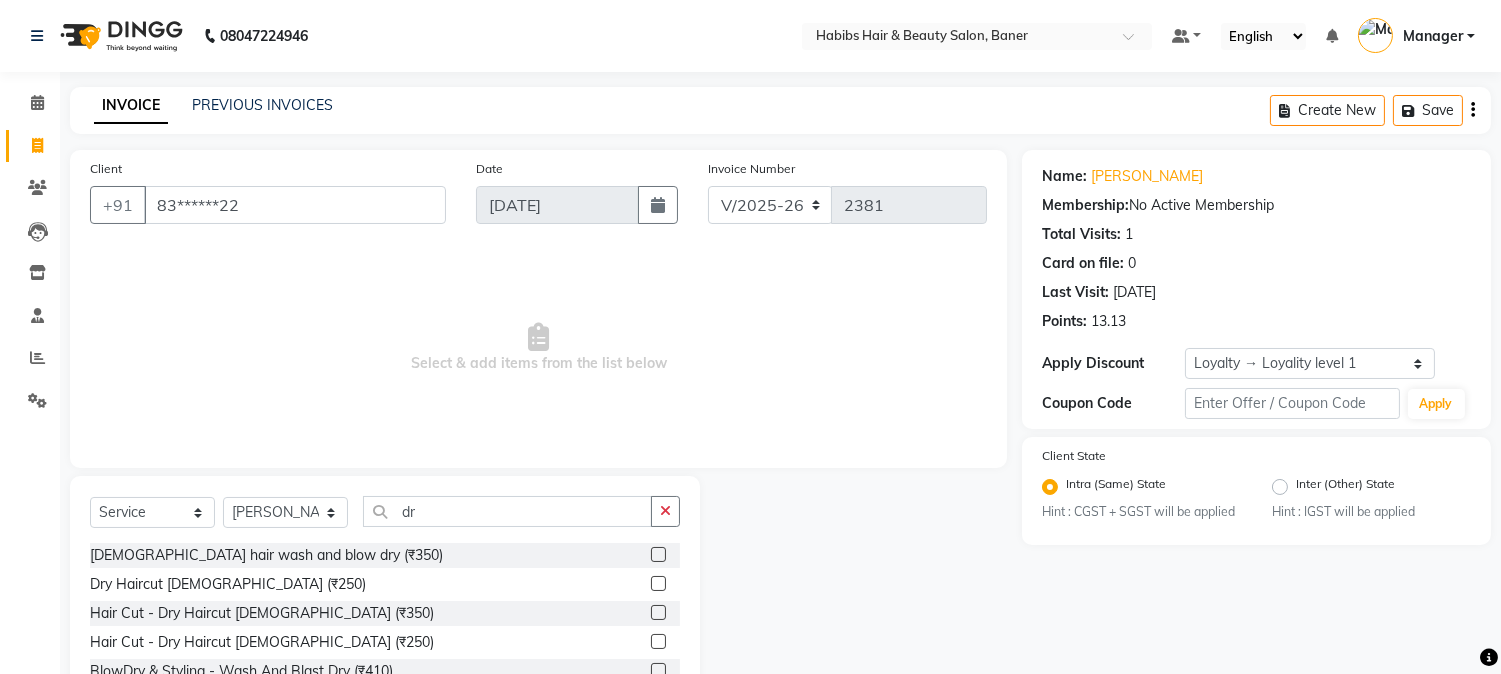 click 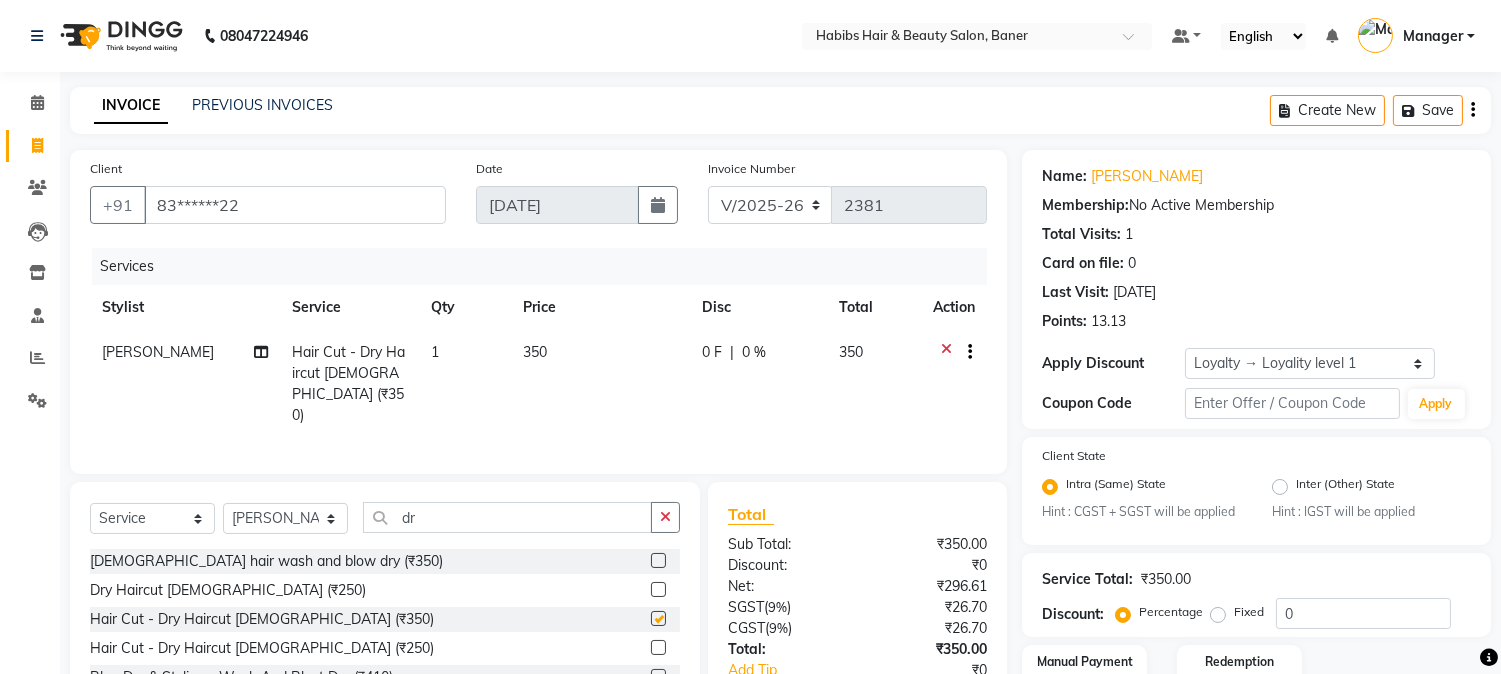 checkbox on "false" 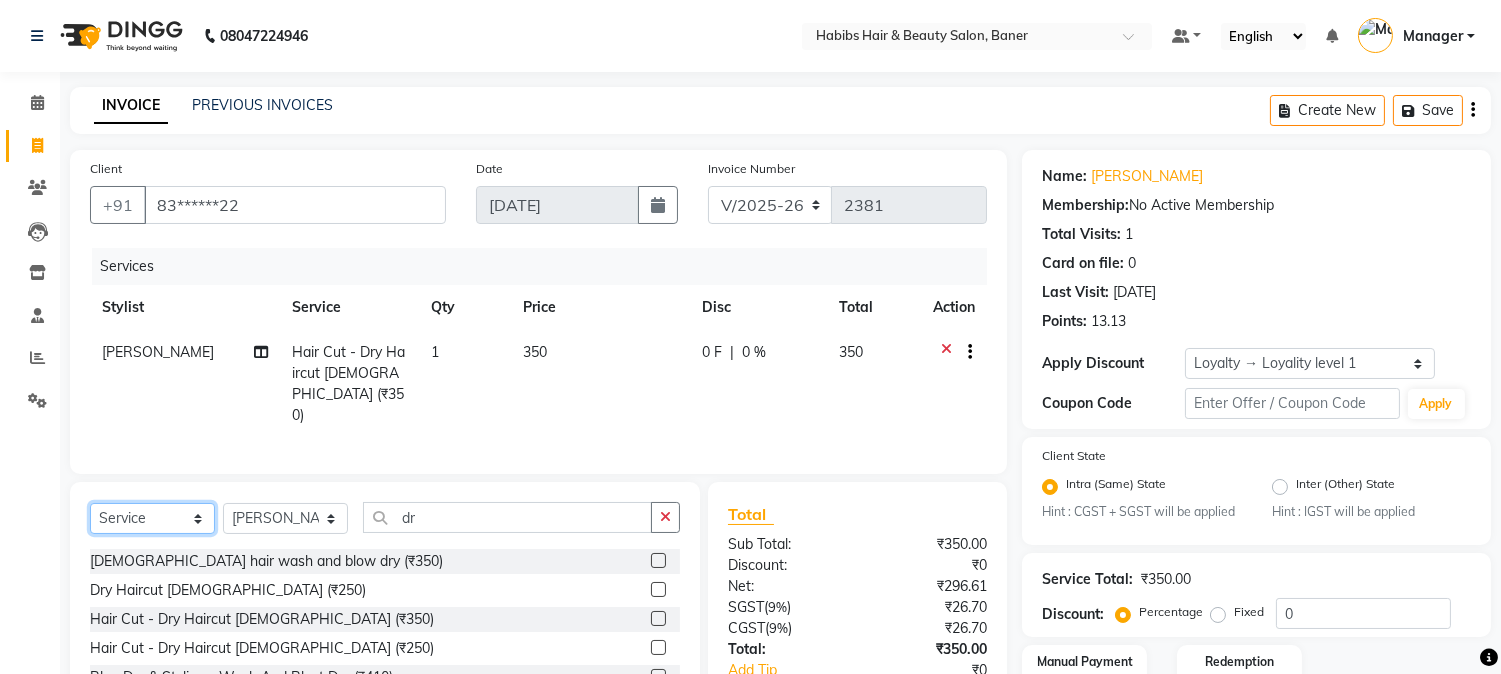 click on "Select  Service  Product  Membership  Package Voucher Prepaid Gift Card" 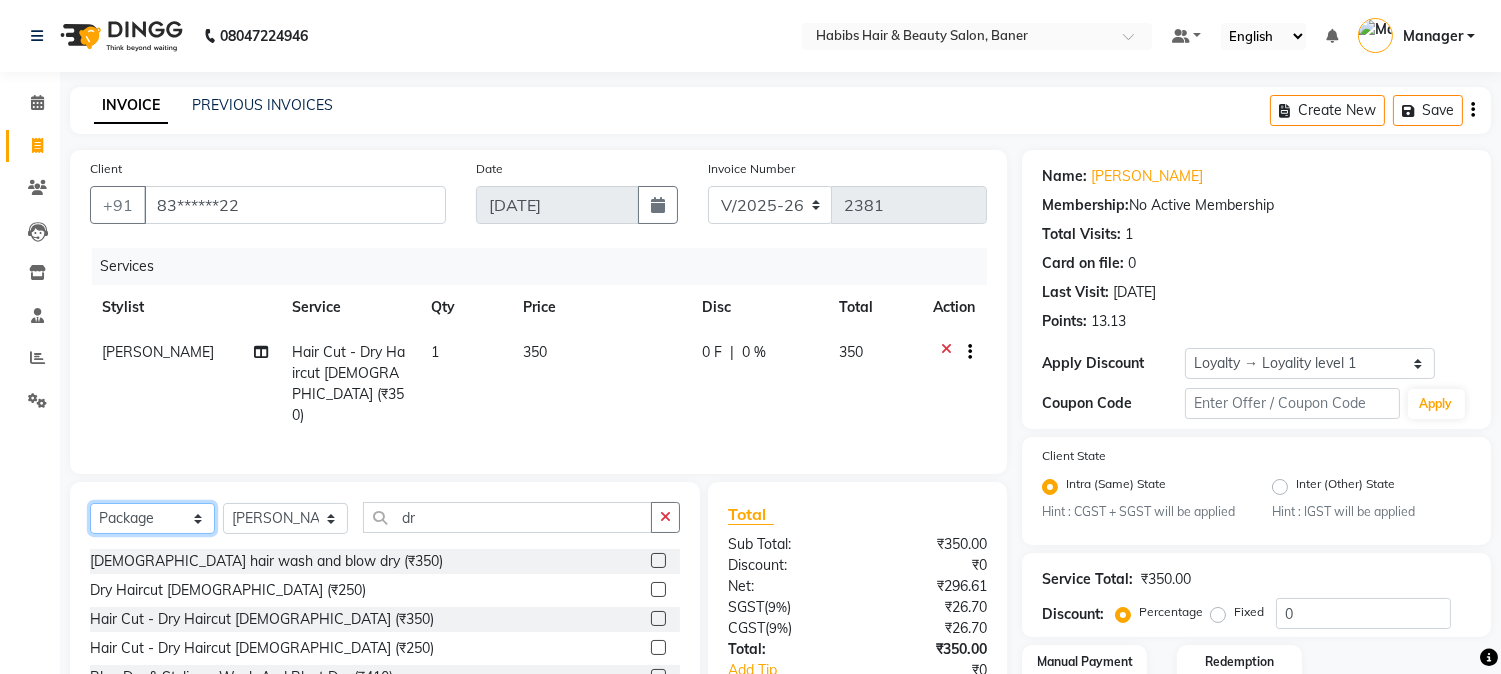 click on "Select  Service  Product  Membership  Package Voucher Prepaid Gift Card" 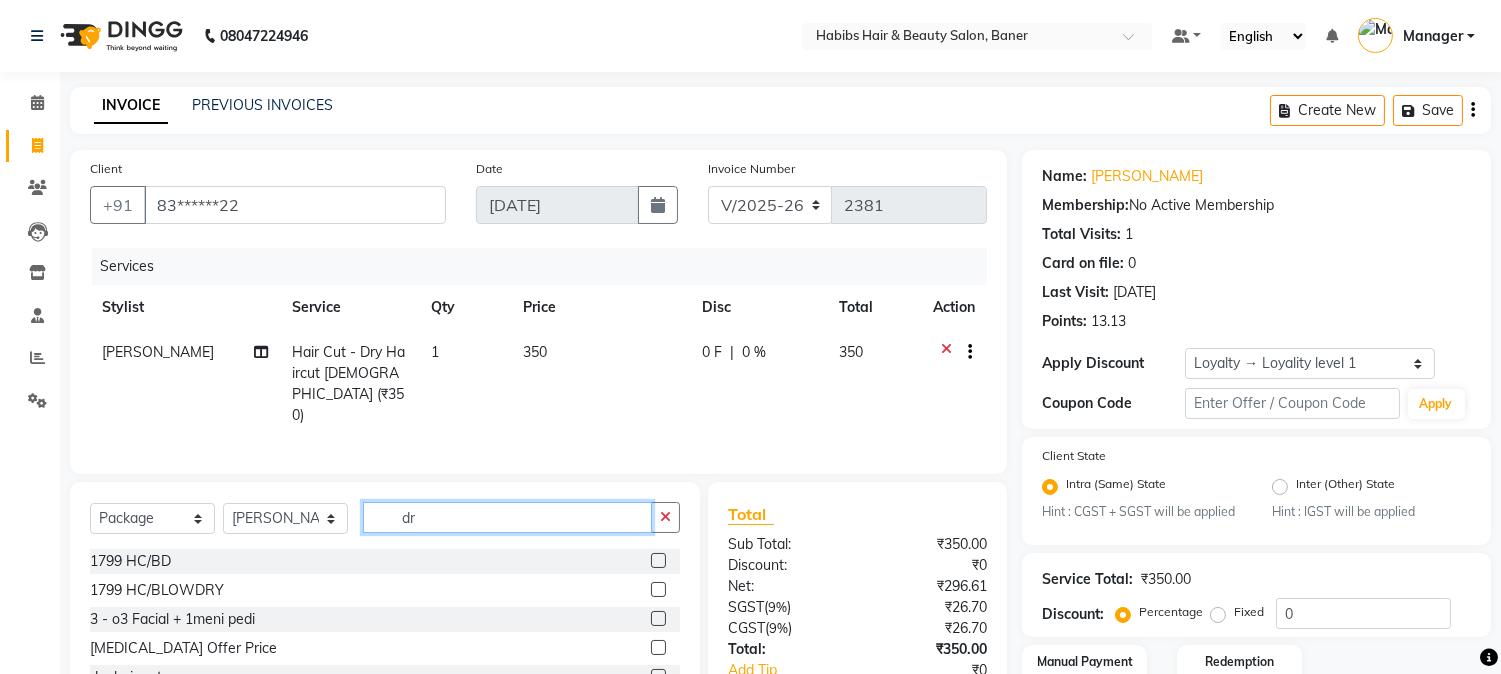 click on "dr" 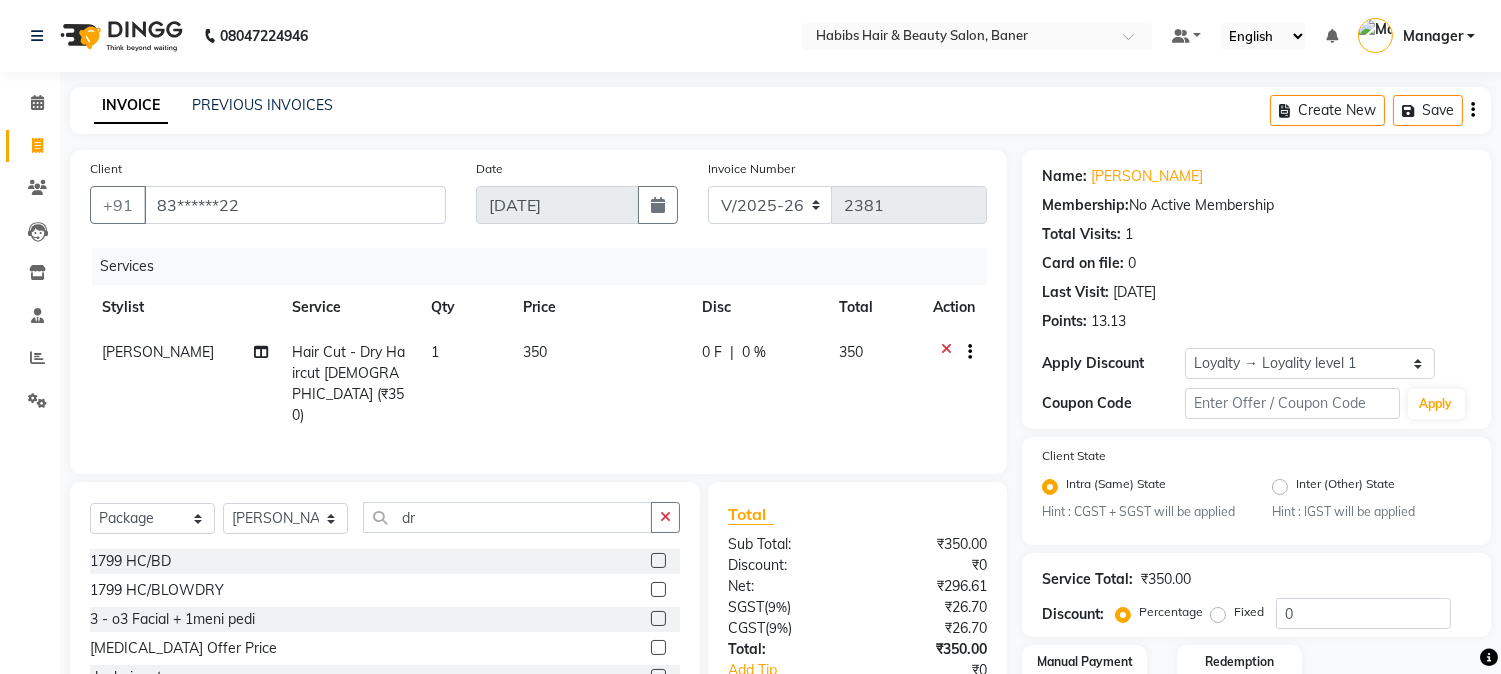 click on "Select  Service  Product  Membership  Package Voucher Prepaid Gift Card  Select Stylist Admin [PERSON_NAME]  Manager [PERSON_NAME] [PERSON_NAME] [PERSON_NAME] dr" 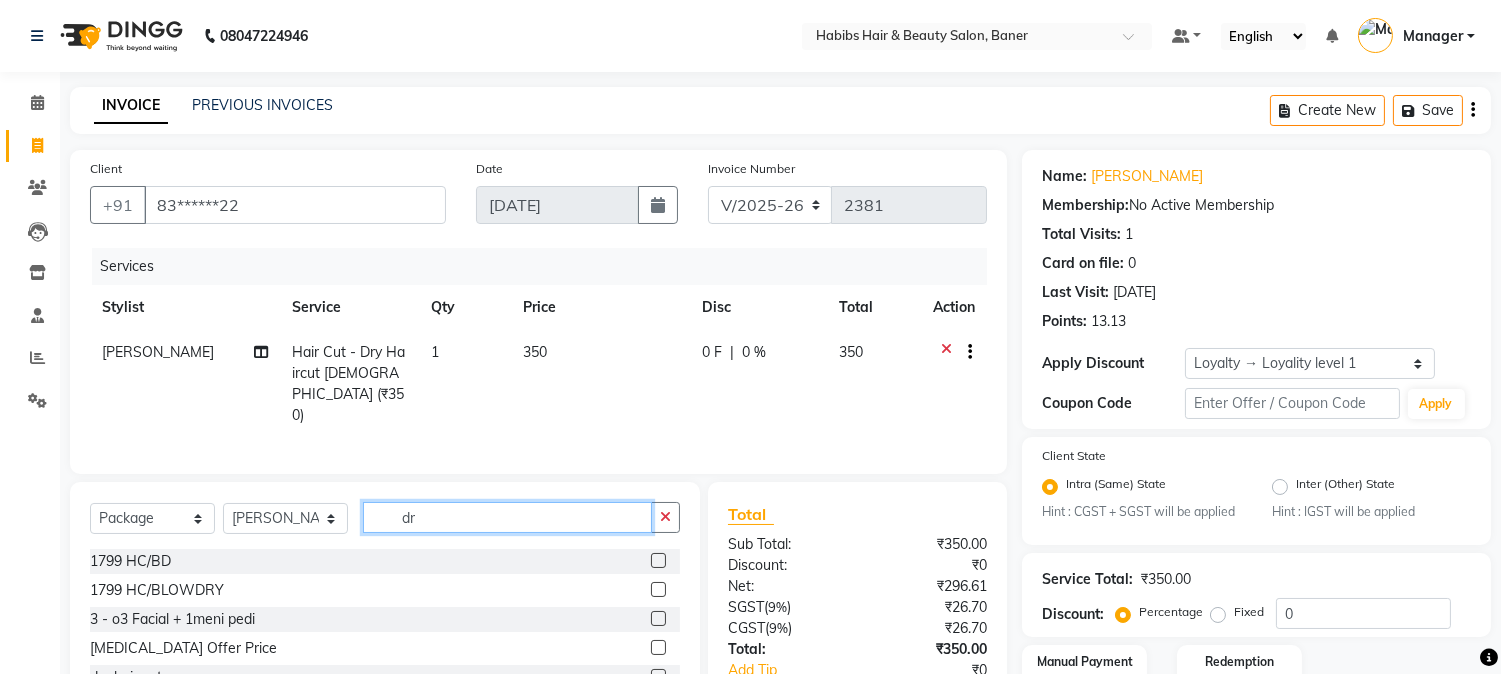 click on "dr" 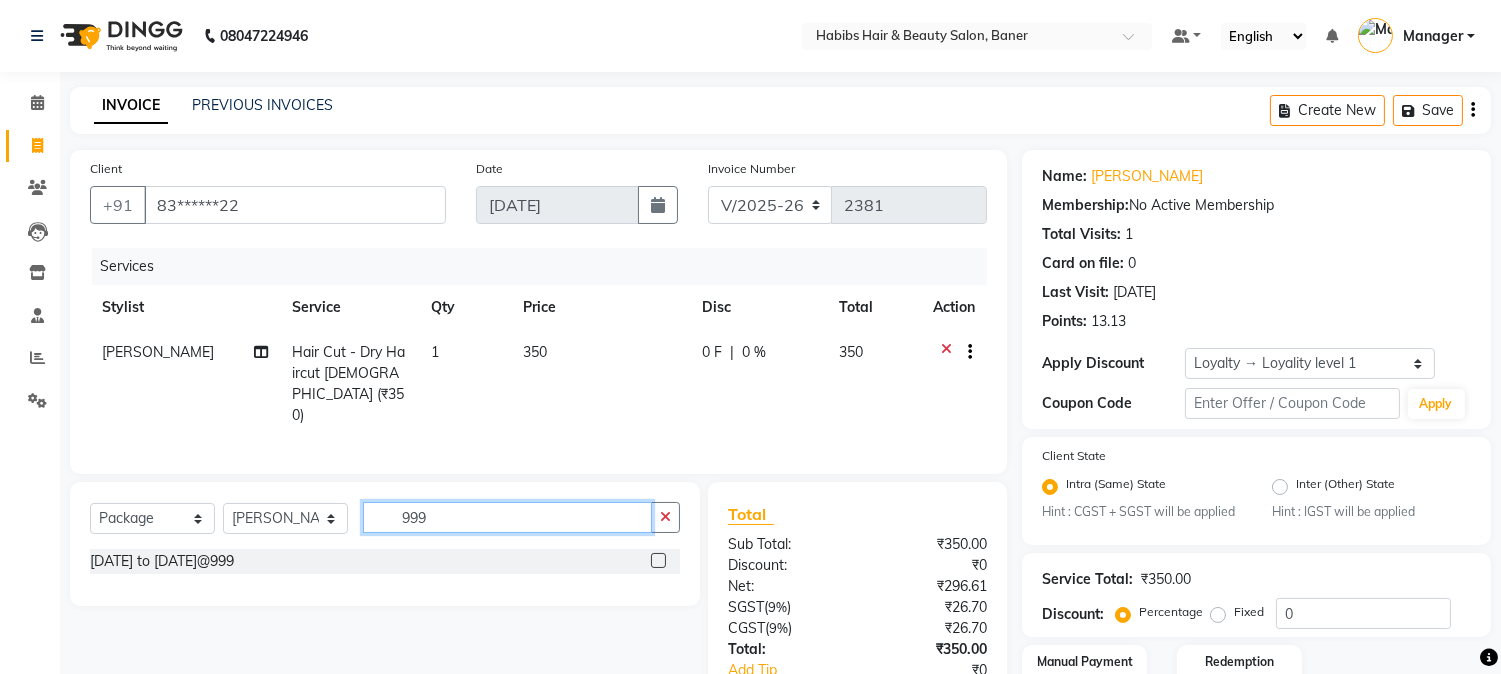 scroll, scrollTop: 140, scrollLeft: 0, axis: vertical 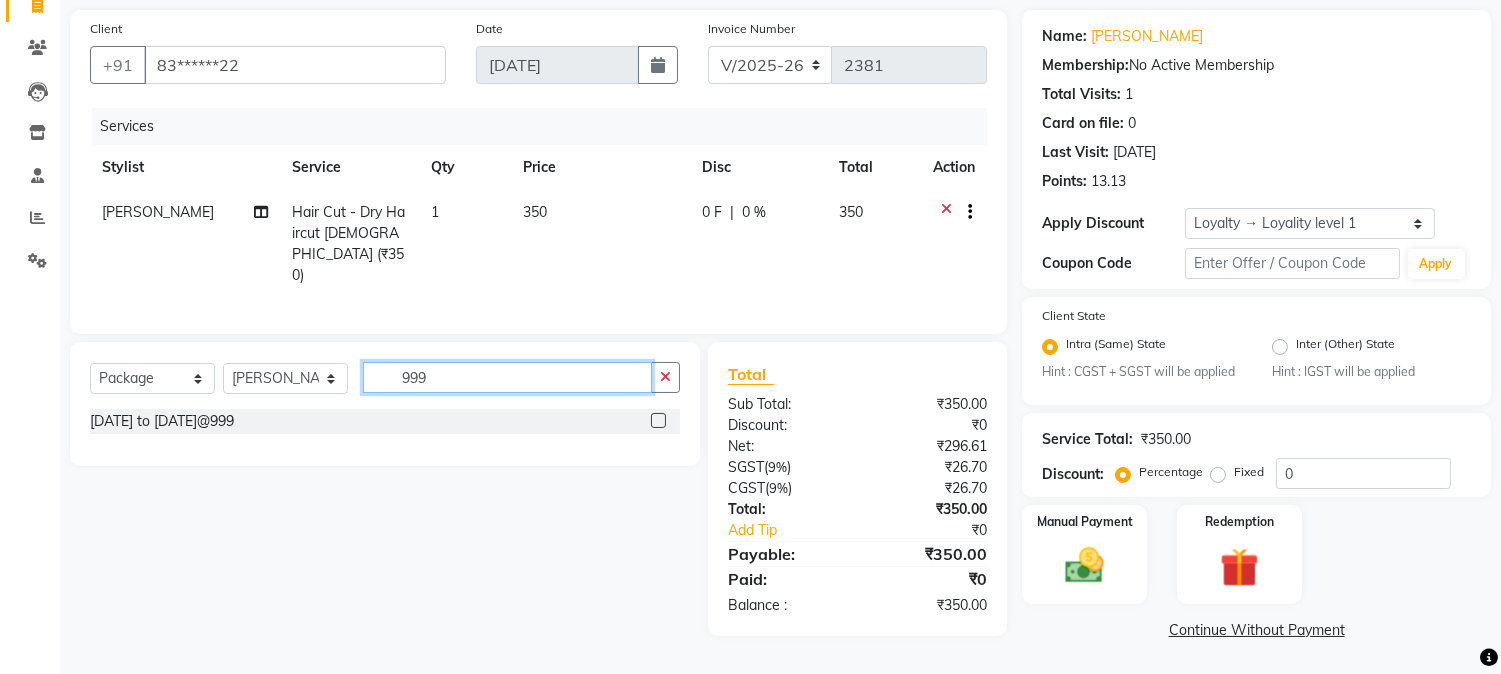 type on "999" 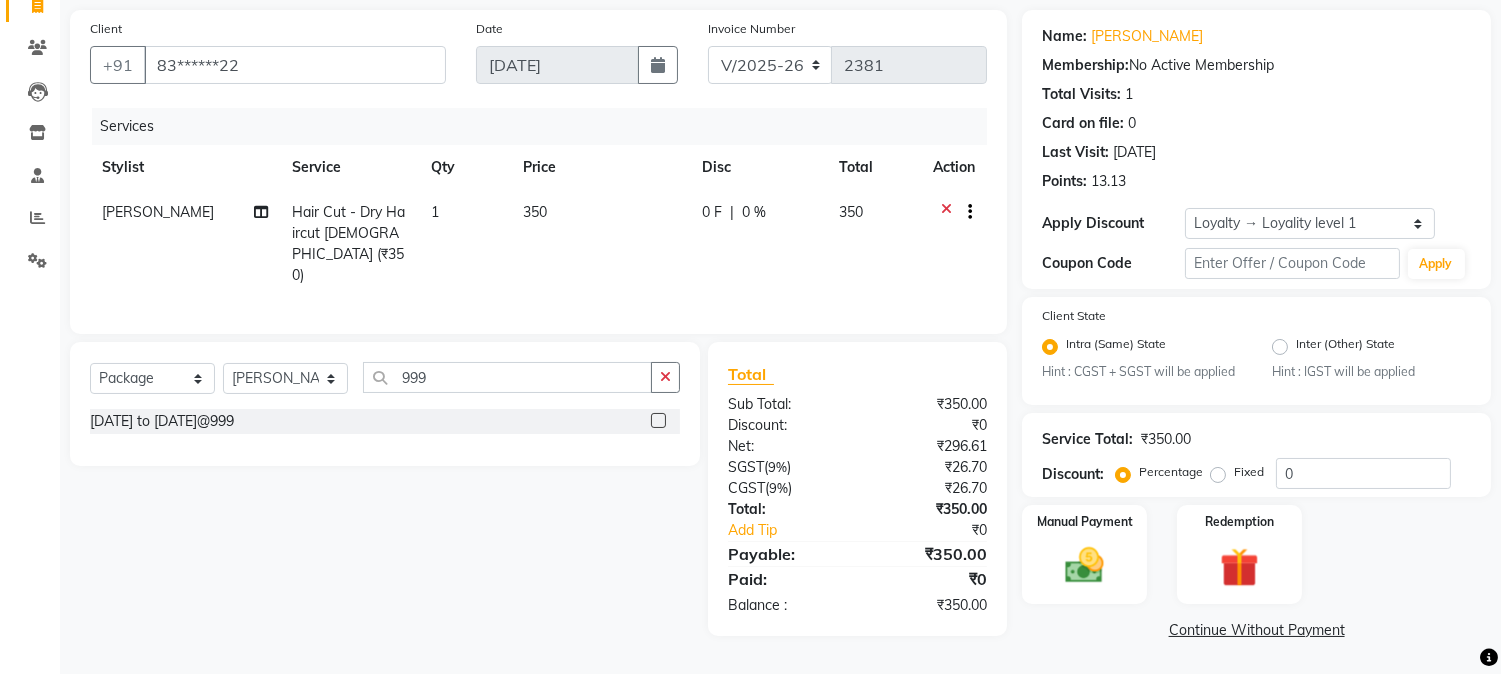 click 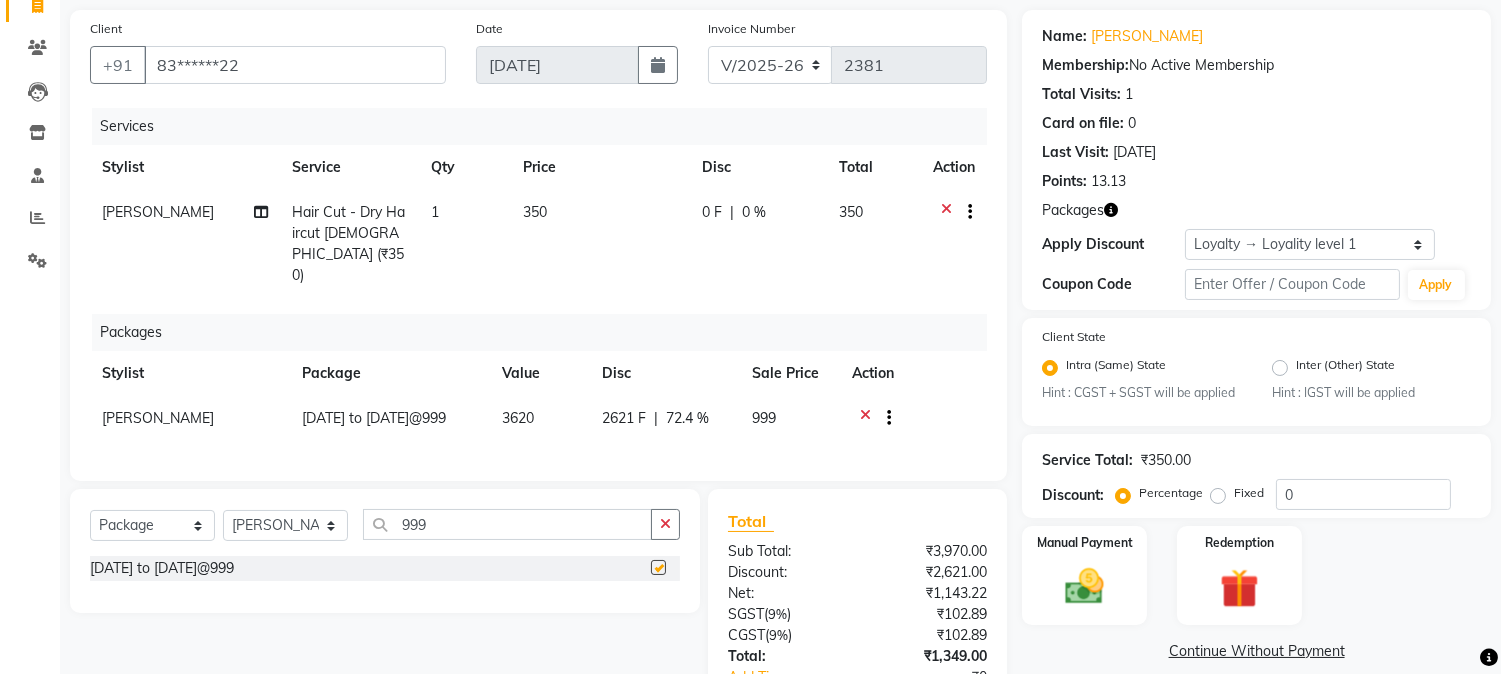 checkbox on "false" 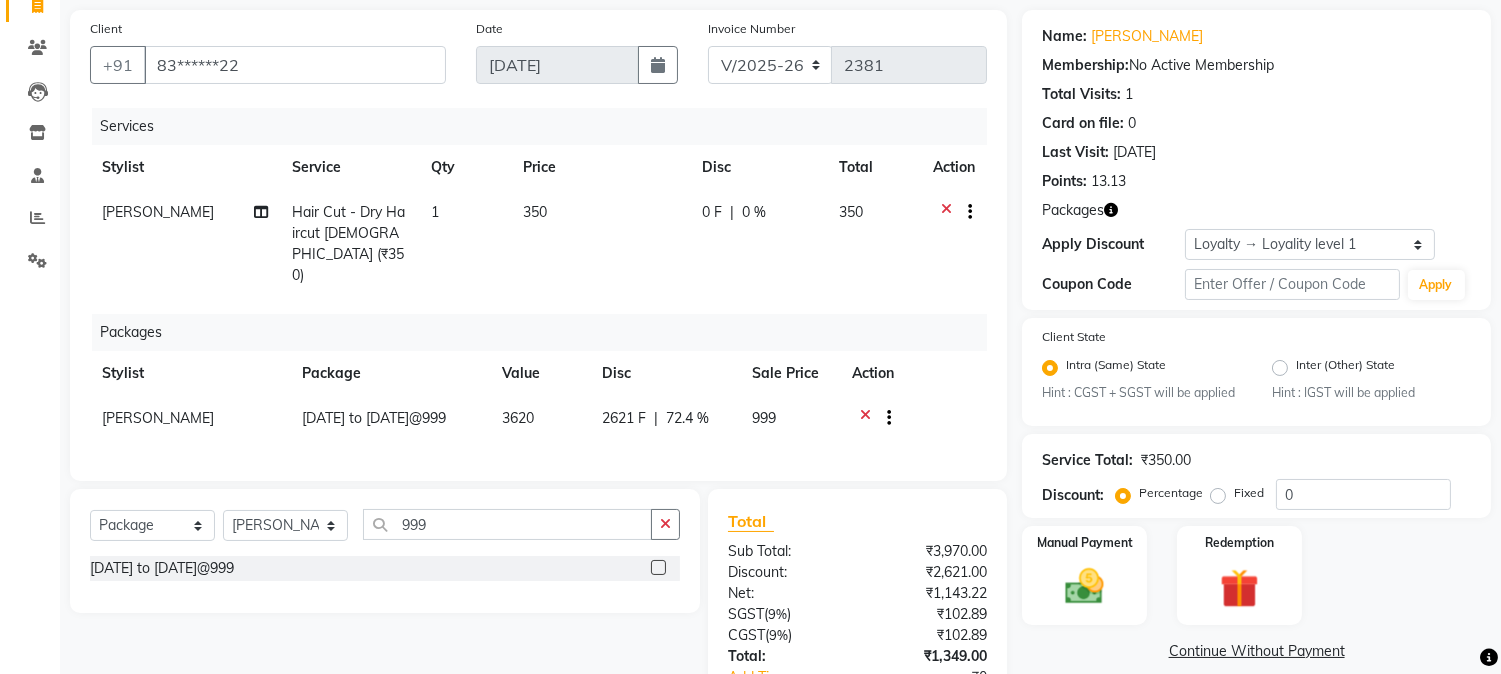 scroll, scrollTop: 274, scrollLeft: 0, axis: vertical 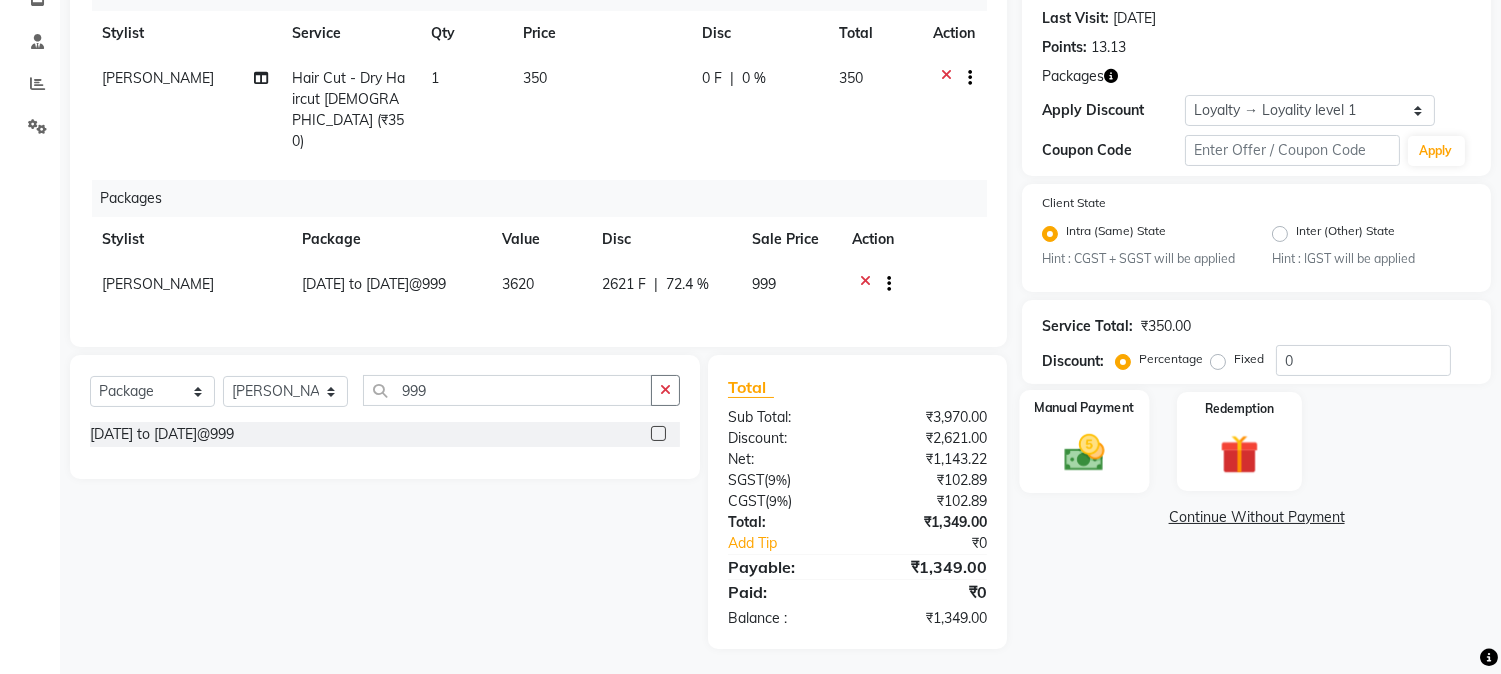click on "Manual Payment" 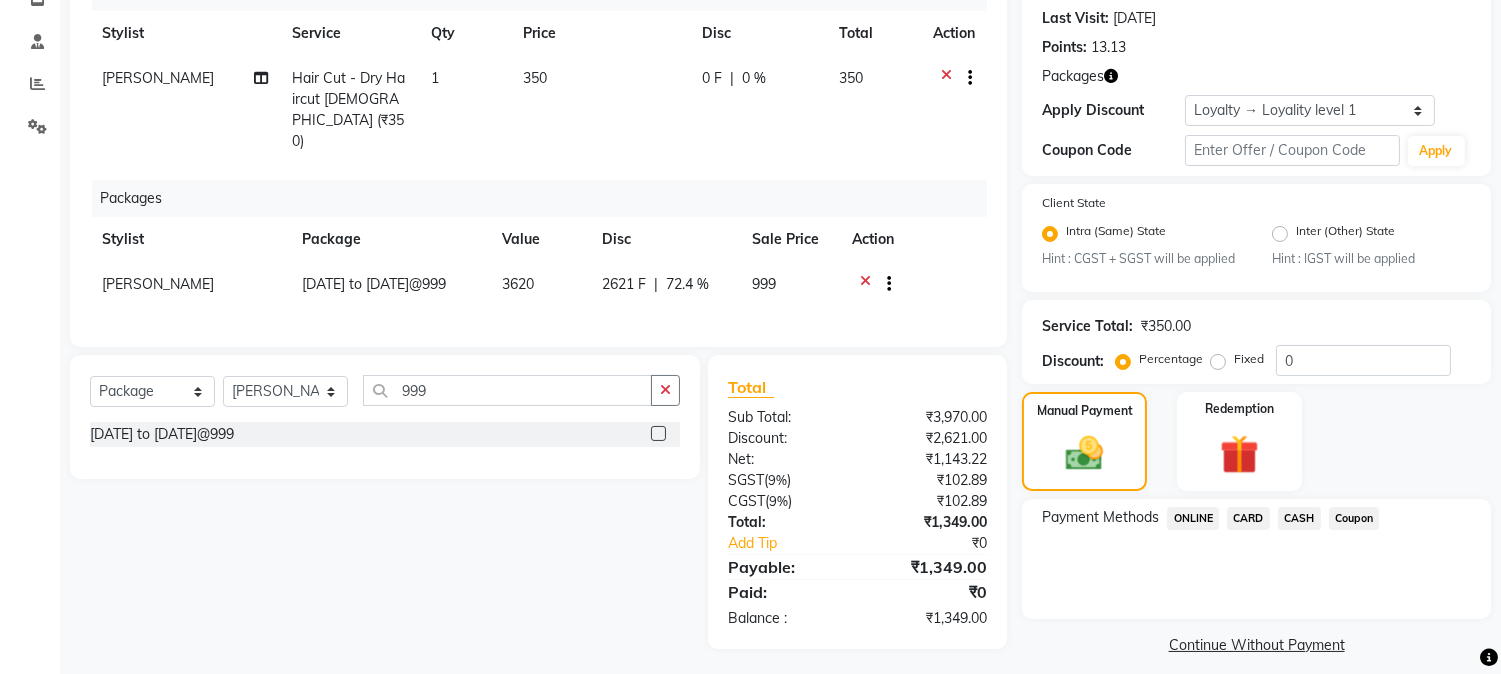 scroll, scrollTop: 290, scrollLeft: 0, axis: vertical 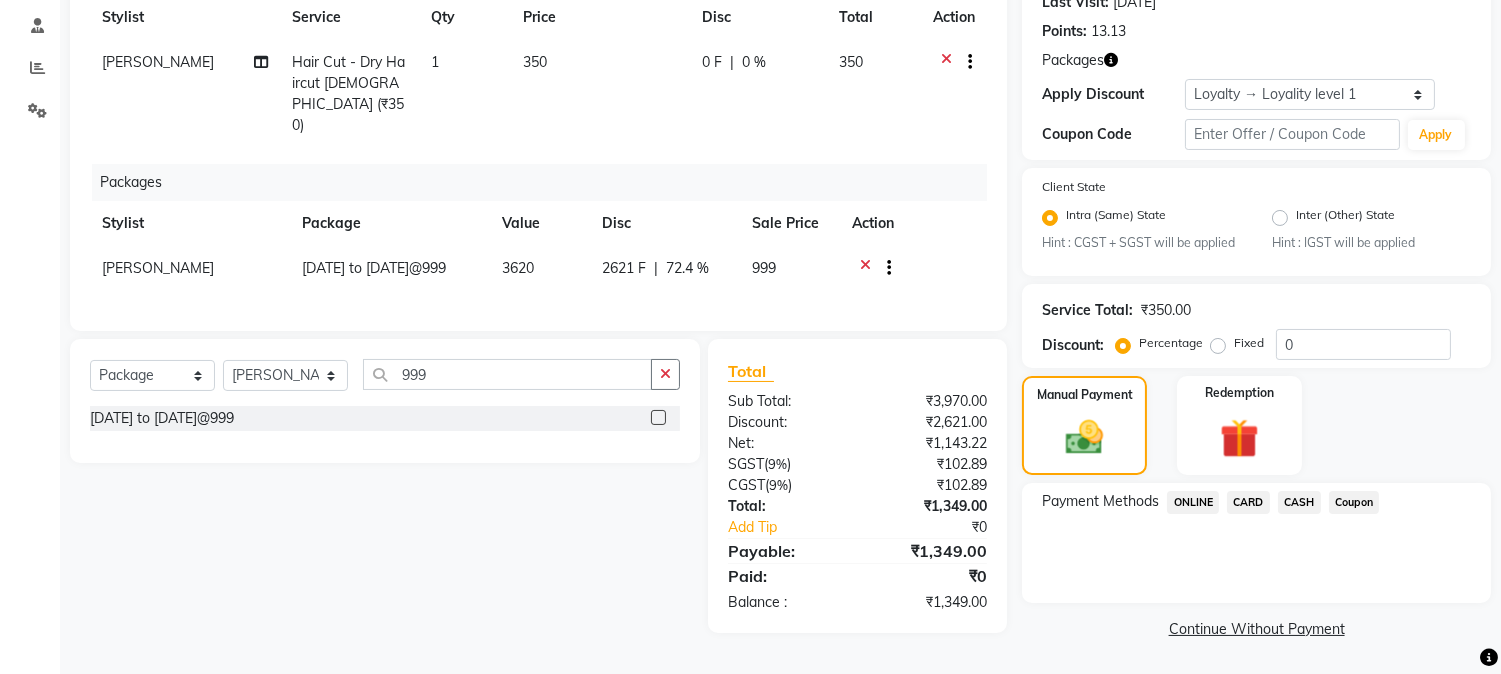 click on "ONLINE" 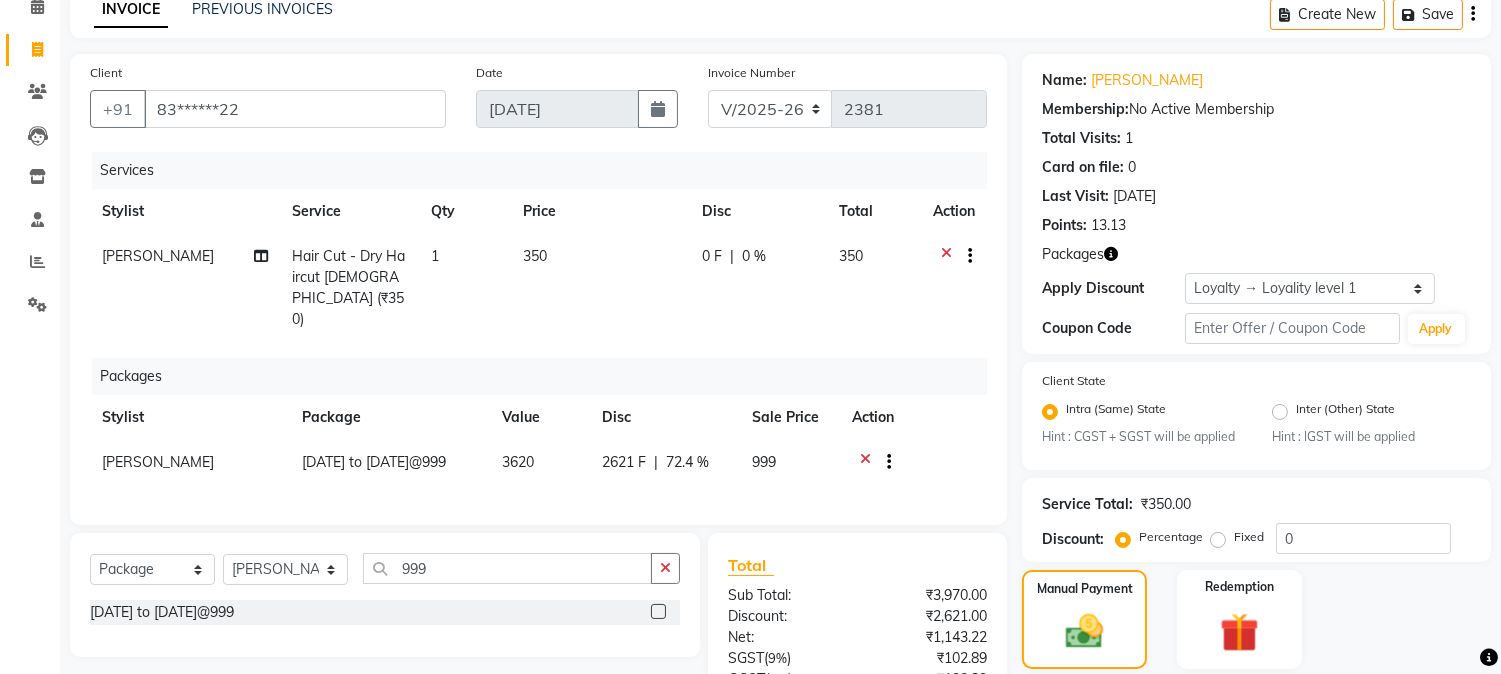 scroll, scrollTop: 318, scrollLeft: 0, axis: vertical 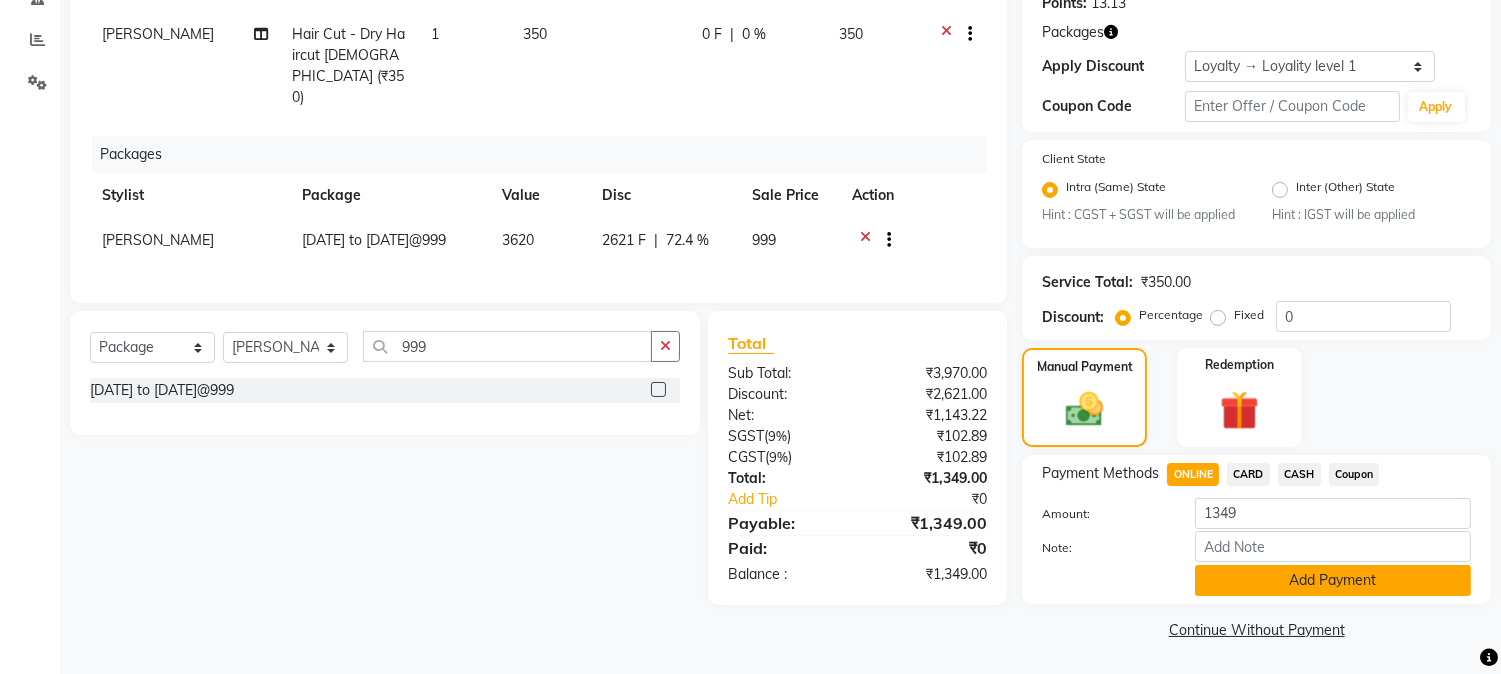 click on "Add Payment" 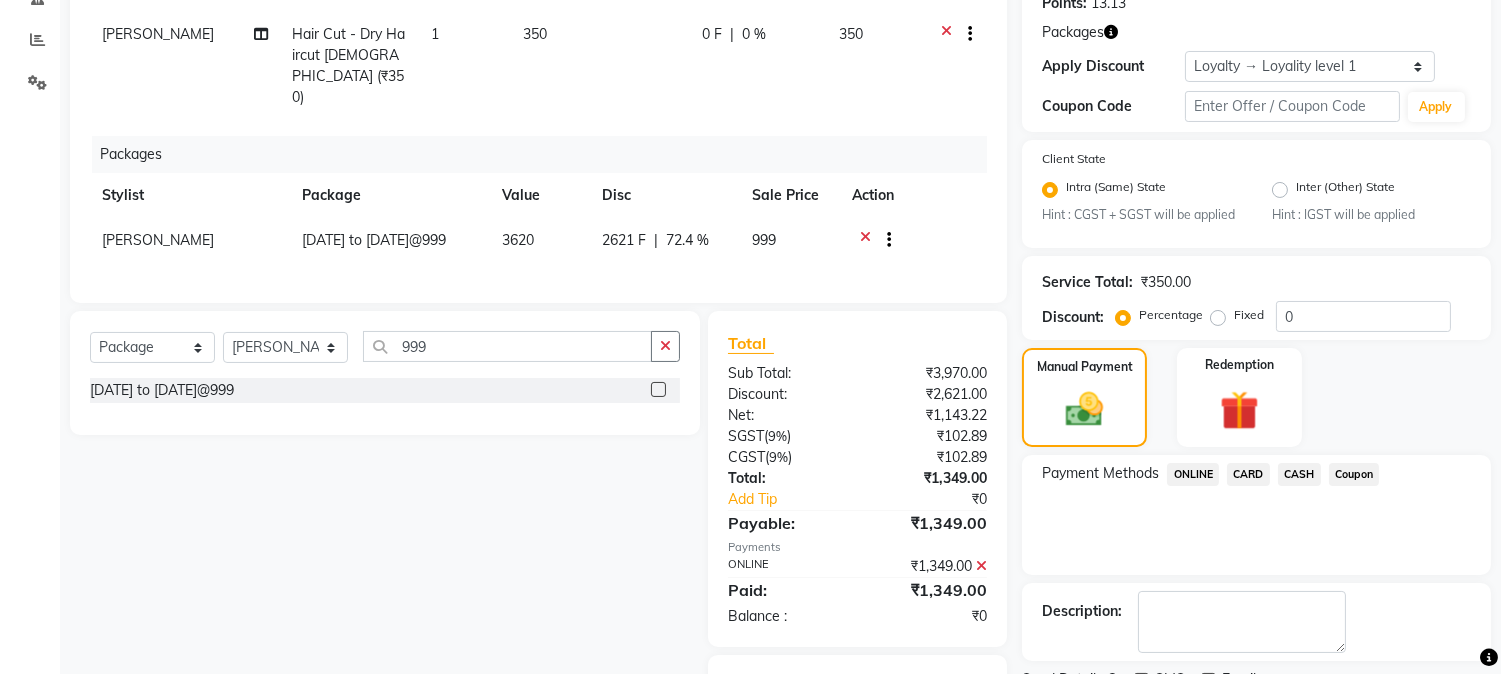 scroll, scrollTop: 415, scrollLeft: 0, axis: vertical 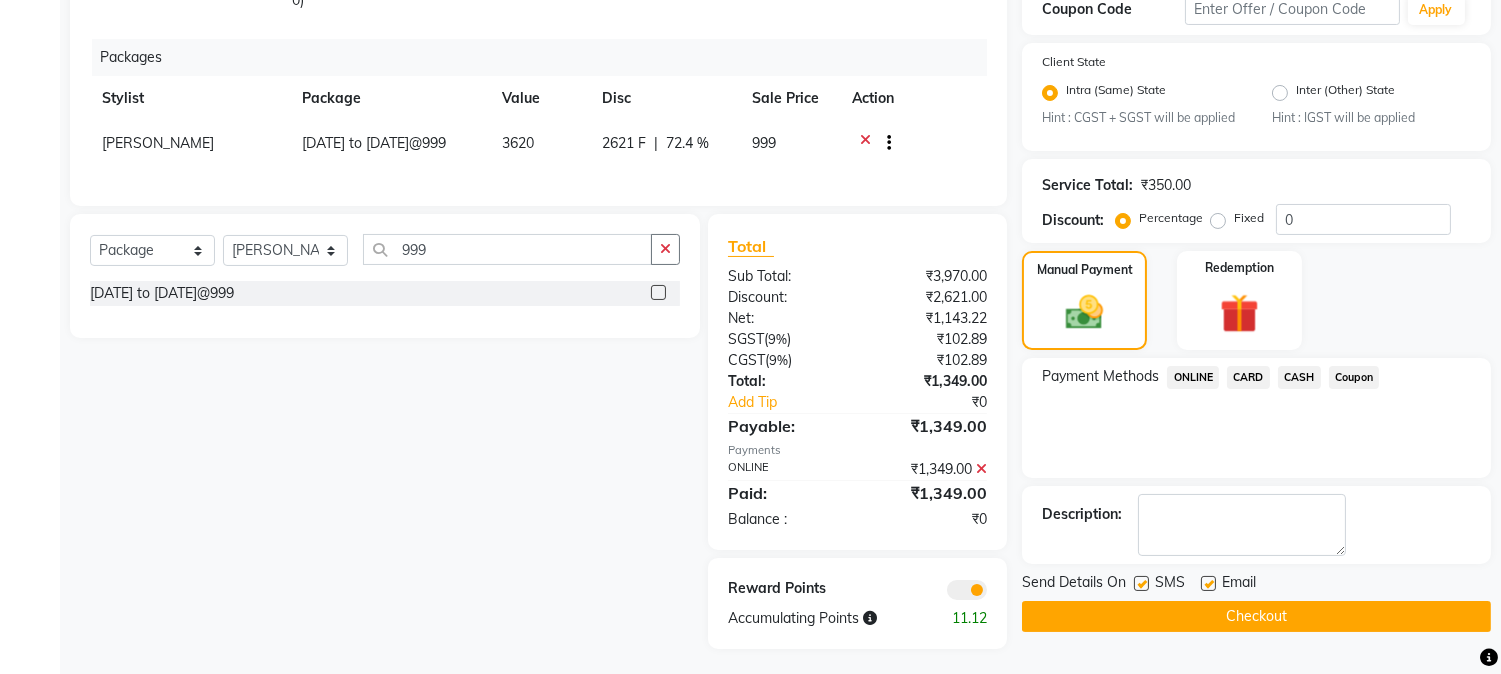 click on "Checkout" 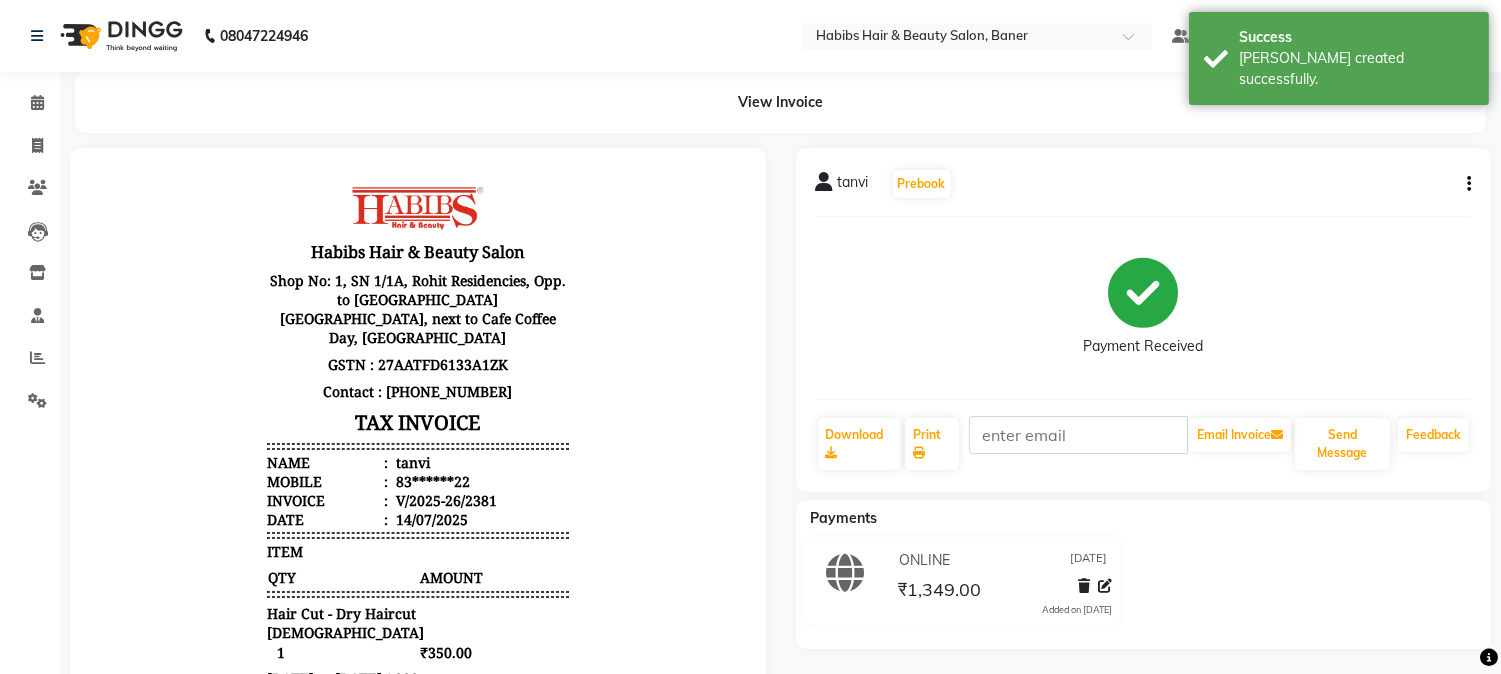 scroll, scrollTop: 0, scrollLeft: 0, axis: both 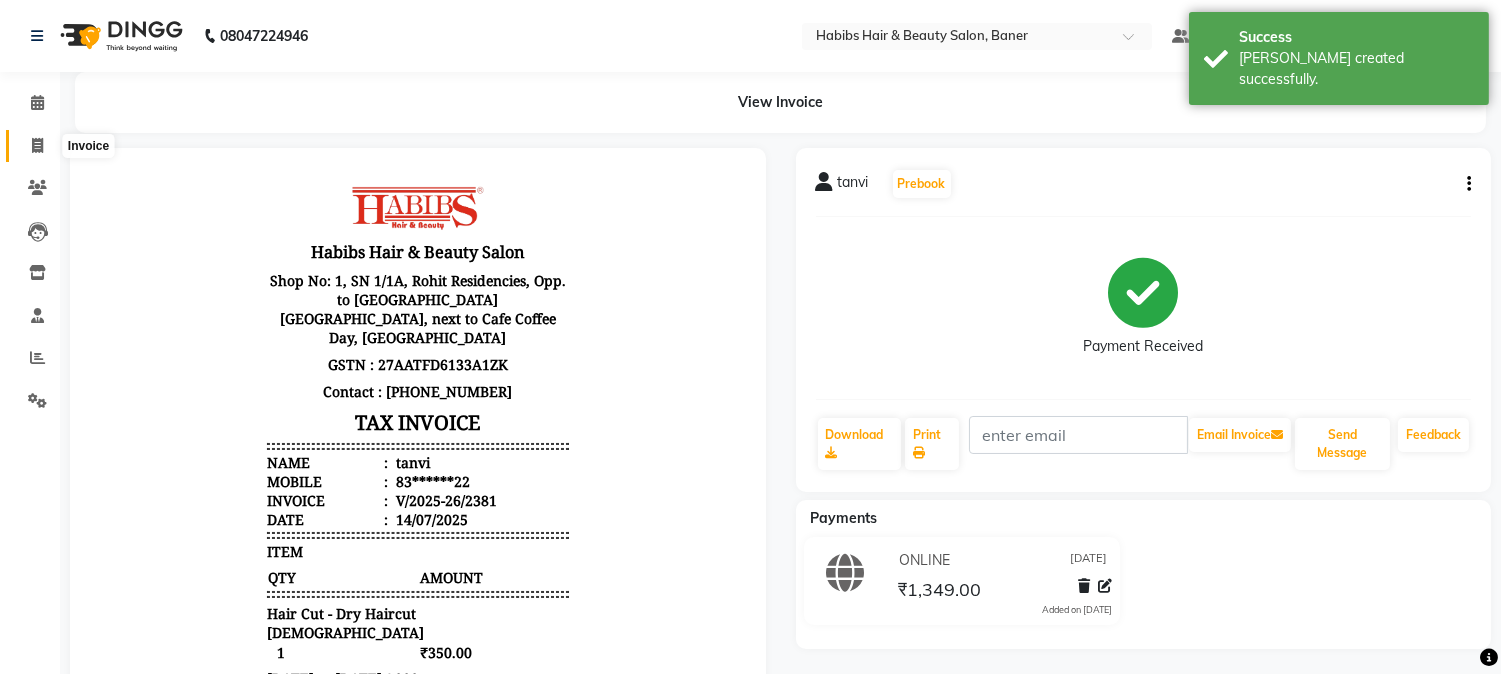 click 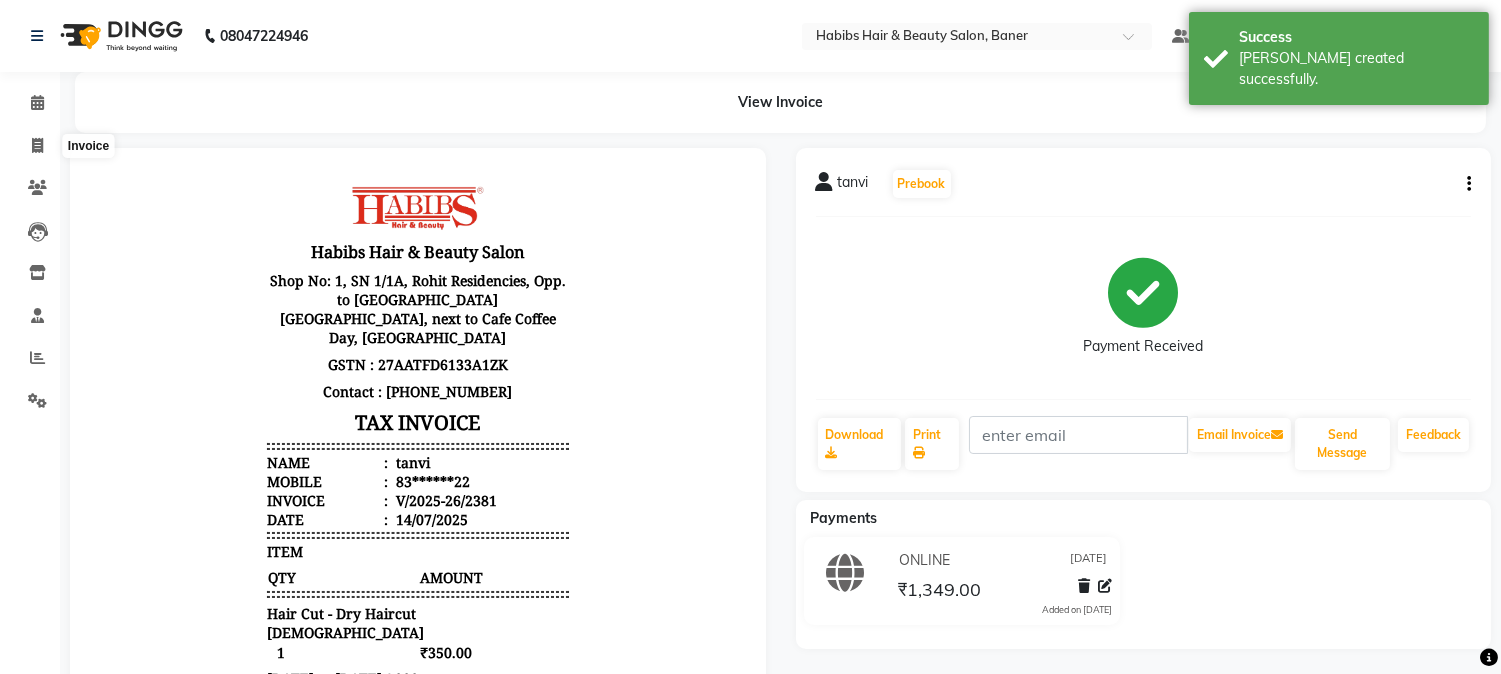 select on "5356" 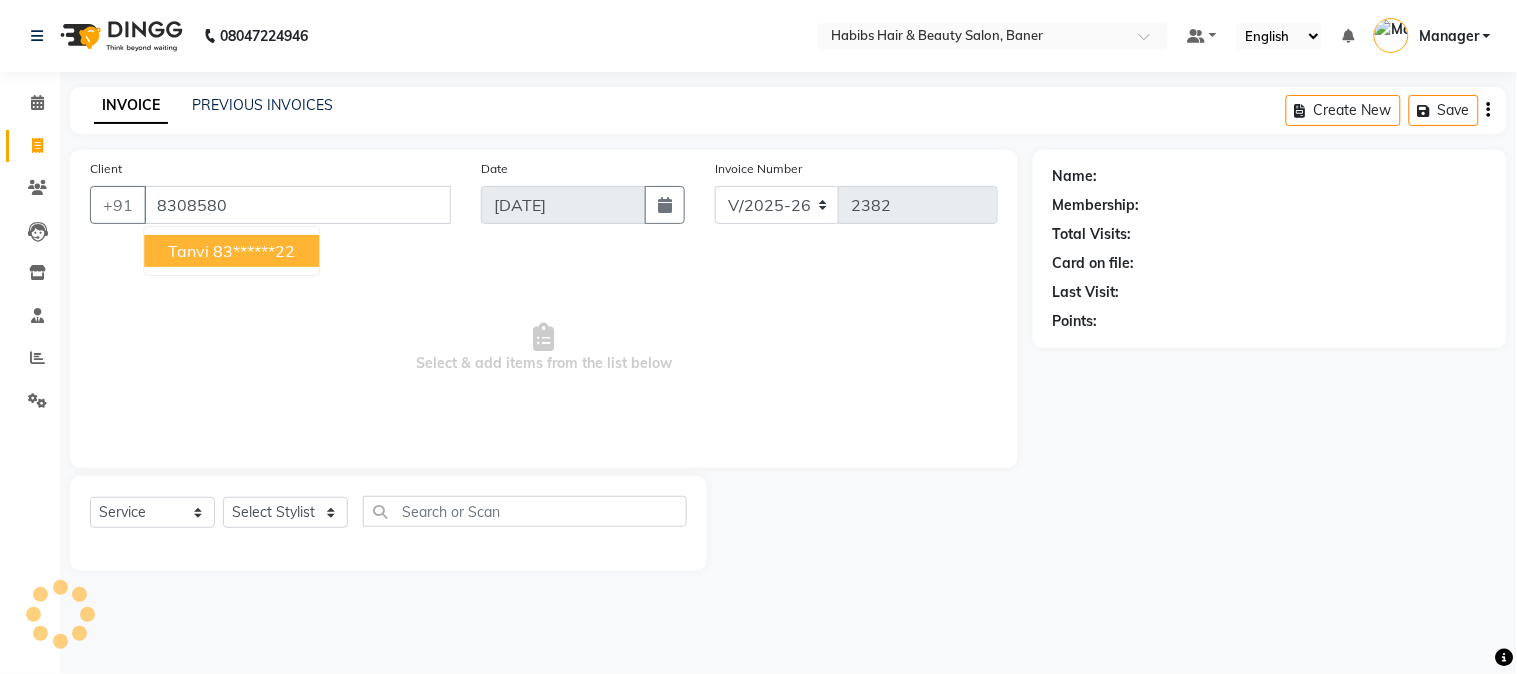 click on "Select & add items from the list below" at bounding box center (544, 348) 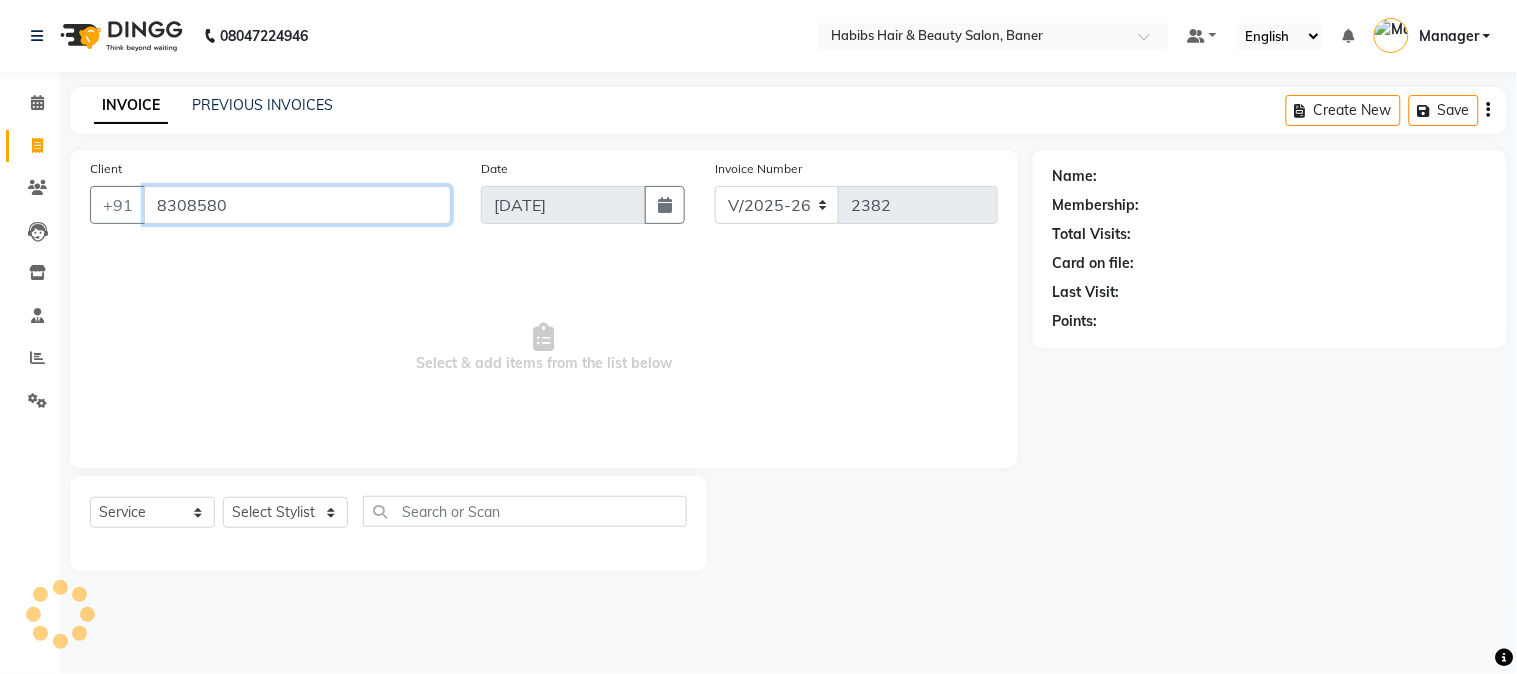 click on "8308580" at bounding box center [297, 205] 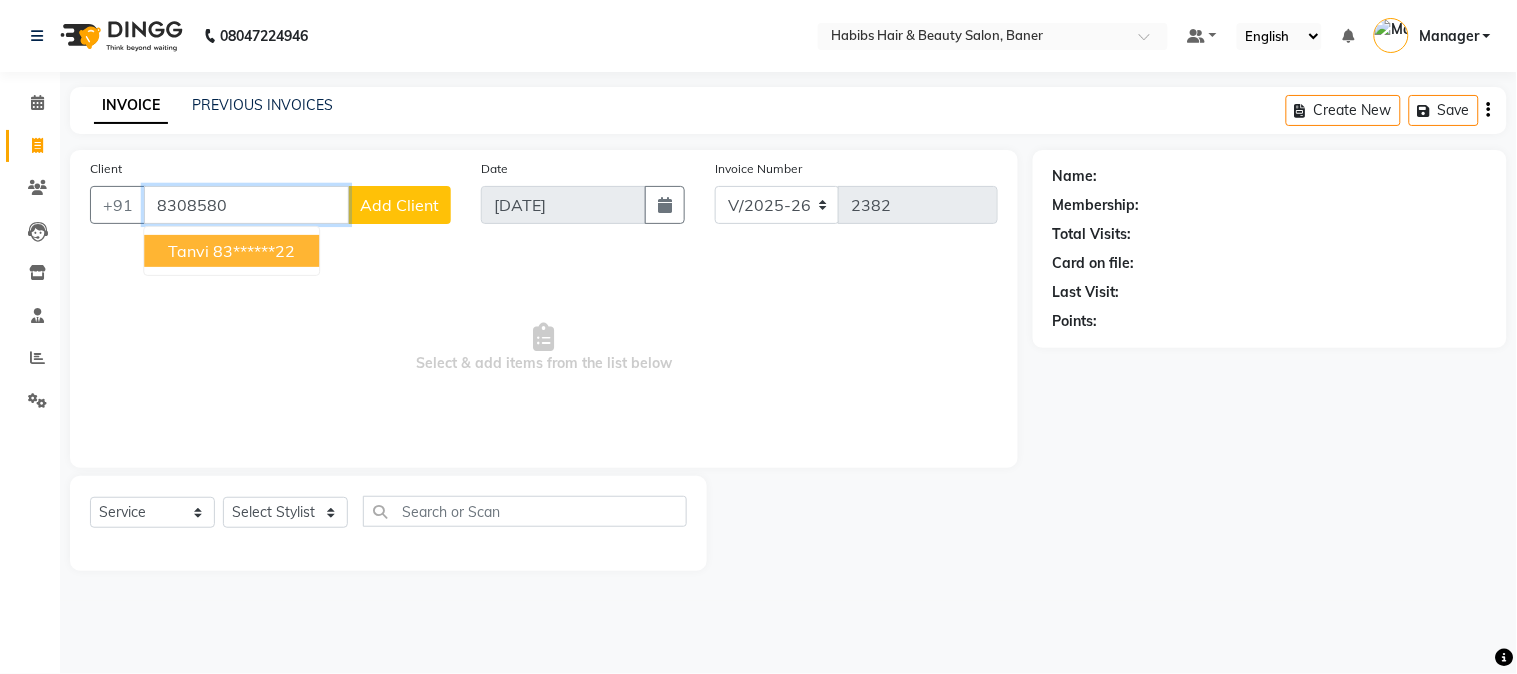 click on "83******22" at bounding box center [254, 251] 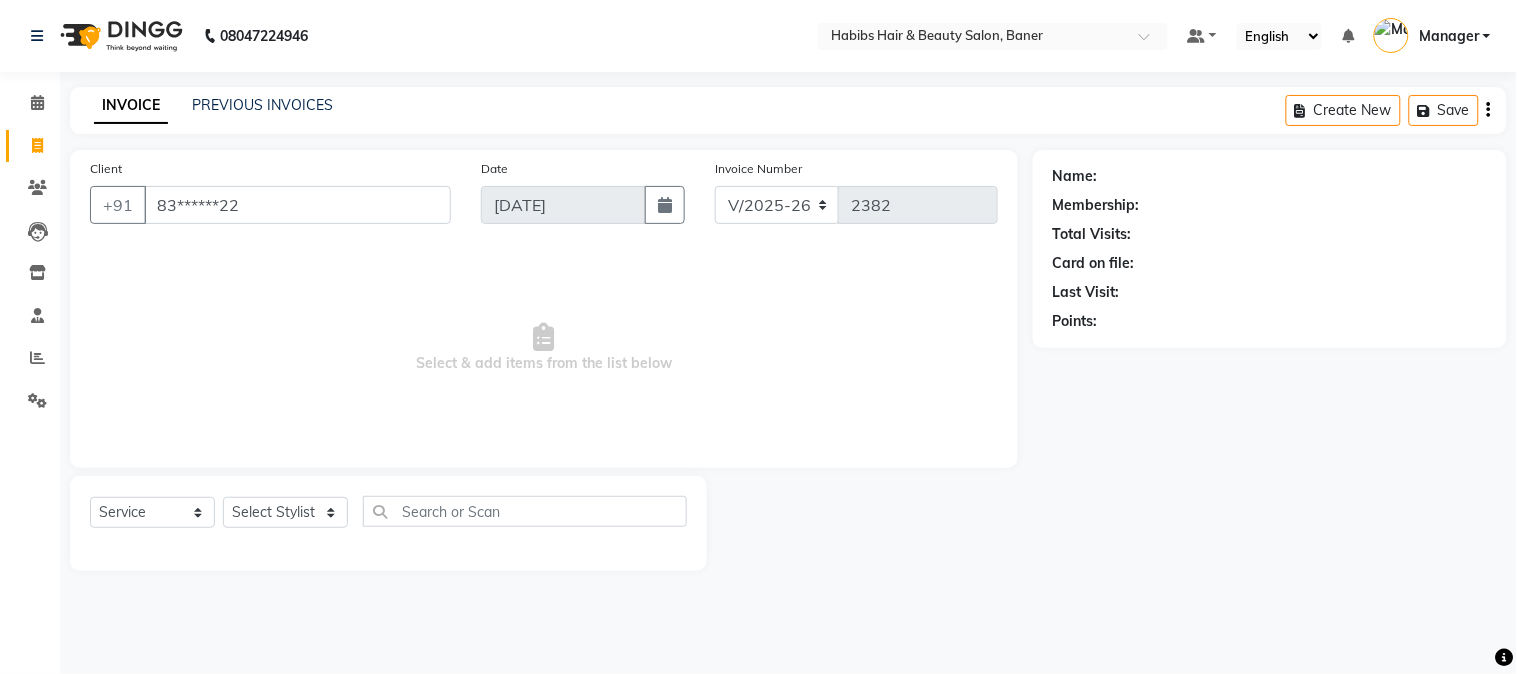 select on "1: Object" 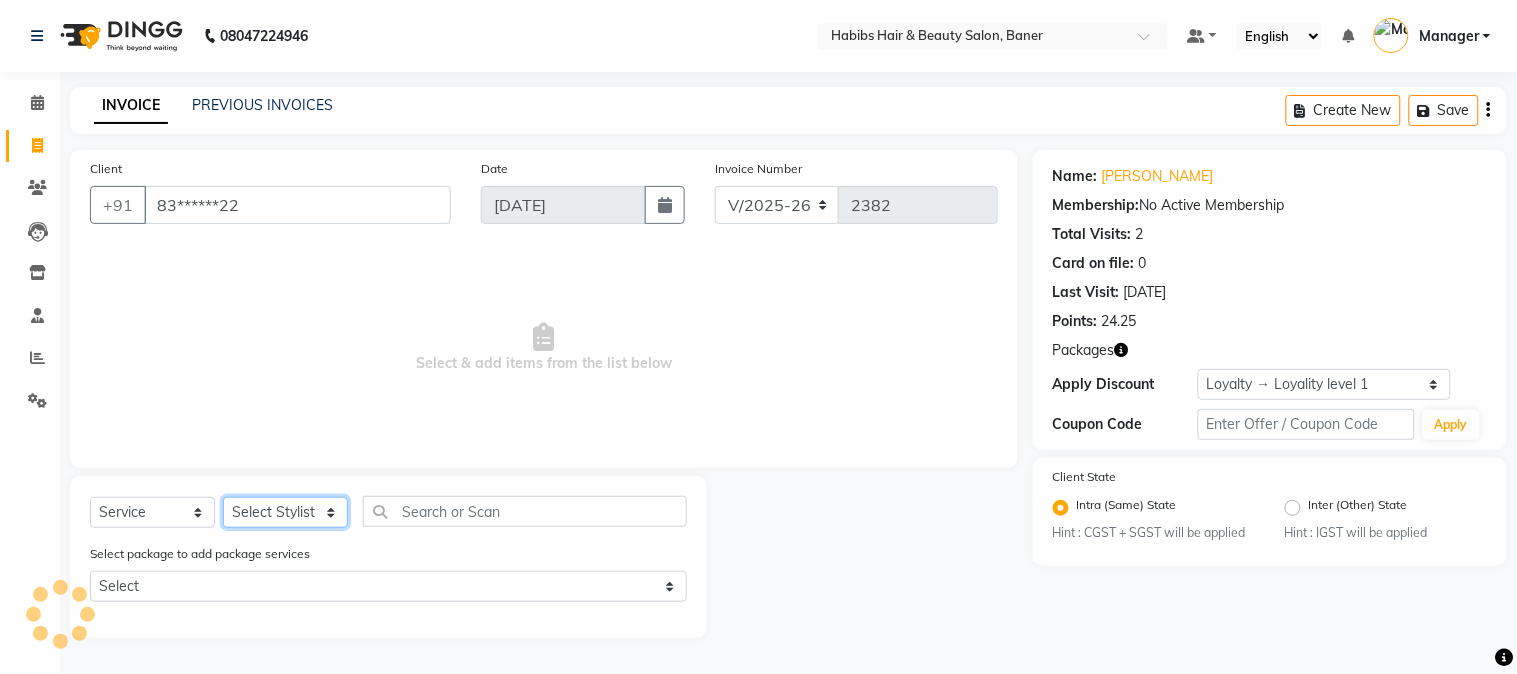 click on "Select Stylist Admin [PERSON_NAME]  Manager [PERSON_NAME] [PERSON_NAME] [PERSON_NAME]" 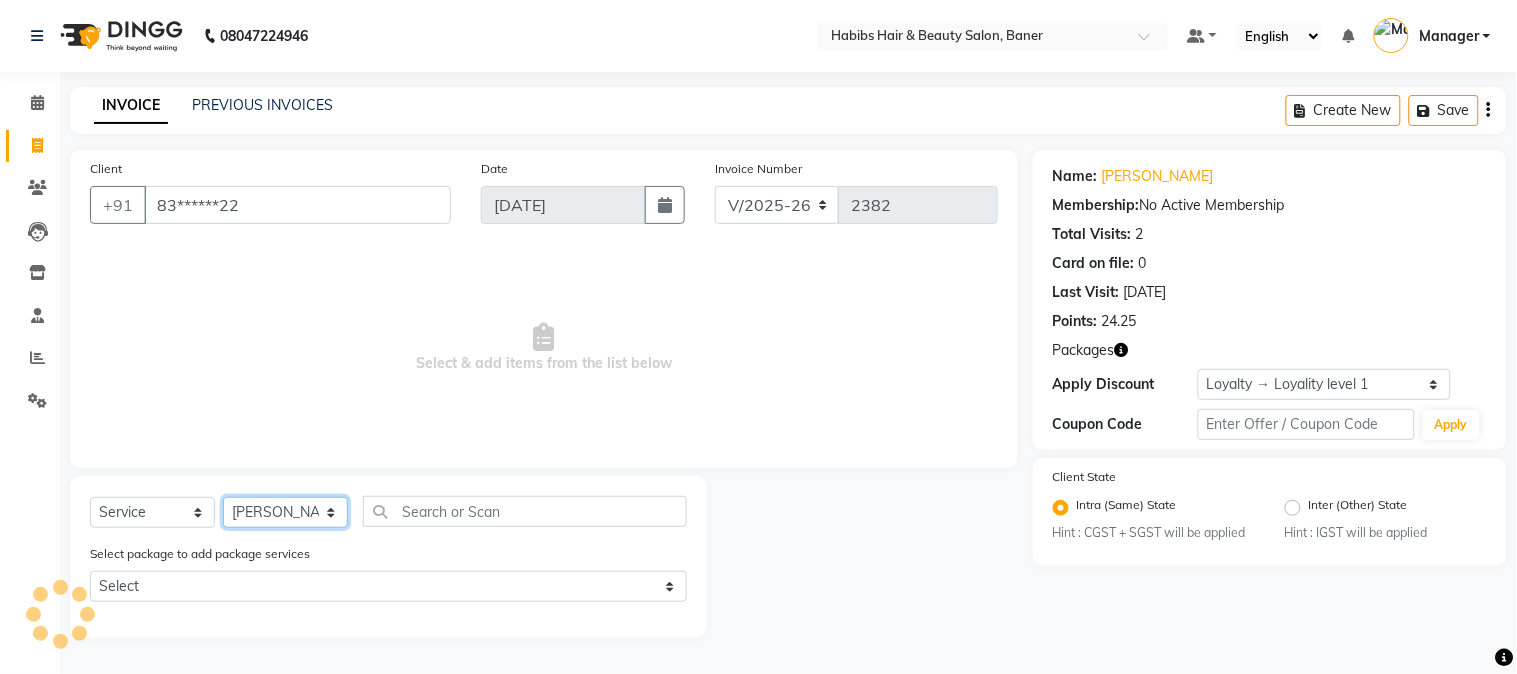 click on "Select Stylist Admin [PERSON_NAME]  Manager [PERSON_NAME] [PERSON_NAME] [PERSON_NAME]" 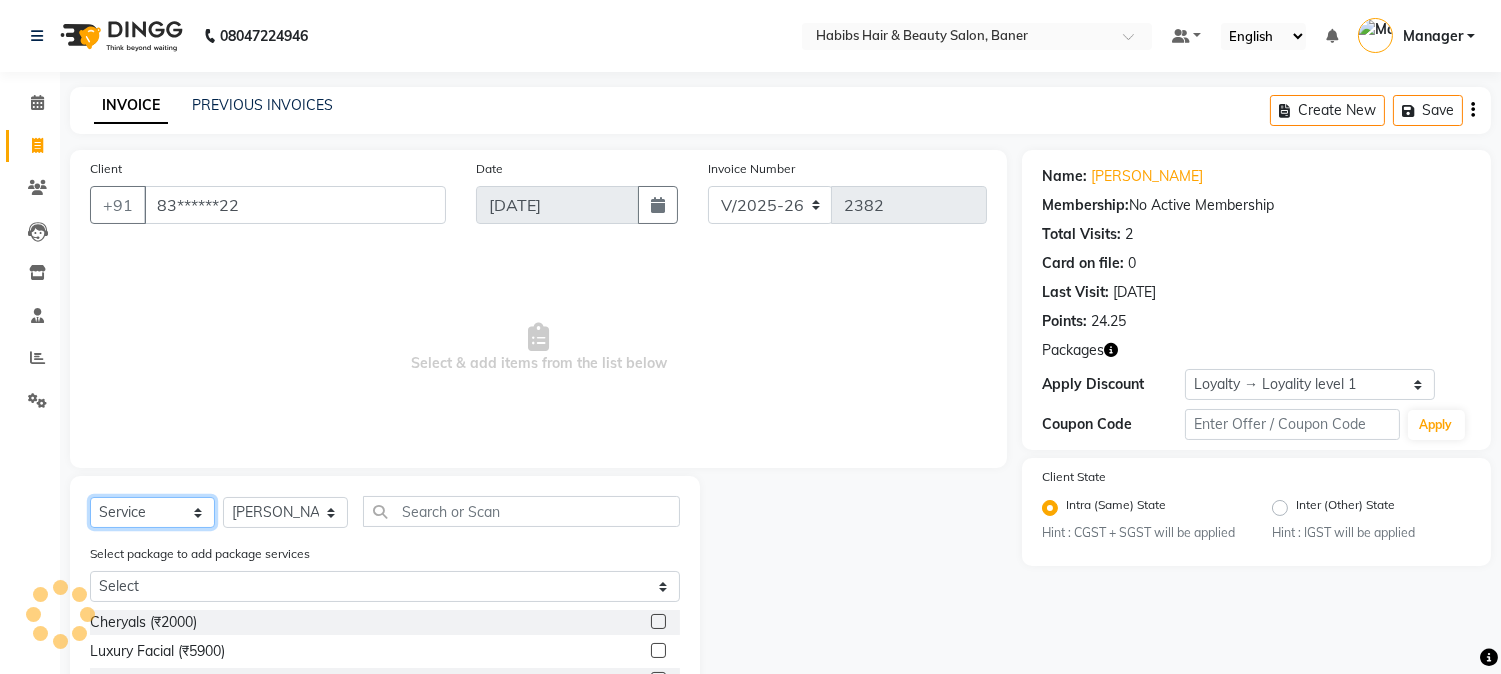 click on "Select  Service  Product  Membership  Package Voucher Prepaid Gift Card" 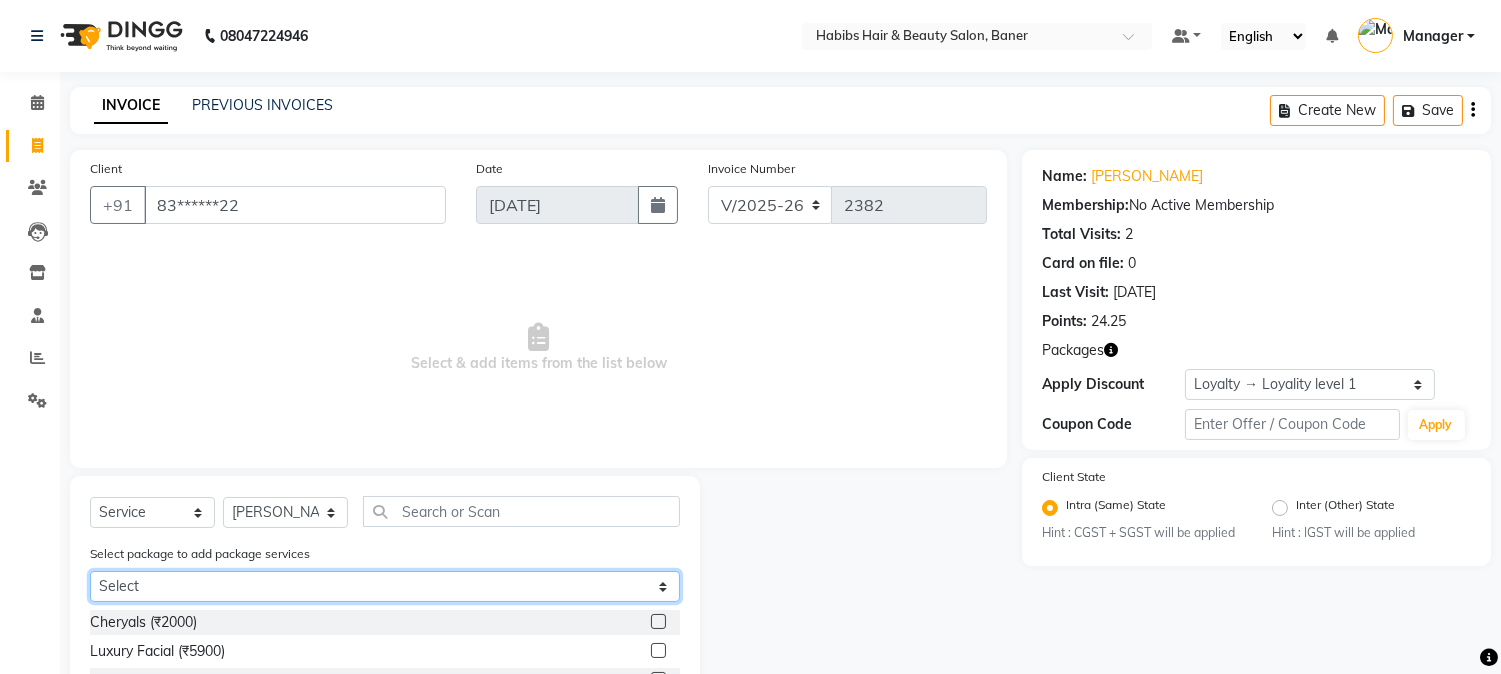 click on "Select [DATE] to [DATE]@999" 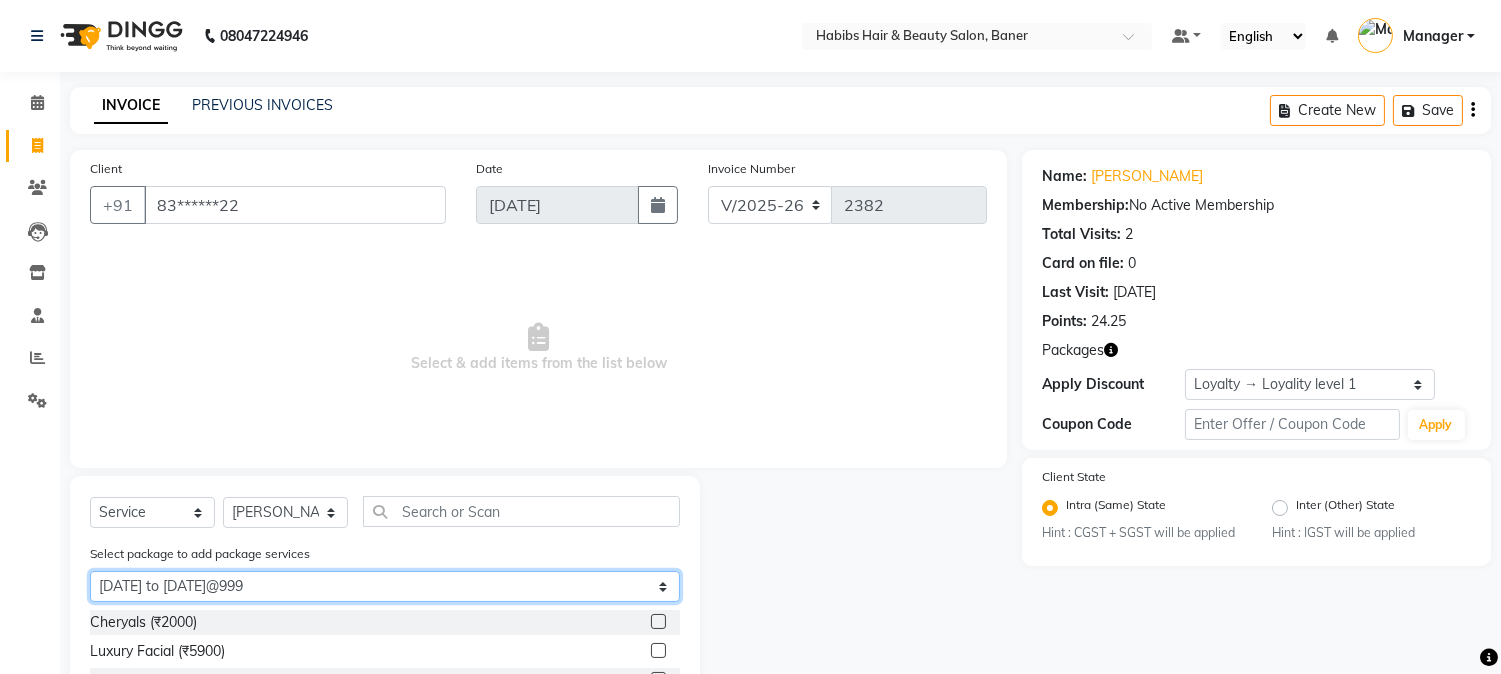 click on "Select [DATE] to [DATE]@999" 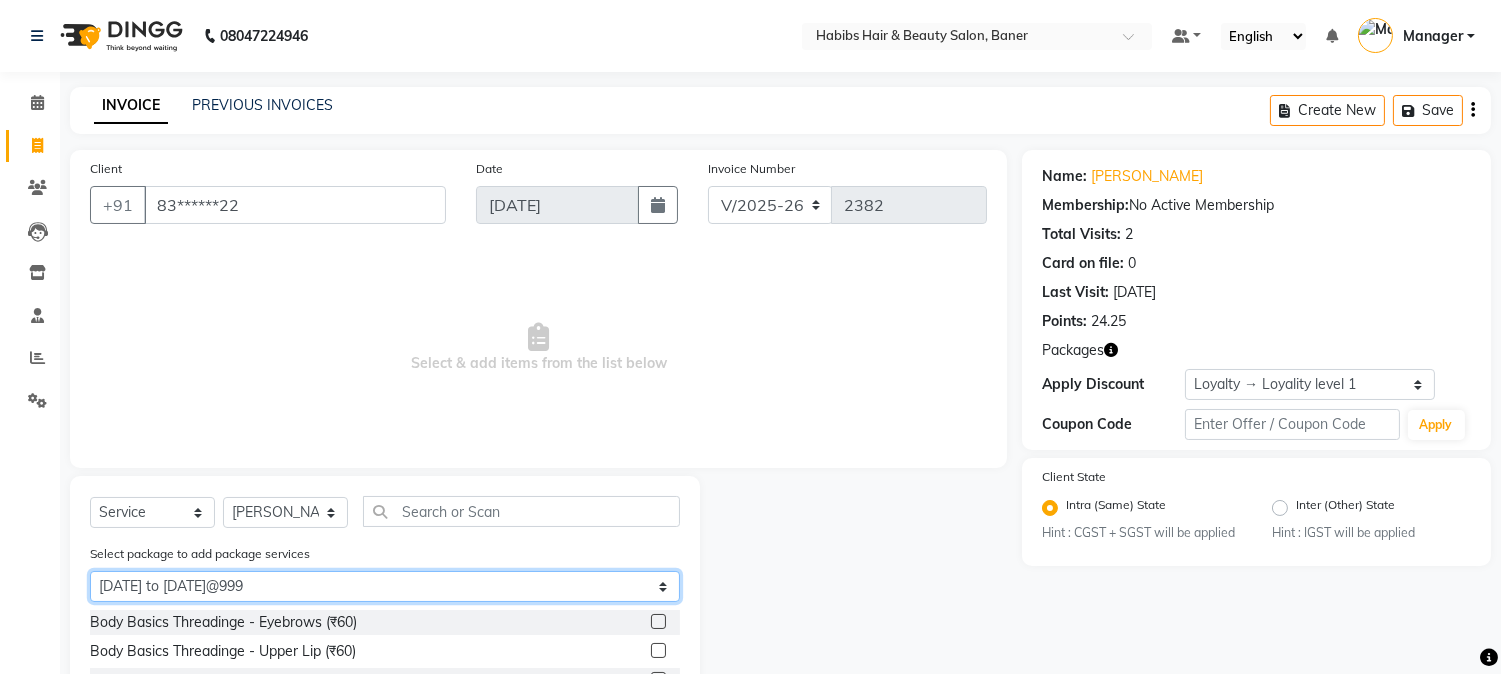 scroll, scrollTop: 167, scrollLeft: 0, axis: vertical 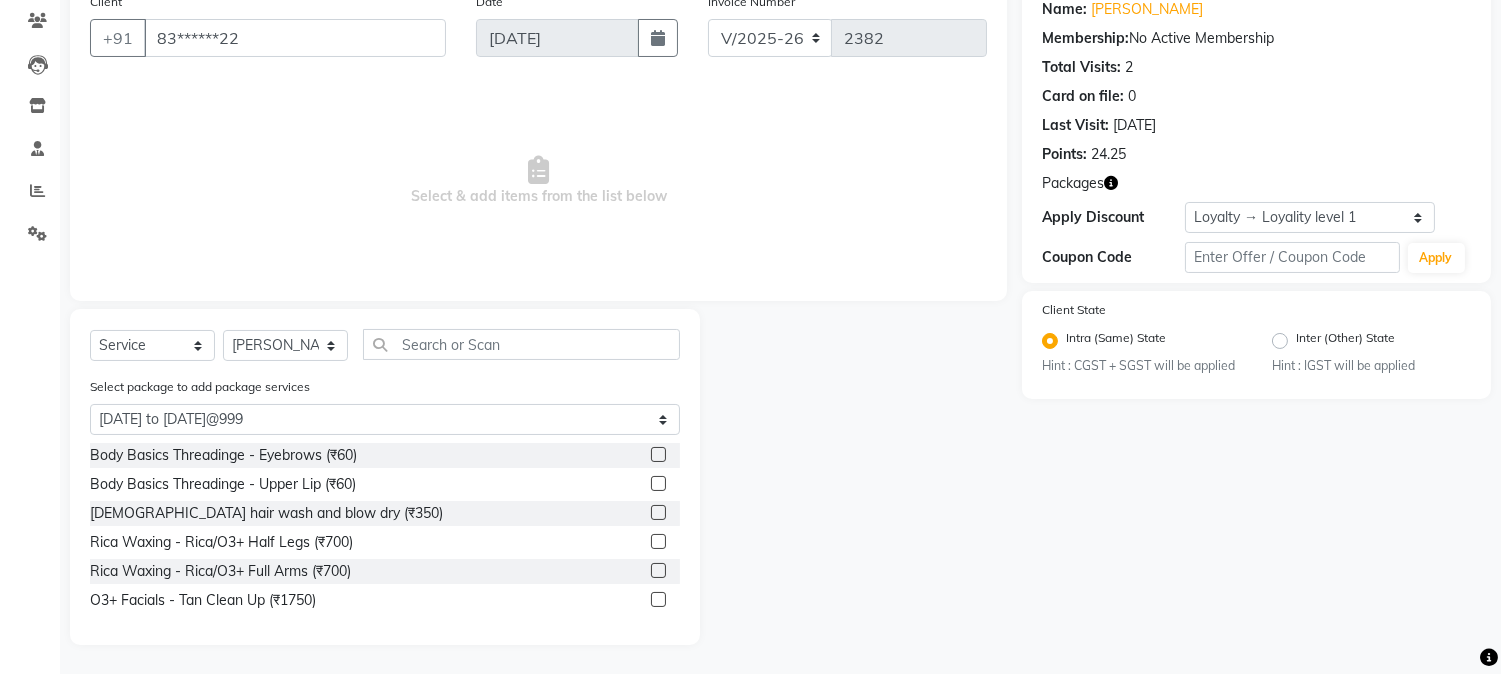 click 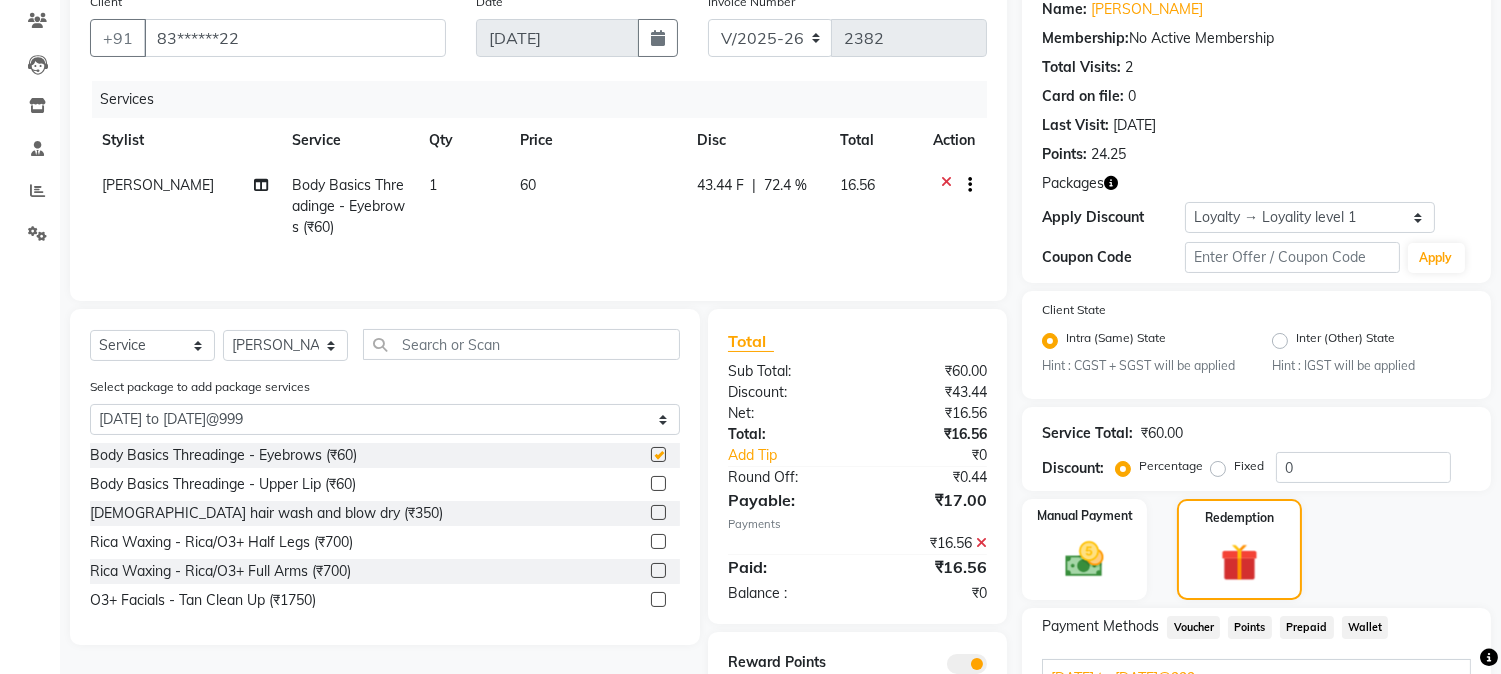 checkbox on "false" 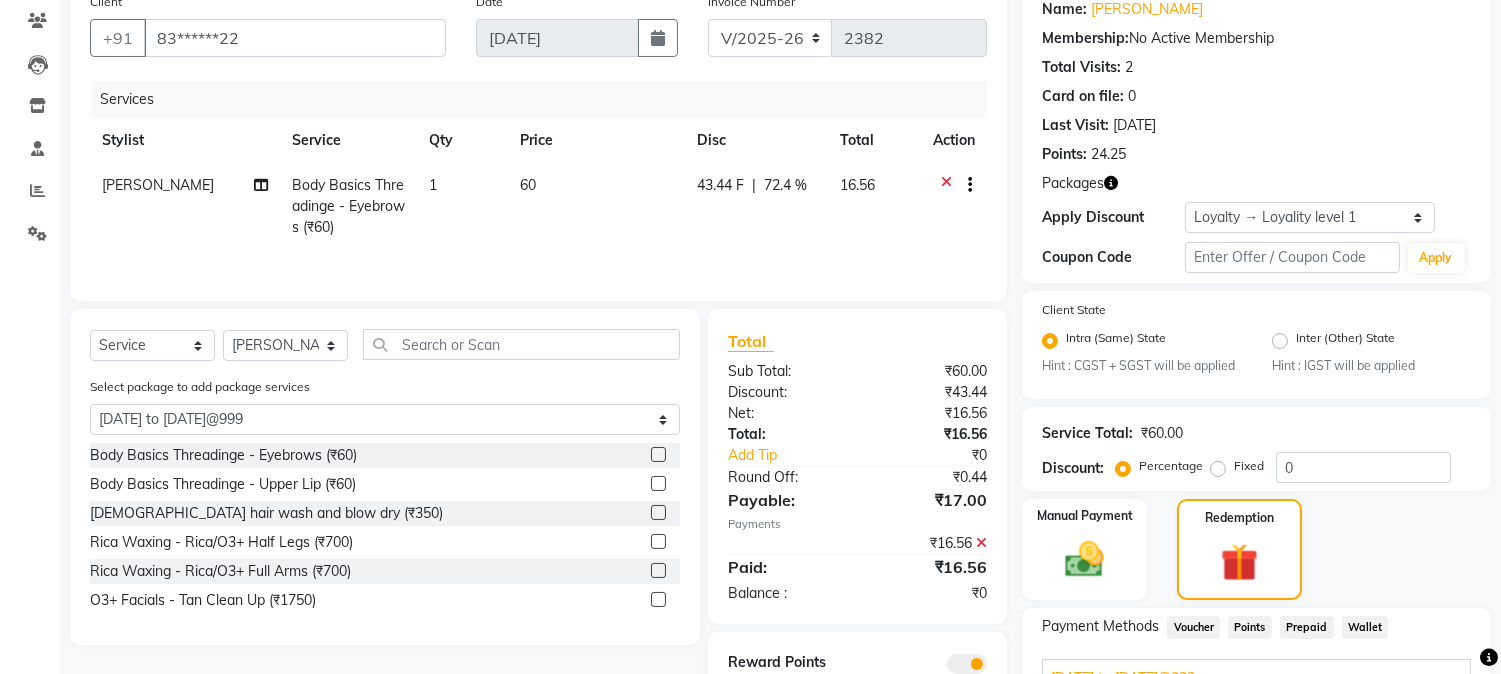 click 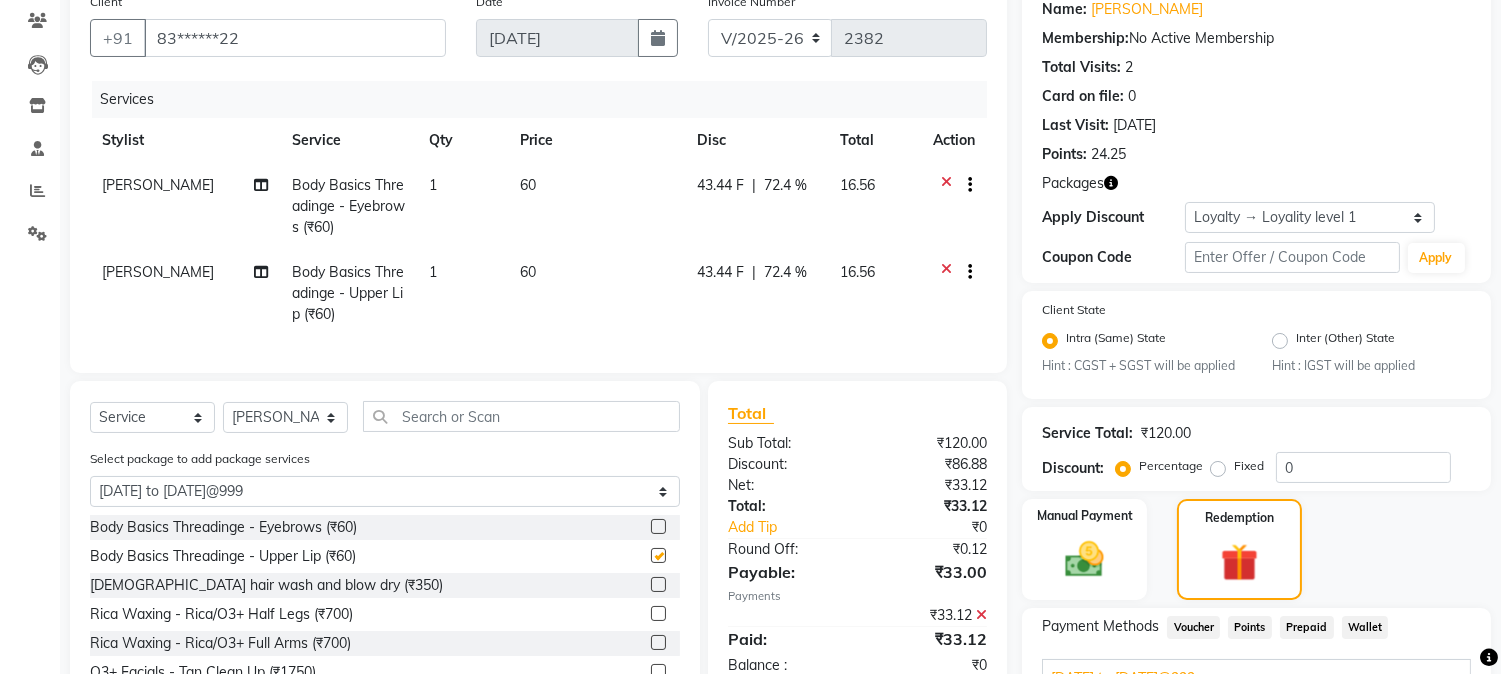 checkbox on "false" 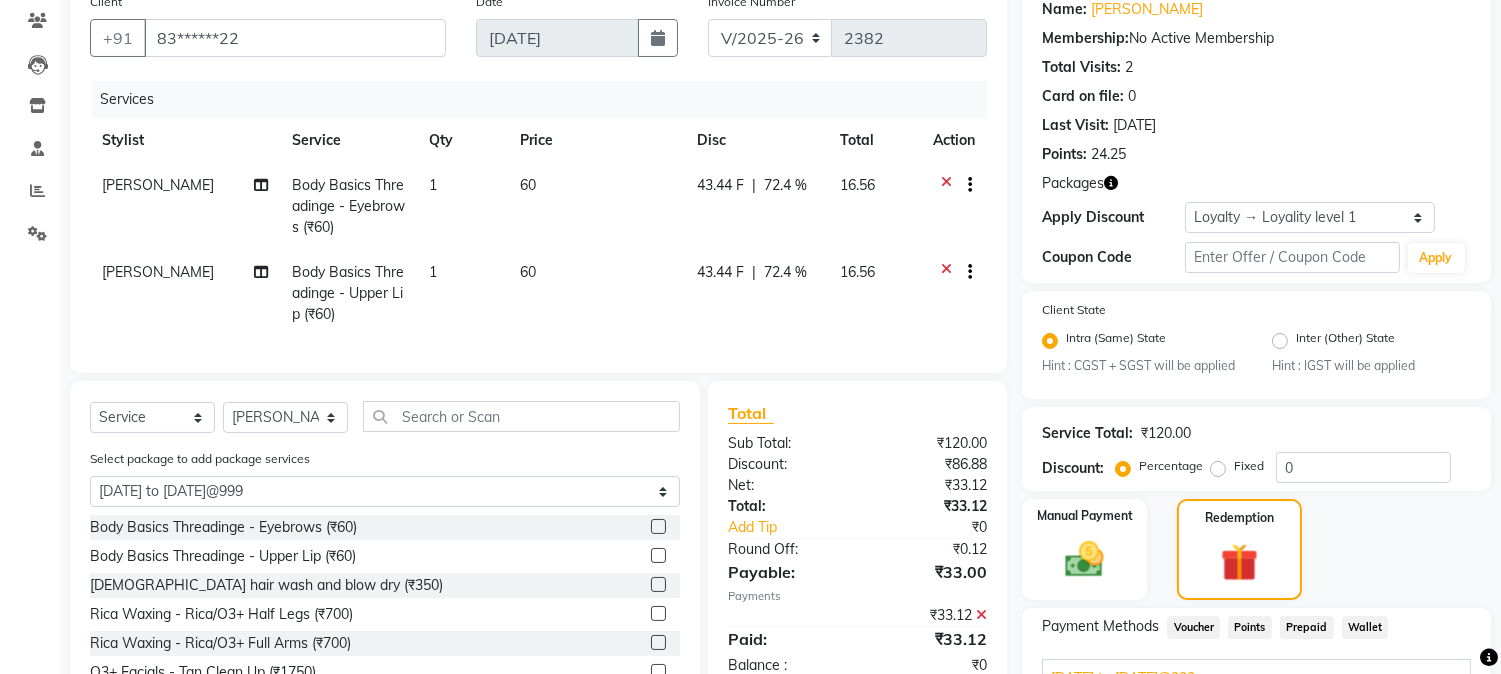 scroll, scrollTop: 564, scrollLeft: 0, axis: vertical 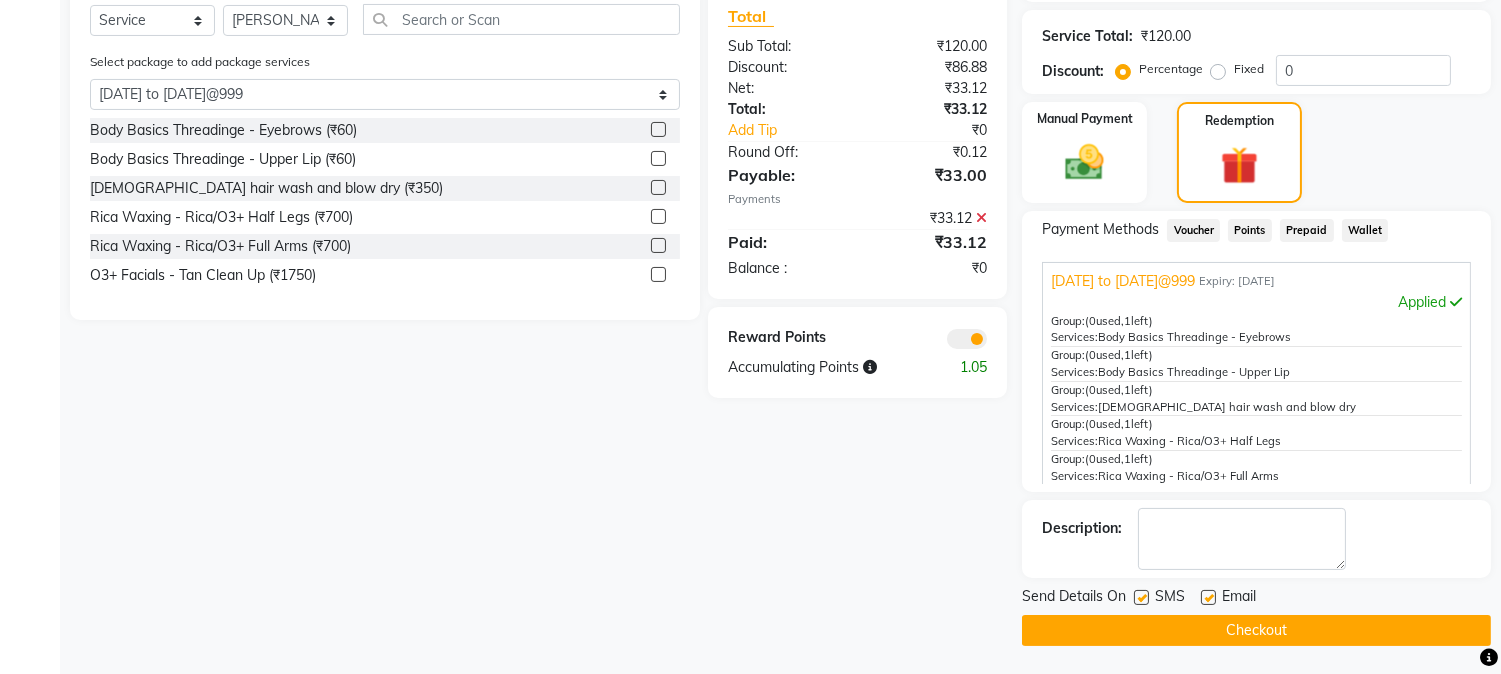 click 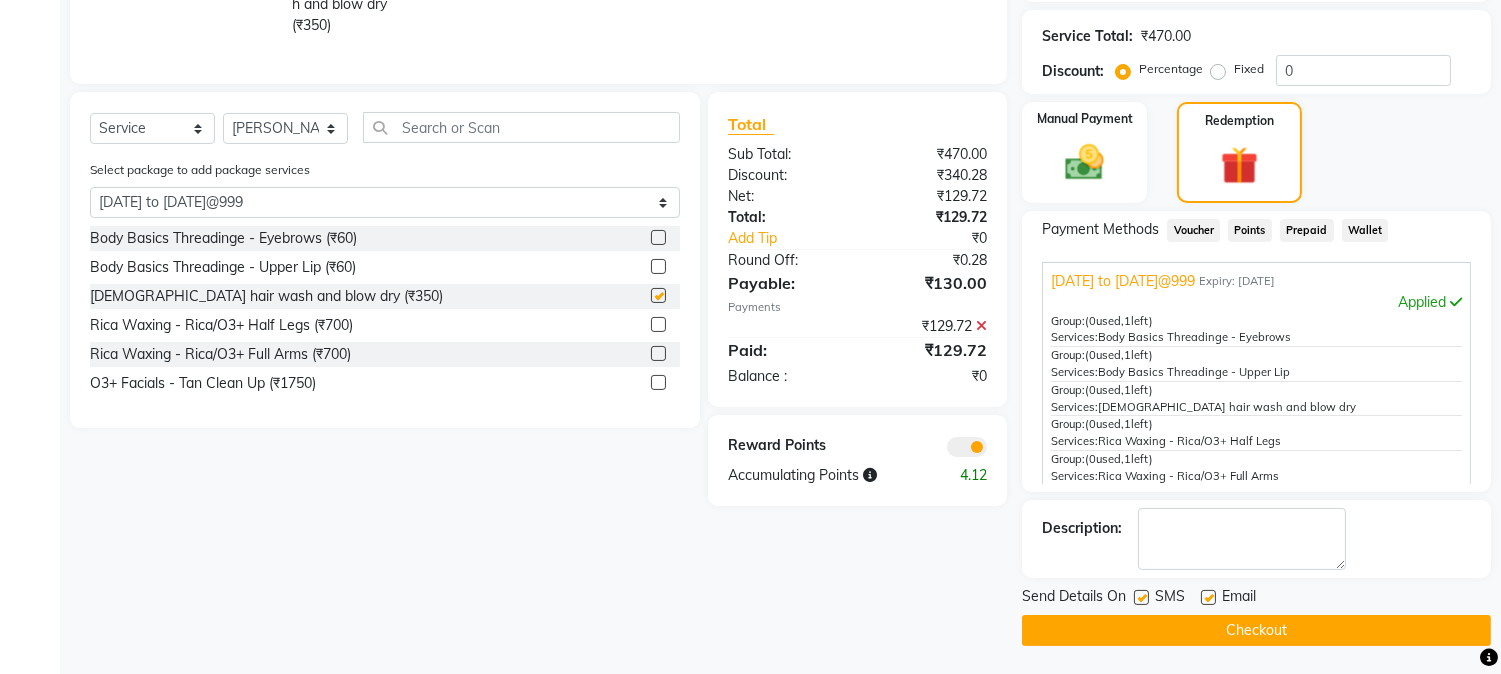 checkbox on "false" 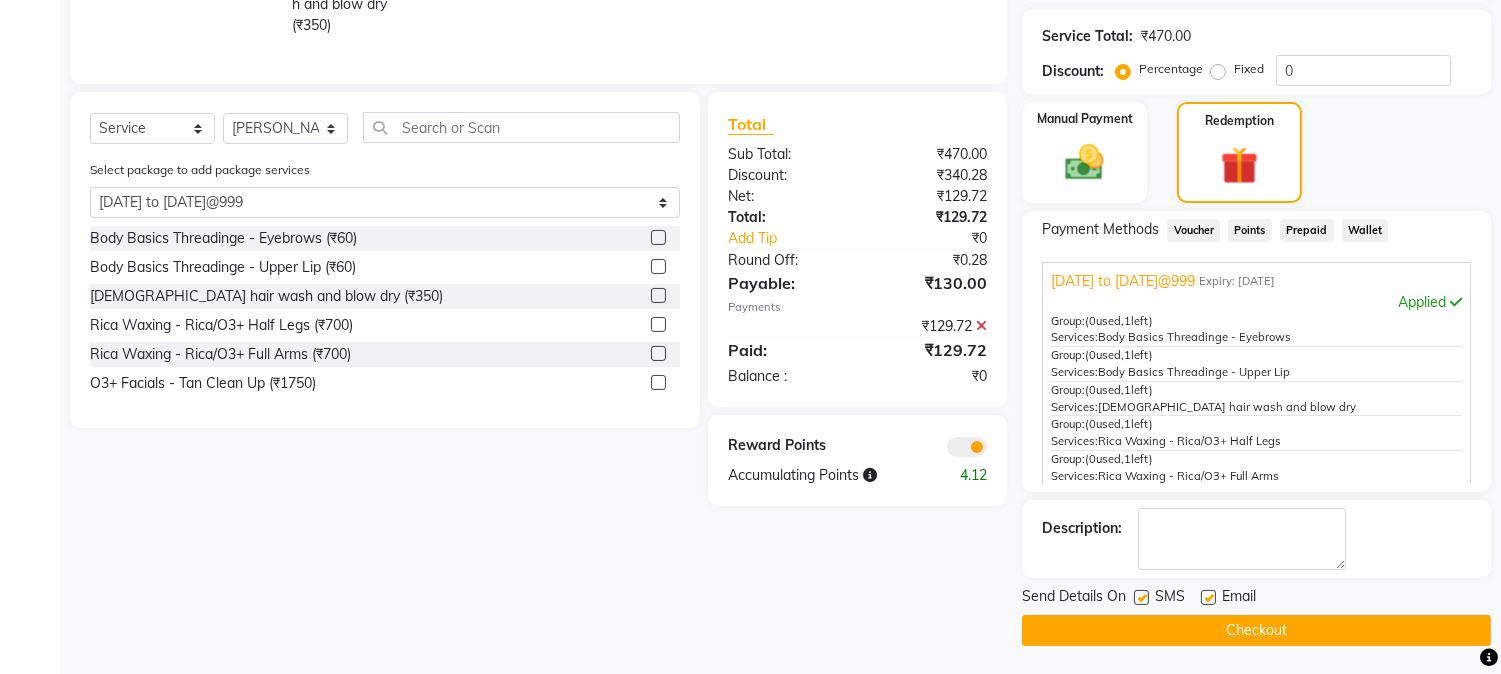 click 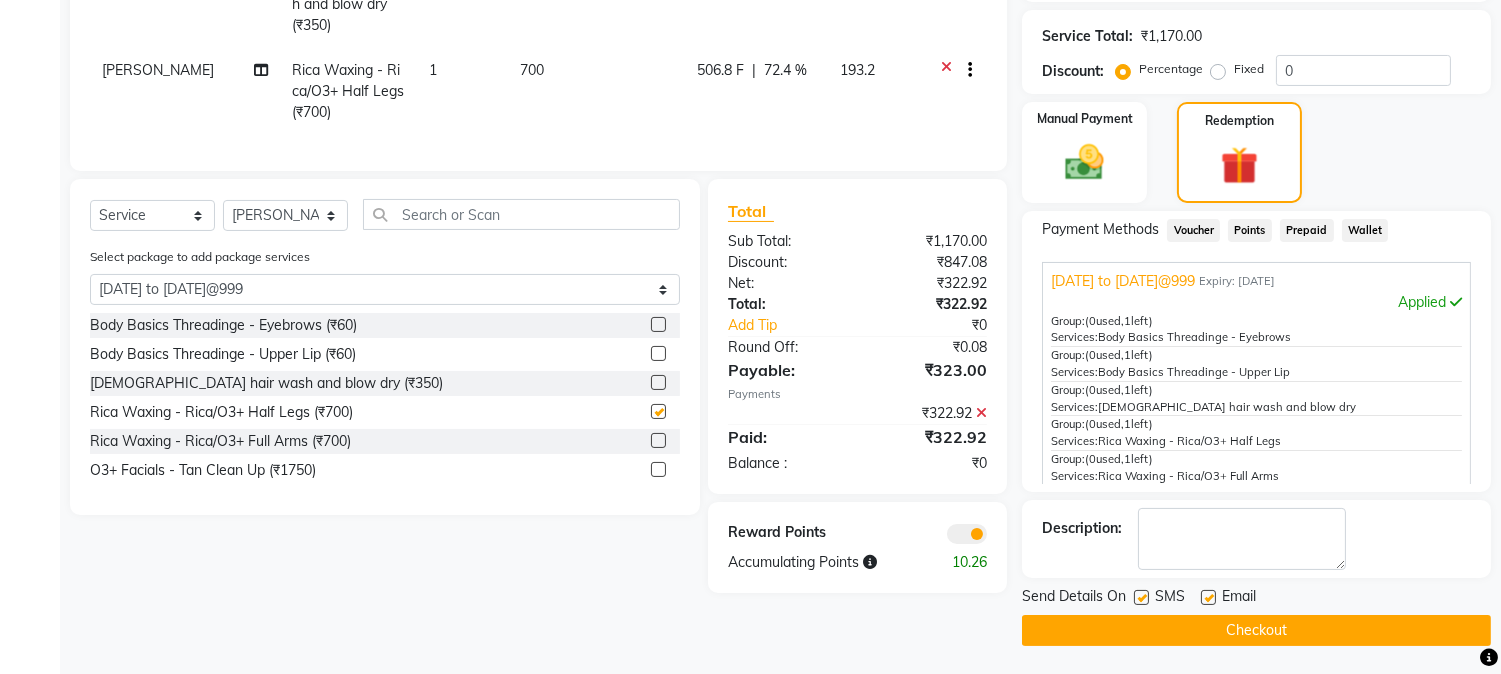 checkbox on "false" 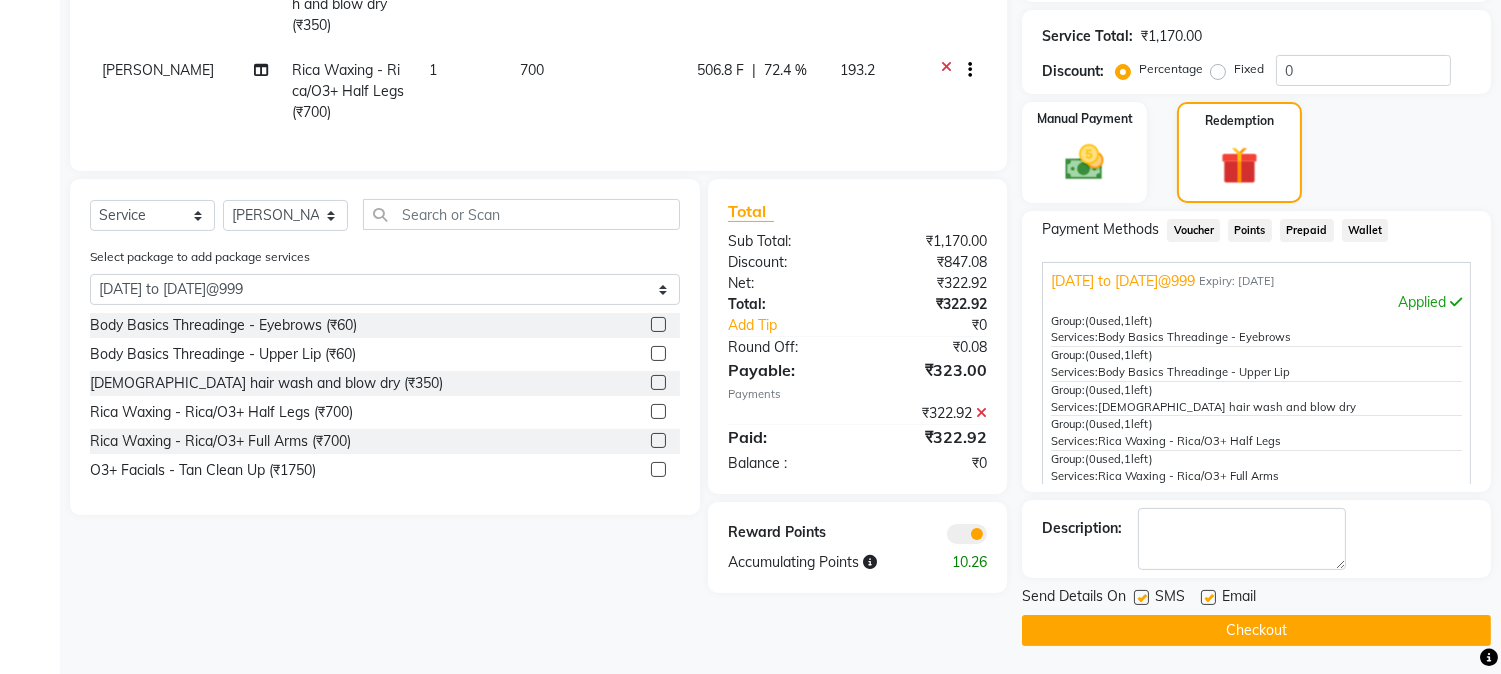 click 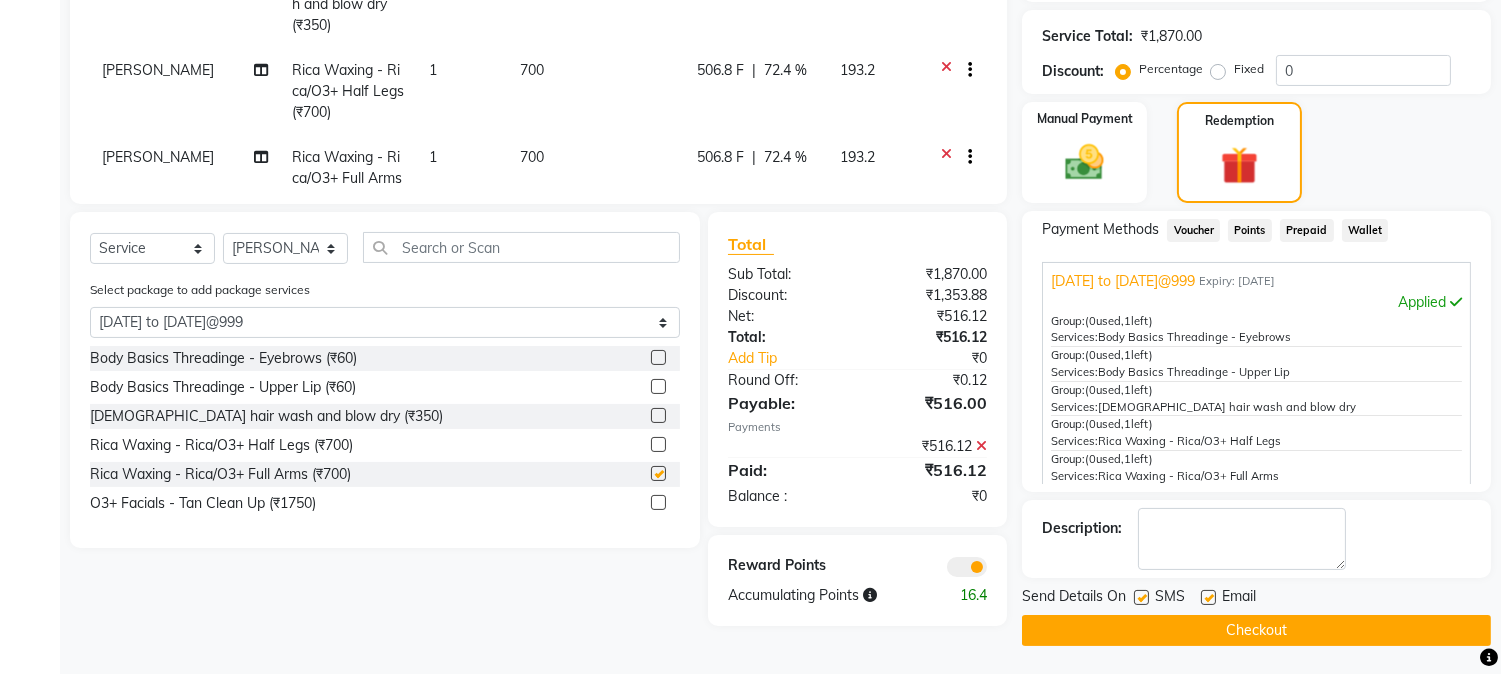 checkbox on "false" 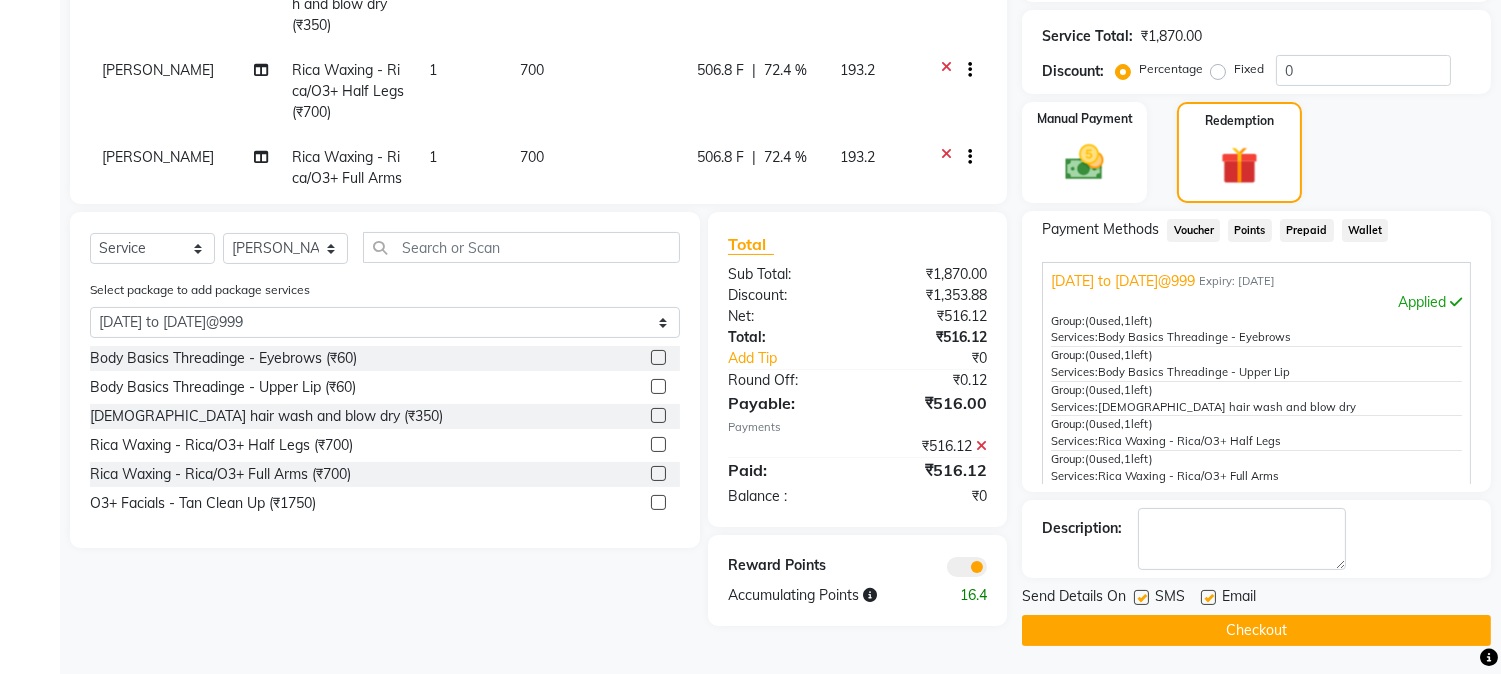 click 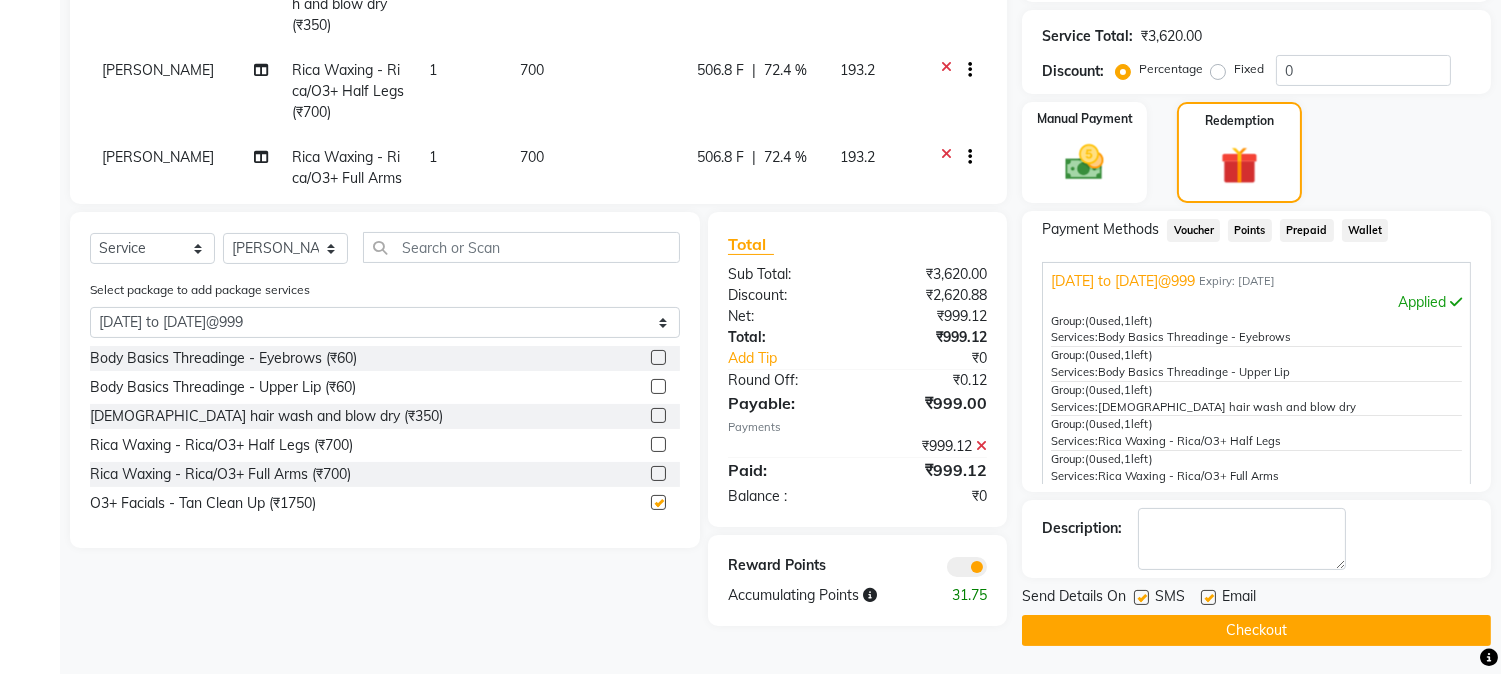 checkbox on "false" 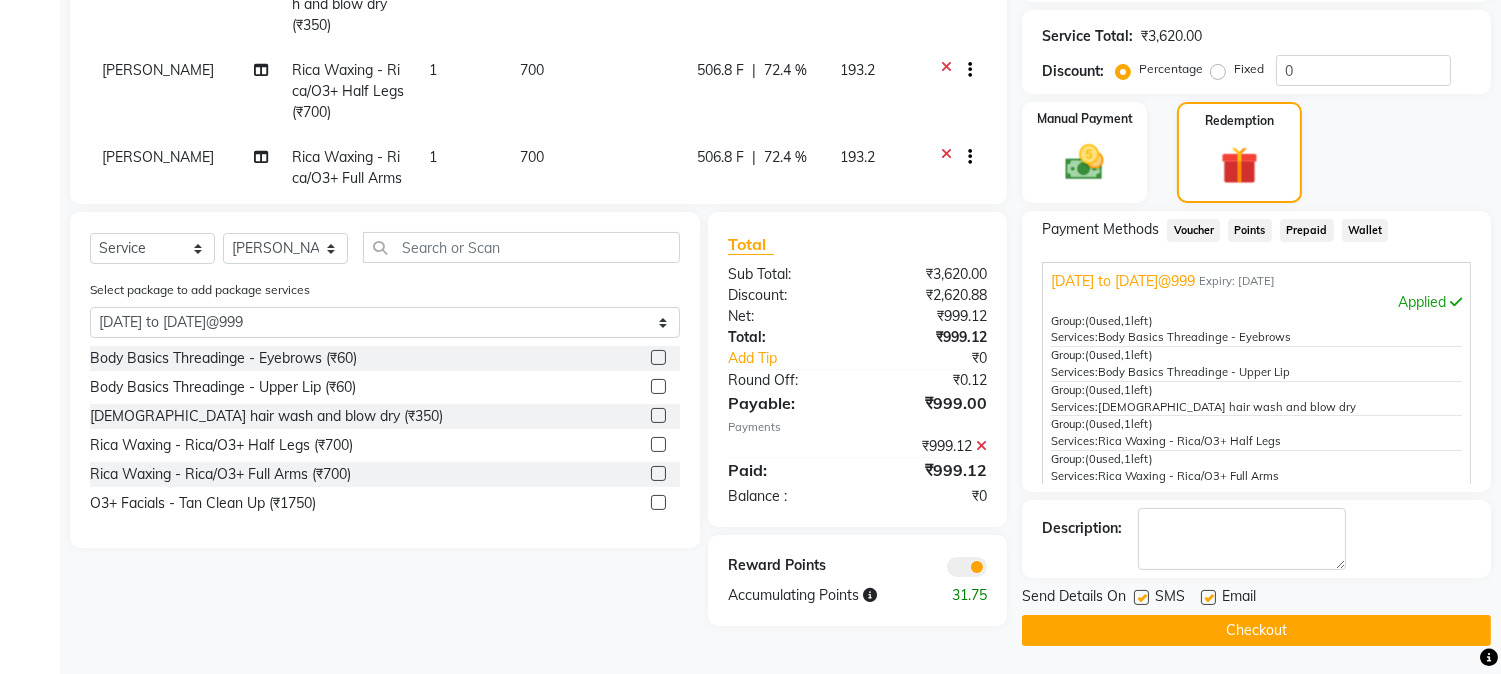 click on "Checkout" 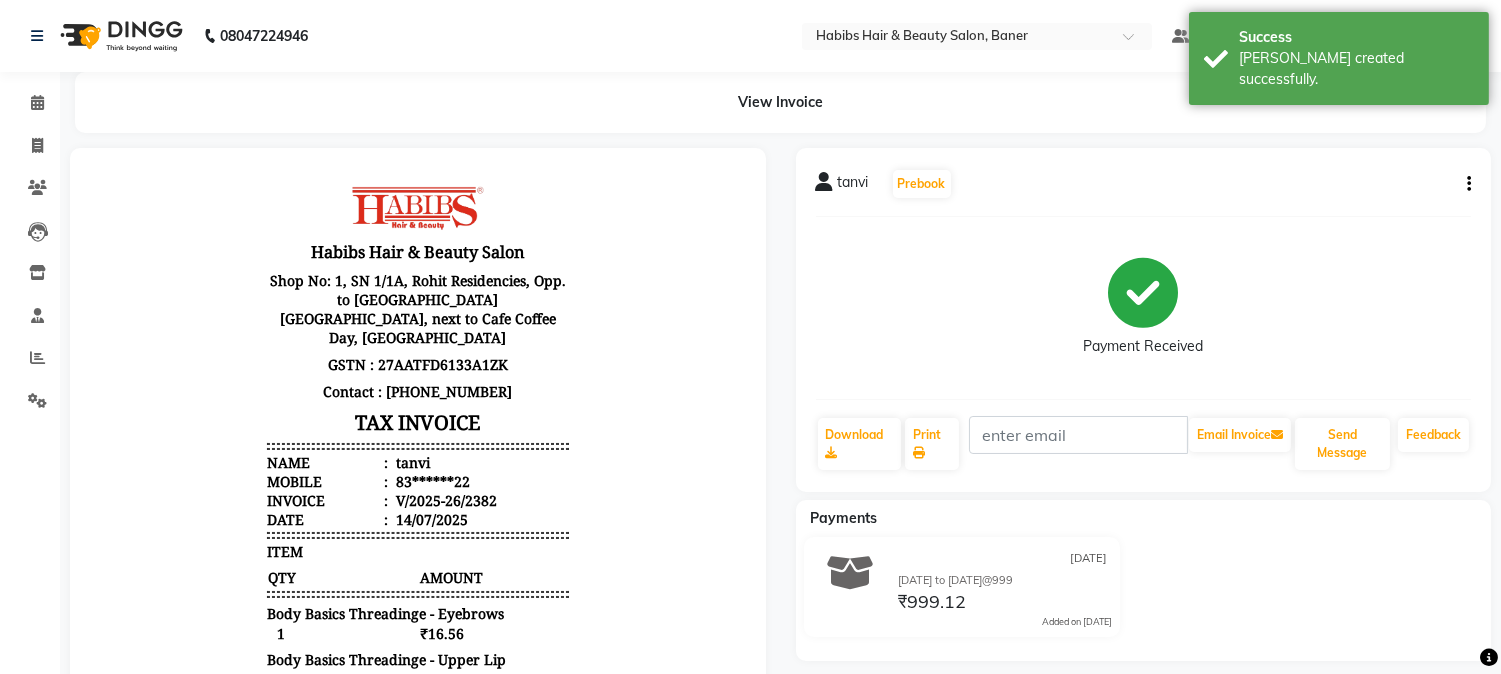 scroll, scrollTop: 0, scrollLeft: 0, axis: both 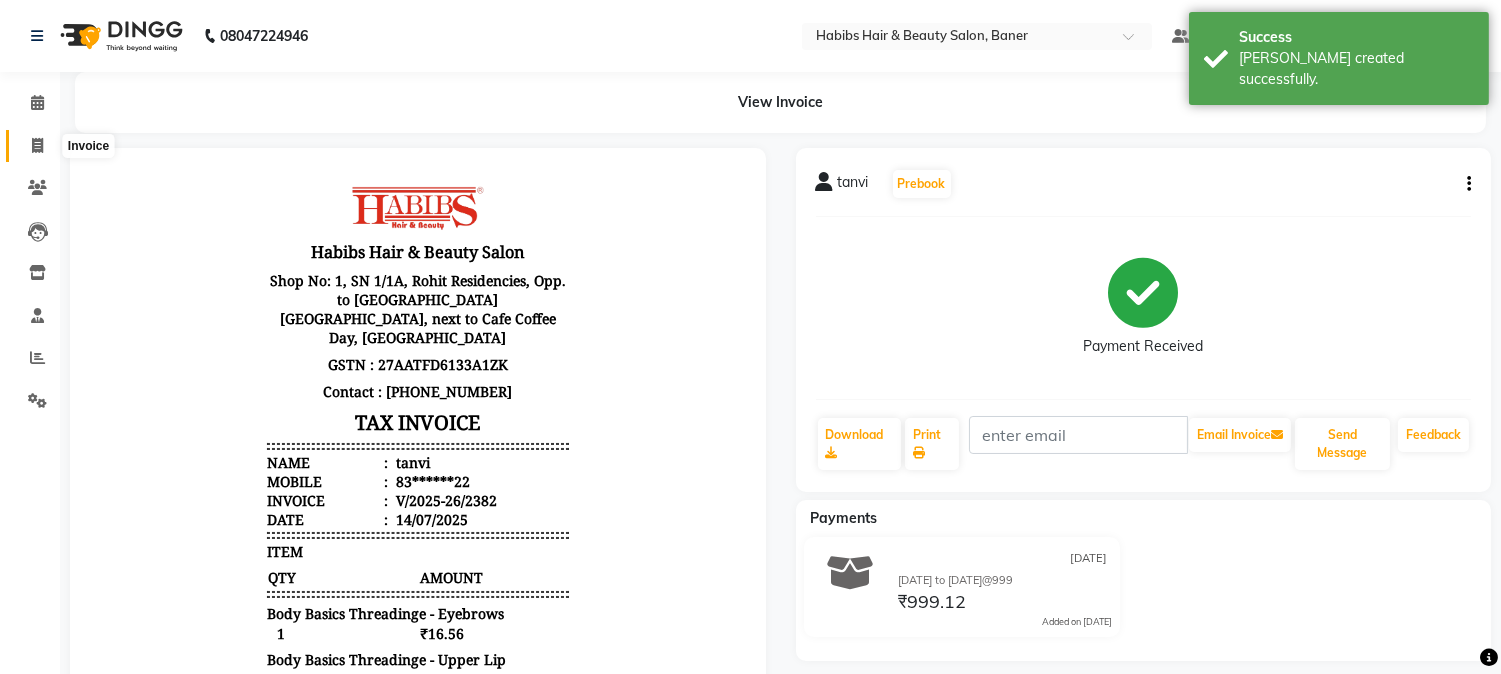 click 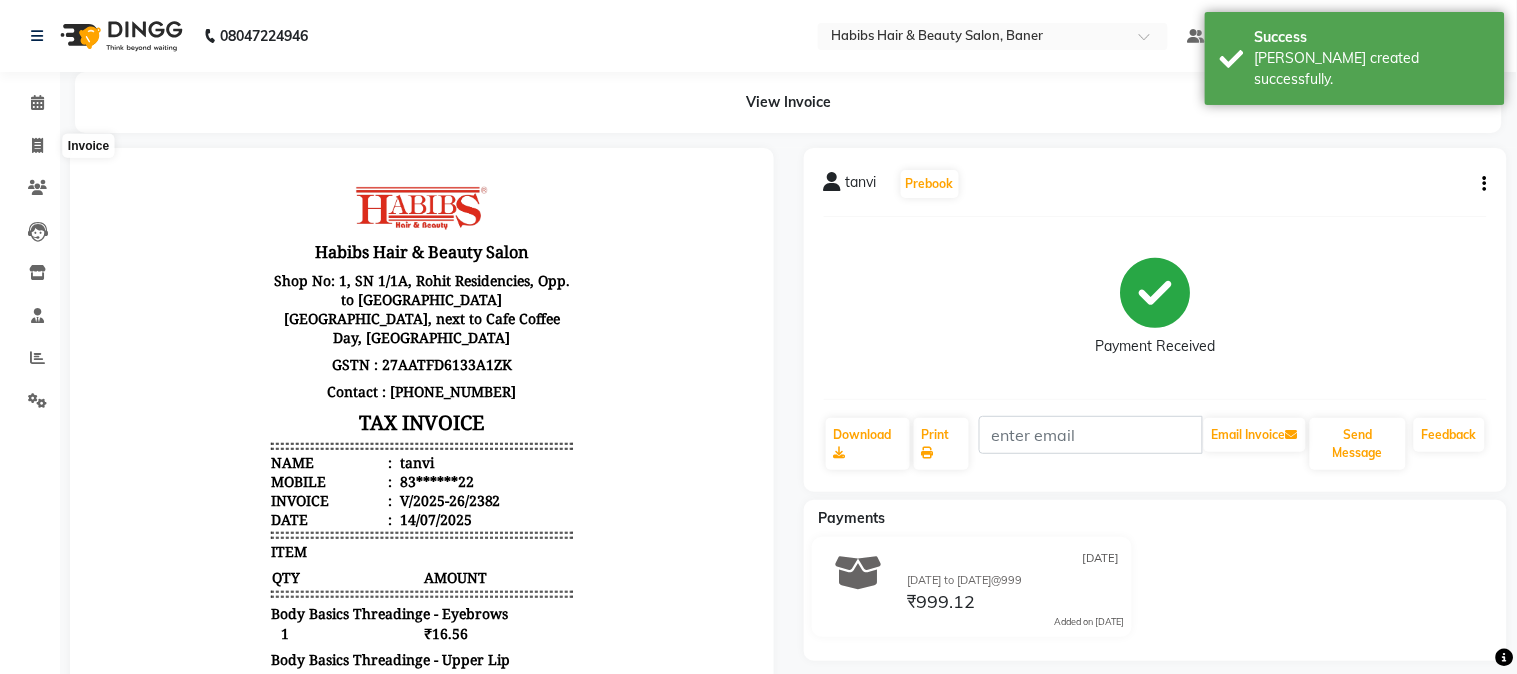 select on "5356" 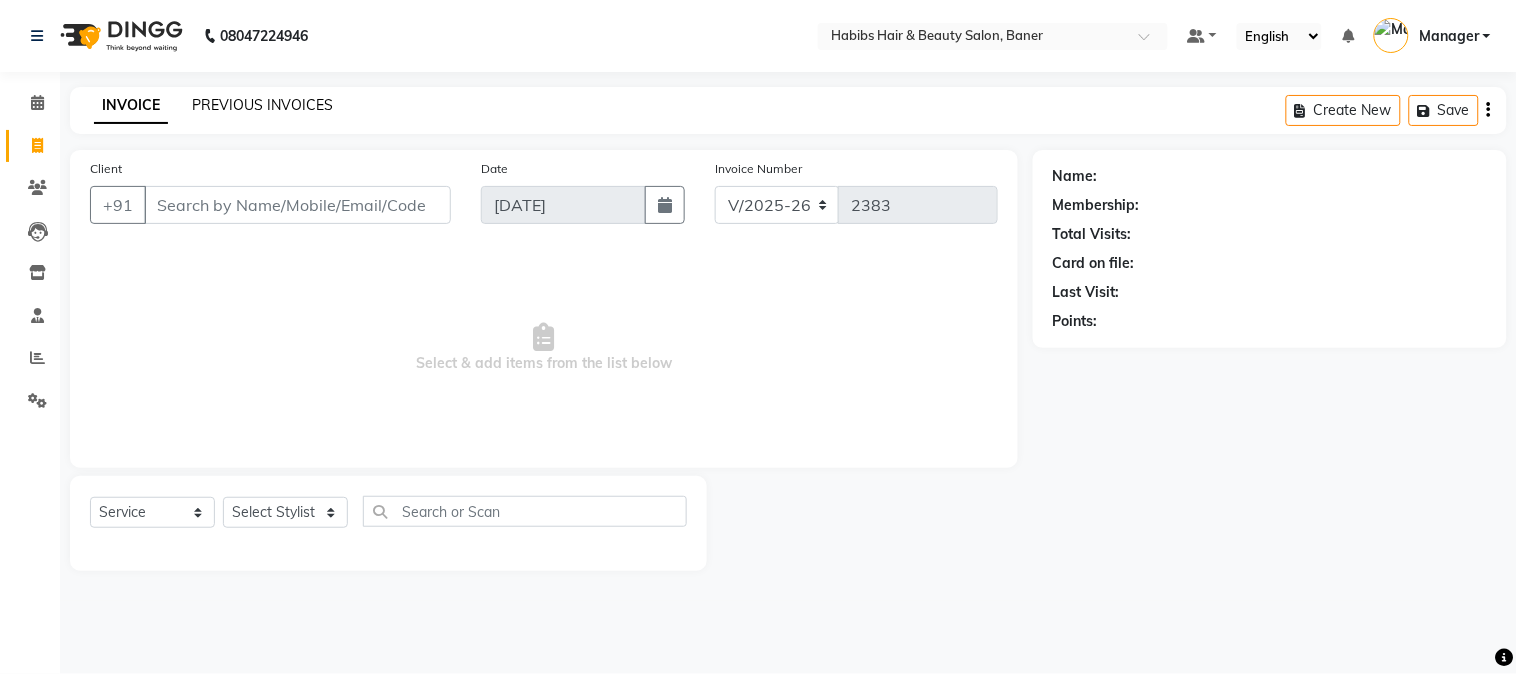 click on "PREVIOUS INVOICES" 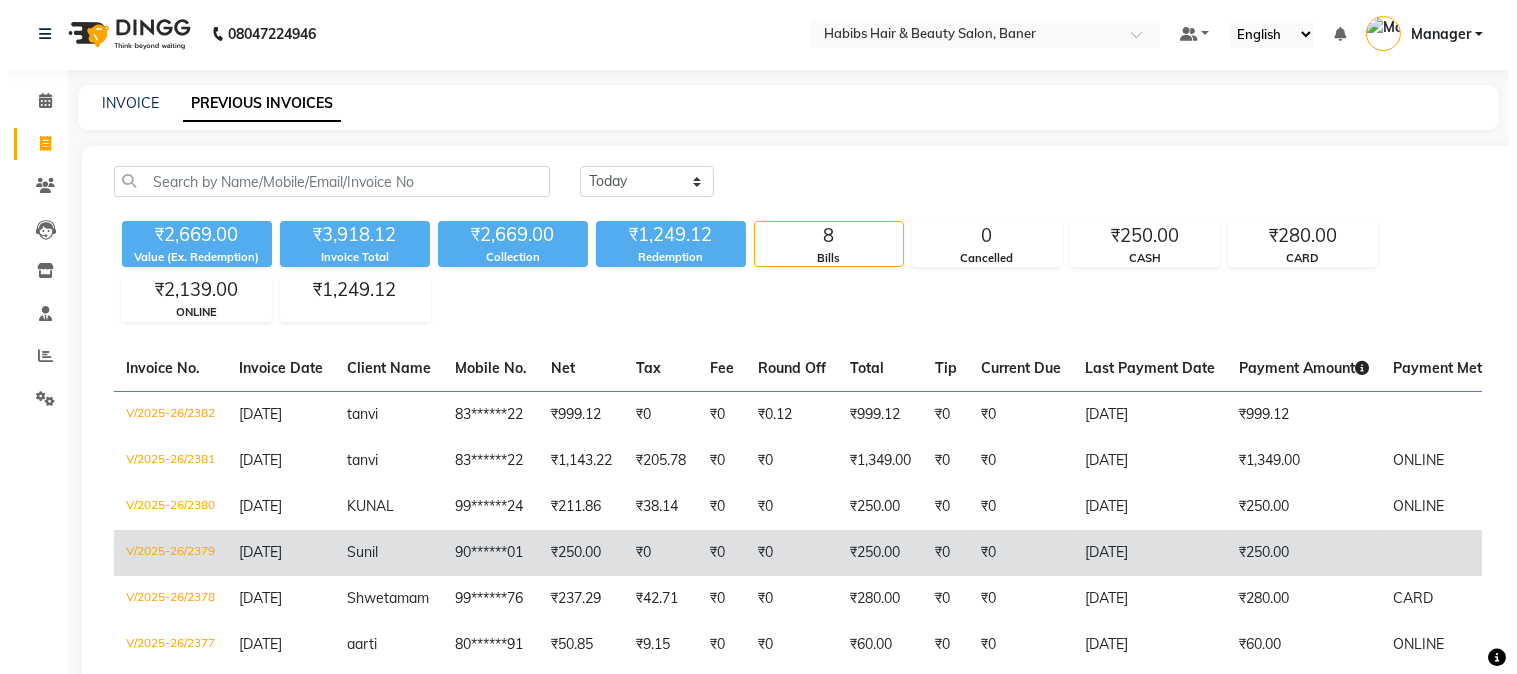 scroll, scrollTop: 0, scrollLeft: 0, axis: both 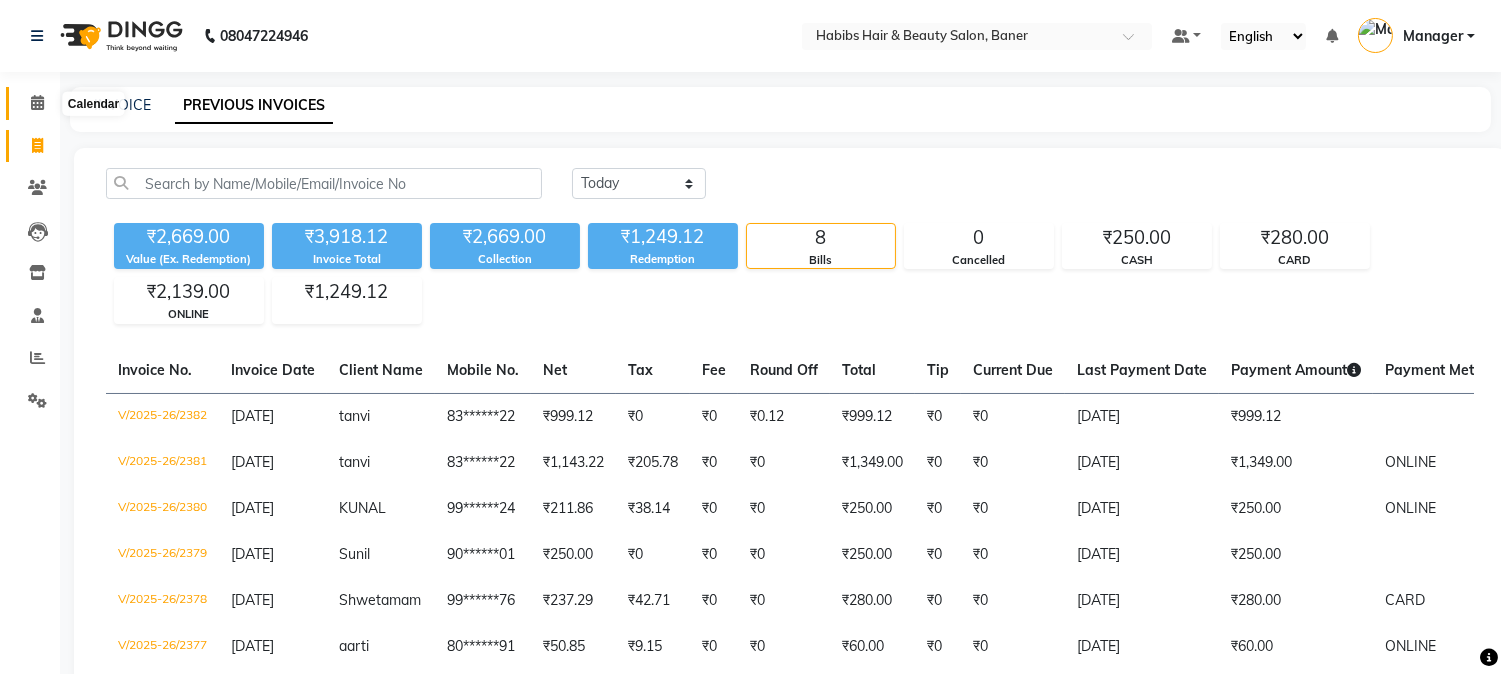 click 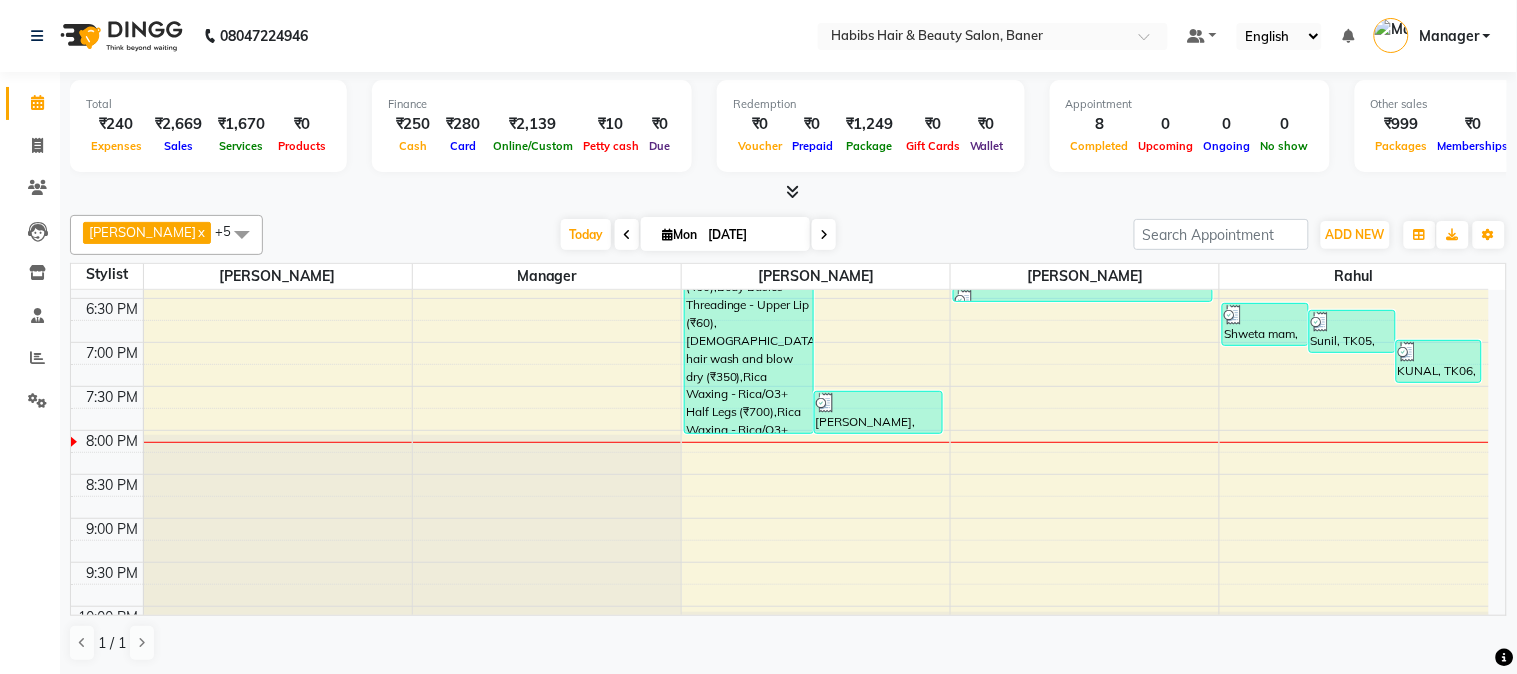 scroll, scrollTop: 1000, scrollLeft: 0, axis: vertical 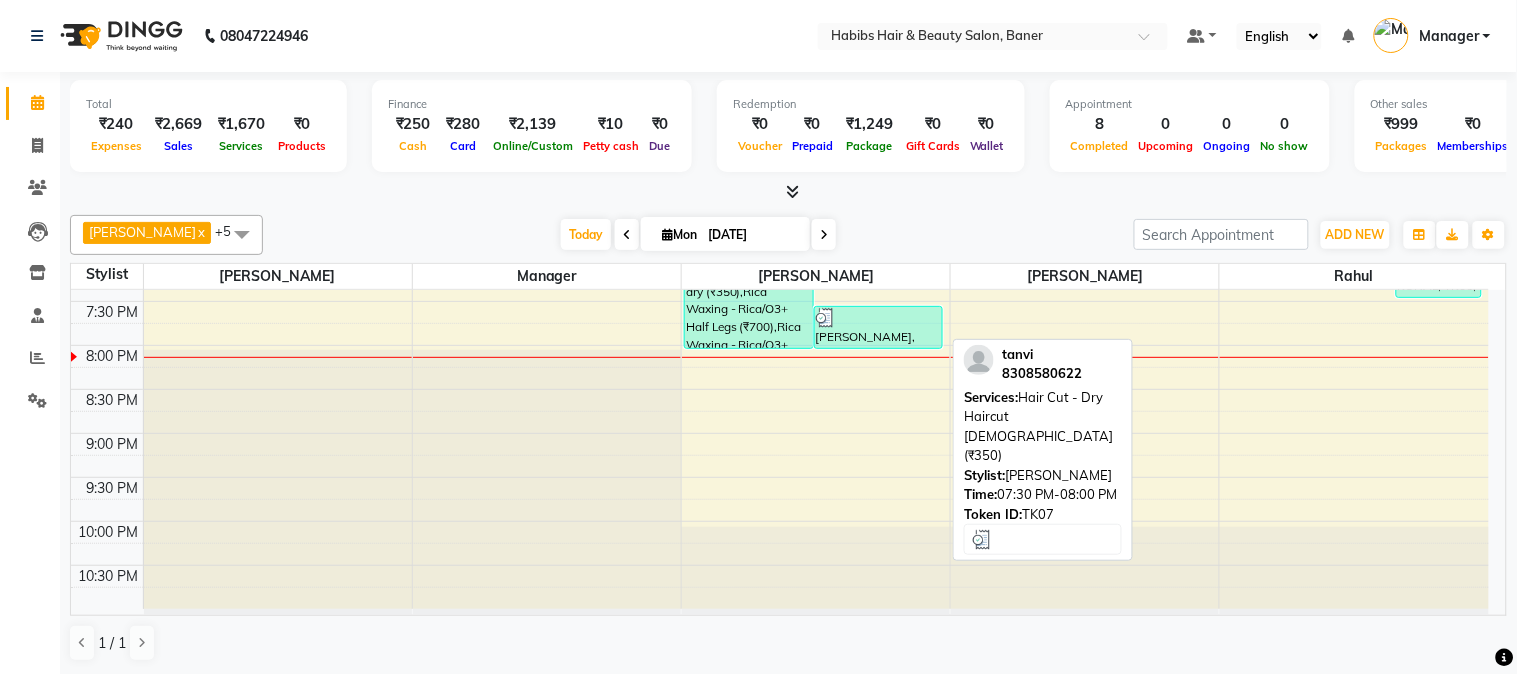 click at bounding box center [879, 318] 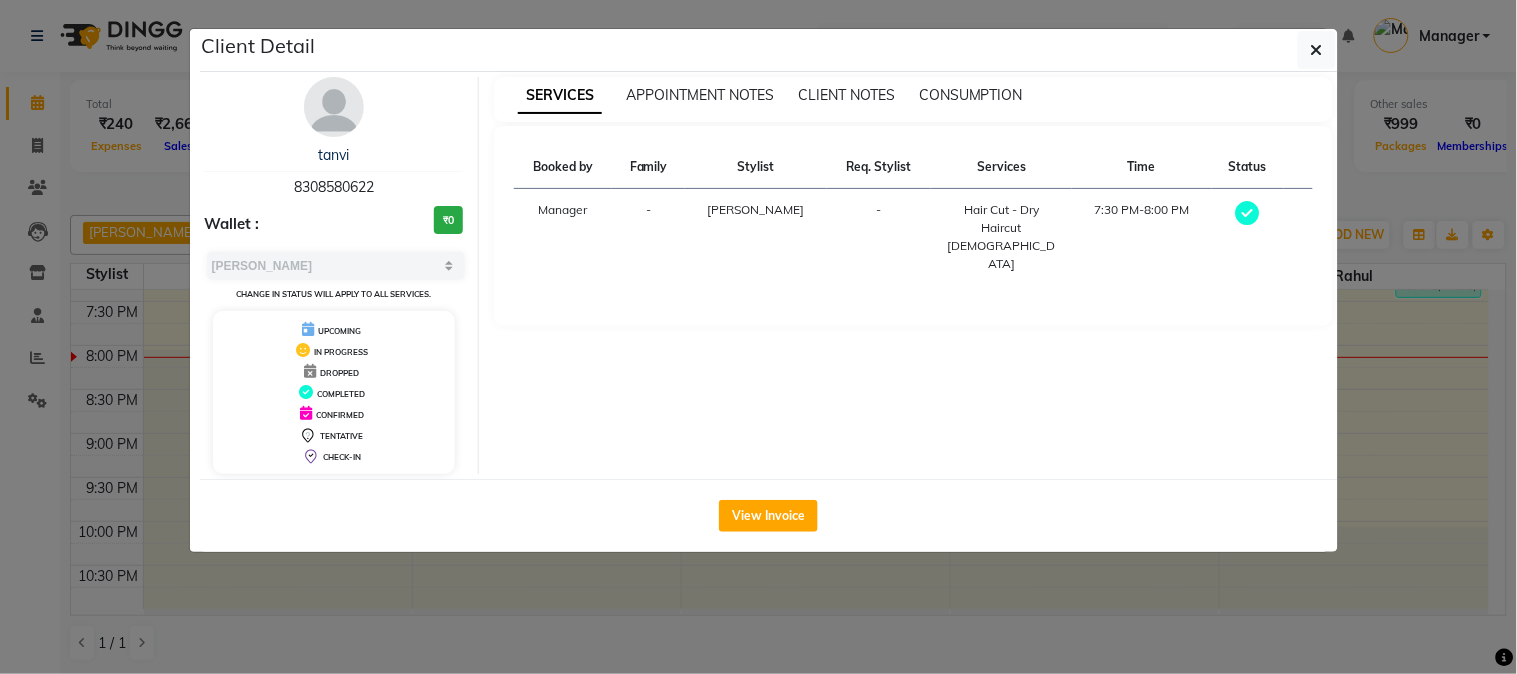 click on "Client Detail" 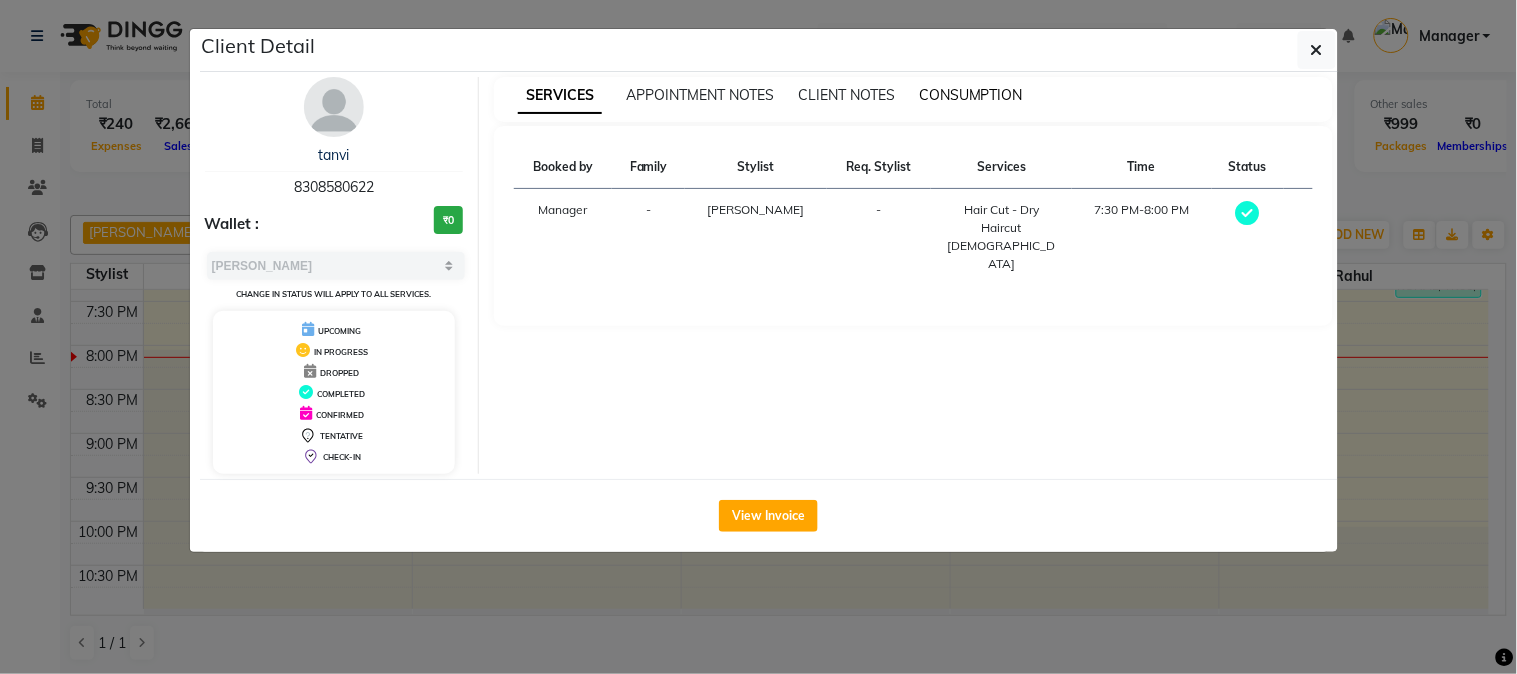 click on "CONSUMPTION" at bounding box center (971, 95) 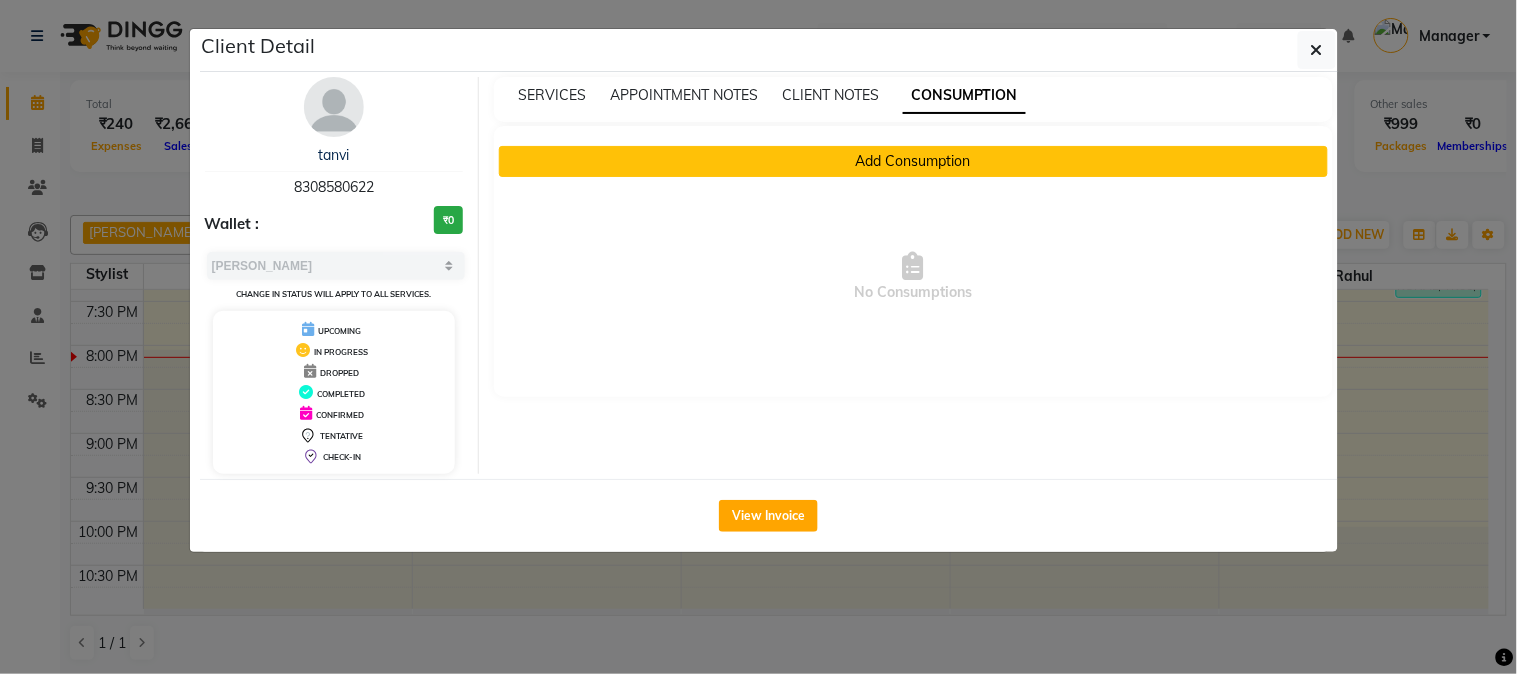 click on "Add Consumption" at bounding box center (913, 161) 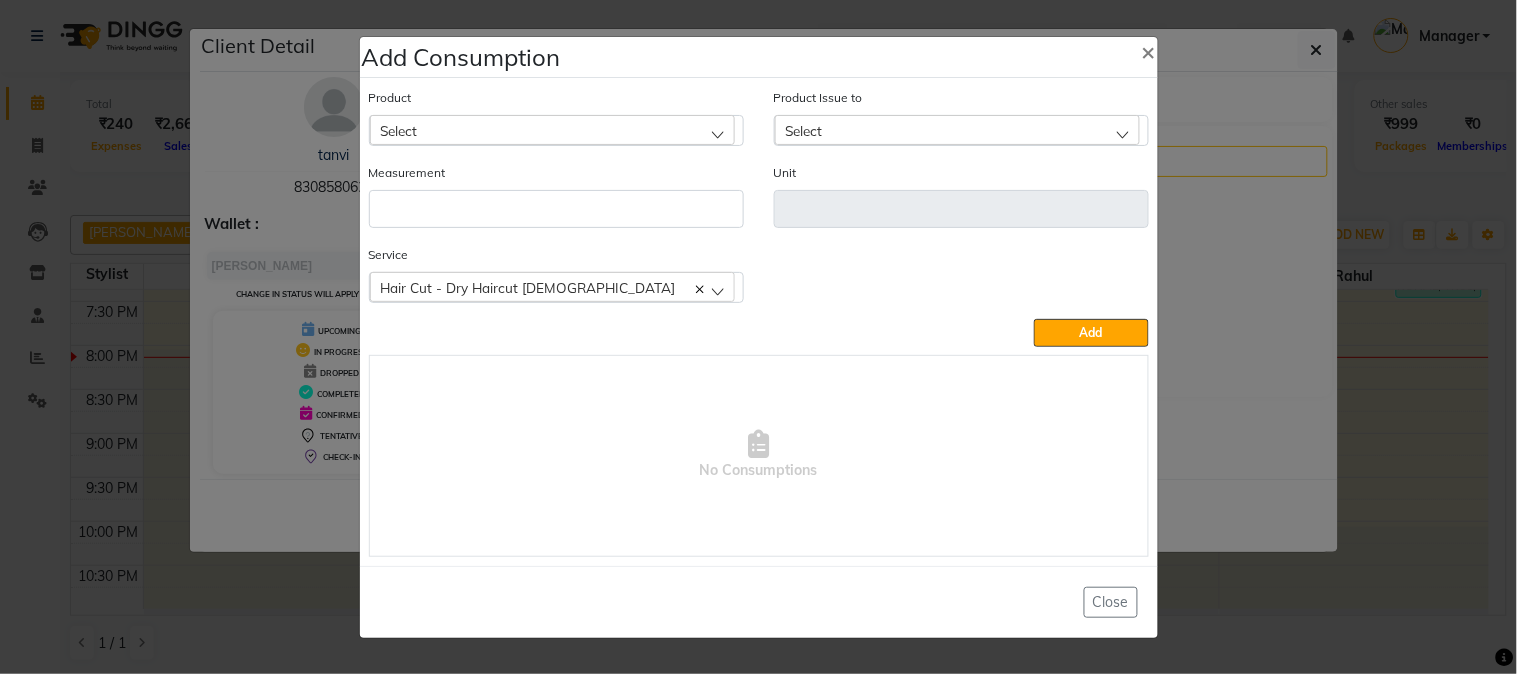 click on "Select" 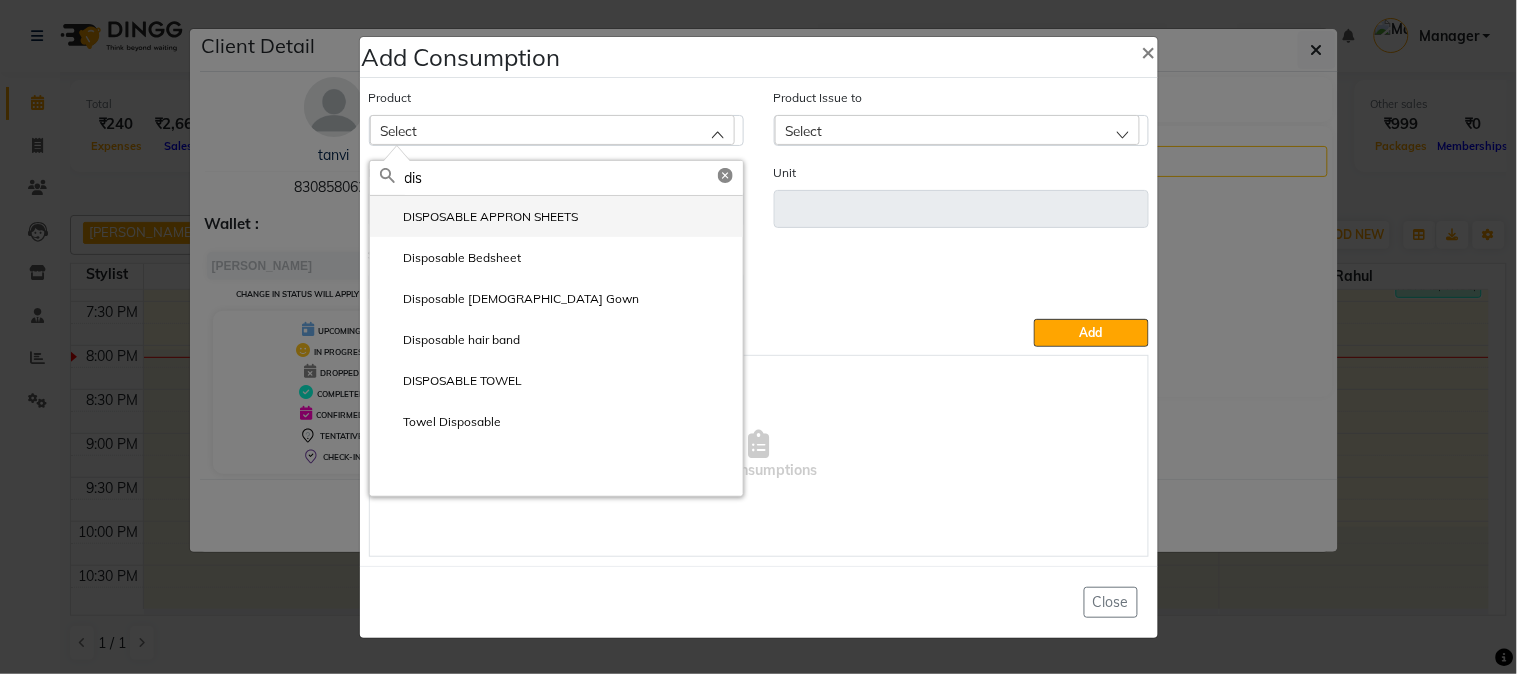 type on "dis" 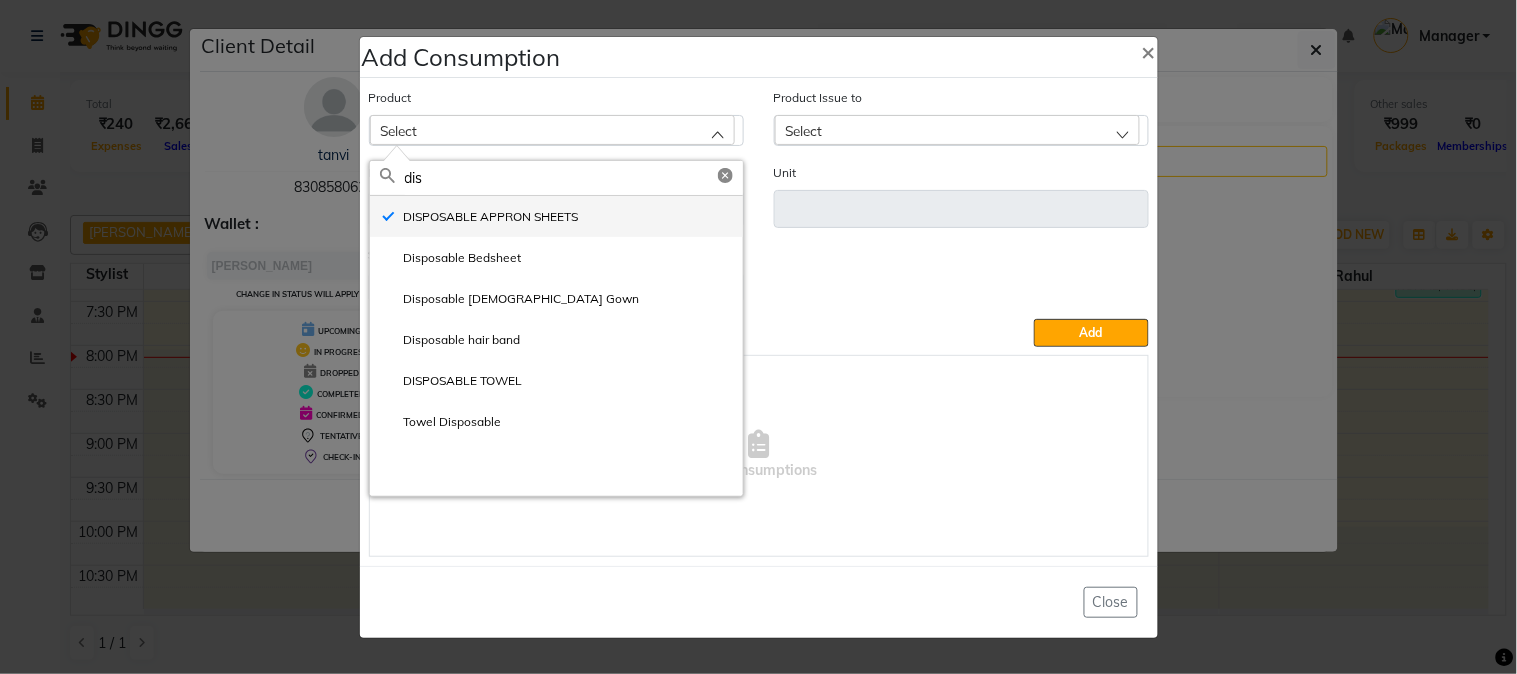 type on "ml" 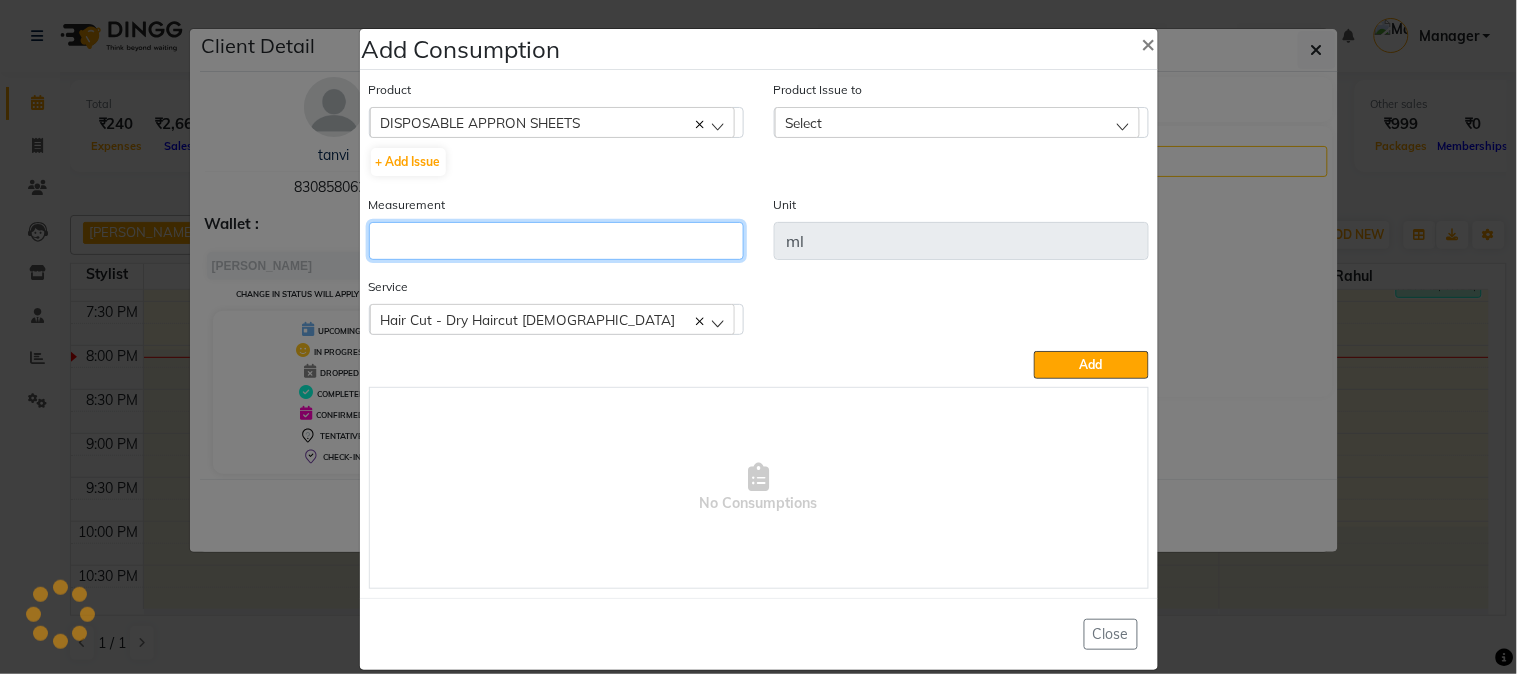 click 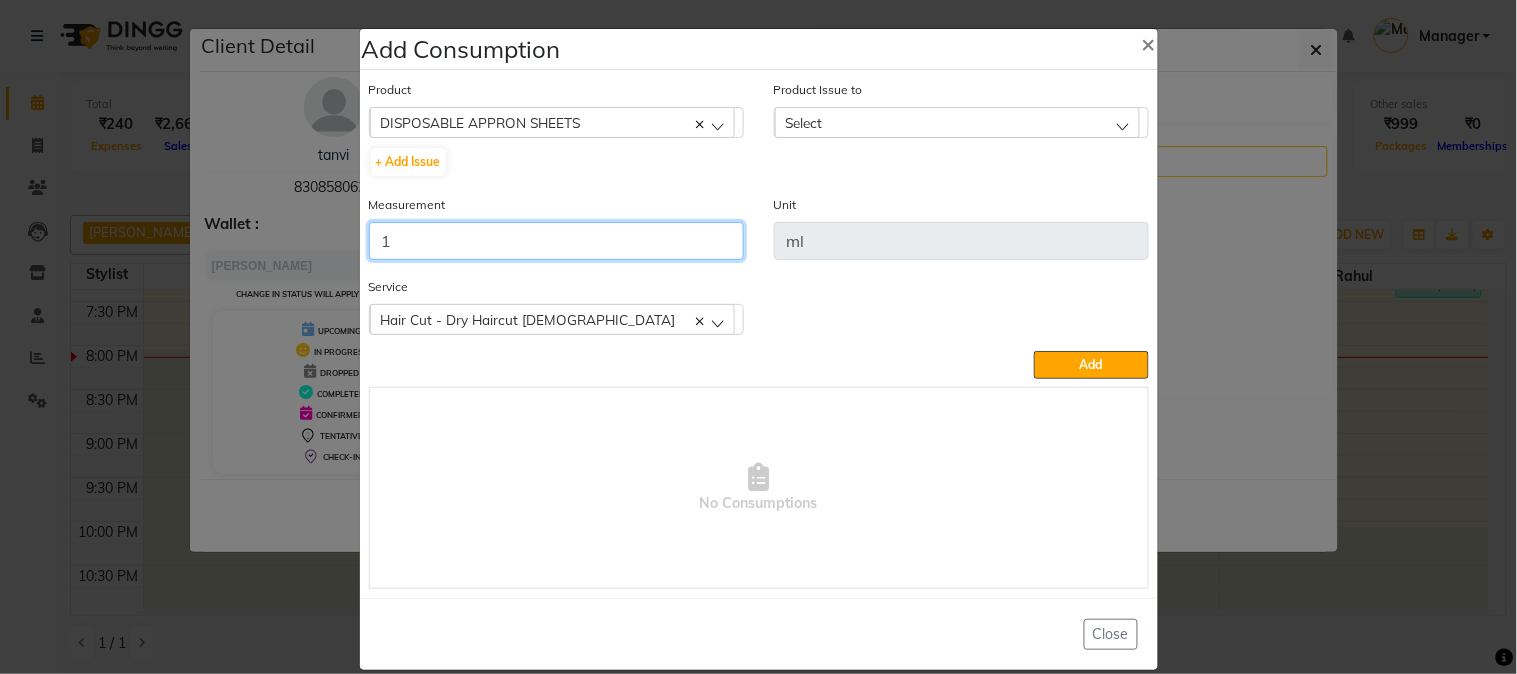 type on "1" 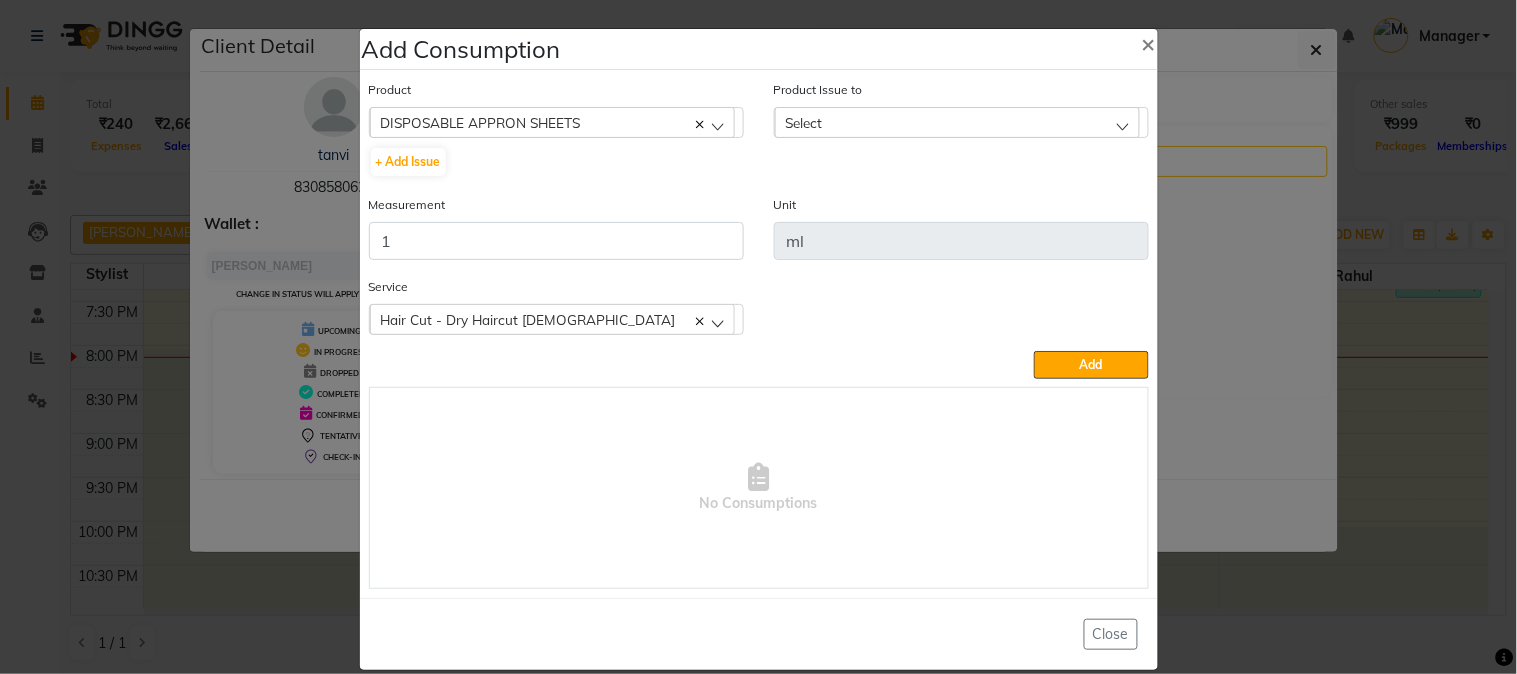 click on "Select" 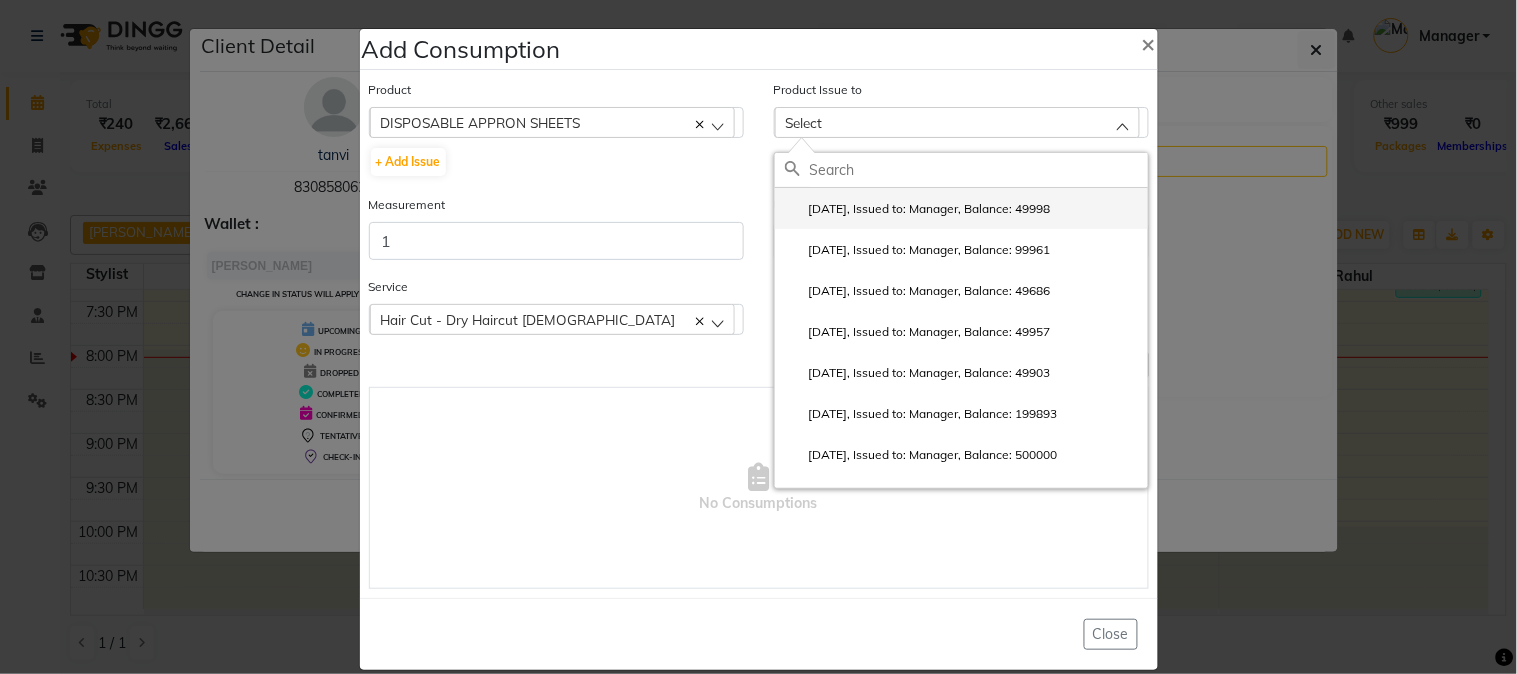 click on "[DATE], Issued to: Manager, Balance: 49998" 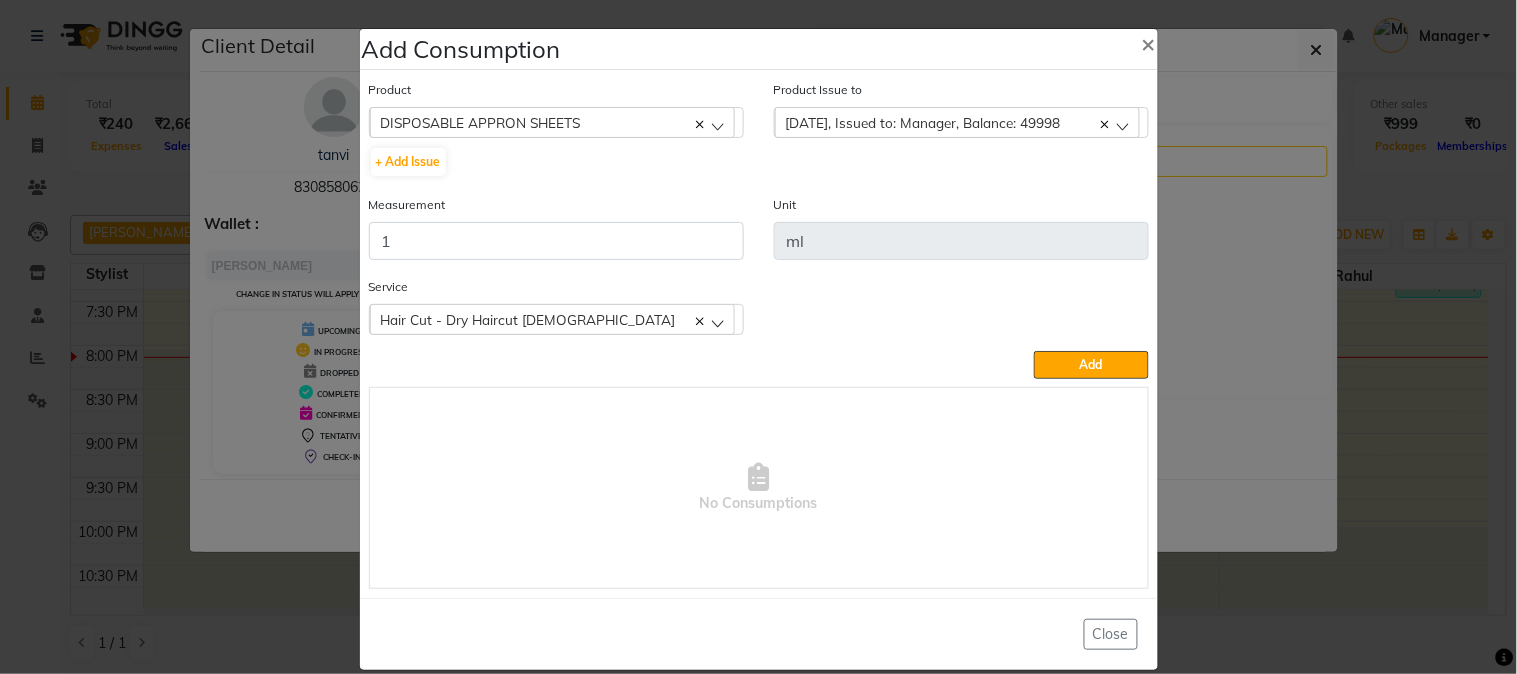 click on "Add" 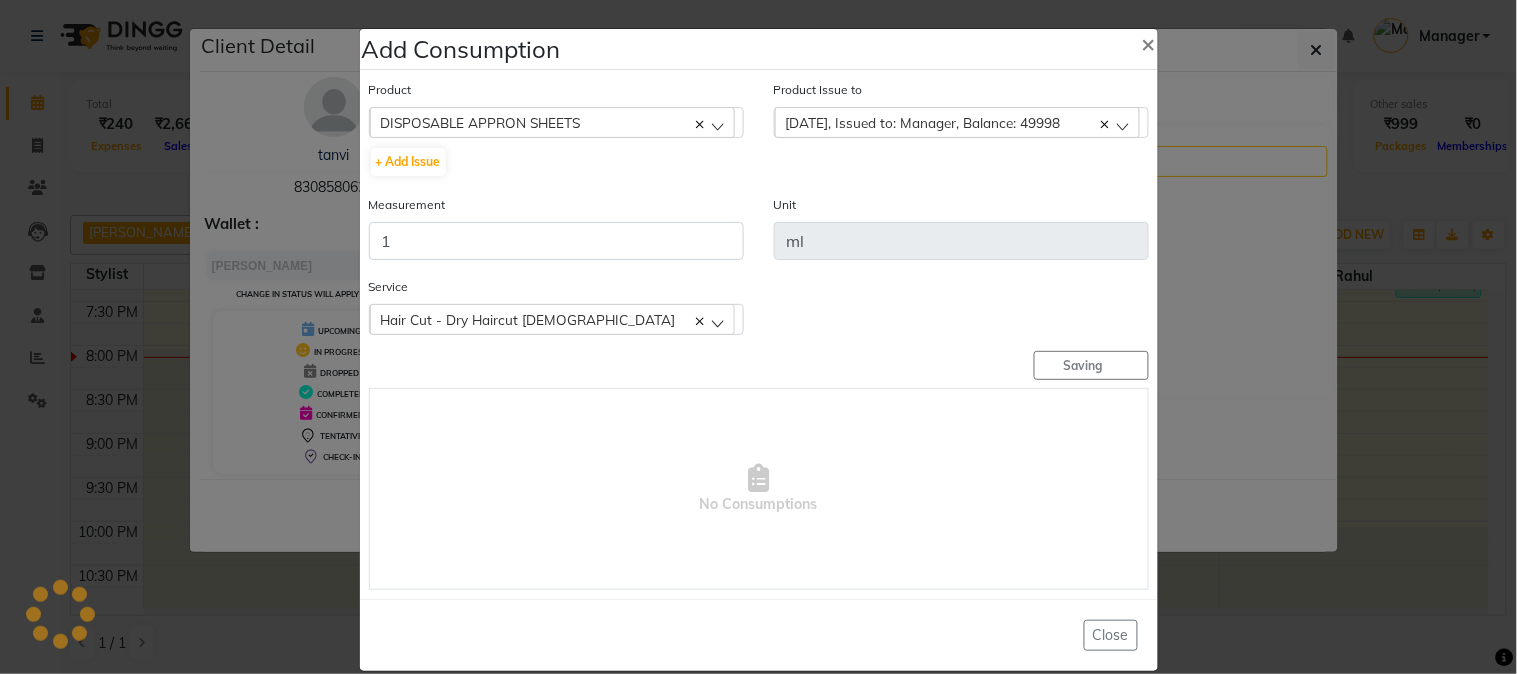 type 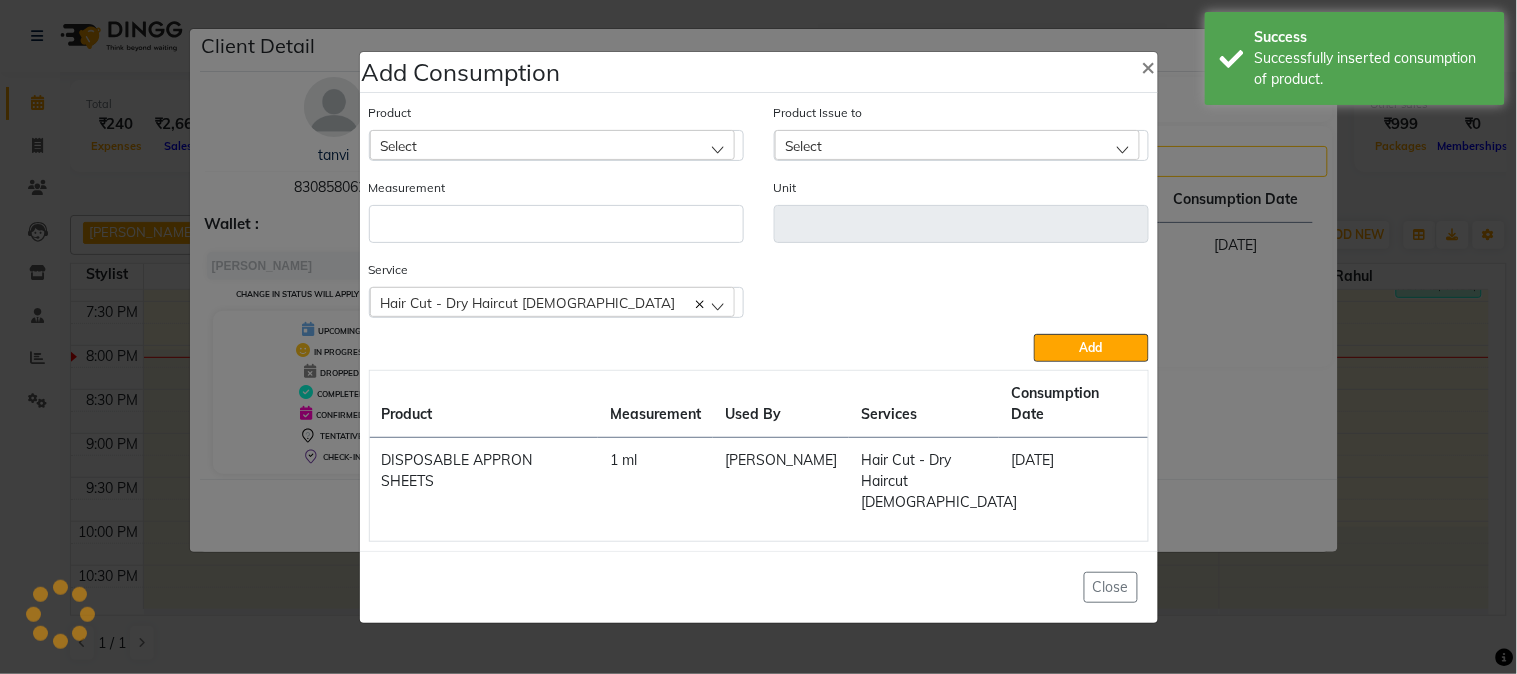 click on "Add Consumption × Product Select 5-7 Product Issue to Select [DATE], Issued to: Manager, Balance: 49998 [DATE], Issued to: Manager, Balance: 99961 [DATE], Issued to: Manager, Balance: 49686 [DATE], Issued to: Manager, Balance: 49957 [DATE], Issued to: Manager, Balance: 49903 [DATE], Issued to: Manager, Balance: 199893 [DATE], Issued to: Manager, Balance: 500000 [DATE], Issued to: Manager, Balance: 49539 [DATE], Issued to: Manager, Balance: 299928 [DATE], Issued to: Manager, Balance: 199452 [DATE], Issued to: Manager, Balance: 99455 Measurement Unit Service  Hair Cut - Dry Haircut [DEMOGRAPHIC_DATA]  Hair Cut - Dry Haircut [DEMOGRAPHIC_DATA]  Add  Product Measurement Used By Services Consumption Date  DISPOSABLE APPRON SHEETS   1 [PERSON_NAME]   Hair Cut - Dry Haircut [DEMOGRAPHIC_DATA]   [DATE]   Close" 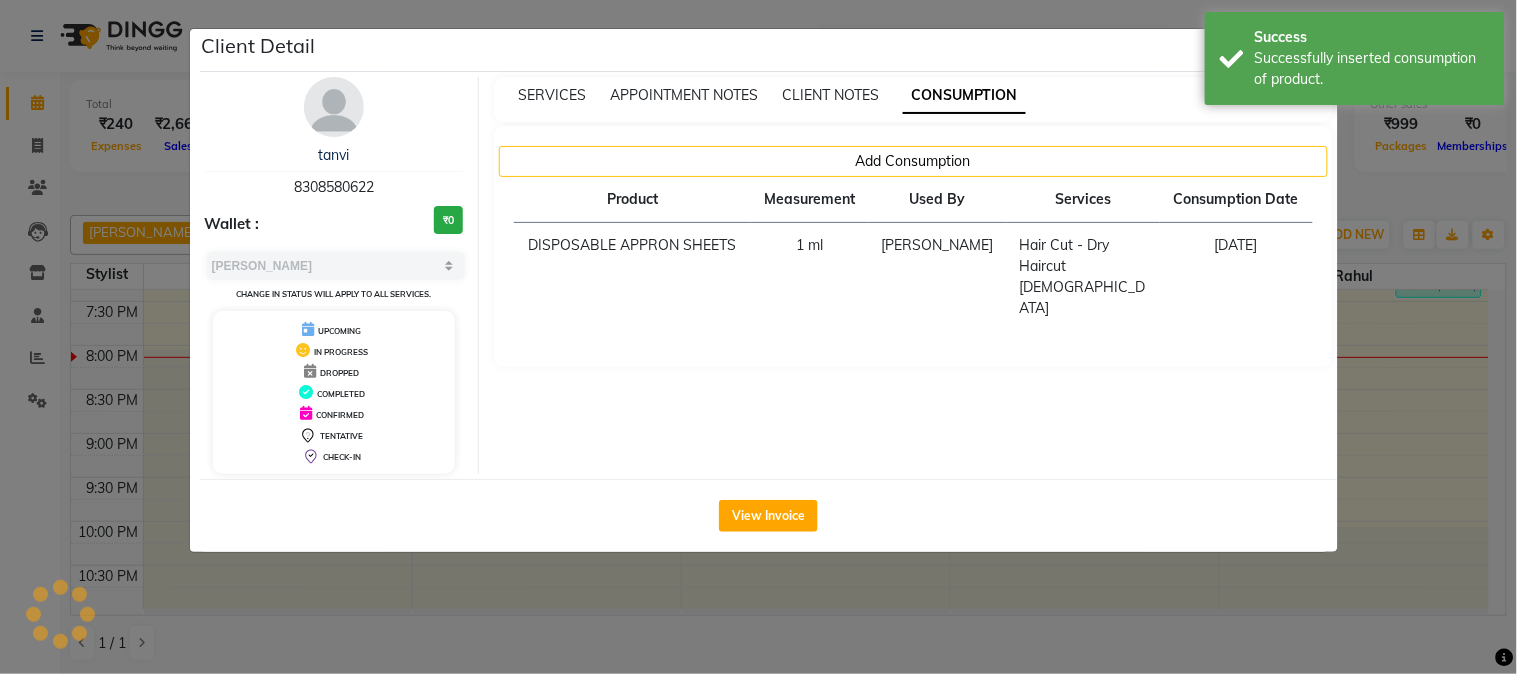 click on "Client Detail  [PERSON_NAME]    8308580622 Wallet : ₹0 Select MARK DONE UPCOMING Change in status will apply to all services. UPCOMING IN PROGRESS DROPPED COMPLETED CONFIRMED TENTATIVE CHECK-IN SERVICES APPOINTMENT NOTES CLIENT NOTES CONSUMPTION Add Consumption Product Measurement Used By Services Consumption Date  DISPOSABLE APPRON SHEETS   1 [PERSON_NAME]   Hair Cut - Dry Haircut [DEMOGRAPHIC_DATA]   [DATE]   View Invoice" 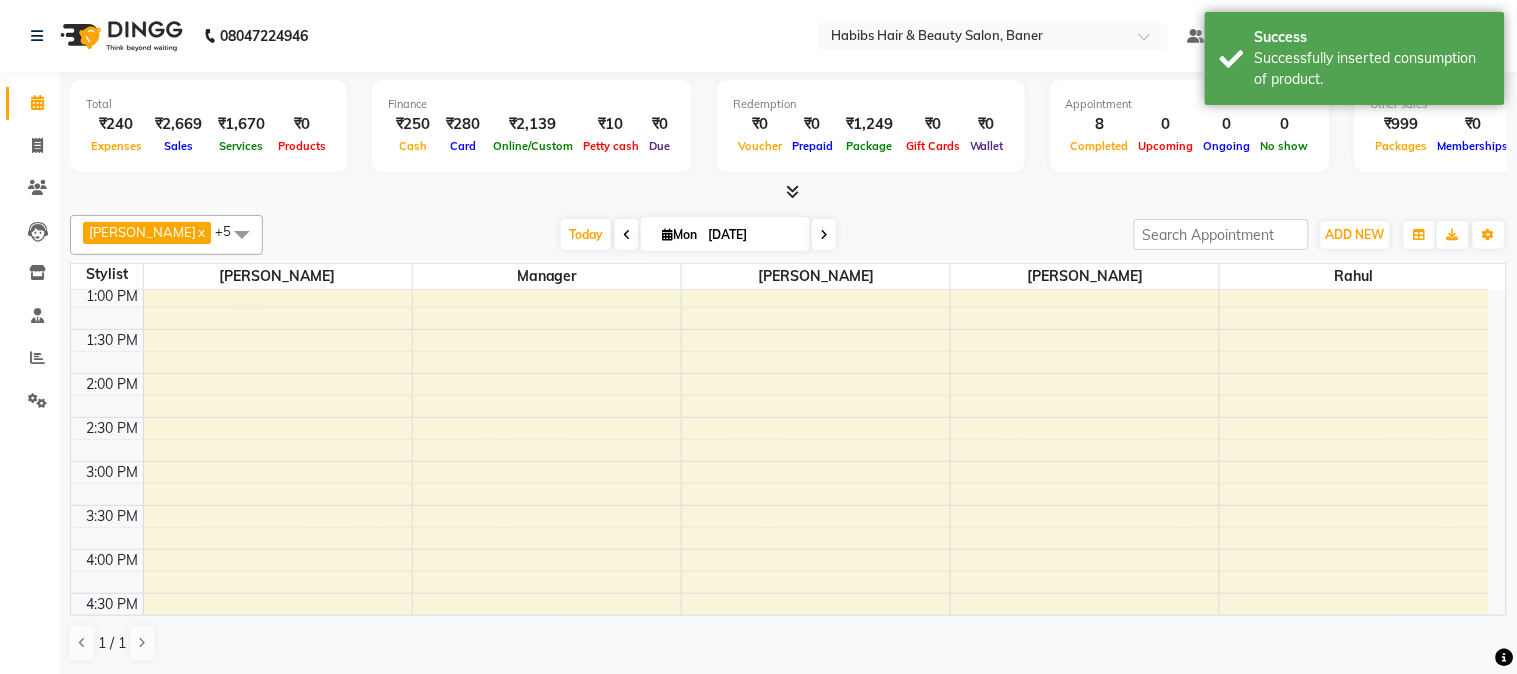 scroll, scrollTop: 0, scrollLeft: 0, axis: both 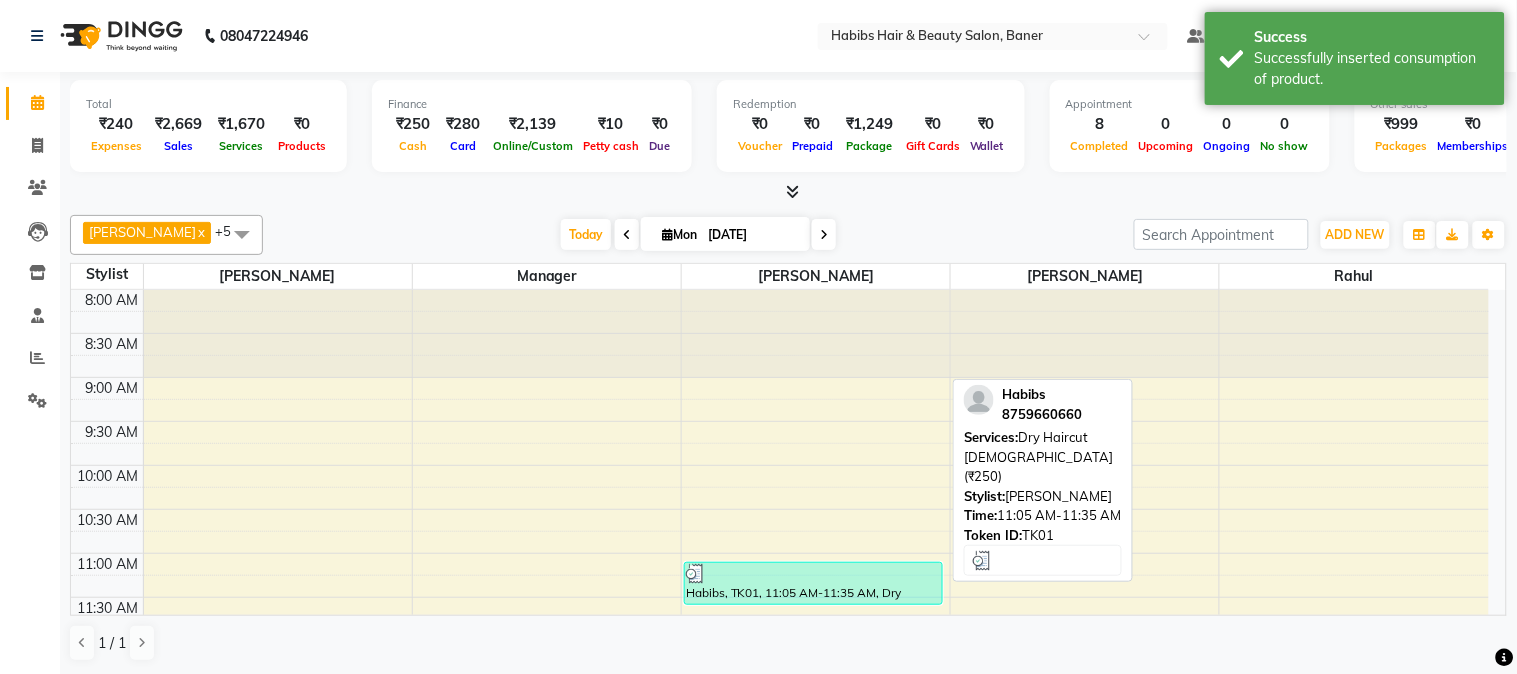 click on "Habibs, TK01, 11:05 AM-11:35 AM, Dry Haircut [DEMOGRAPHIC_DATA] (₹250)" at bounding box center [813, 583] 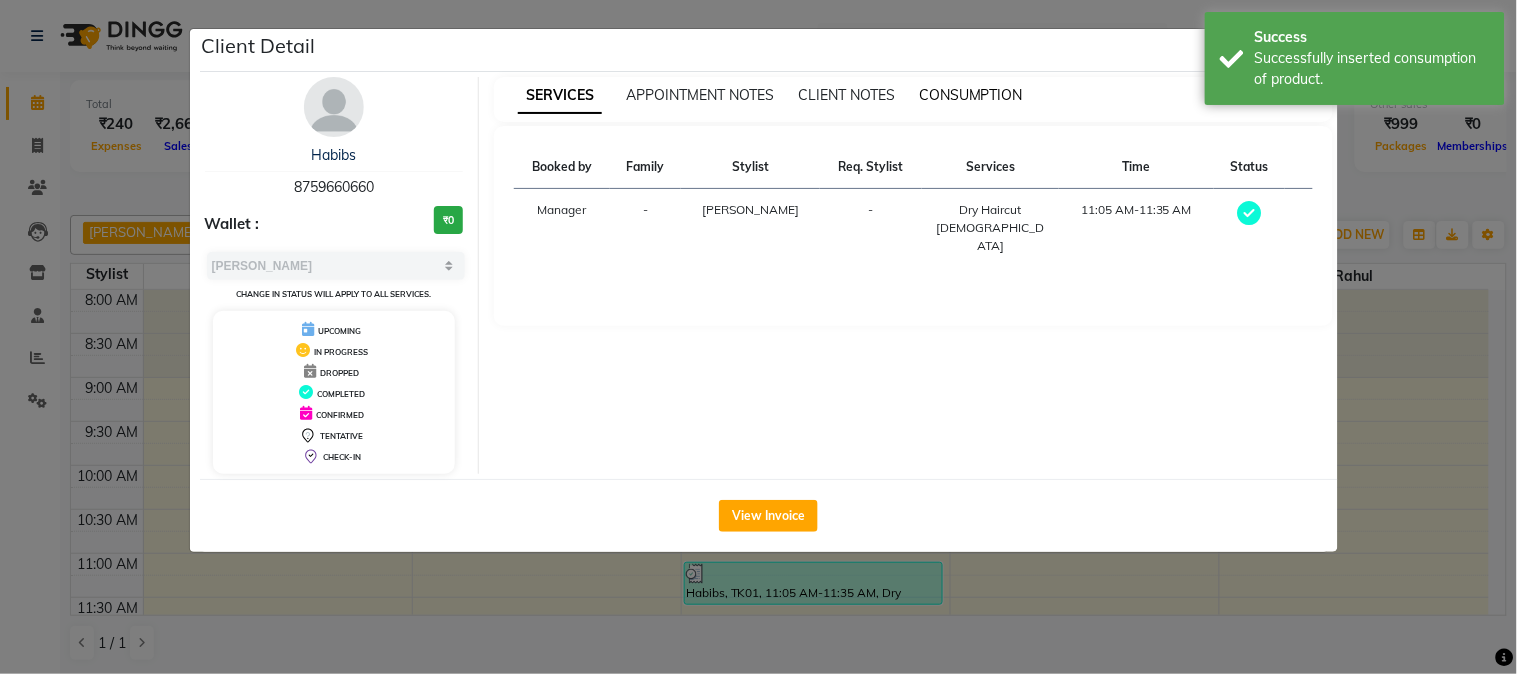 click on "CONSUMPTION" at bounding box center [971, 95] 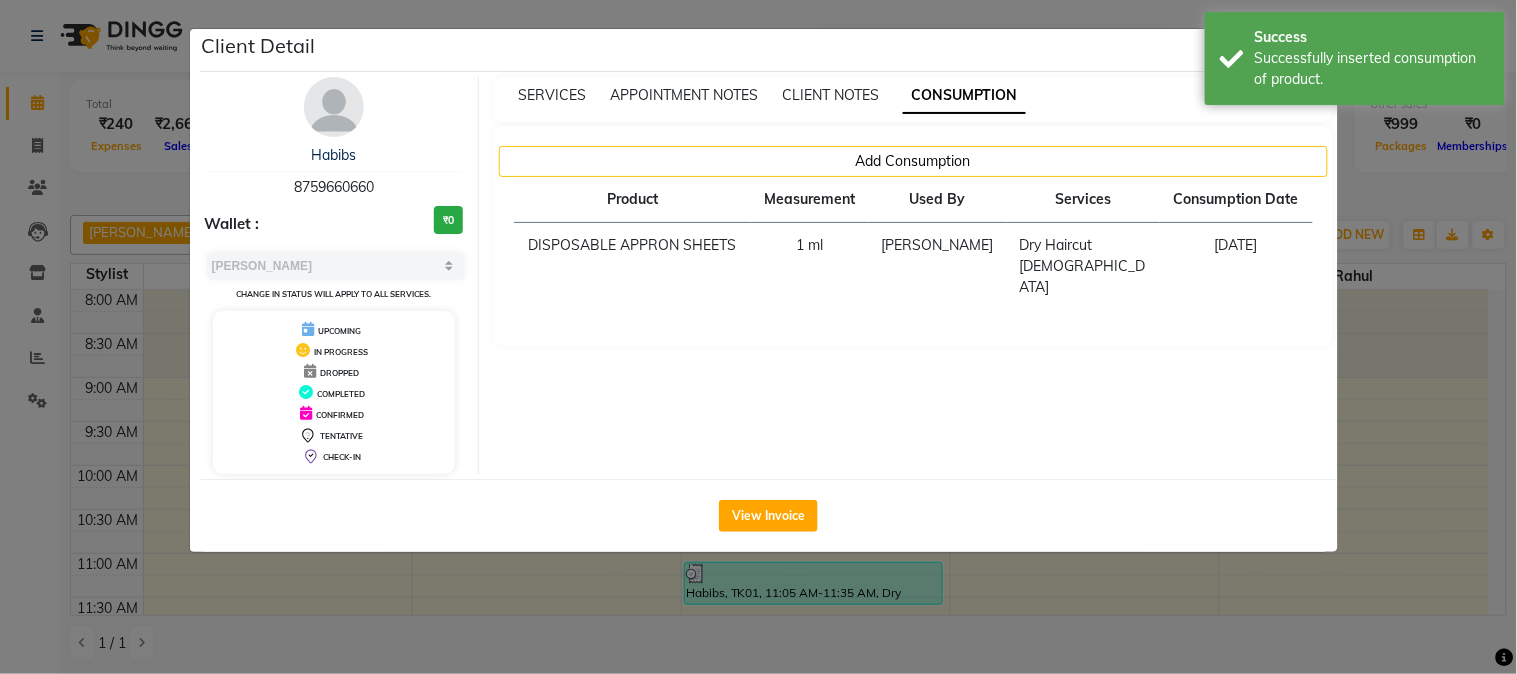 click on "Client Detail  Habibs    8759660660 Wallet : ₹0 Select MARK DONE UPCOMING Change in status will apply to all services. UPCOMING IN PROGRESS DROPPED COMPLETED CONFIRMED TENTATIVE CHECK-IN SERVICES APPOINTMENT NOTES CLIENT NOTES CONSUMPTION Add Consumption Product Measurement Used By Services Consumption Date  DISPOSABLE APPRON SHEETS   1 [PERSON_NAME]   Dry Haircut [DEMOGRAPHIC_DATA]   [DATE]   View Invoice" 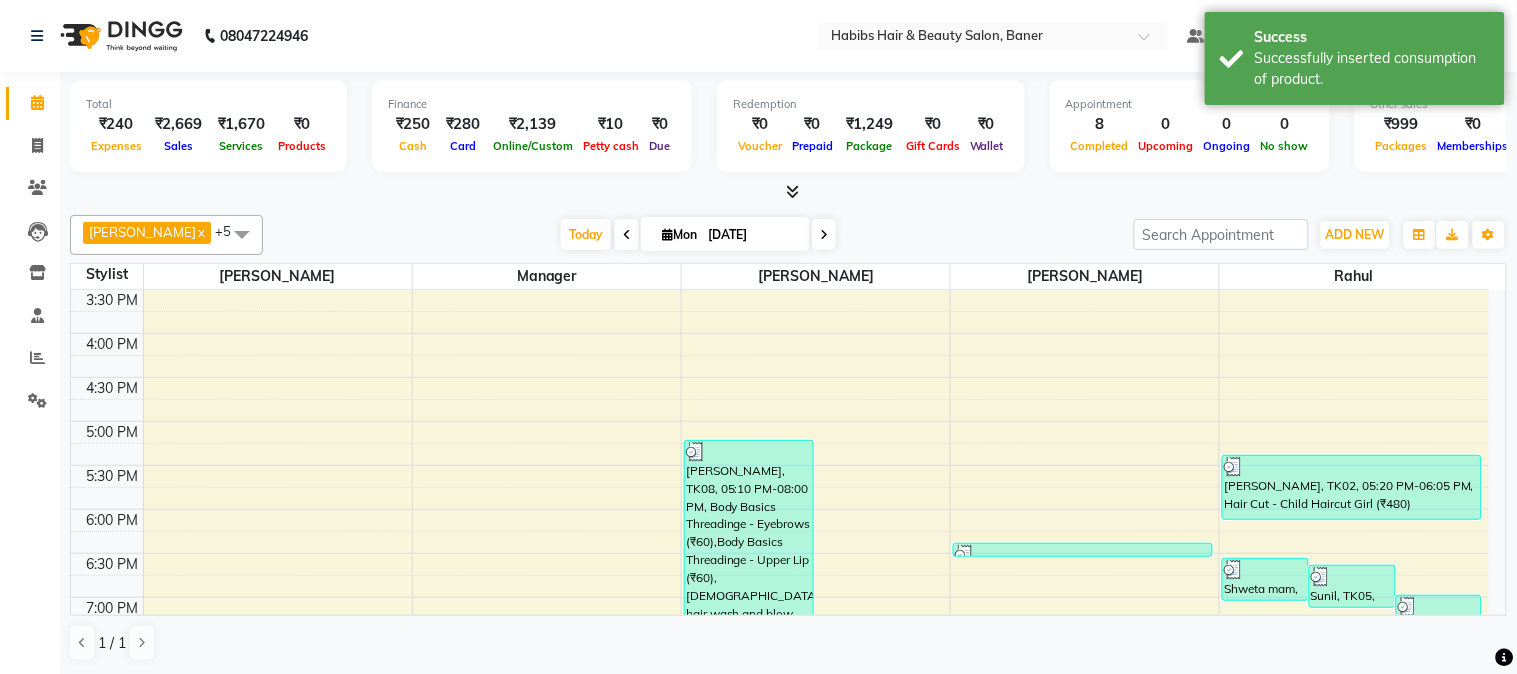 scroll, scrollTop: 666, scrollLeft: 0, axis: vertical 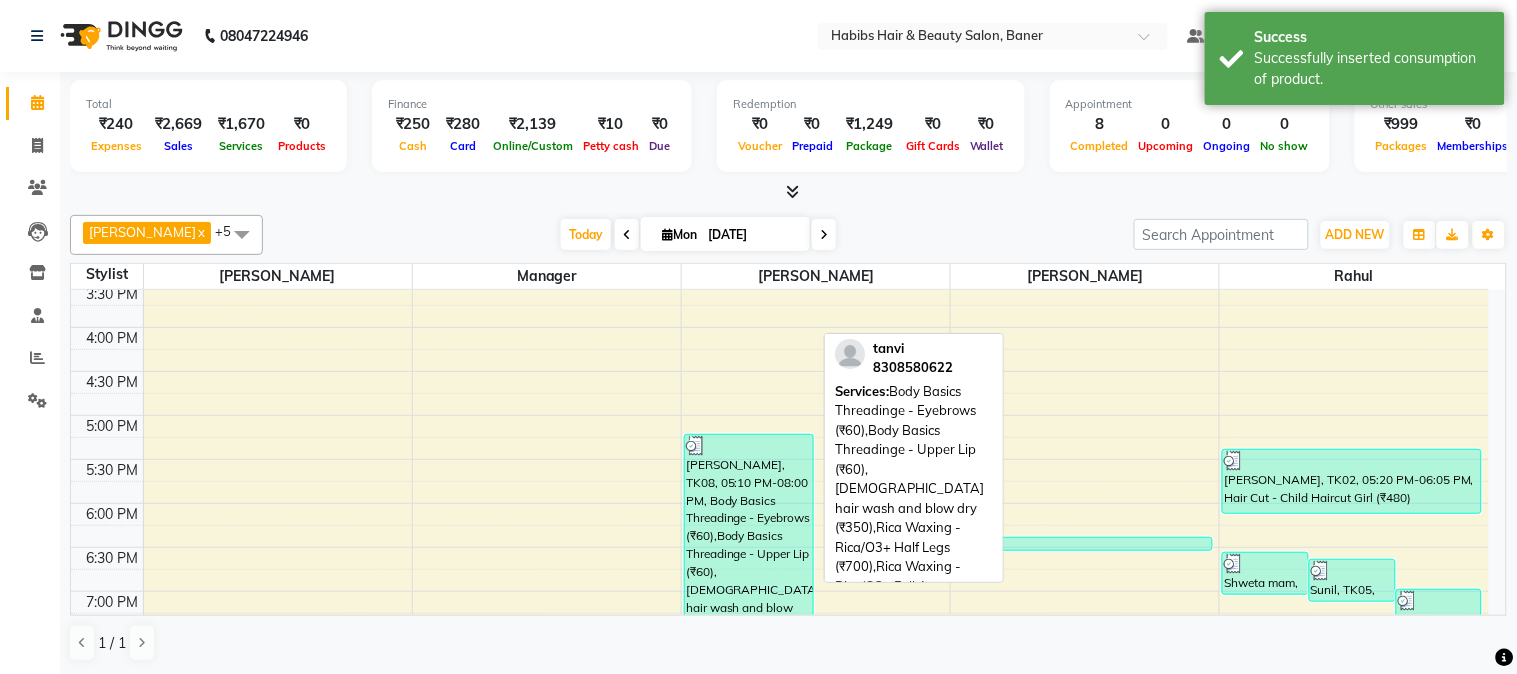 click on "[PERSON_NAME], TK08, 05:10 PM-08:00 PM, Body Basics Threadinge - Eyebrows (₹60),Body Basics Threadinge - Upper Lip (₹60),[DEMOGRAPHIC_DATA] hair wash and blow dry (₹350),Rica Waxing - Rica/O3+ Half Legs (₹700),Rica Waxing - Rica/O3+ Full Arms (₹700),O3+ Facials - Tan Clean Up (₹1750)" at bounding box center [749, 558] 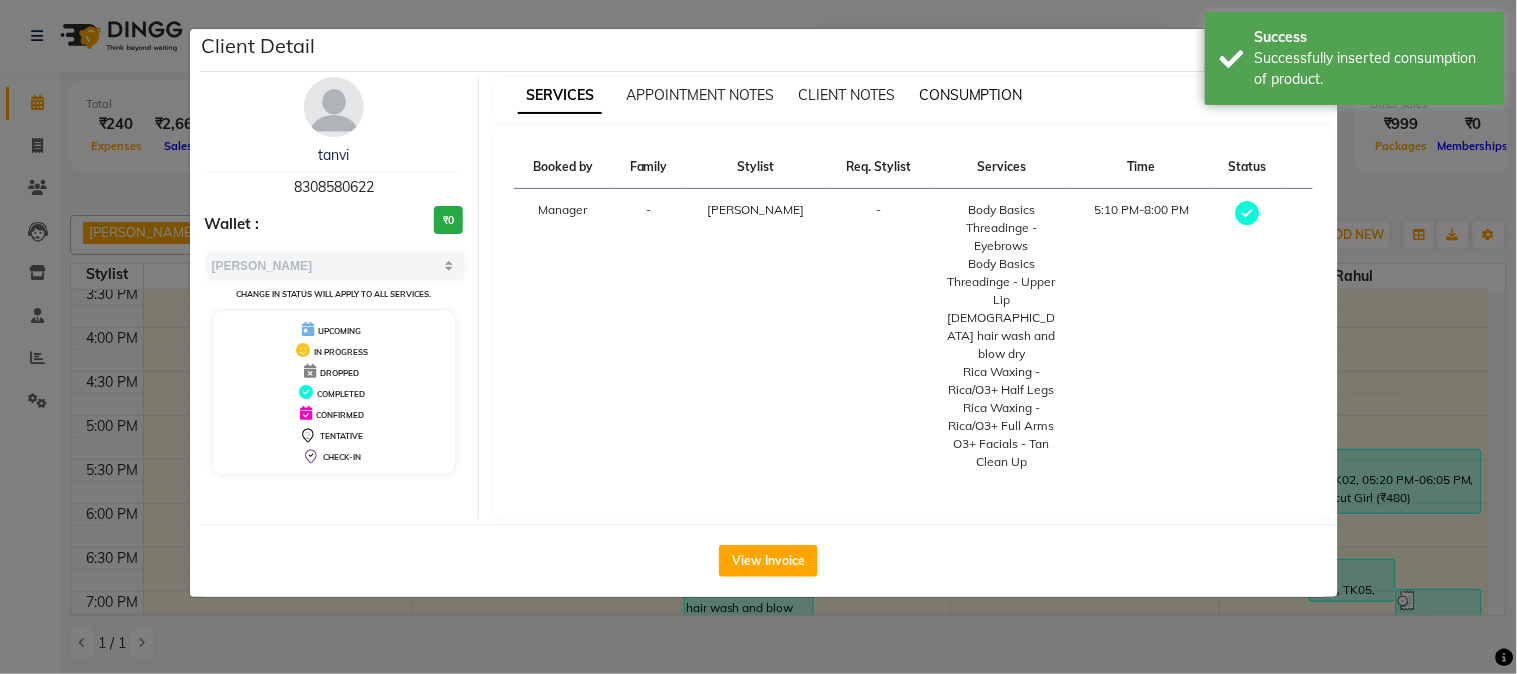 click on "CONSUMPTION" at bounding box center [971, 95] 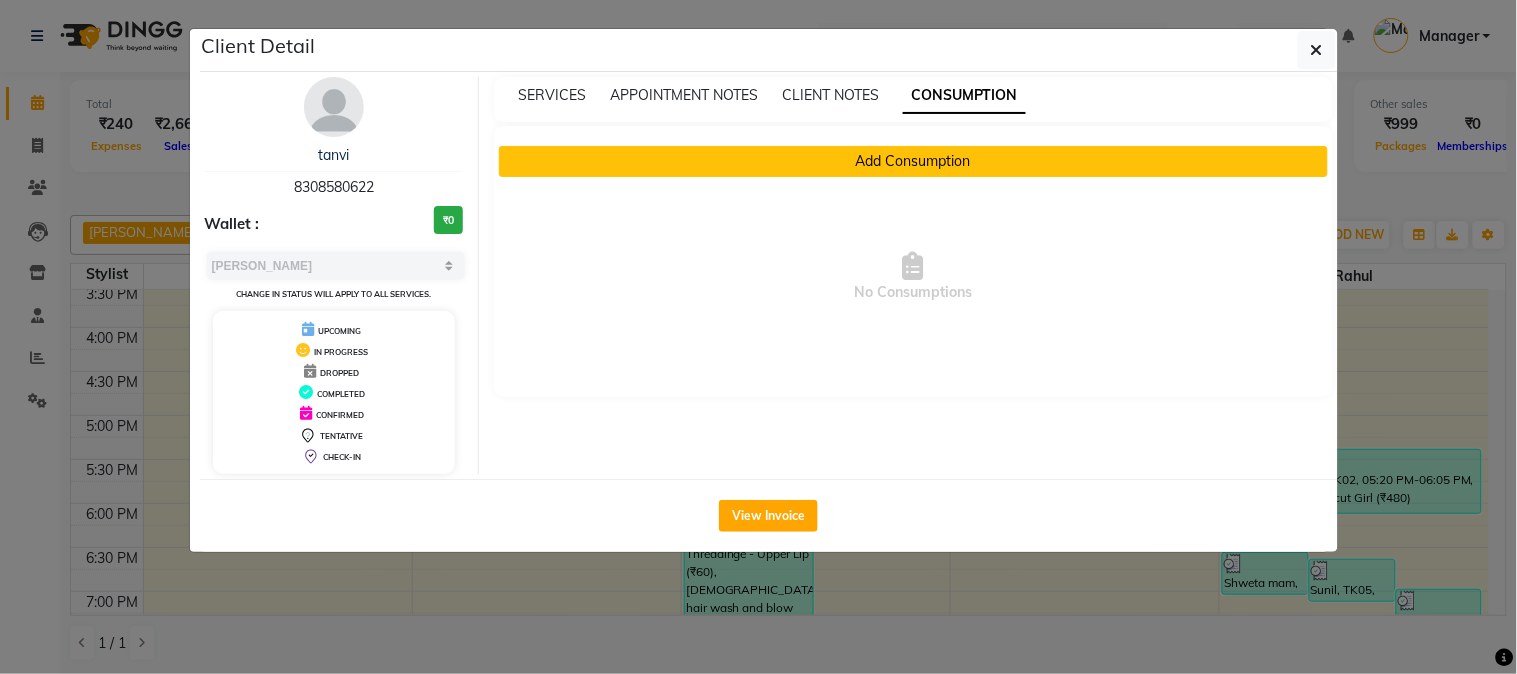 click on "Add Consumption" at bounding box center (913, 161) 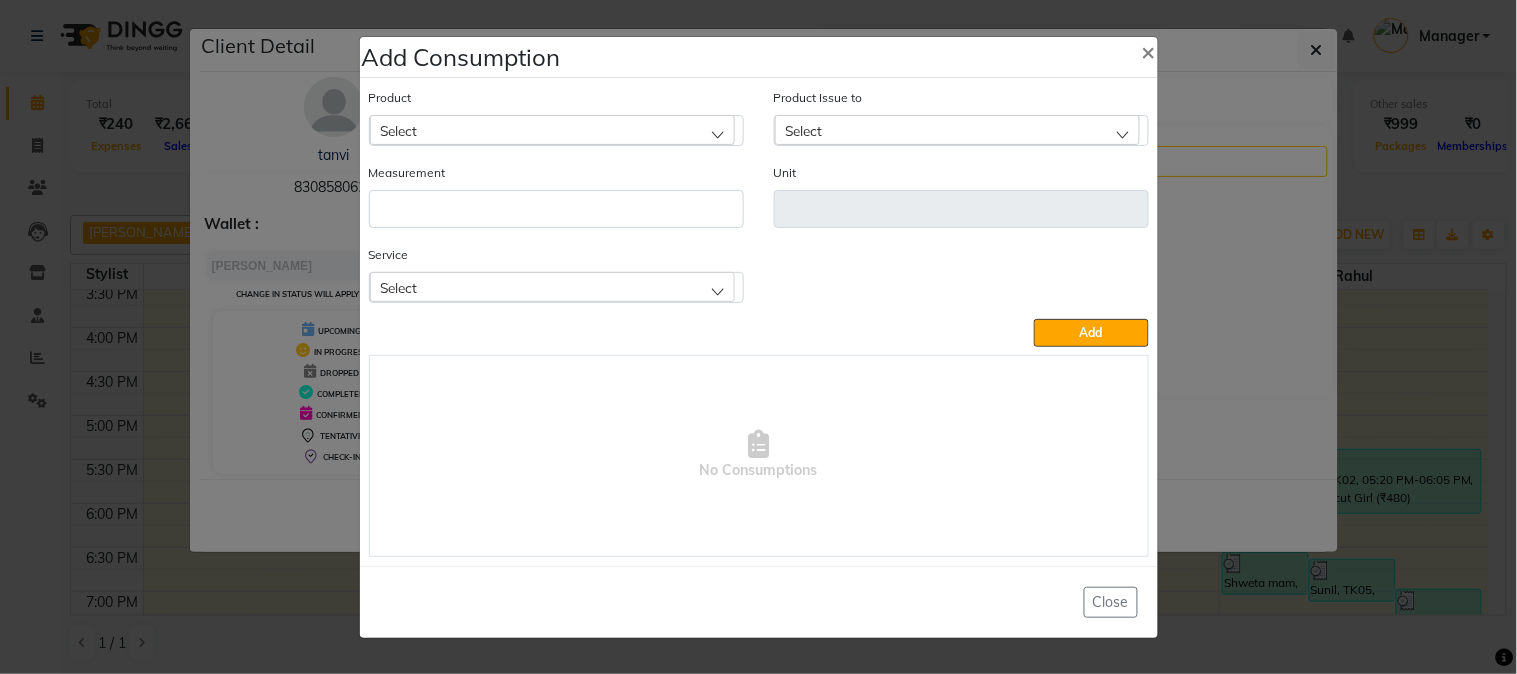 click on "Add Consumption × Product Select Product Issue to Select Measurement Unit Service Select Body Basics Threadinge - Eyebrows  Body Basics Threadinge - Upper Lip  [DEMOGRAPHIC_DATA] hair wash and blow dry  Rica Waxing - Rica/O3+ Half Legs  Rica Waxing - Rica/O3+ Full Arms  O3+ Facials - Tan Clean Up  Add   No Consumptions   Close" 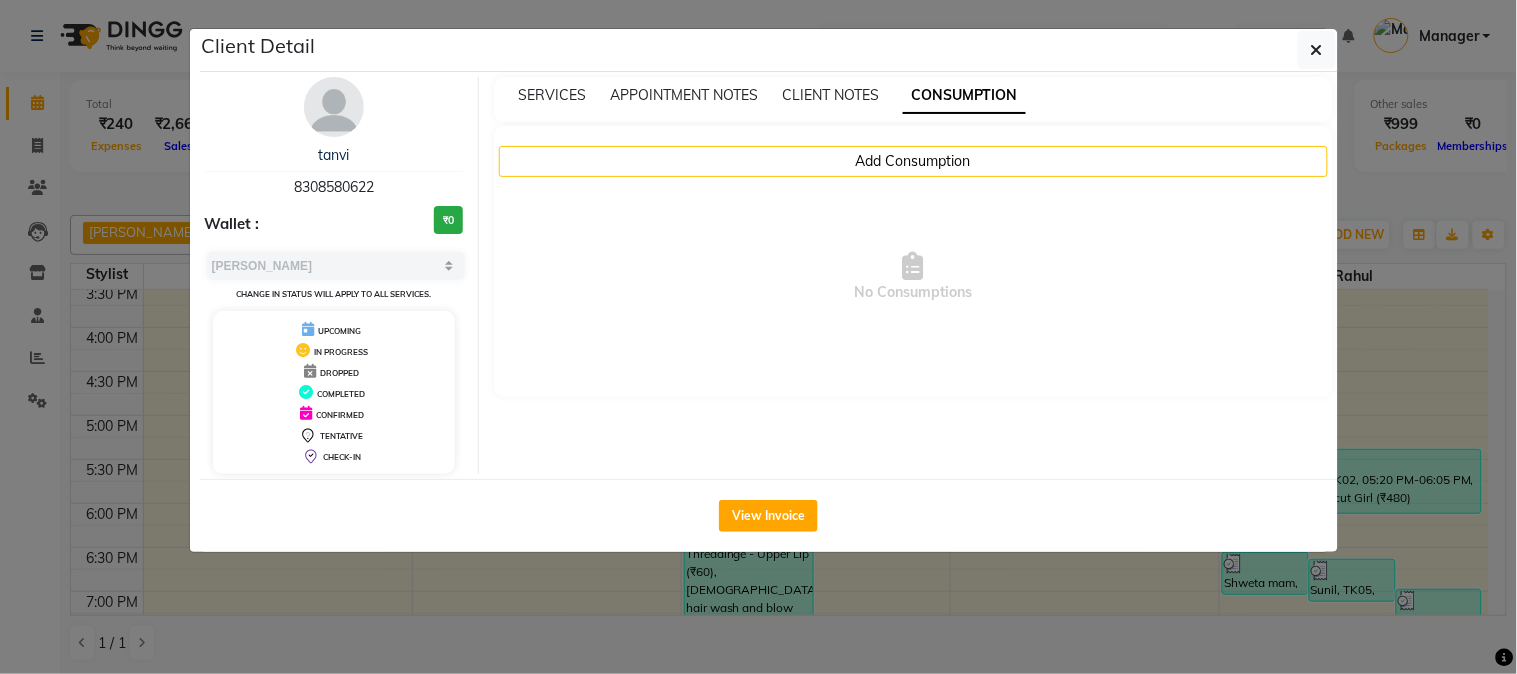 click on "Client Detail  [PERSON_NAME]    8308580622 Wallet : ₹0 Select MARK DONE UPCOMING Change in status will apply to all services. UPCOMING IN PROGRESS DROPPED COMPLETED CONFIRMED TENTATIVE CHECK-IN SERVICES APPOINTMENT NOTES CLIENT NOTES CONSUMPTION Add Consumption  No Consumptions   View Invoice" 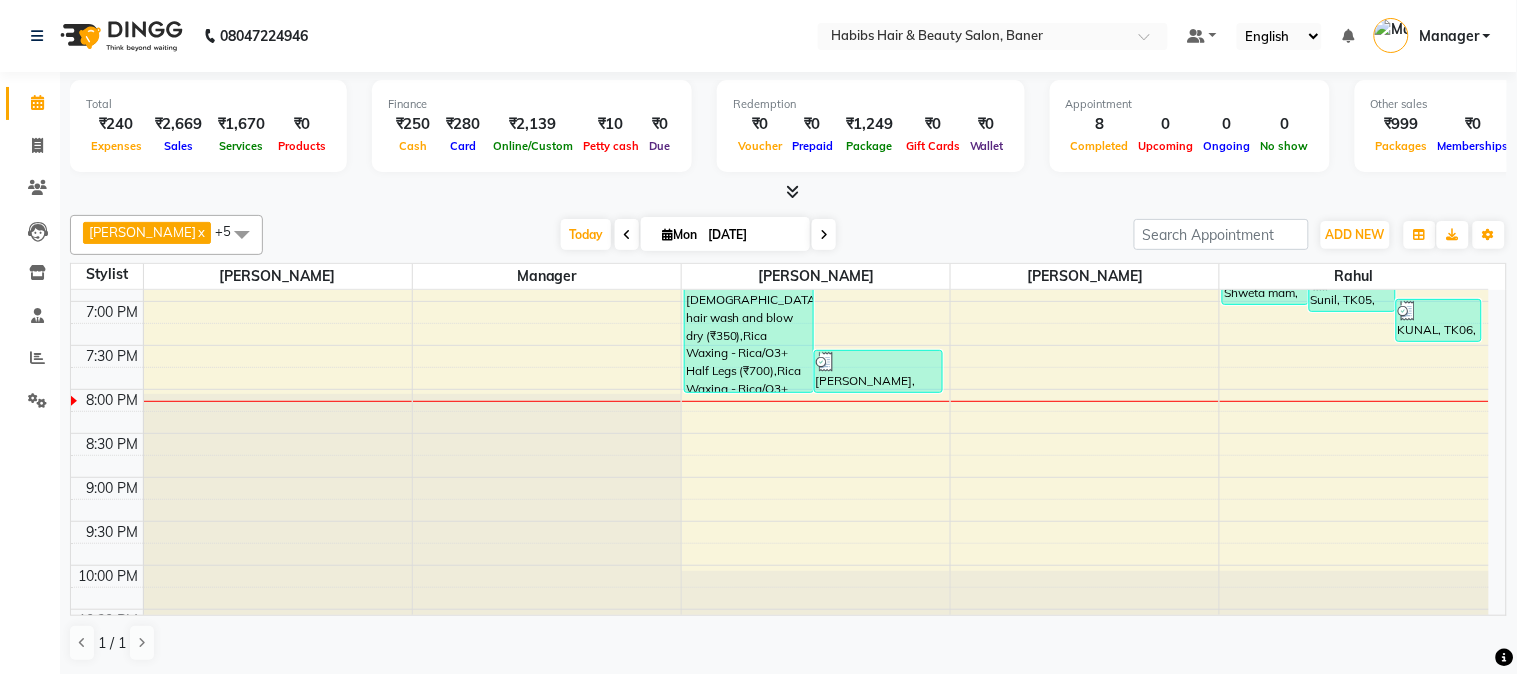 scroll, scrollTop: 1000, scrollLeft: 0, axis: vertical 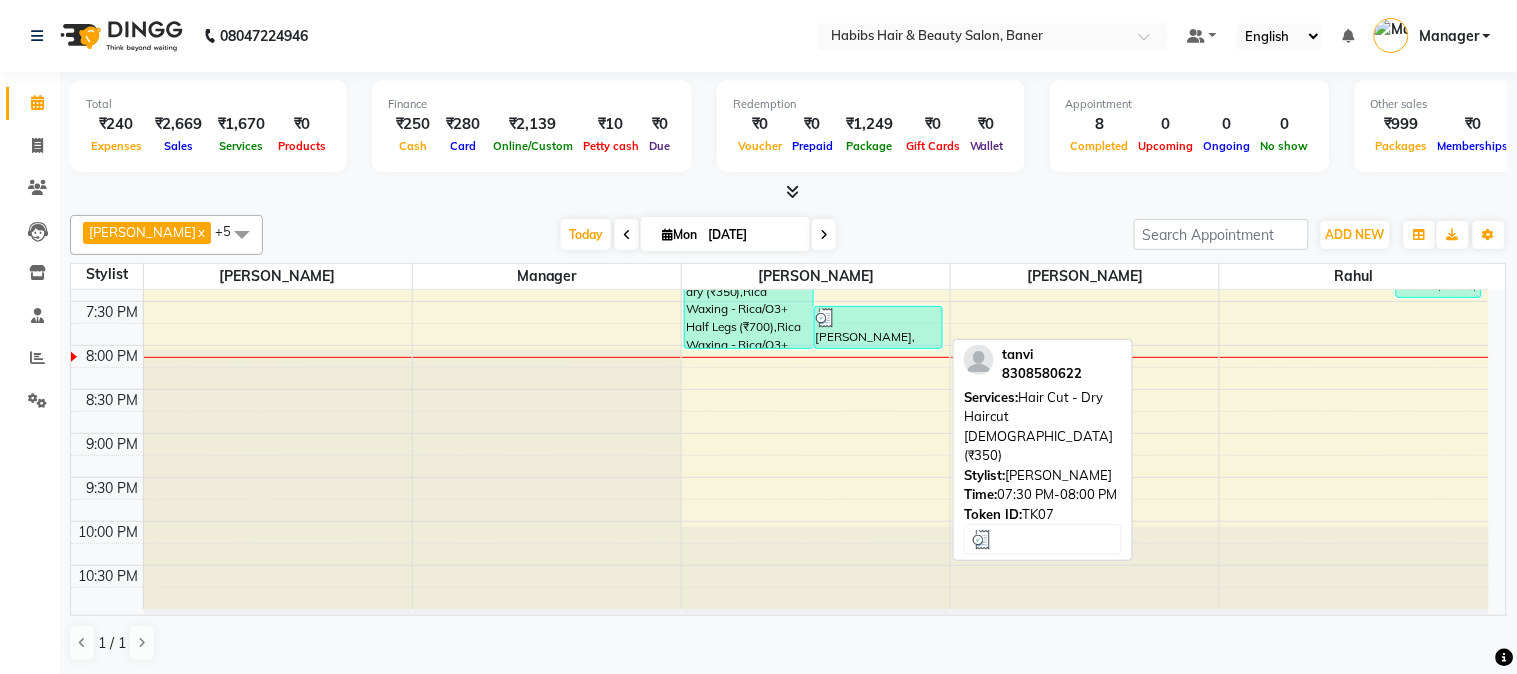click at bounding box center [879, 318] 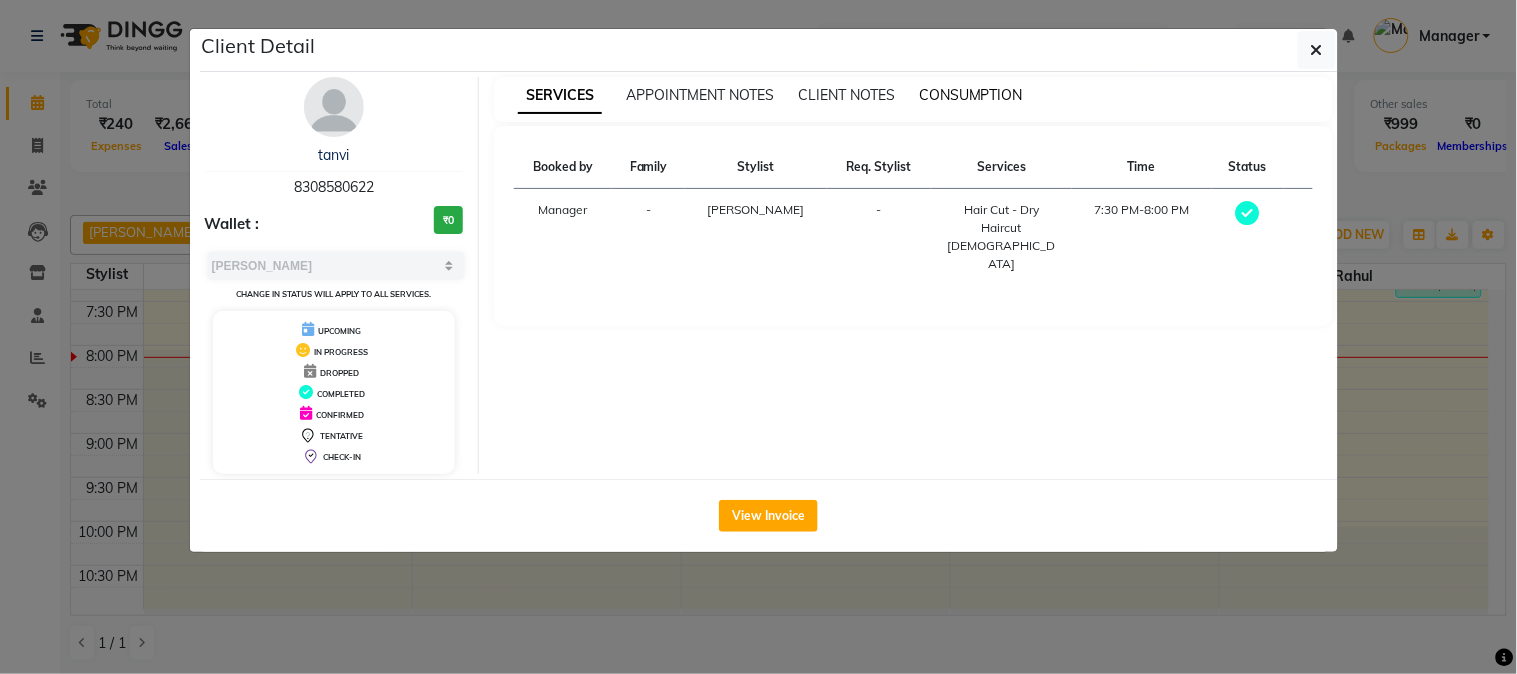 click on "CONSUMPTION" at bounding box center (971, 95) 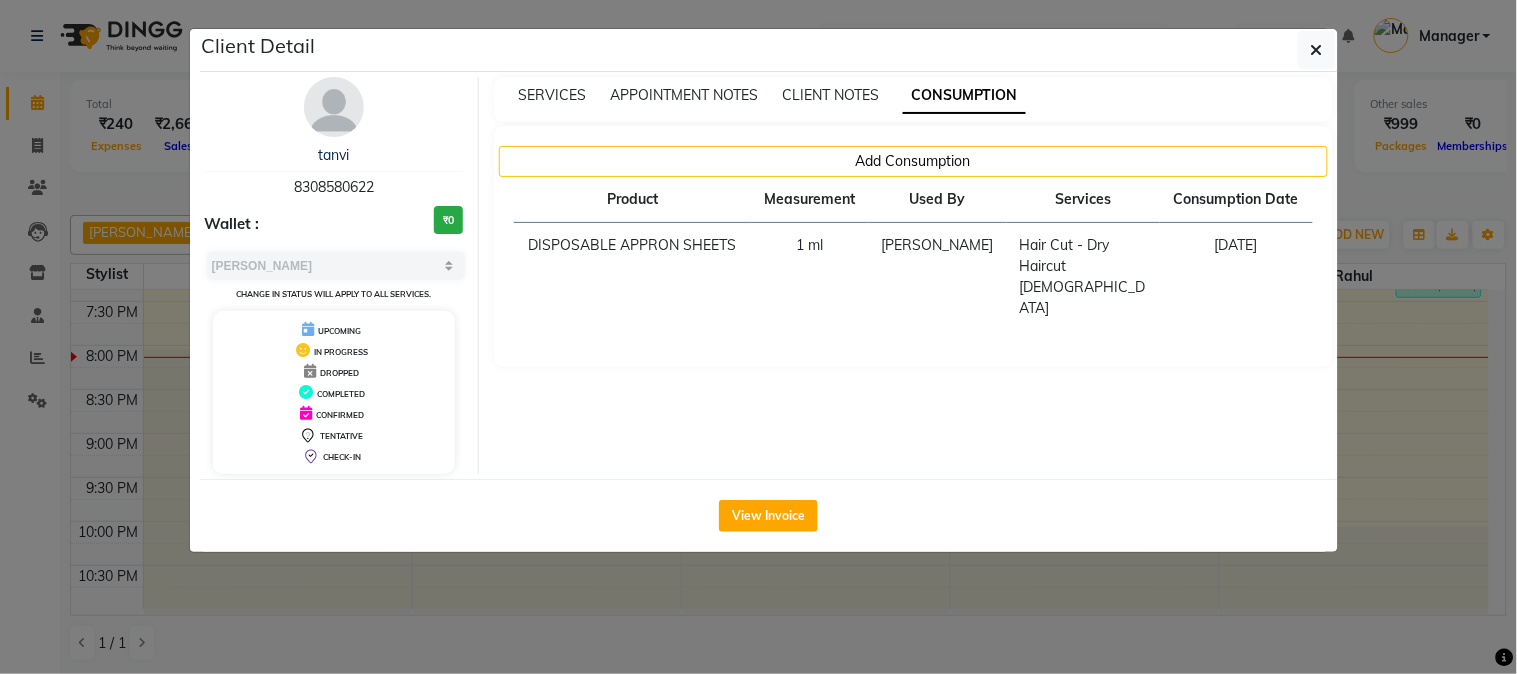 click on "Client Detail  [PERSON_NAME]    8308580622 Wallet : ₹0 Select MARK DONE UPCOMING Change in status will apply to all services. UPCOMING IN PROGRESS DROPPED COMPLETED CONFIRMED TENTATIVE CHECK-IN SERVICES APPOINTMENT NOTES CLIENT NOTES CONSUMPTION Add Consumption Product Measurement Used By Services Consumption Date  DISPOSABLE APPRON SHEETS   1 [PERSON_NAME]   Hair Cut - Dry Haircut [DEMOGRAPHIC_DATA]   [DATE]   View Invoice" 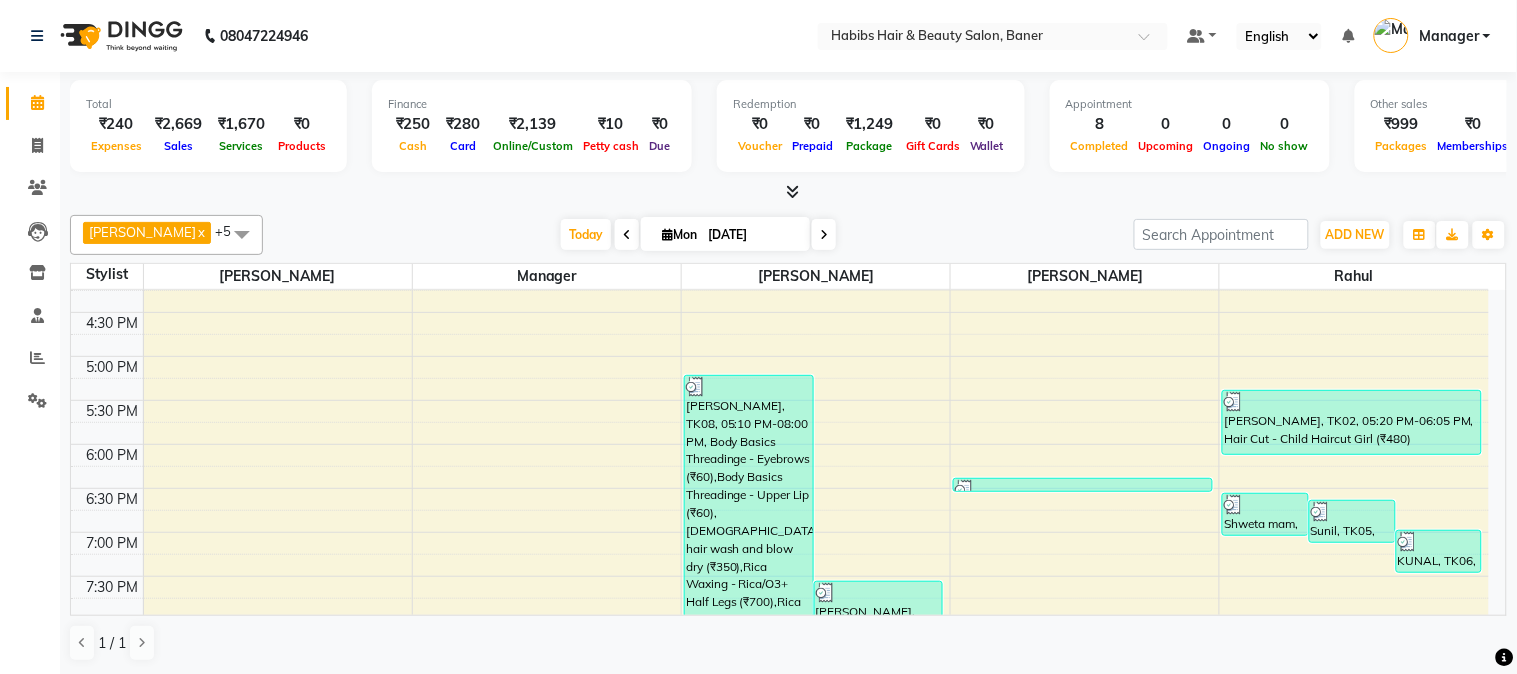 scroll, scrollTop: 777, scrollLeft: 0, axis: vertical 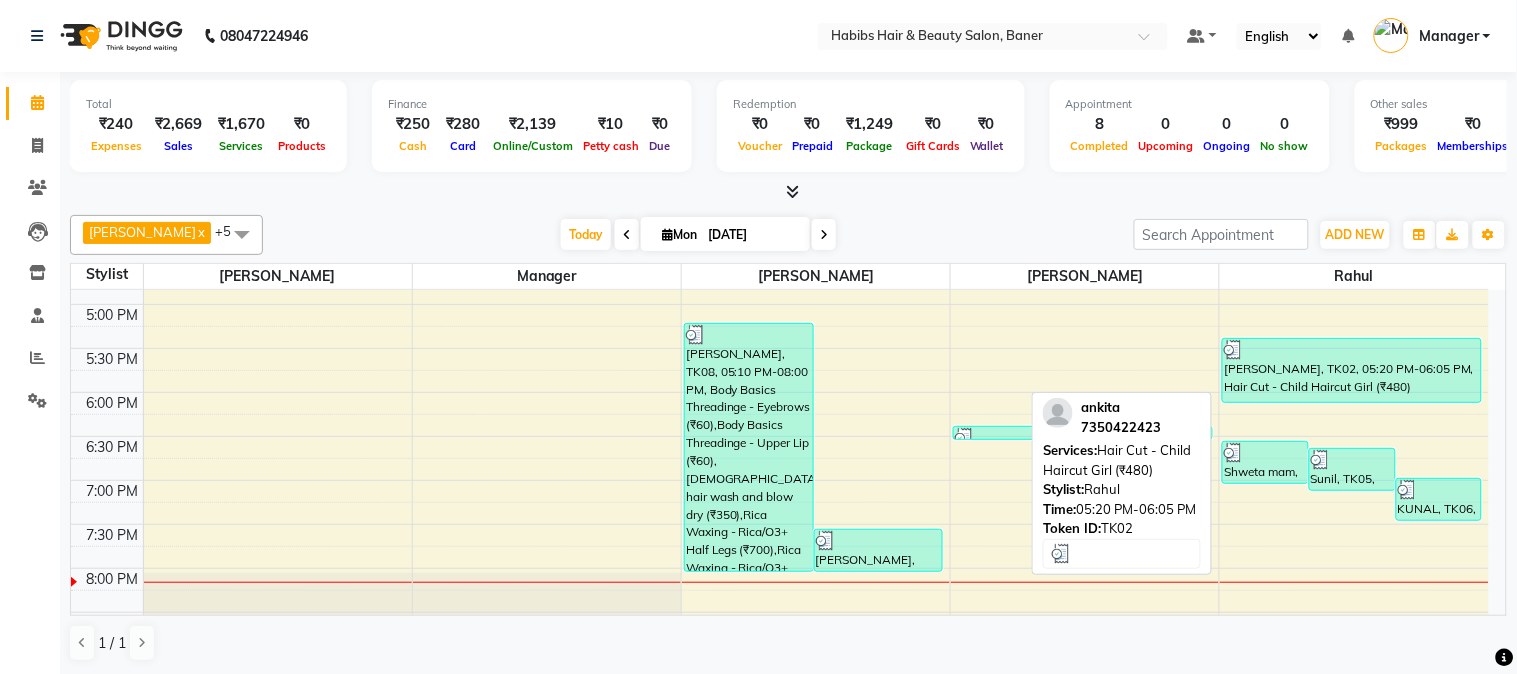 click on "[PERSON_NAME], TK02, 05:20 PM-06:05 PM, Hair Cut - Child  Haircut Girl (₹480)" at bounding box center (1352, 370) 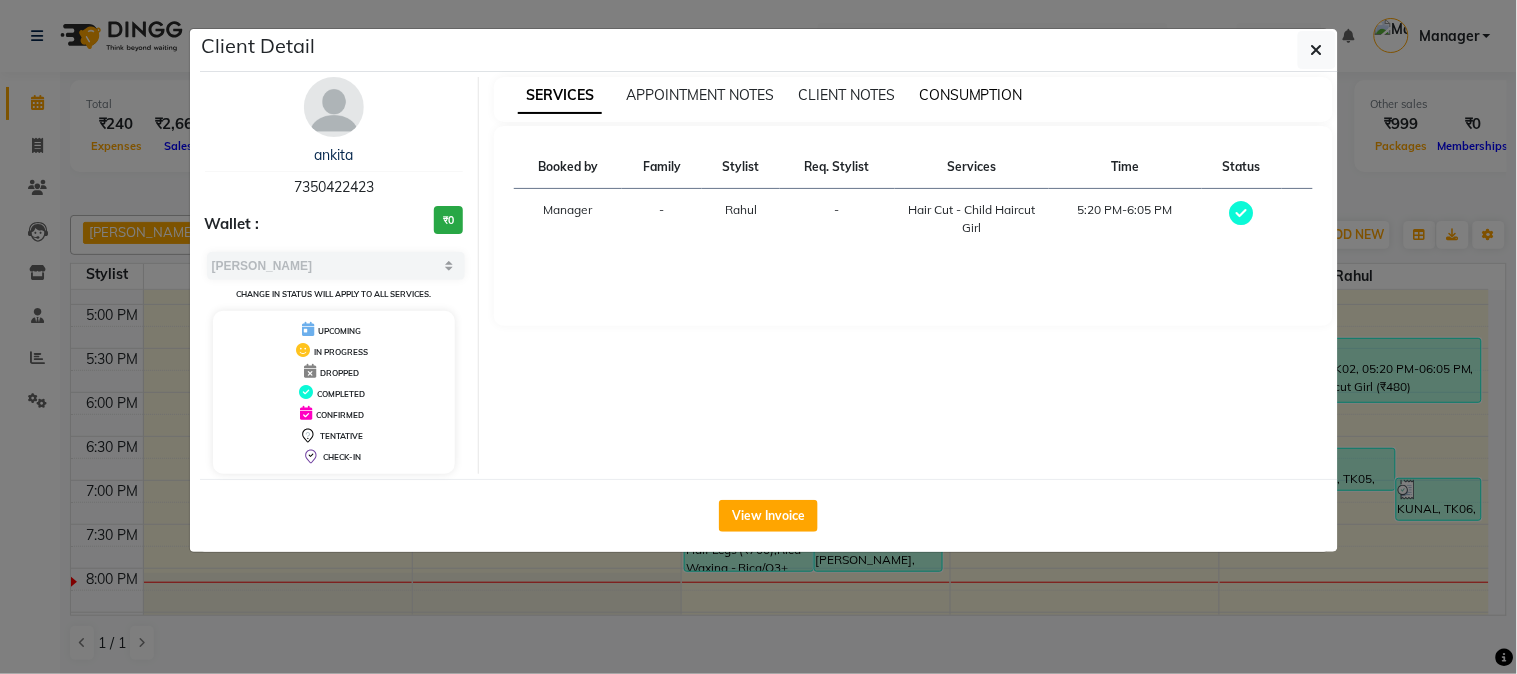 click on "CONSUMPTION" at bounding box center [971, 95] 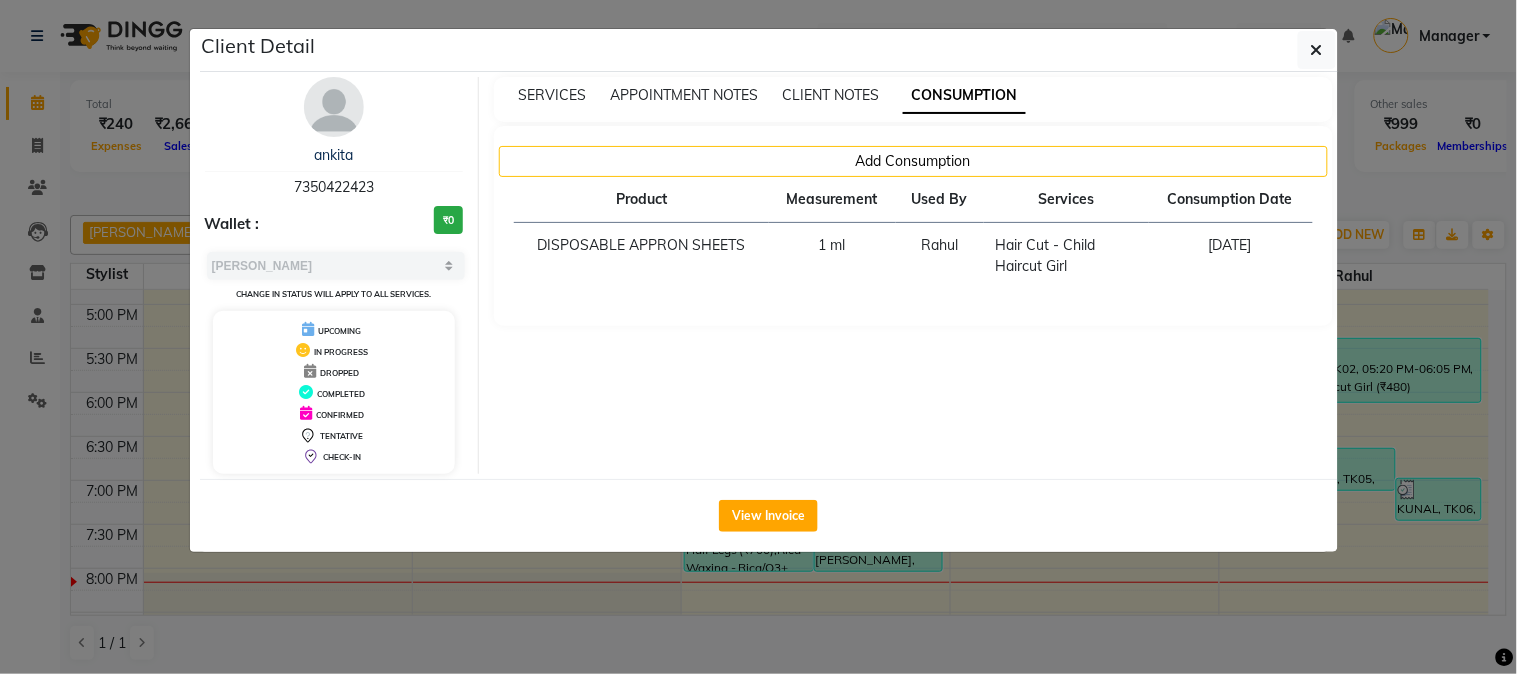 click on "Client Detail  [PERSON_NAME]    7350422423 Wallet : ₹0 Select MARK DONE UPCOMING Change in status will apply to all services. UPCOMING IN PROGRESS DROPPED COMPLETED CONFIRMED TENTATIVE CHECK-IN SERVICES APPOINTMENT NOTES CLIENT NOTES CONSUMPTION Add Consumption Product Measurement Used By Services Consumption Date  DISPOSABLE APPRON SHEETS   1 ml   Rahul   Hair Cut - Child  Haircut Girl   [DEMOGRAPHIC_DATA][DATE]   View Invoice" 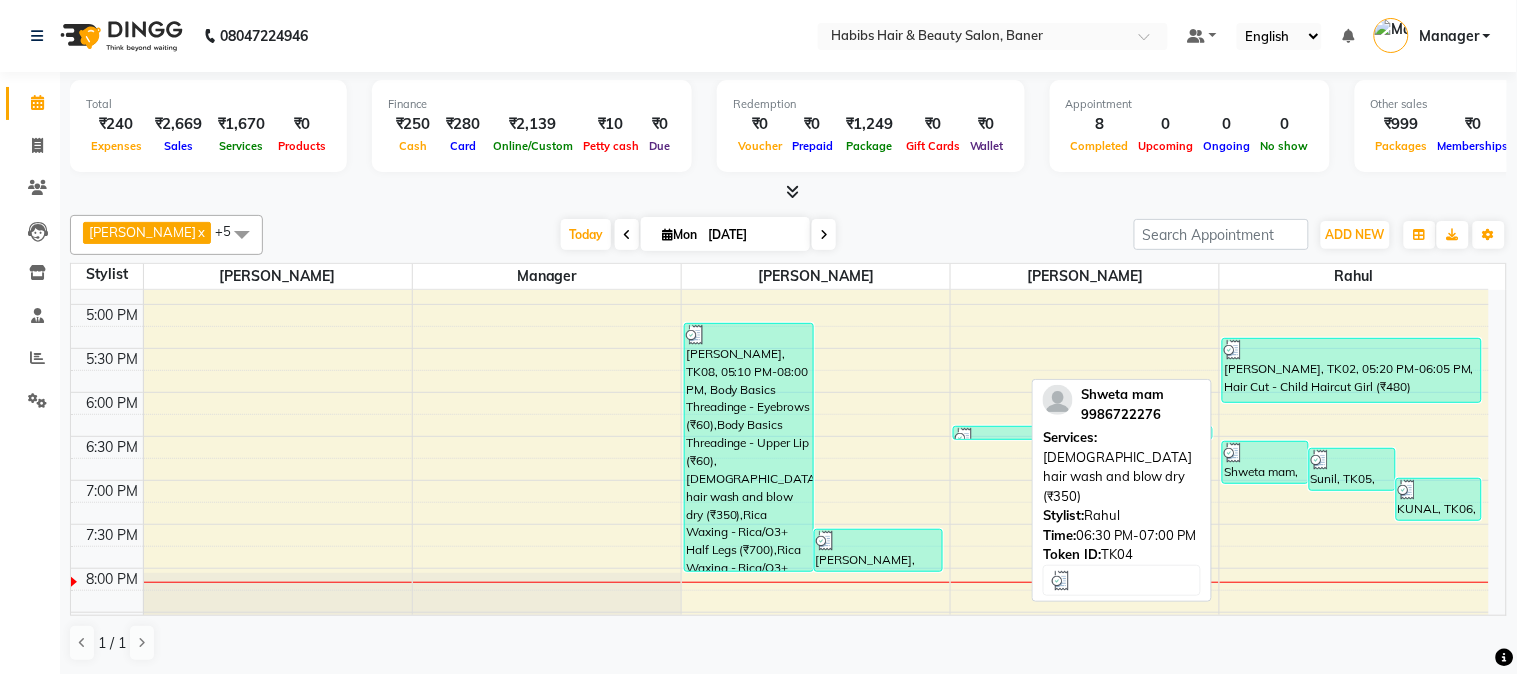 click at bounding box center (1265, 453) 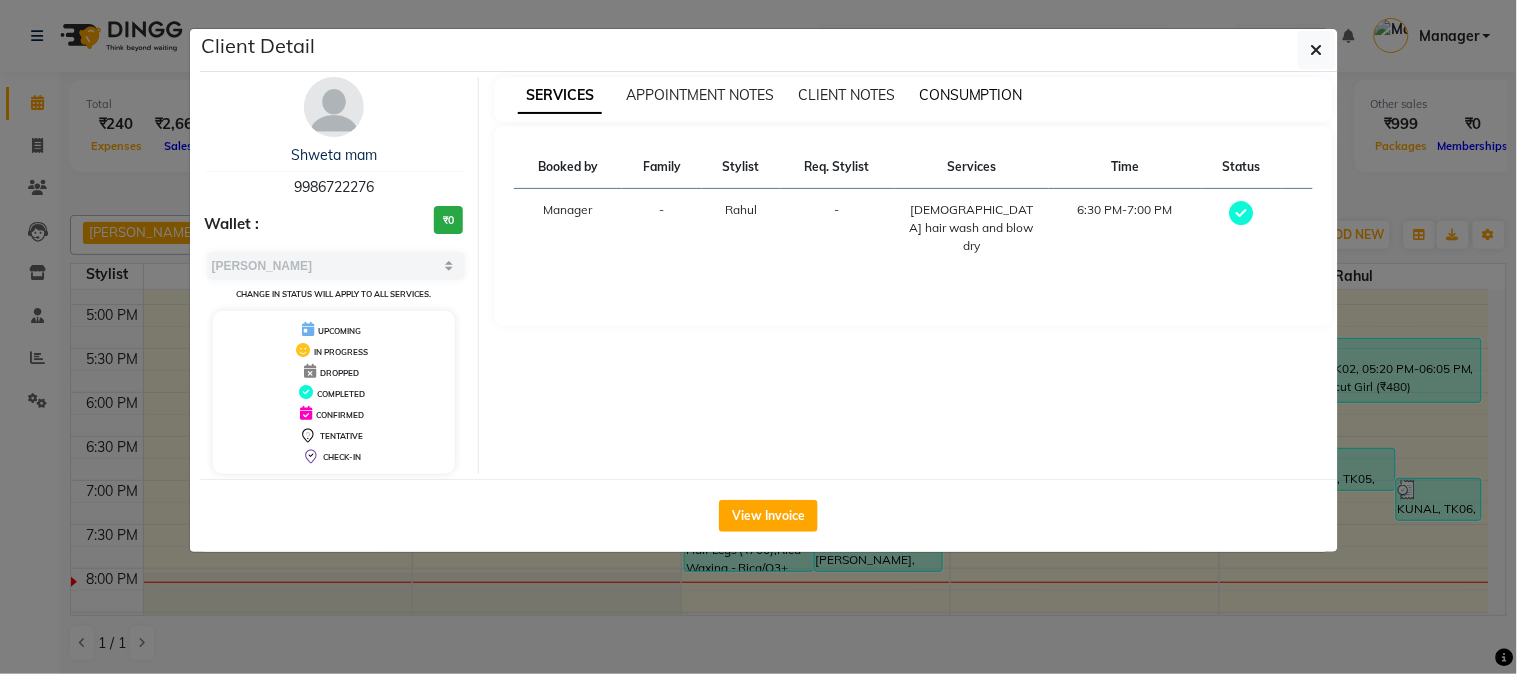 click on "CONSUMPTION" at bounding box center [971, 95] 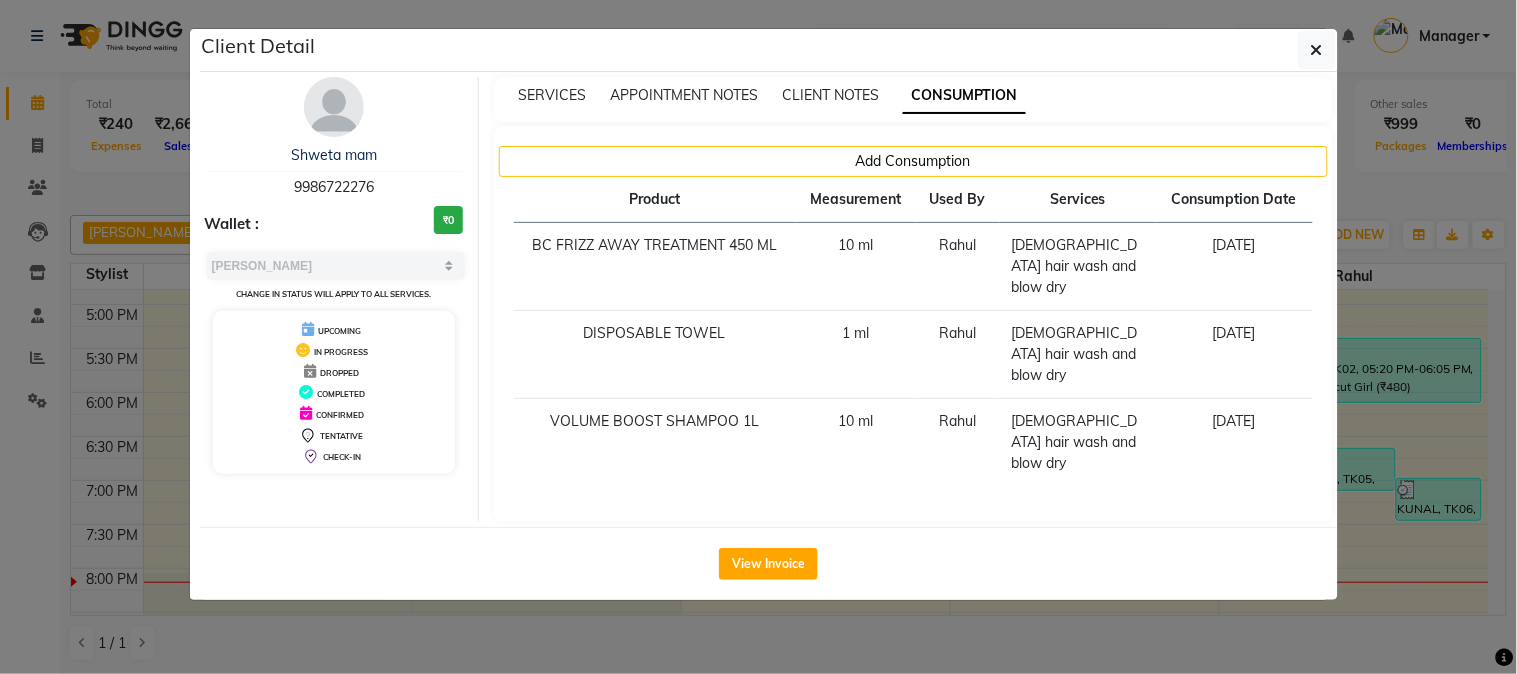 click on "Client Detail  Shweta mam   9986722276 Wallet : ₹0 Select MARK DONE UPCOMING Change in status will apply to all services. UPCOMING IN PROGRESS DROPPED COMPLETED CONFIRMED TENTATIVE CHECK-IN SERVICES APPOINTMENT NOTES CLIENT NOTES CONSUMPTION Add Consumption Product Measurement Used By Services Consumption Date  BC FRIZZ  AWAY TREATMENT 450 ML    10 ml   Rahul   [DEMOGRAPHIC_DATA] hair wash and blow dry   [DATE]   DISPOSABLE TOWEL   1 ml   Rahul   [DEMOGRAPHIC_DATA] hair wash and blow dry   [DATE]   VOLUME BOOST SHAMPOO 1L   10 ml   Rahul   [DEMOGRAPHIC_DATA] hair wash and blow dry   [DATE]   View Invoice" 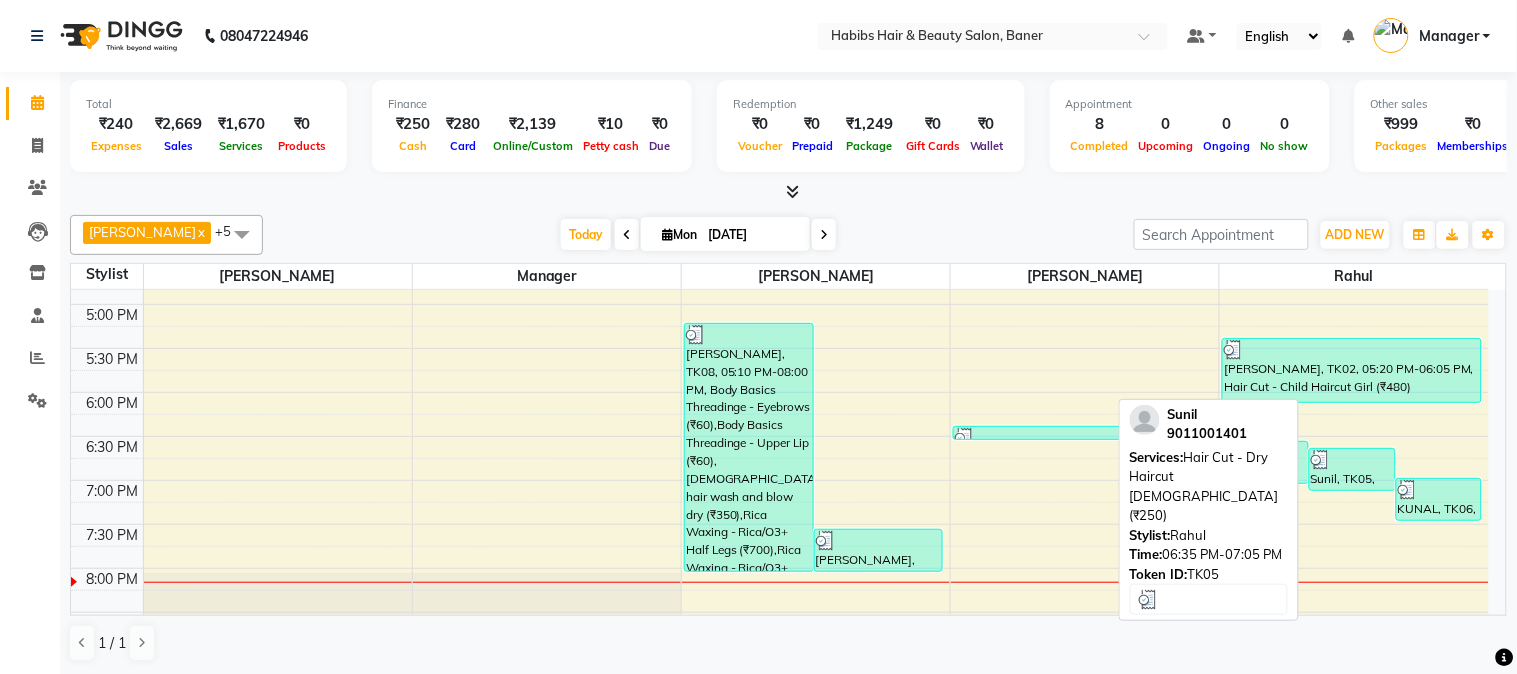 click at bounding box center (1352, 460) 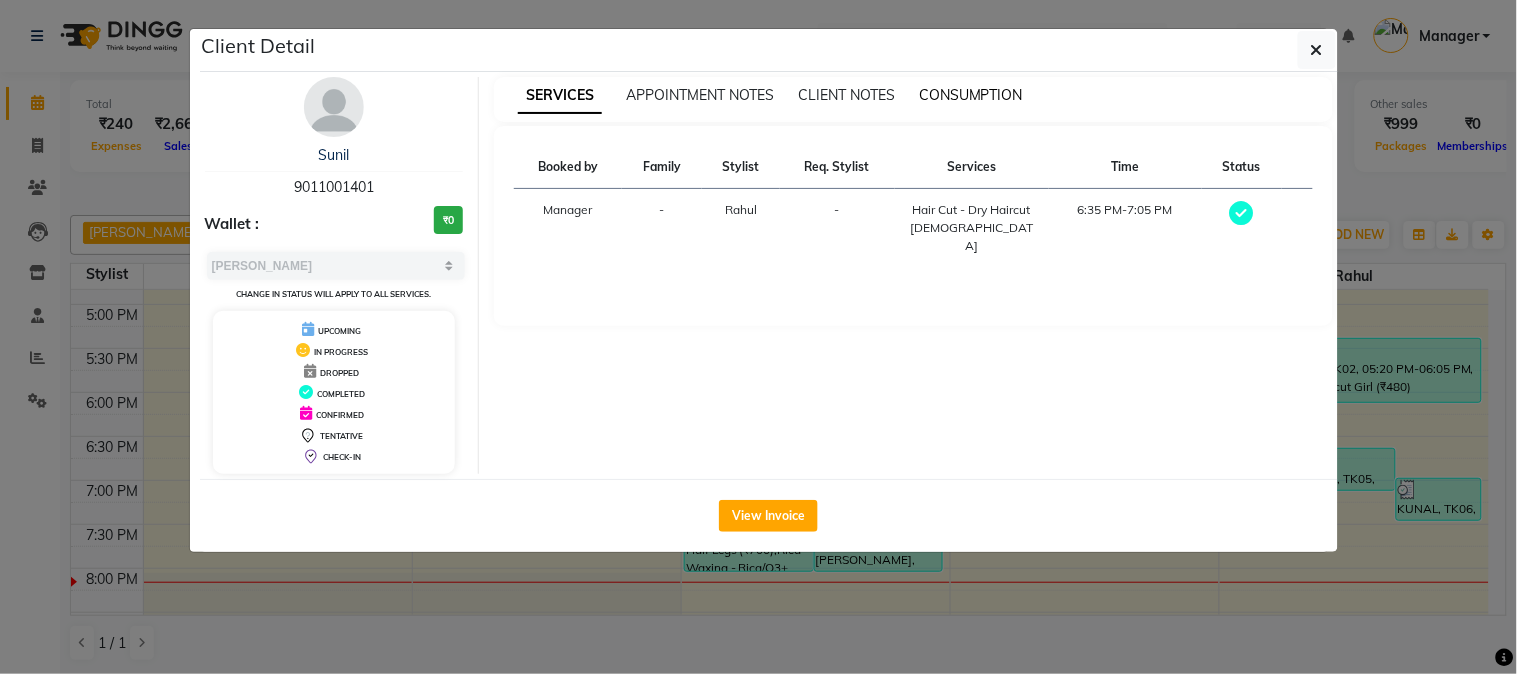 click on "CONSUMPTION" at bounding box center [971, 95] 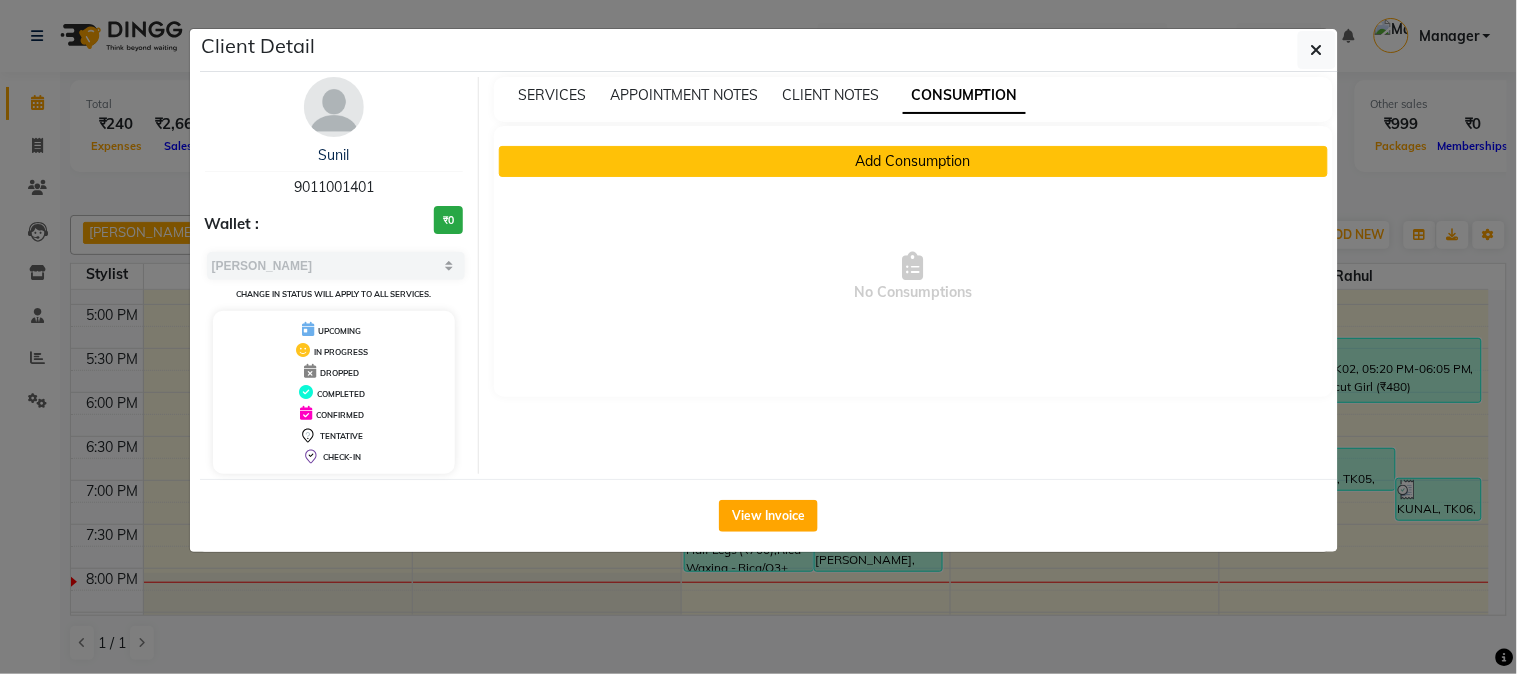 click on "Add Consumption" at bounding box center [913, 161] 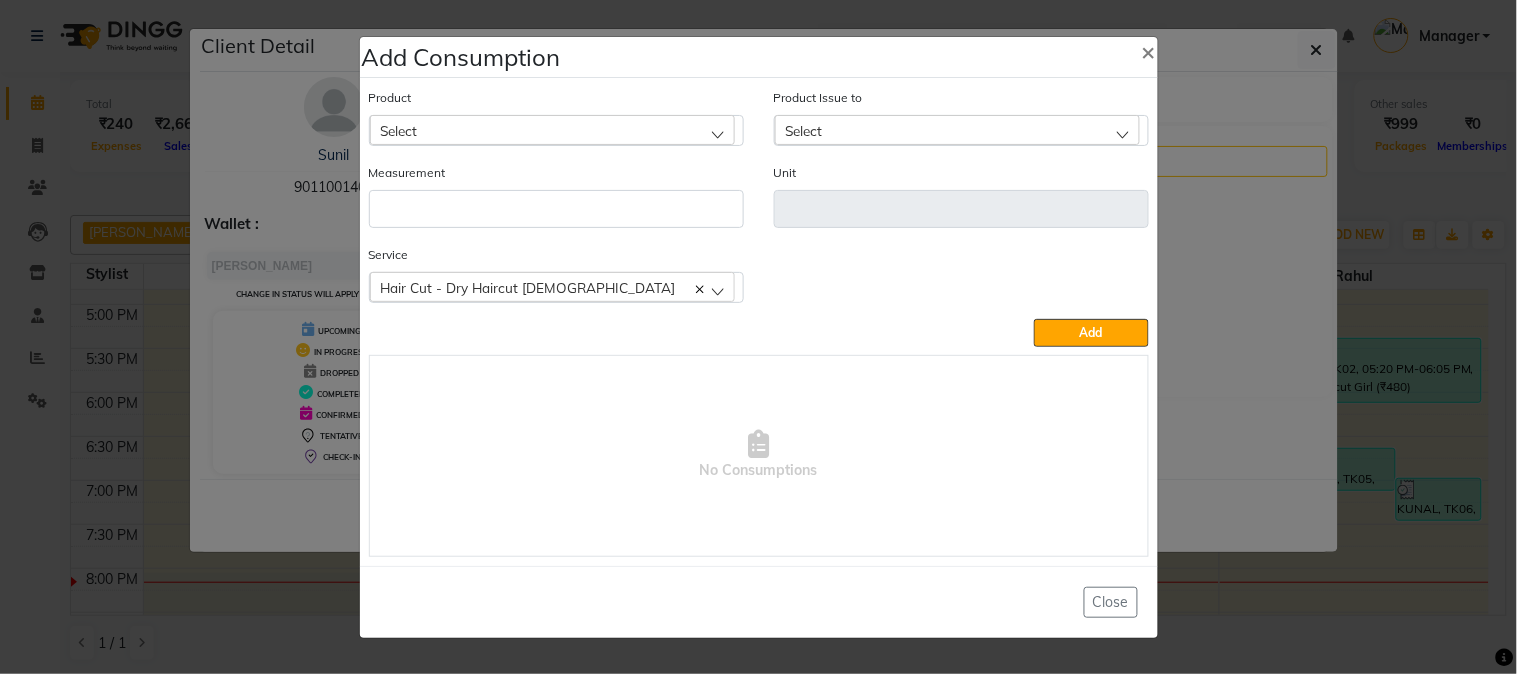 click on "Select" 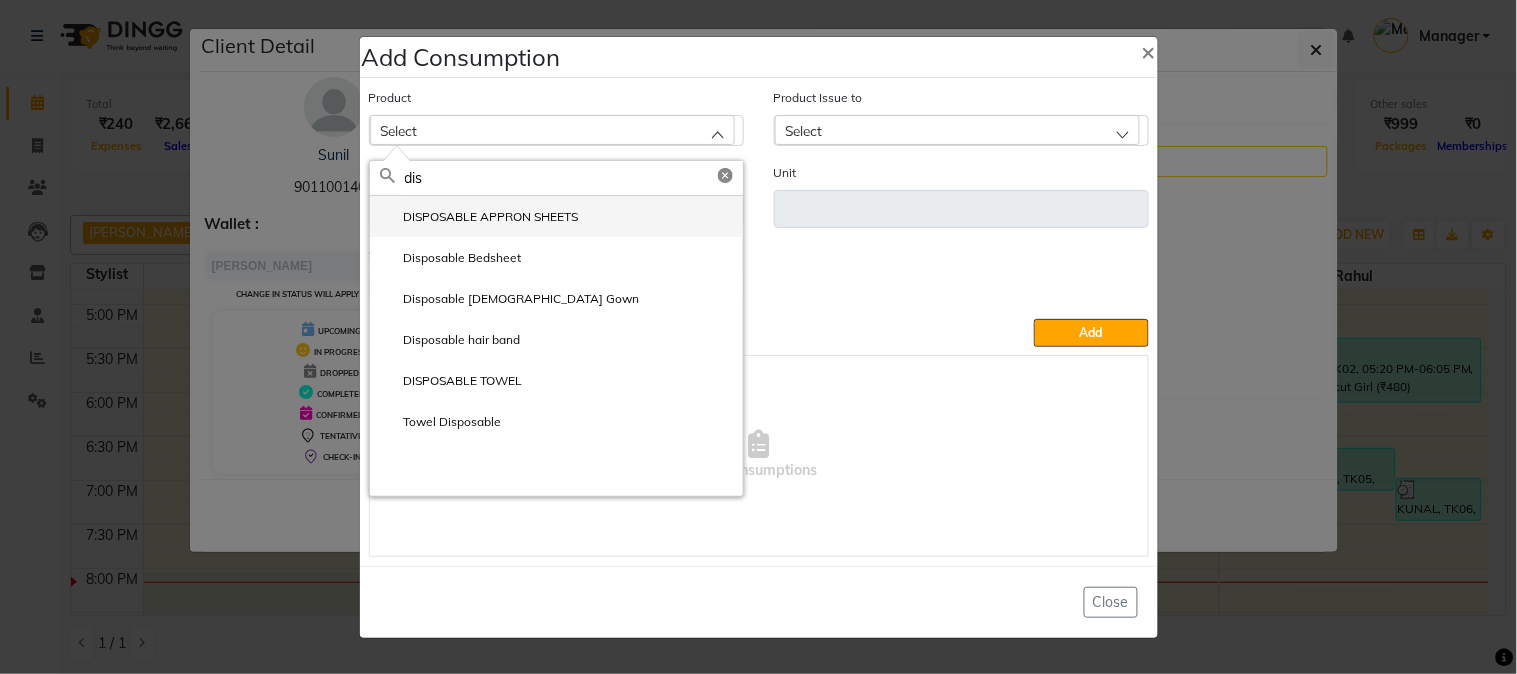 type on "dis" 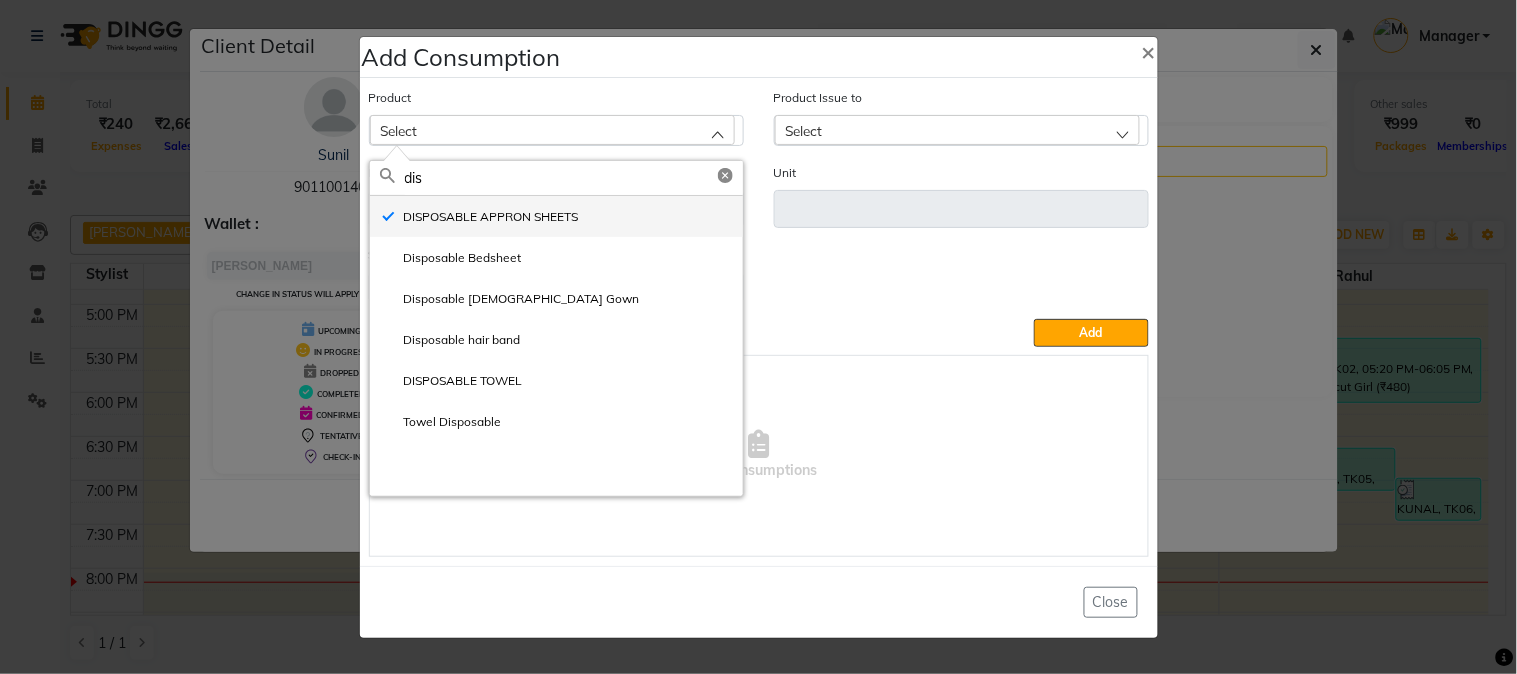 type on "ml" 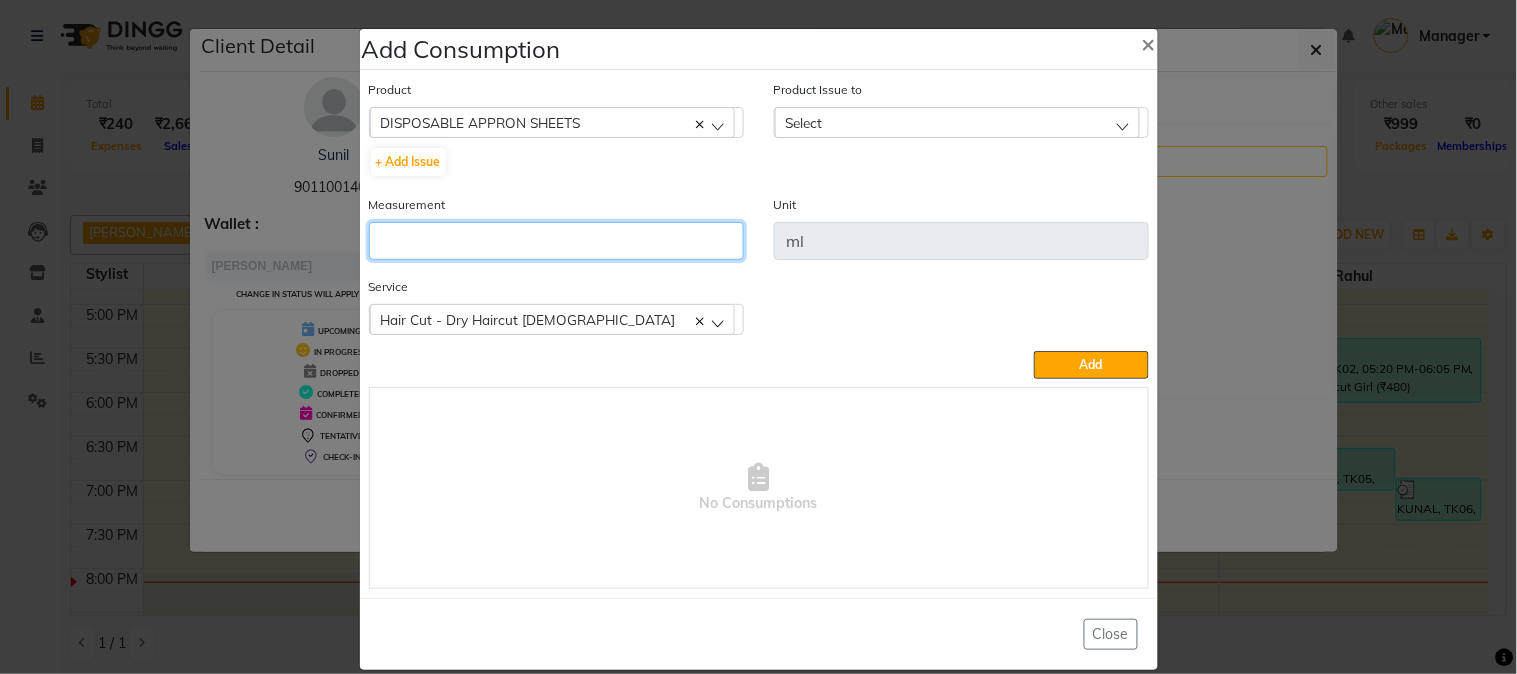 click 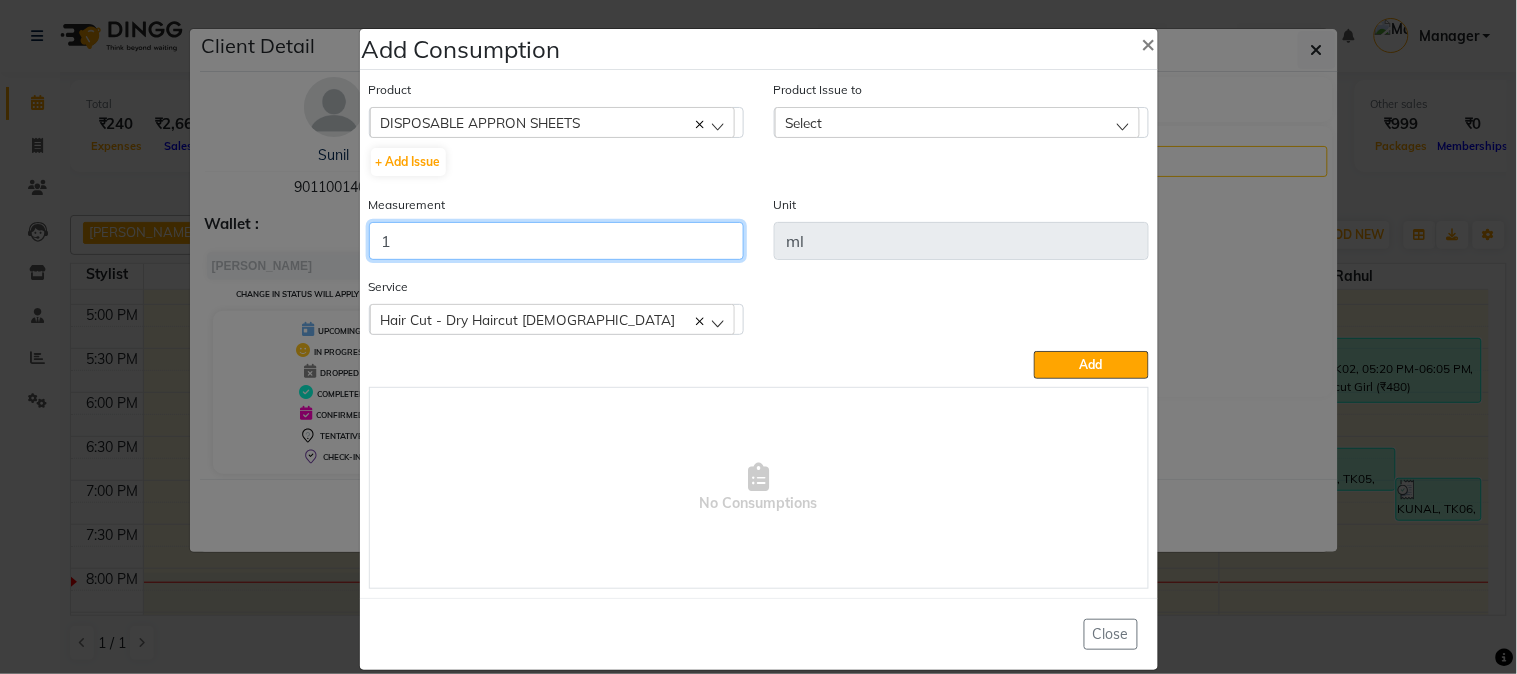 type on "1" 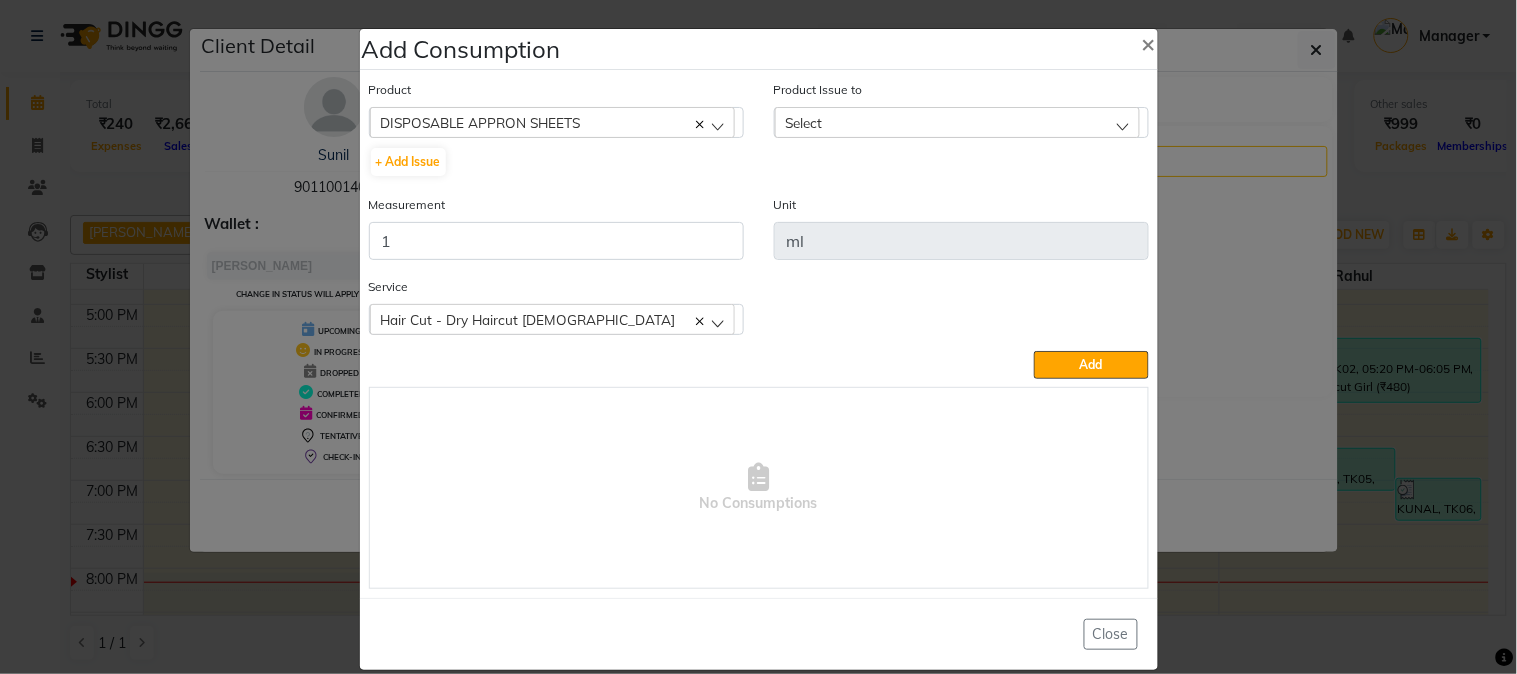 click on "Select" 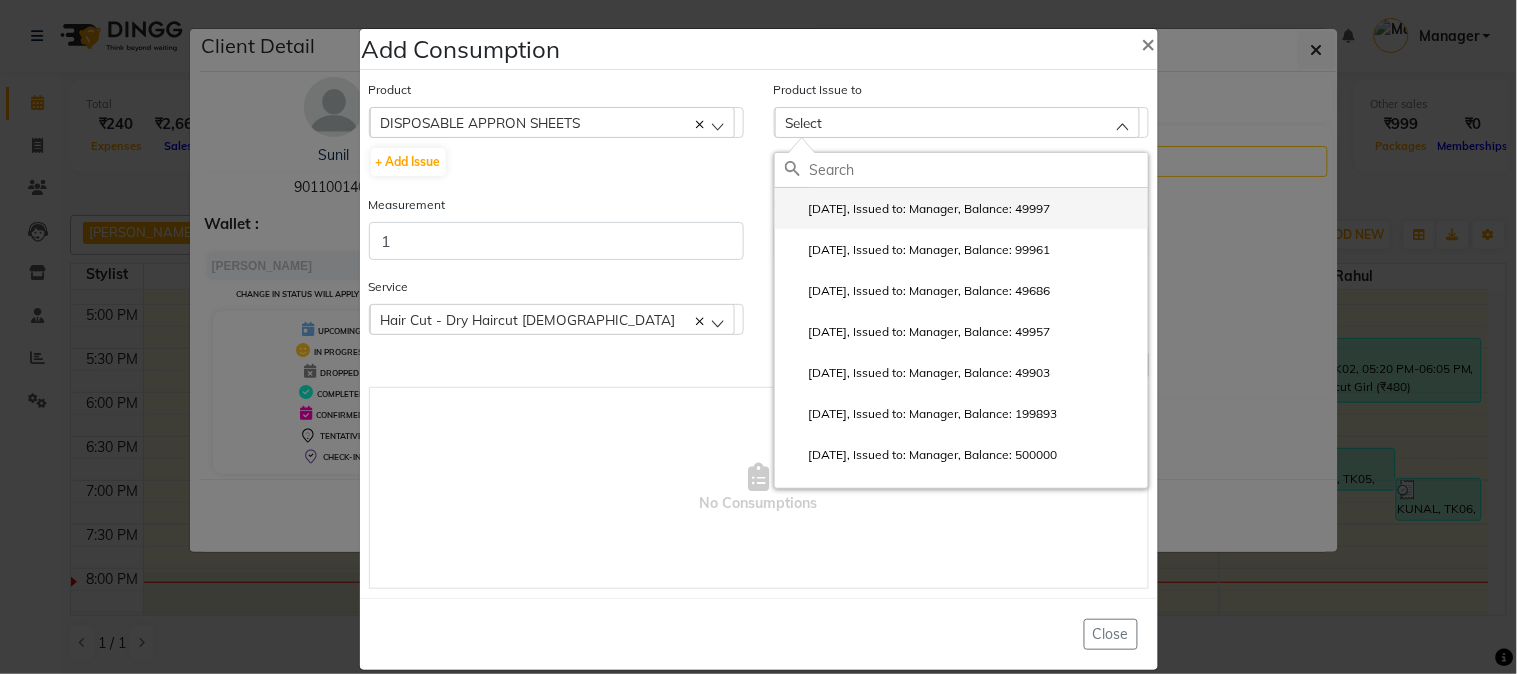 click on "[DATE], Issued to: Manager, Balance: 49997" 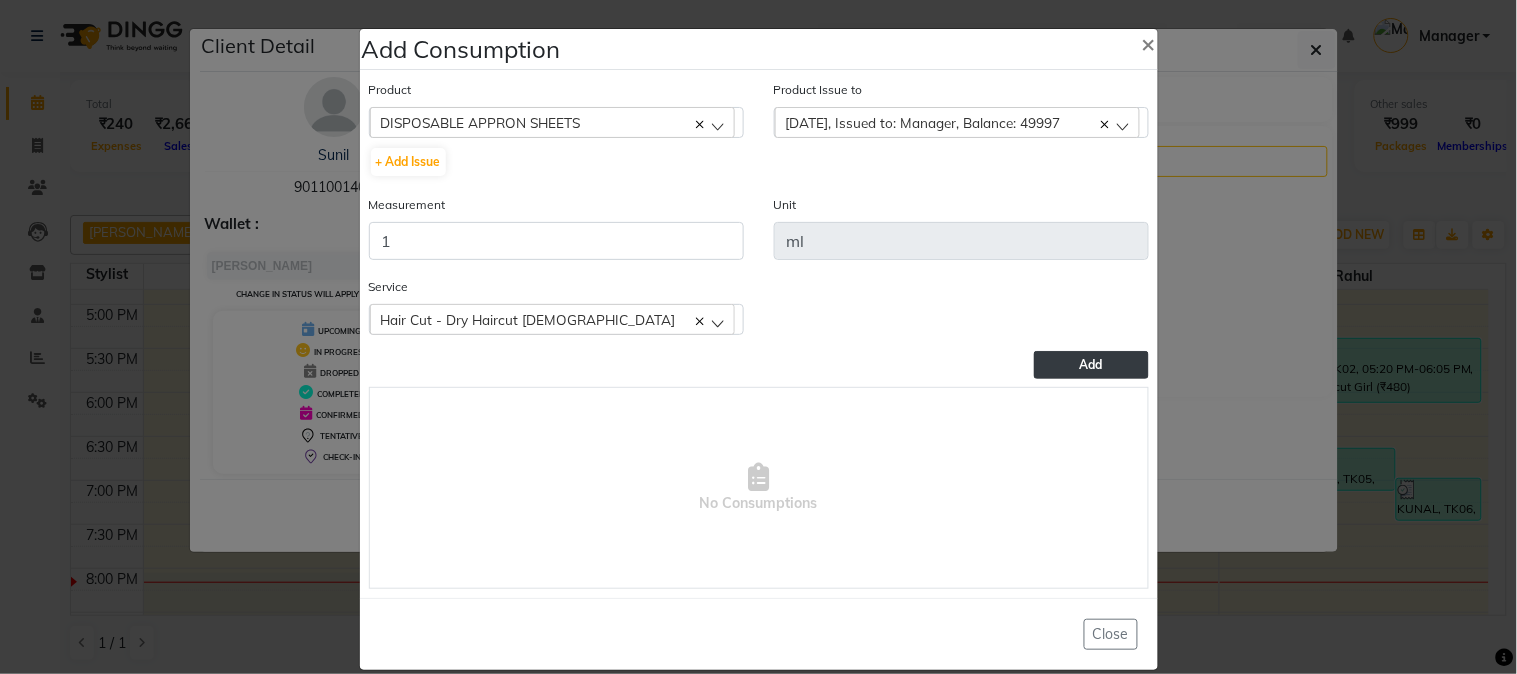 click on "Add" 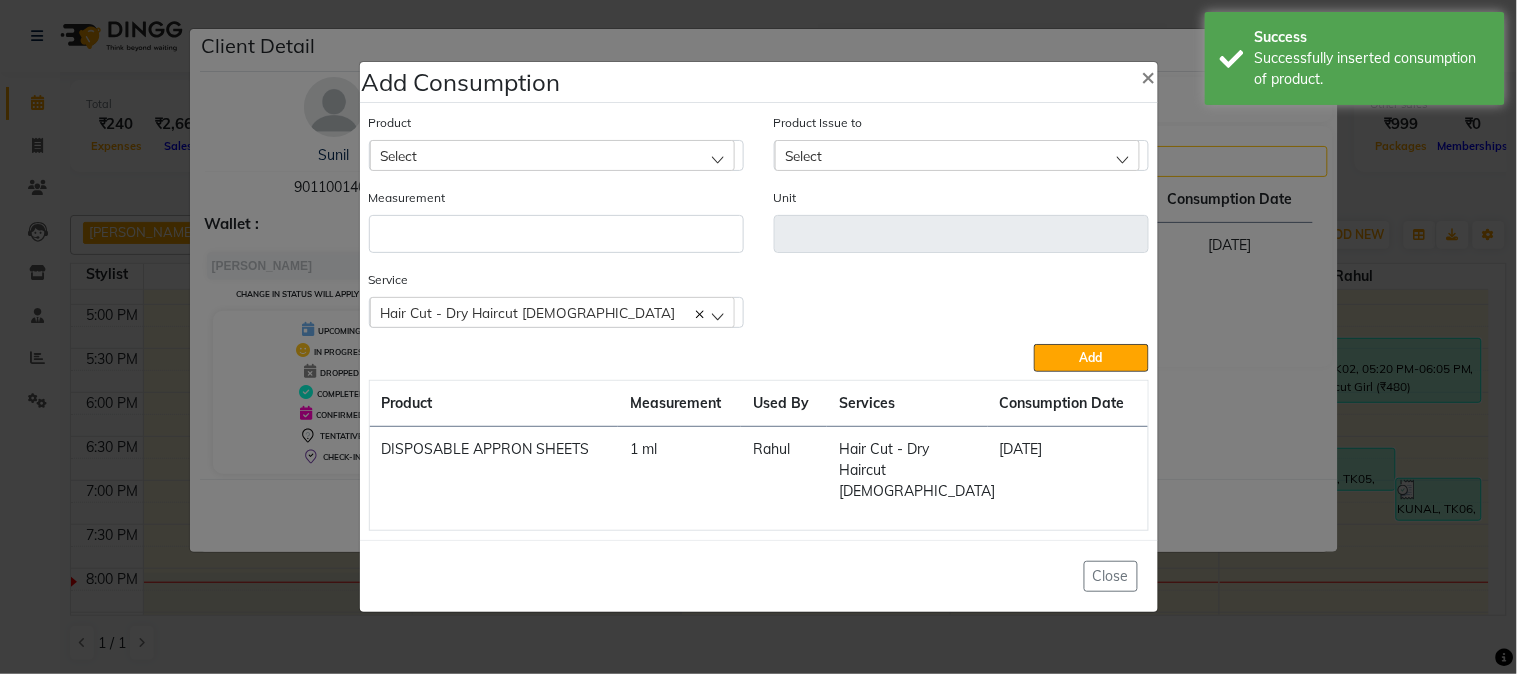 click on "Add Consumption × Product Select 5-7 Product Issue to Select [DATE], Issued to: Manager, Balance: 49997 [DATE], Issued to: Manager, Balance: 99961 [DATE], Issued to: Manager, Balance: 49686 [DATE], Issued to: Manager, Balance: 49957 [DATE], Issued to: Manager, Balance: 49903 [DATE], Issued to: Manager, Balance: 199893 [DATE], Issued to: Manager, Balance: 500000 [DATE], Issued to: Manager, Balance: 49539 [DATE], Issued to: Manager, Balance: 299928 [DATE], Issued to: Manager, Balance: 199452 [DATE], Issued to: Manager, Balance: 99455 Measurement Unit Service  Hair Cut - Dry Haircut [DEMOGRAPHIC_DATA]  Hair Cut - Dry Haircut [DEMOGRAPHIC_DATA]  Add  Product Measurement Used By Services Consumption Date  DISPOSABLE APPRON SHEETS   1 ml   Rahul   Hair Cut - Dry Haircut [DEMOGRAPHIC_DATA]   [DATE]   Close" 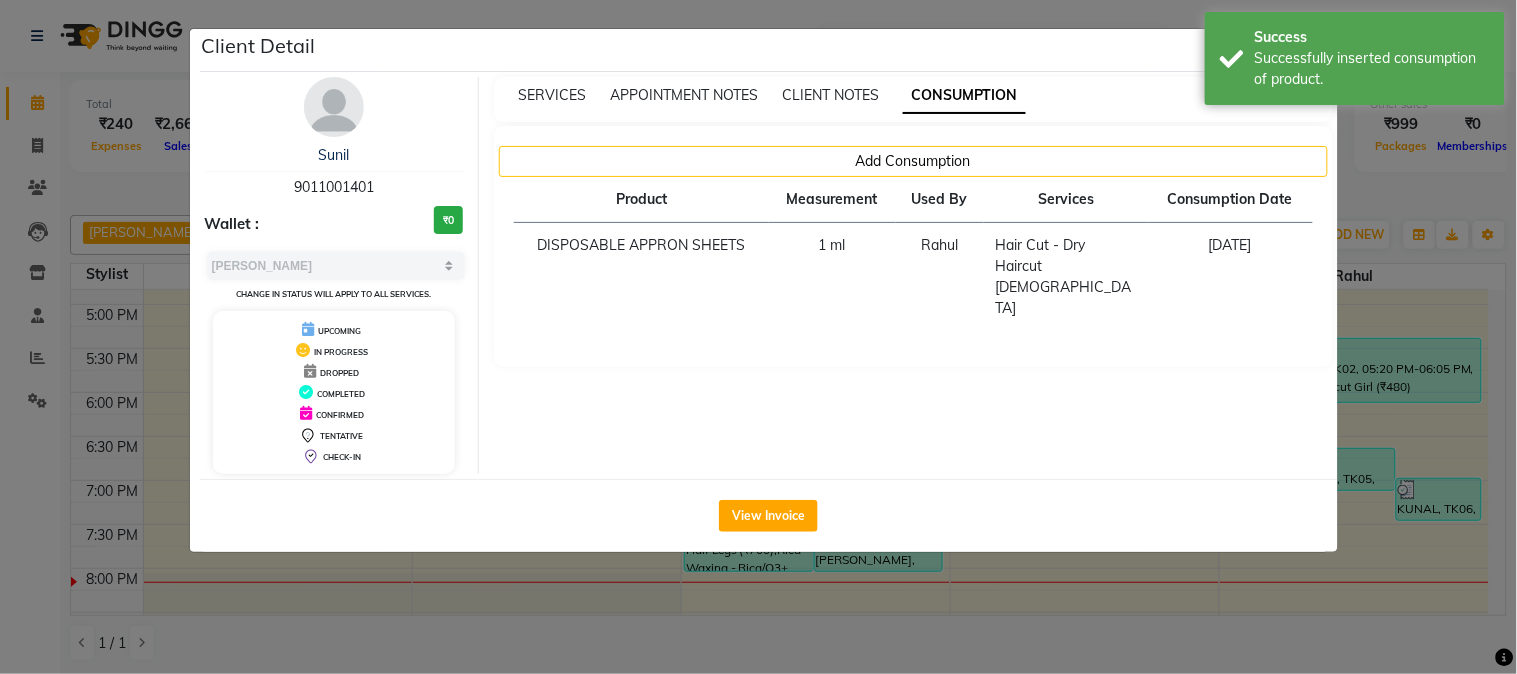 click on "Client Detail  Sunil    9011001401 Wallet : ₹0 Select MARK DONE UPCOMING Change in status will apply to all services. UPCOMING IN PROGRESS DROPPED COMPLETED CONFIRMED TENTATIVE CHECK-IN SERVICES APPOINTMENT NOTES CLIENT NOTES CONSUMPTION Add Consumption Product Measurement Used By Services Consumption Date  DISPOSABLE APPRON SHEETS   1 ml   Rahul   Hair Cut - Dry Haircut [DEMOGRAPHIC_DATA]   [DATE]   View Invoice" 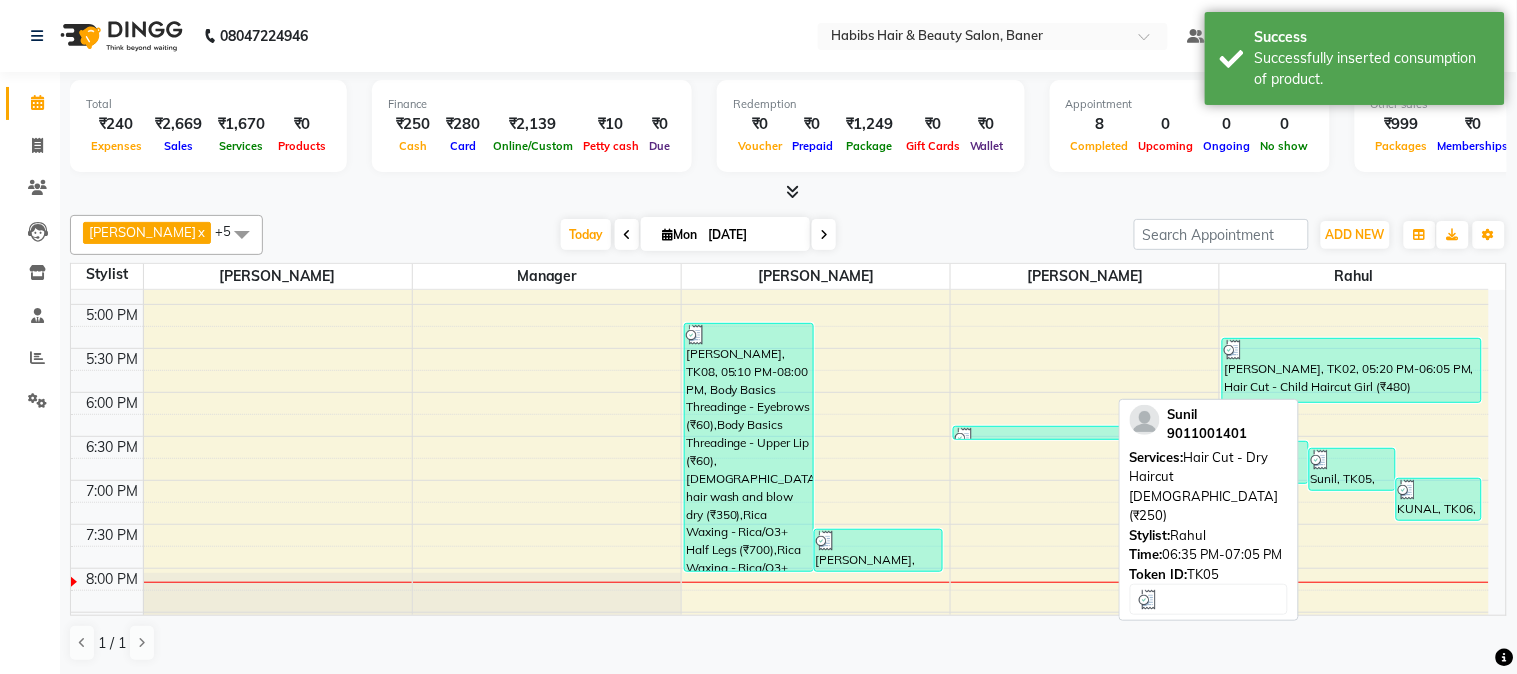 click at bounding box center (1352, 460) 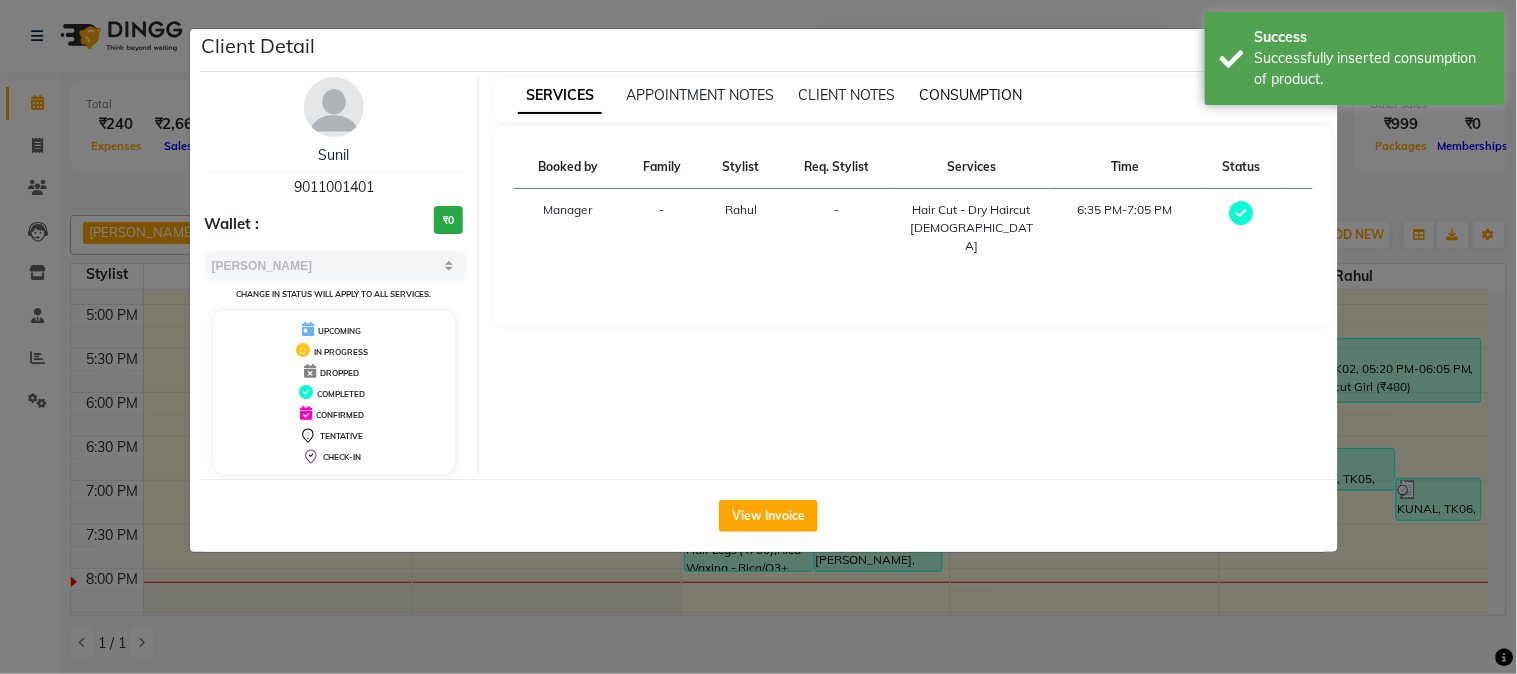 click on "CONSUMPTION" at bounding box center [971, 95] 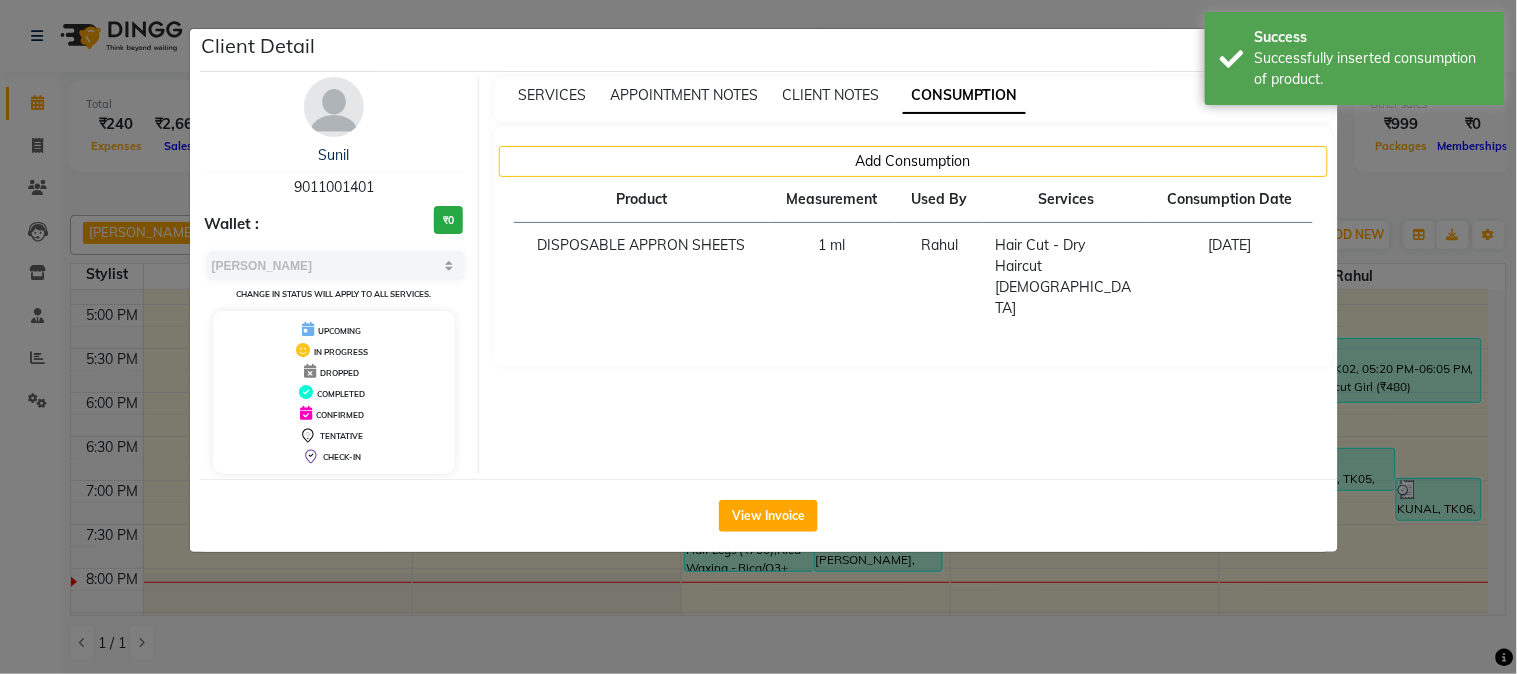 click on "Client Detail  Sunil    9011001401 Wallet : ₹0 Select MARK DONE UPCOMING Change in status will apply to all services. UPCOMING IN PROGRESS DROPPED COMPLETED CONFIRMED TENTATIVE CHECK-IN SERVICES APPOINTMENT NOTES CLIENT NOTES CONSUMPTION Add Consumption Product Measurement Used By Services Consumption Date  DISPOSABLE APPRON SHEETS   1 ml   Rahul   Hair Cut - Dry Haircut [DEMOGRAPHIC_DATA]   [DATE]   View Invoice" 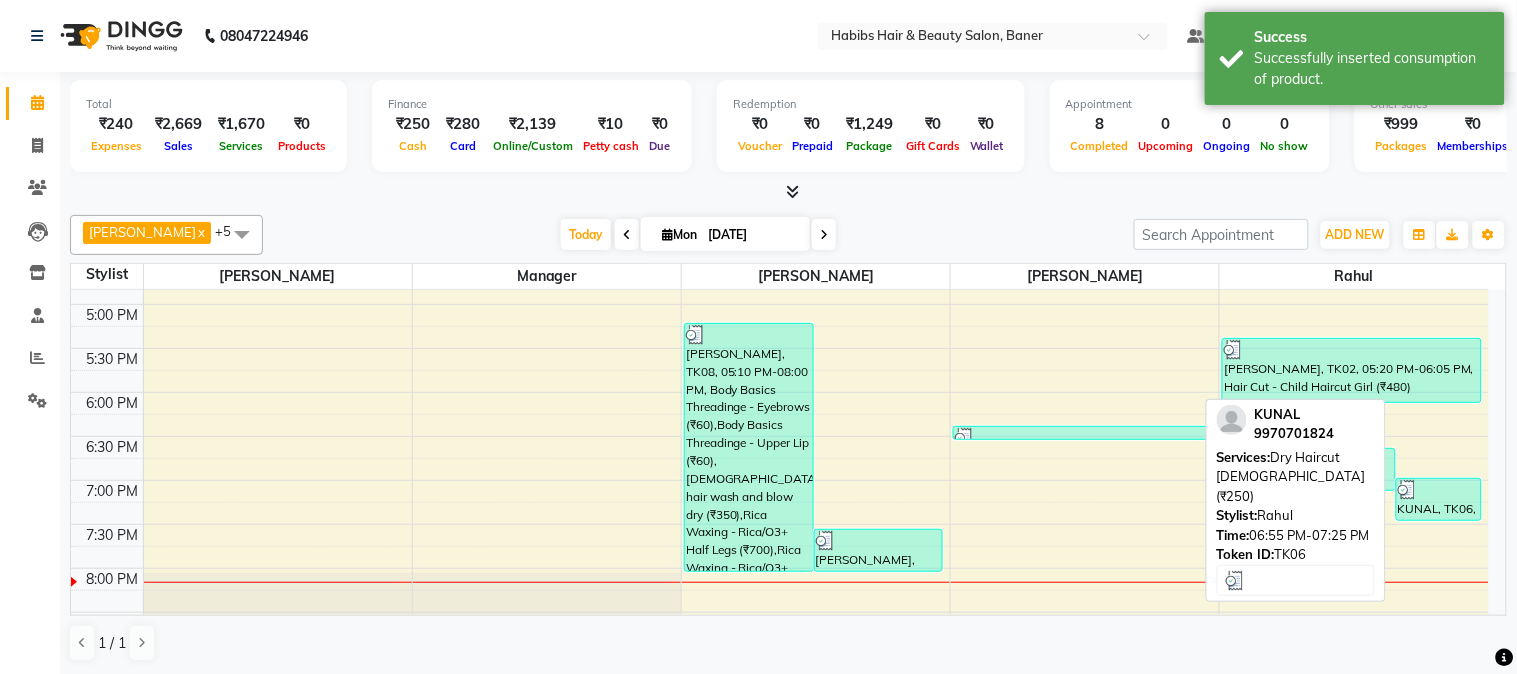 click on "KUNAL, TK06, 06:55 PM-07:25 PM, Dry Haircut [DEMOGRAPHIC_DATA] (₹250)" at bounding box center [1439, 499] 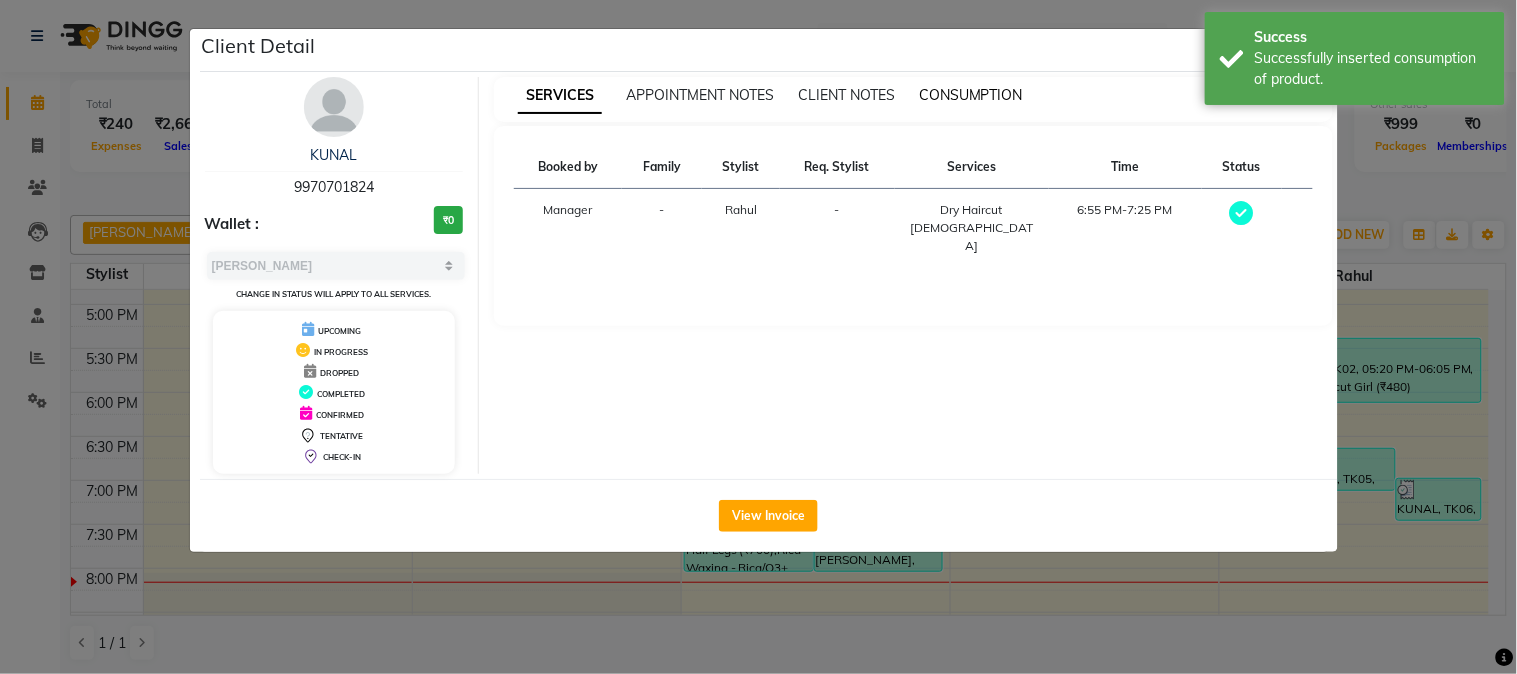 click on "CONSUMPTION" at bounding box center (971, 95) 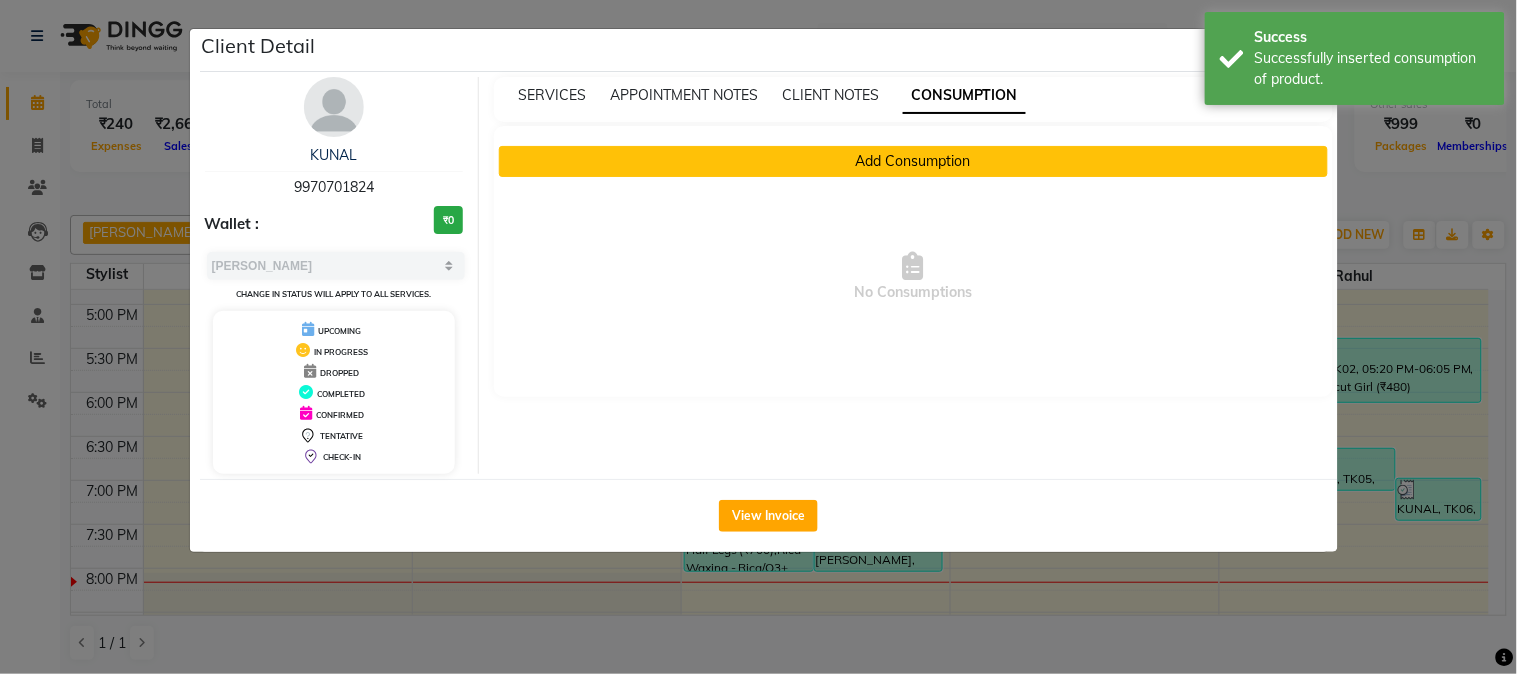 click on "Add Consumption" at bounding box center [913, 161] 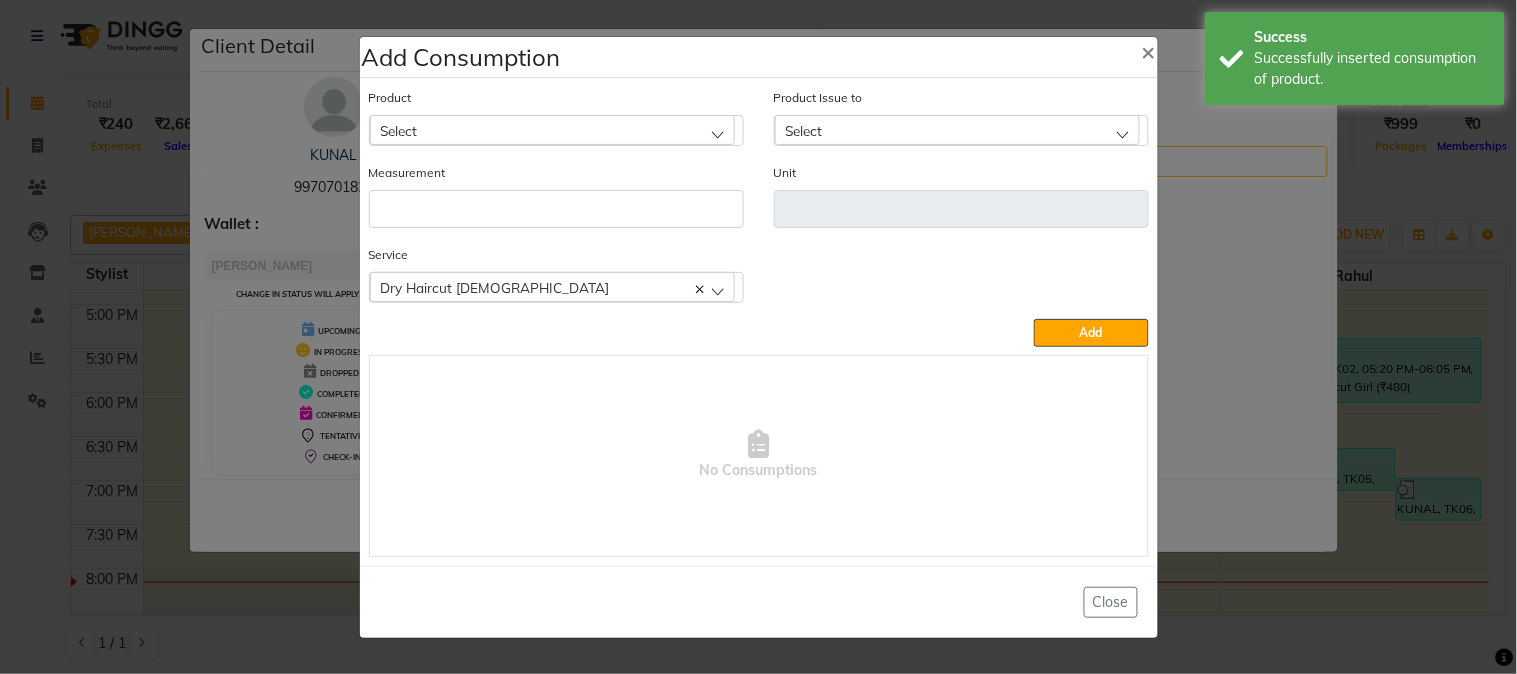 click on "Select" 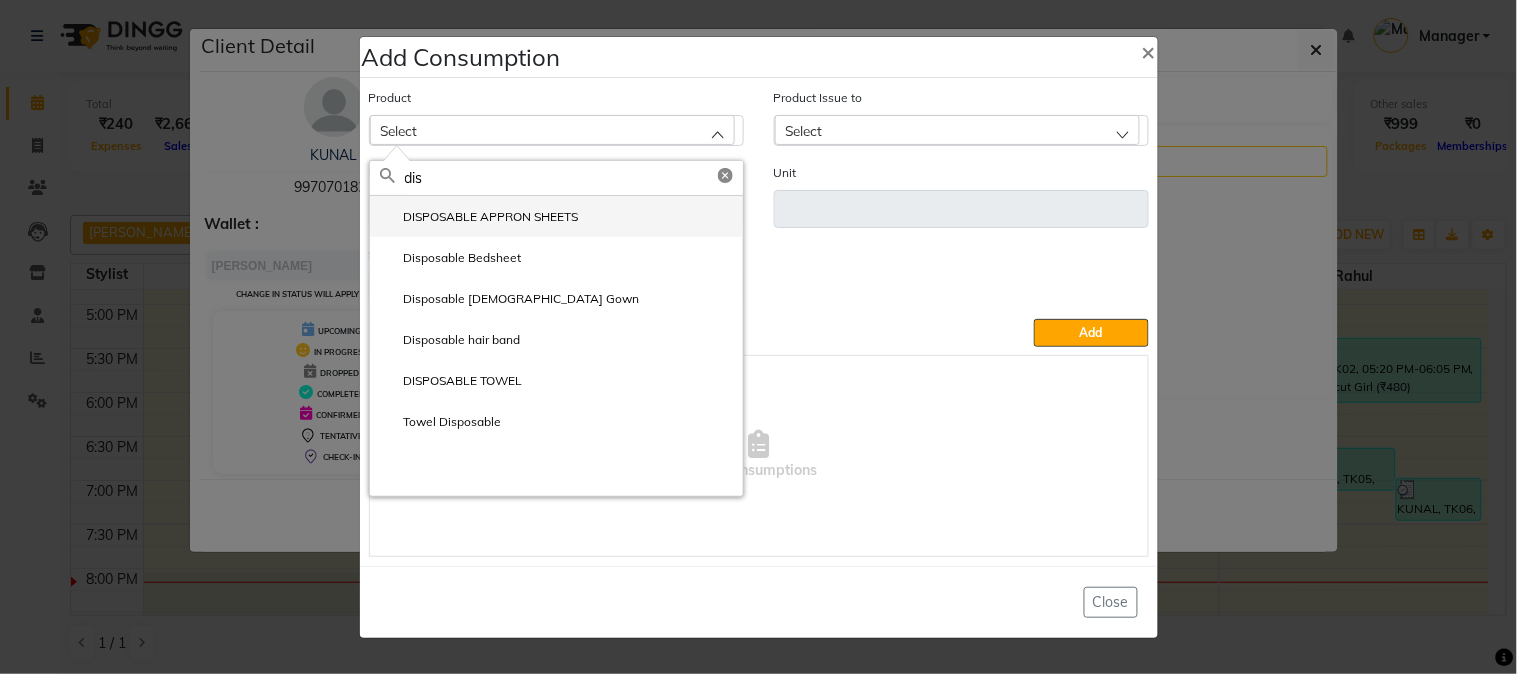 type on "dis" 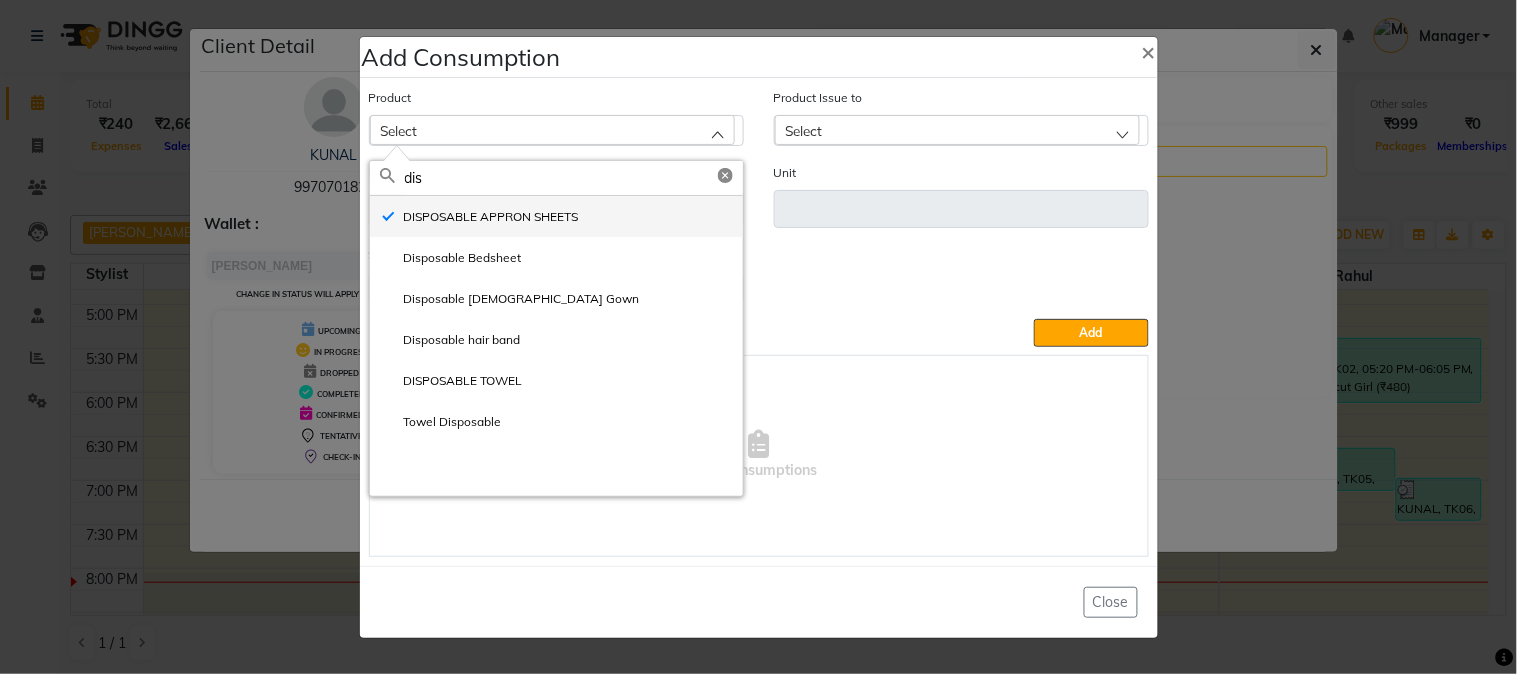 type on "ml" 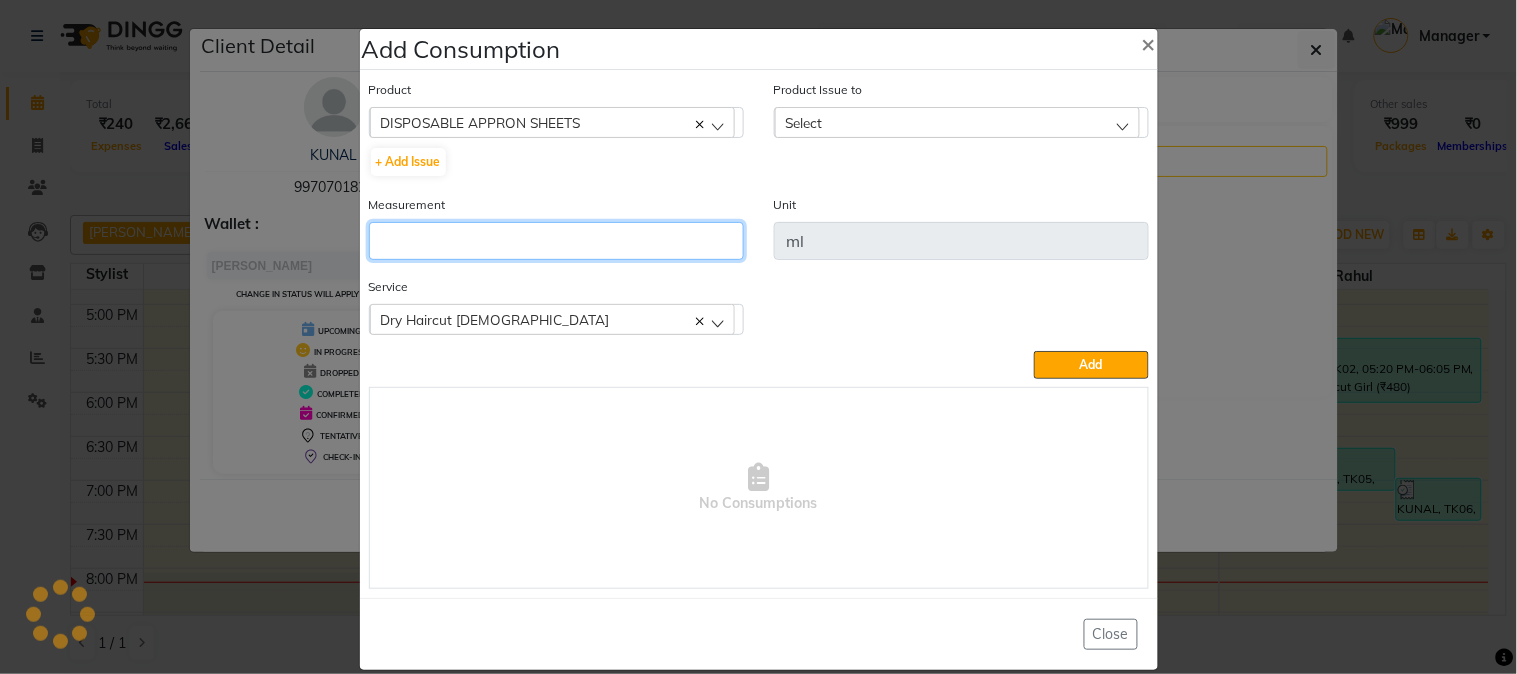 click 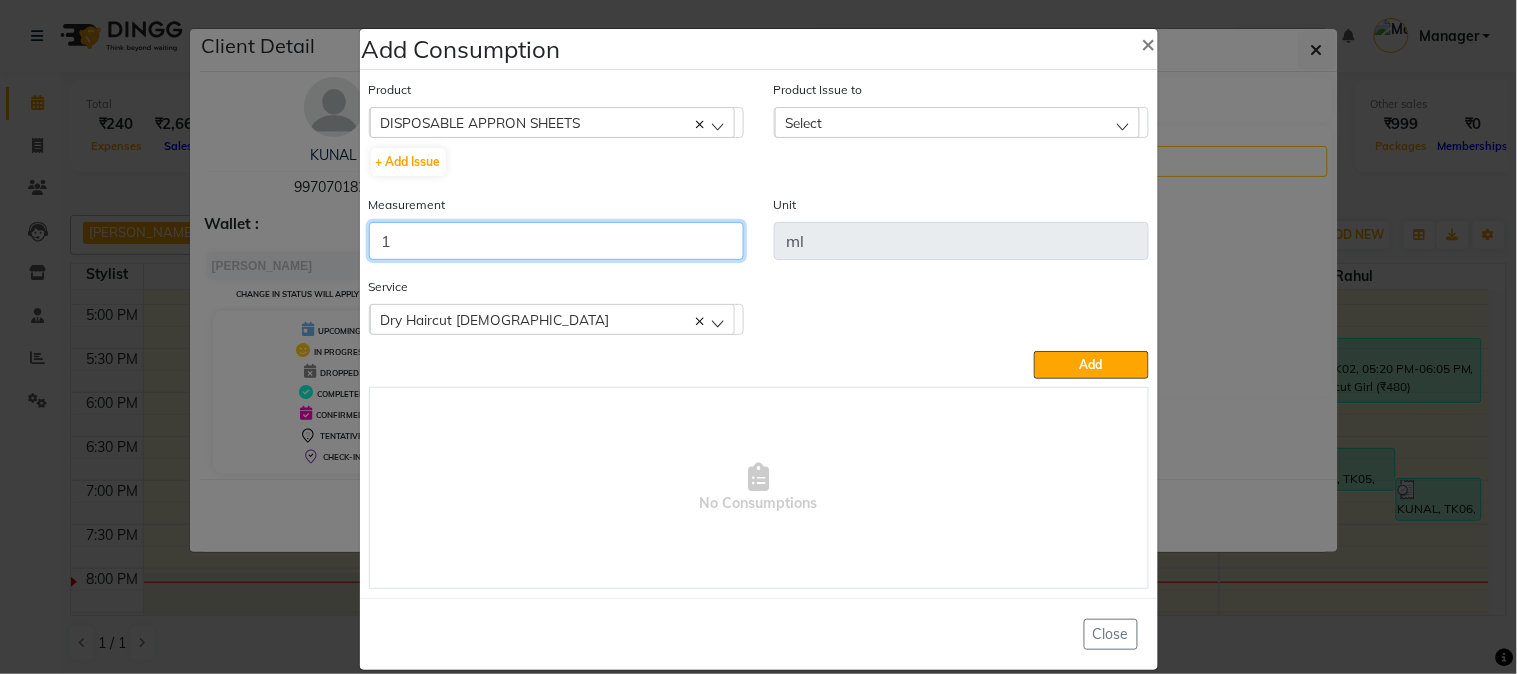 type on "1" 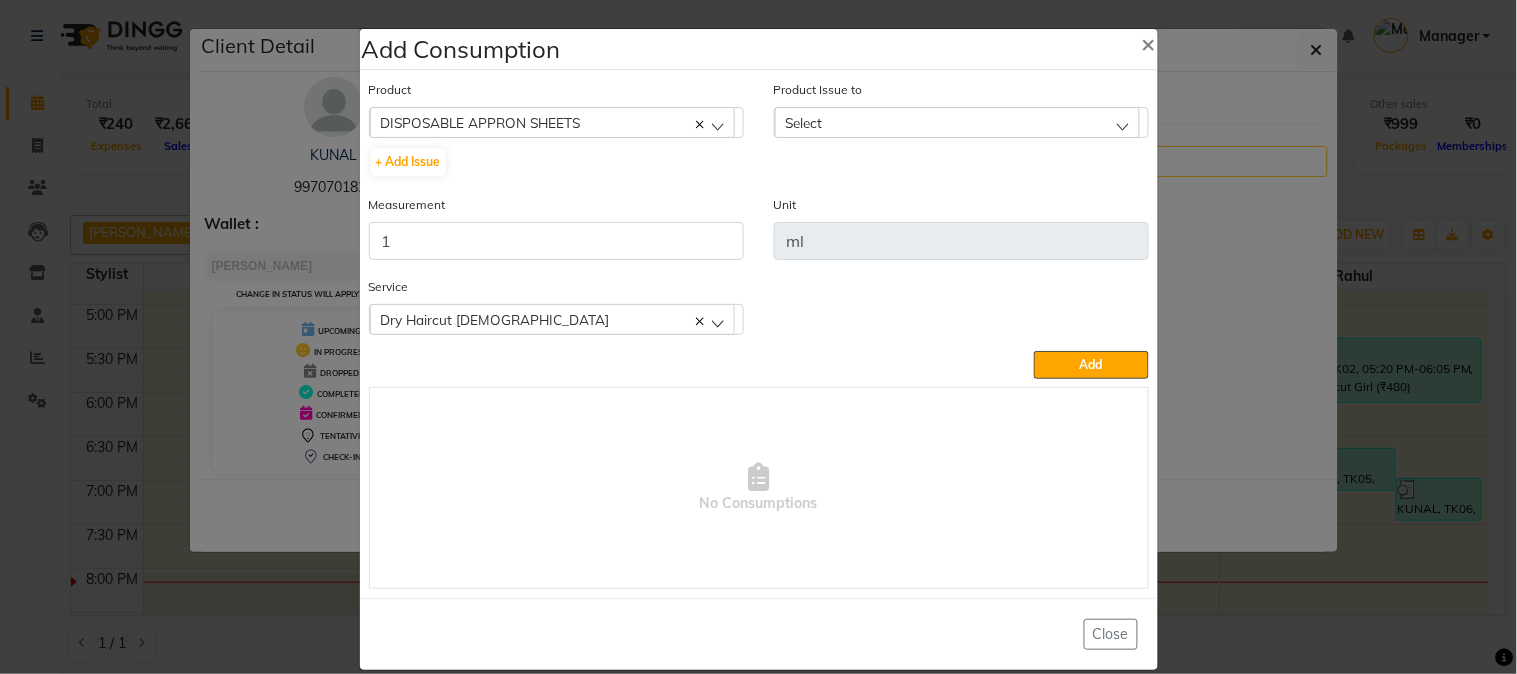 click on "Select" 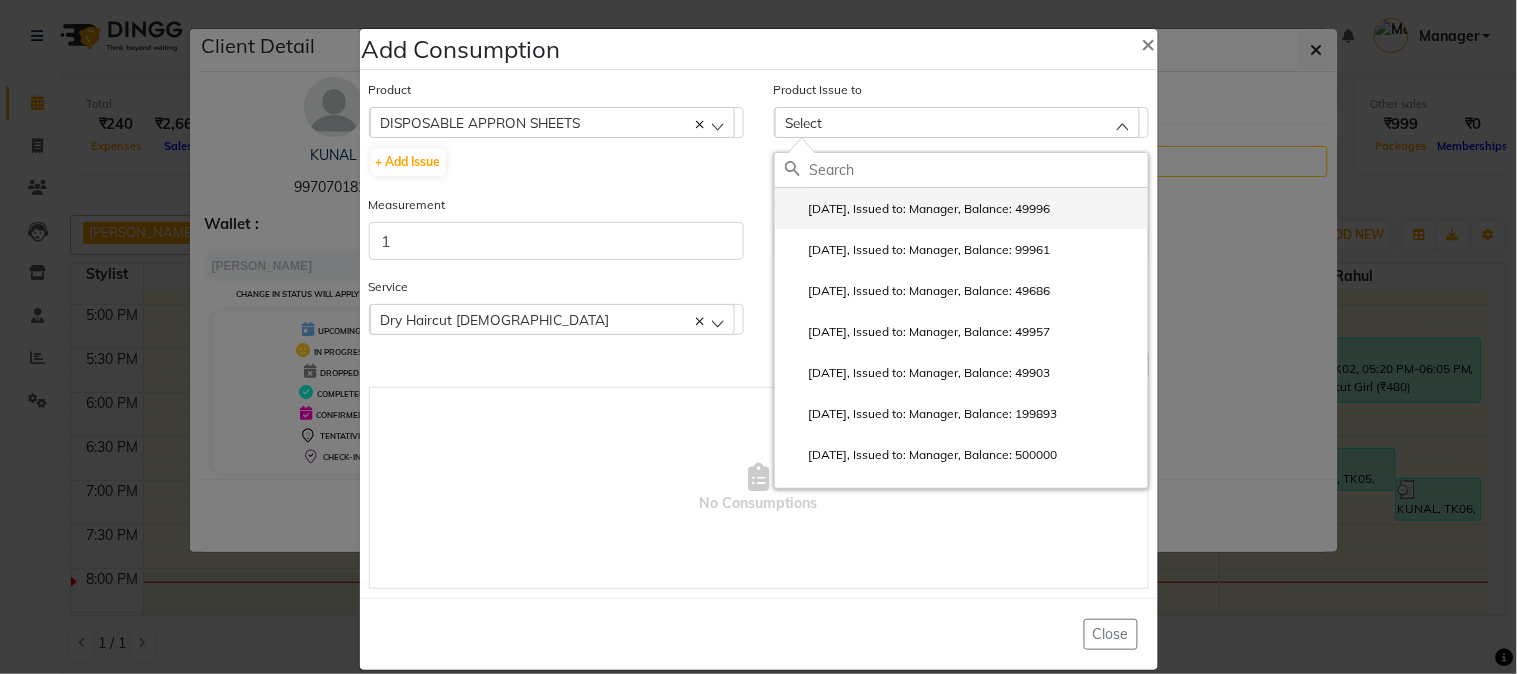 click on "[DATE], Issued to: Manager, Balance: 49996" 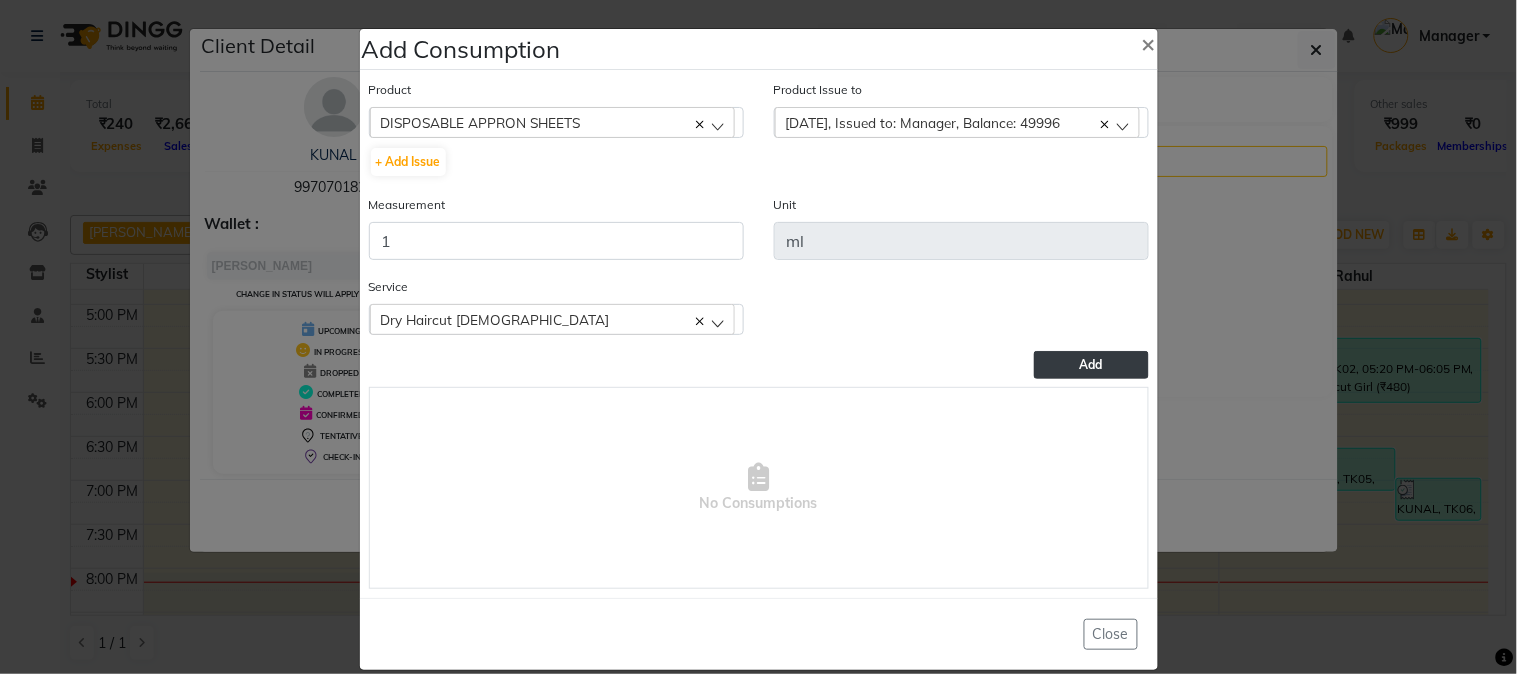 click on "Add" 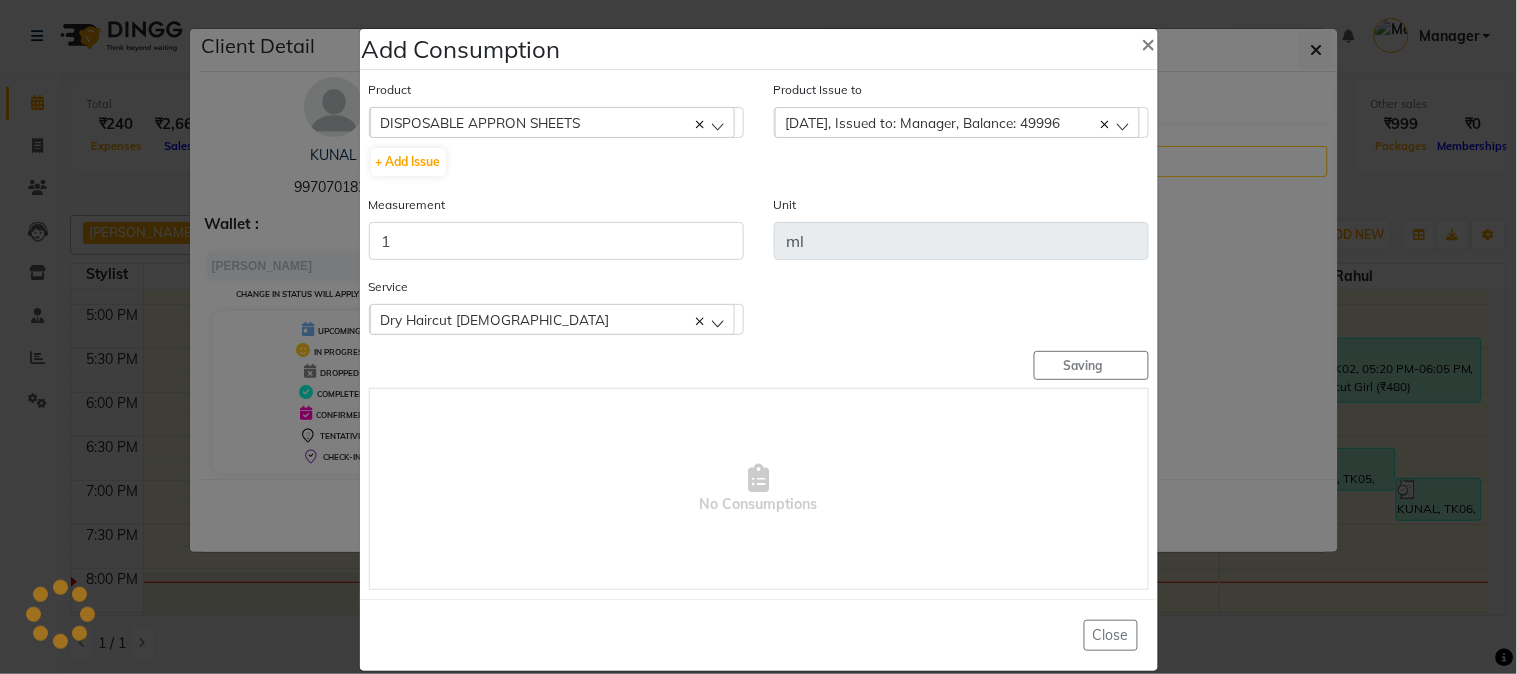 type 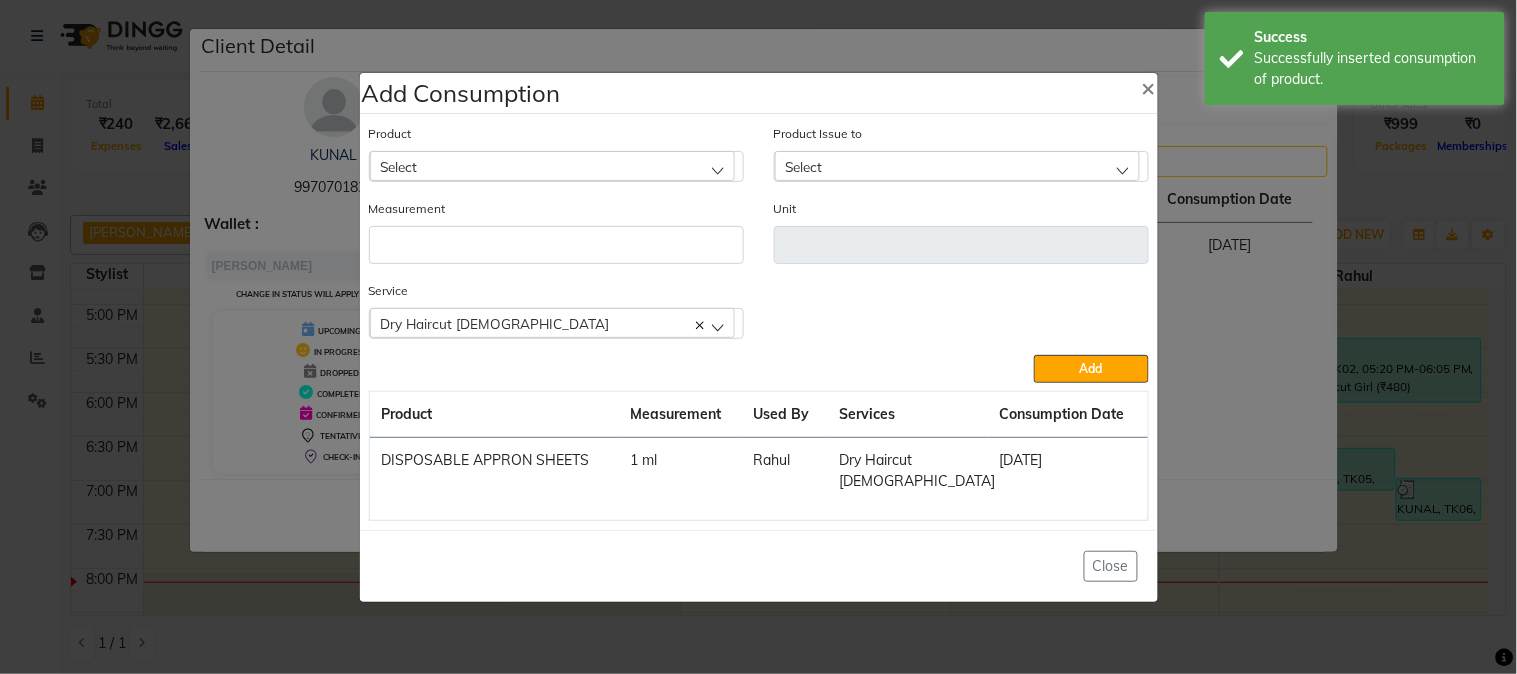 click on "Add Consumption × Product Select 5-7 Product Issue to Select [DATE], Issued to: Manager, Balance: 49996 [DATE], Issued to: Manager, Balance: 99961 [DATE], Issued to: Manager, Balance: 49686 [DATE], Issued to: Manager, Balance: 49957 [DATE], Issued to: Manager, Balance: 49903 [DATE], Issued to: Manager, Balance: 199893 [DATE], Issued to: Manager, Balance: 500000 [DATE], Issued to: Manager, Balance: 49539 [DATE], Issued to: Manager, Balance: 299928 [DATE], Issued to: Manager, Balance: 199452 [DATE], Issued to: Manager, Balance: 99455 Measurement Unit Service  Dry Haircut [DEMOGRAPHIC_DATA]  Dry Haircut [DEMOGRAPHIC_DATA]  Add  Product Measurement Used By Services Consumption Date  DISPOSABLE APPRON SHEETS   1 ml   Rahul   Dry Haircut [DEMOGRAPHIC_DATA]   [DATE]   Close" 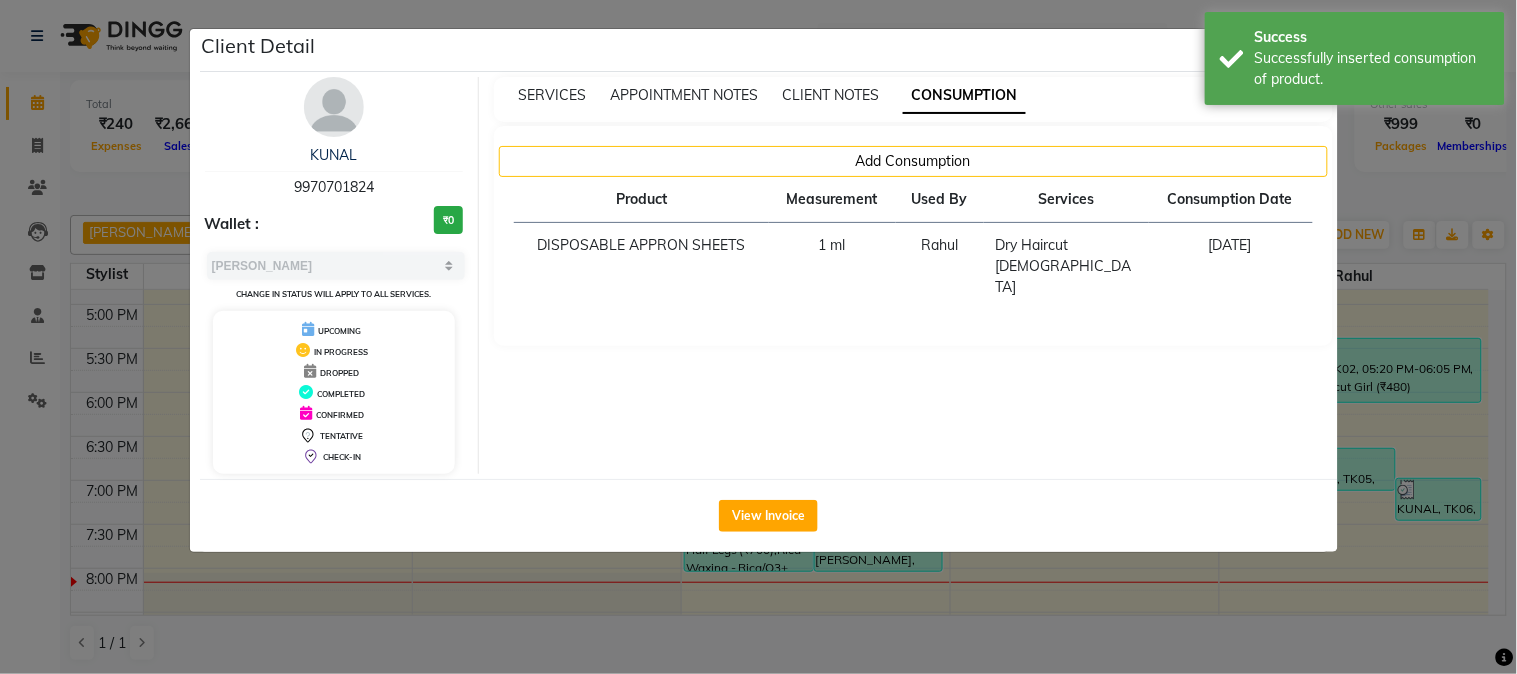 click on "Client Detail  KUNAL    9970701824 Wallet : ₹0 Select MARK DONE UPCOMING Change in status will apply to all services. UPCOMING IN PROGRESS DROPPED COMPLETED CONFIRMED TENTATIVE CHECK-IN SERVICES APPOINTMENT NOTES CLIENT NOTES CONSUMPTION Add Consumption Product Measurement Used By Services Consumption Date  DISPOSABLE APPRON SHEETS   1 ml   Rahul   Dry Haircut [DEMOGRAPHIC_DATA]   [DATE]   View Invoice" 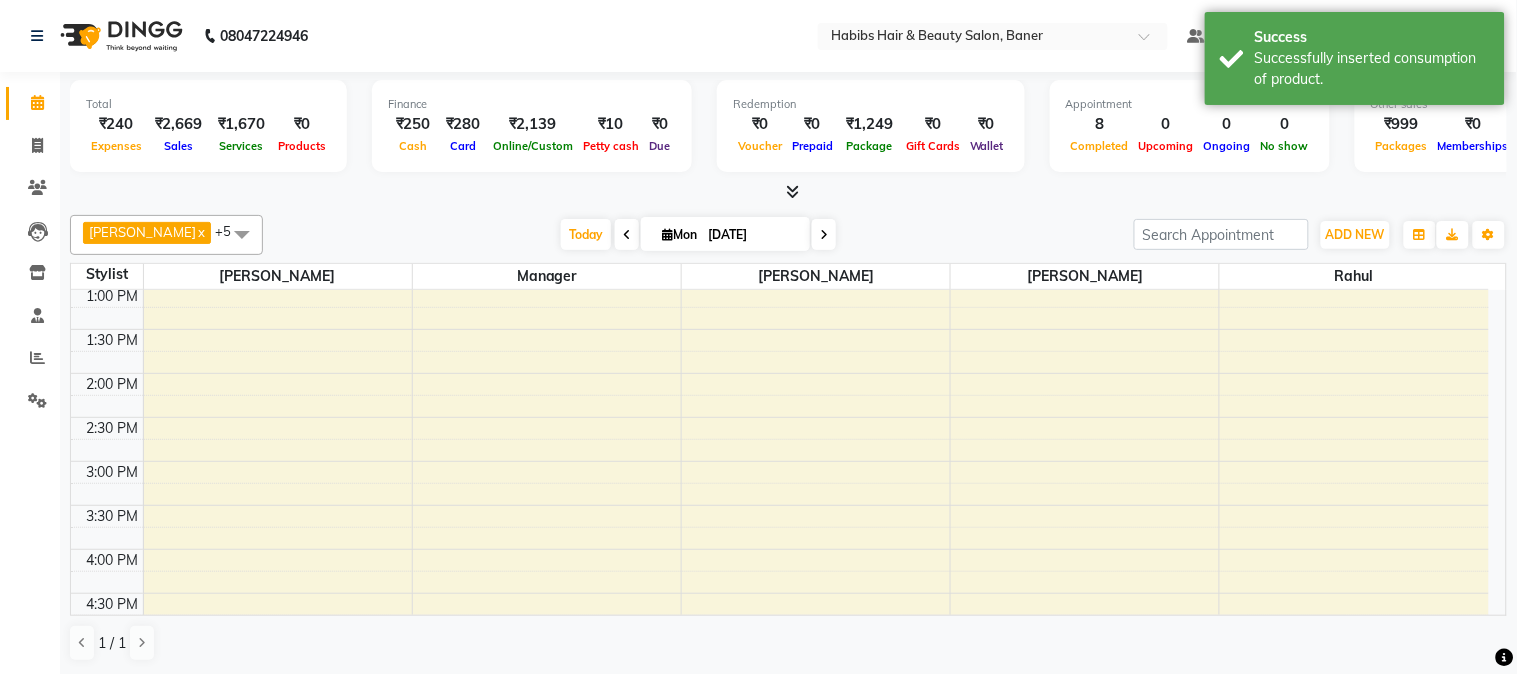 scroll, scrollTop: 666, scrollLeft: 0, axis: vertical 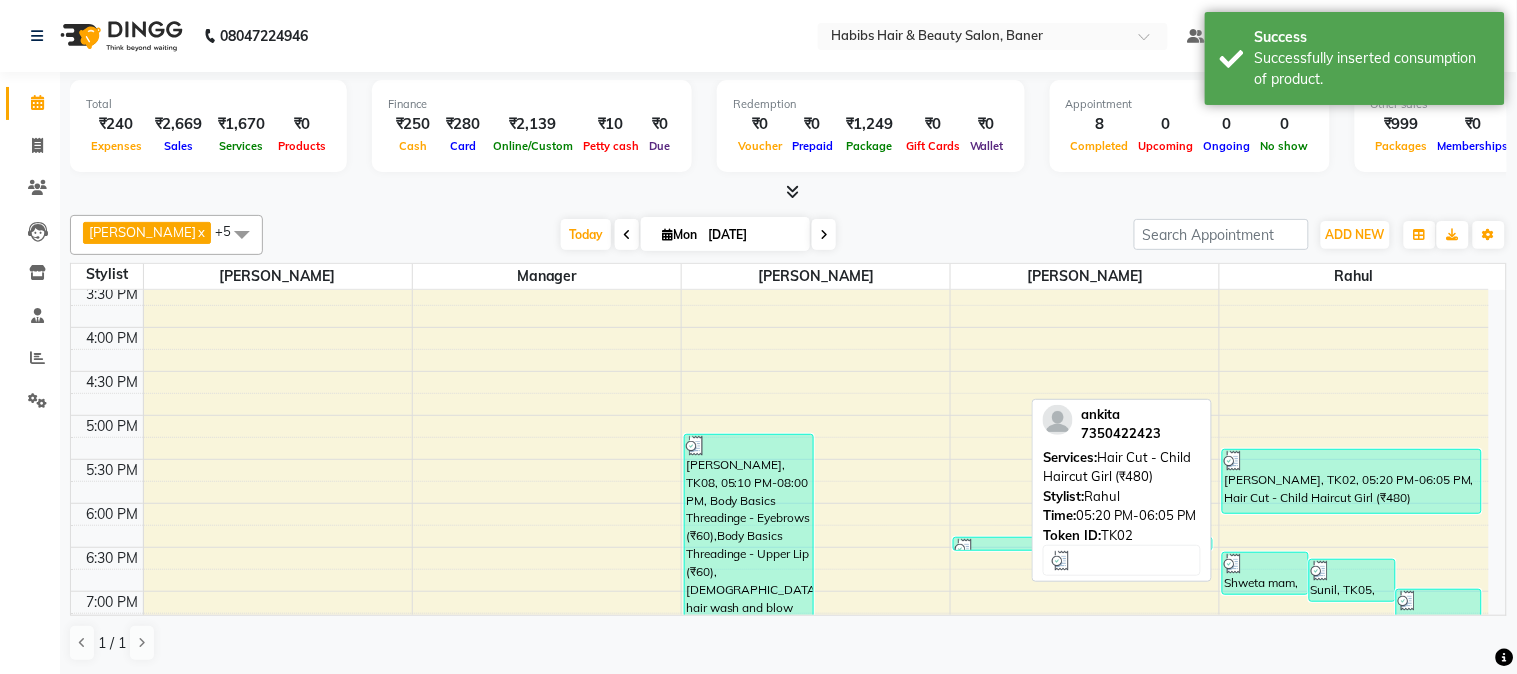 click on "[PERSON_NAME], TK02, 05:20 PM-06:05 PM, Hair Cut - Child  Haircut Girl (₹480)" at bounding box center (1352, 481) 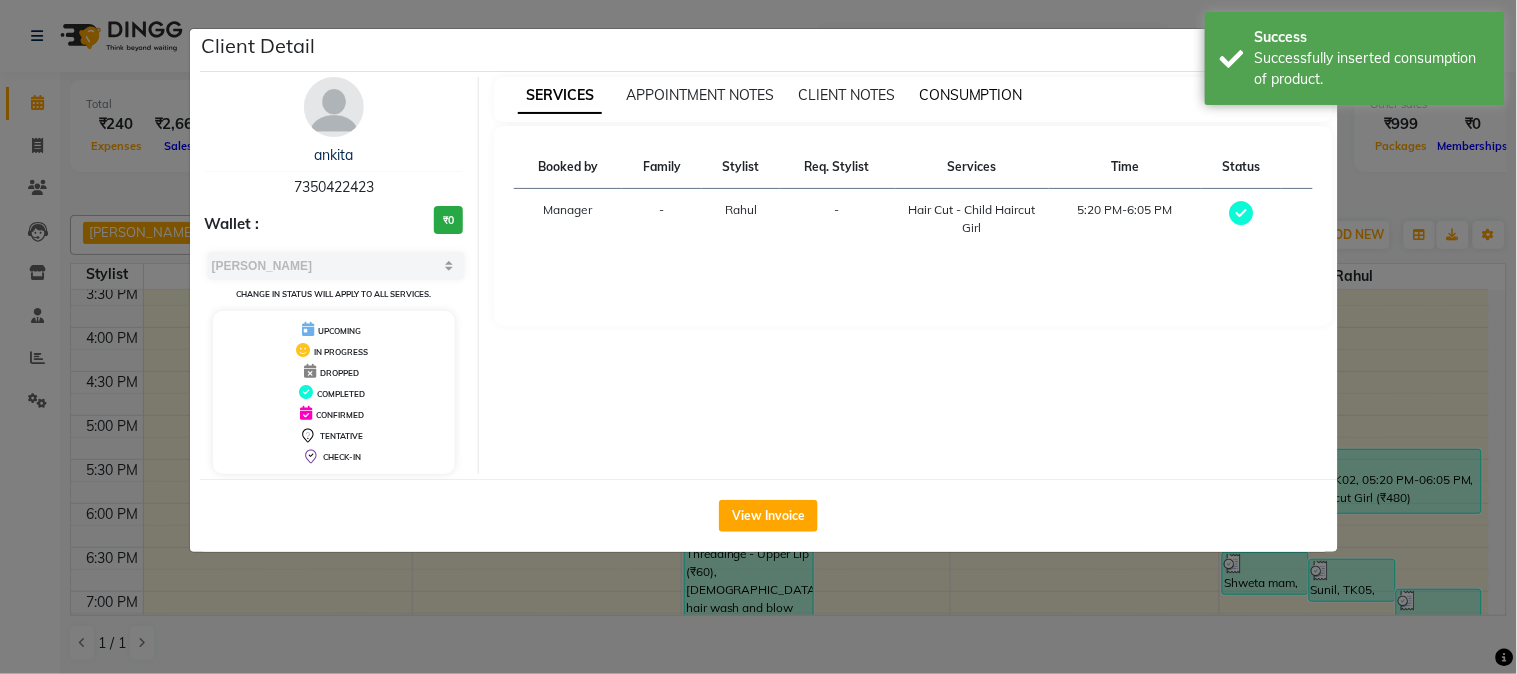 click on "CONSUMPTION" at bounding box center [971, 95] 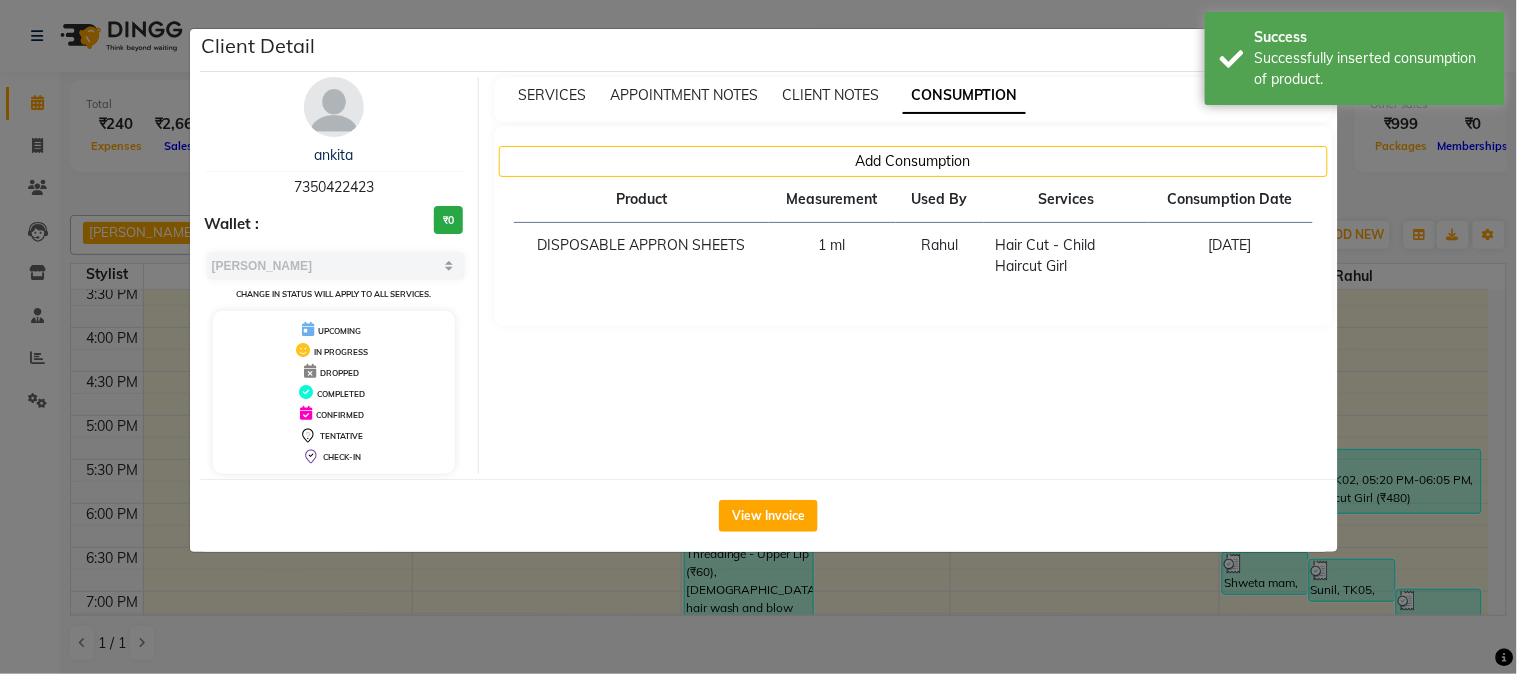 click on "Client Detail  [PERSON_NAME]    7350422423 Wallet : ₹0 Select MARK DONE UPCOMING Change in status will apply to all services. UPCOMING IN PROGRESS DROPPED COMPLETED CONFIRMED TENTATIVE CHECK-IN SERVICES APPOINTMENT NOTES CLIENT NOTES CONSUMPTION Add Consumption Product Measurement Used By Services Consumption Date  DISPOSABLE APPRON SHEETS   1 ml   Rahul   Hair Cut - Child  Haircut Girl   [DEMOGRAPHIC_DATA][DATE]   View Invoice" 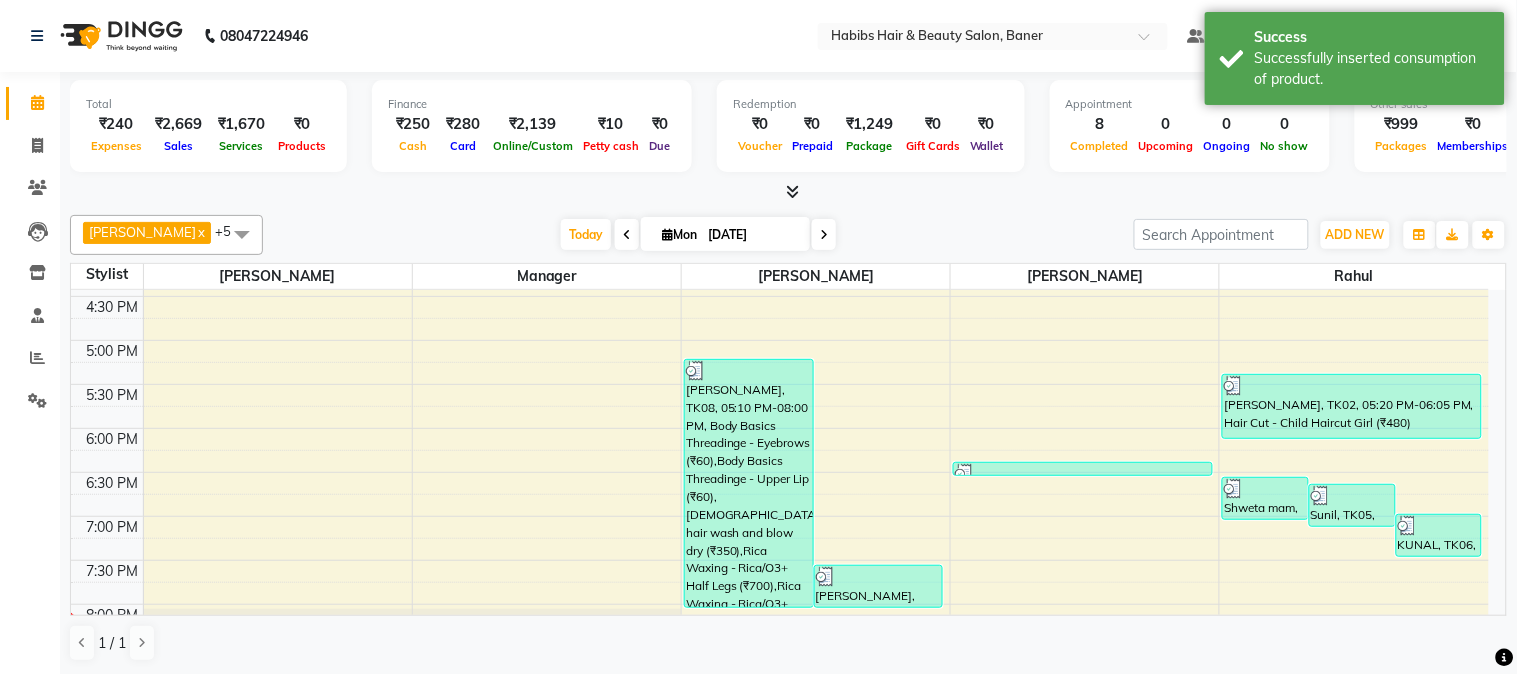 scroll, scrollTop: 888, scrollLeft: 0, axis: vertical 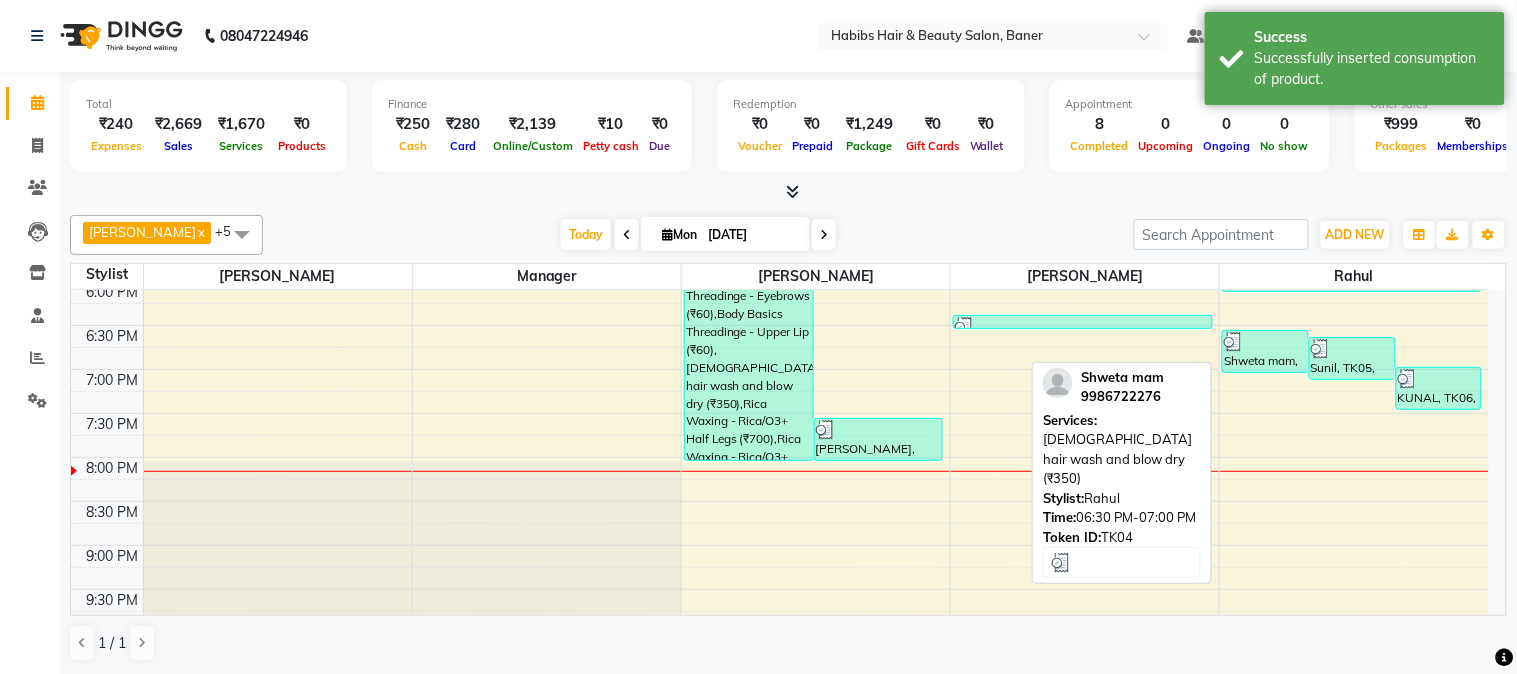 click on "Shweta mam, TK04, 06:30 PM-07:00 PM, [DEMOGRAPHIC_DATA] hair wash and blow dry (₹350)" at bounding box center [1265, 351] 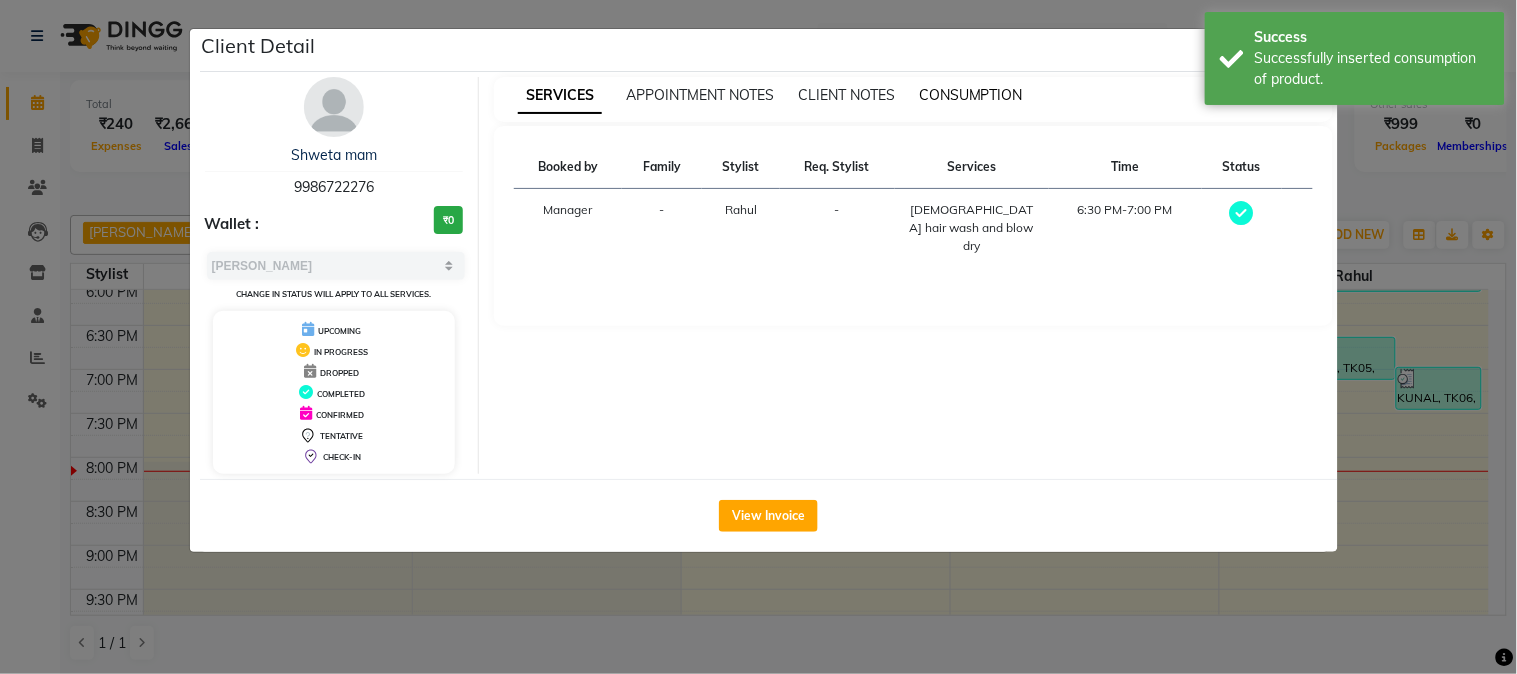 click on "CONSUMPTION" at bounding box center [971, 95] 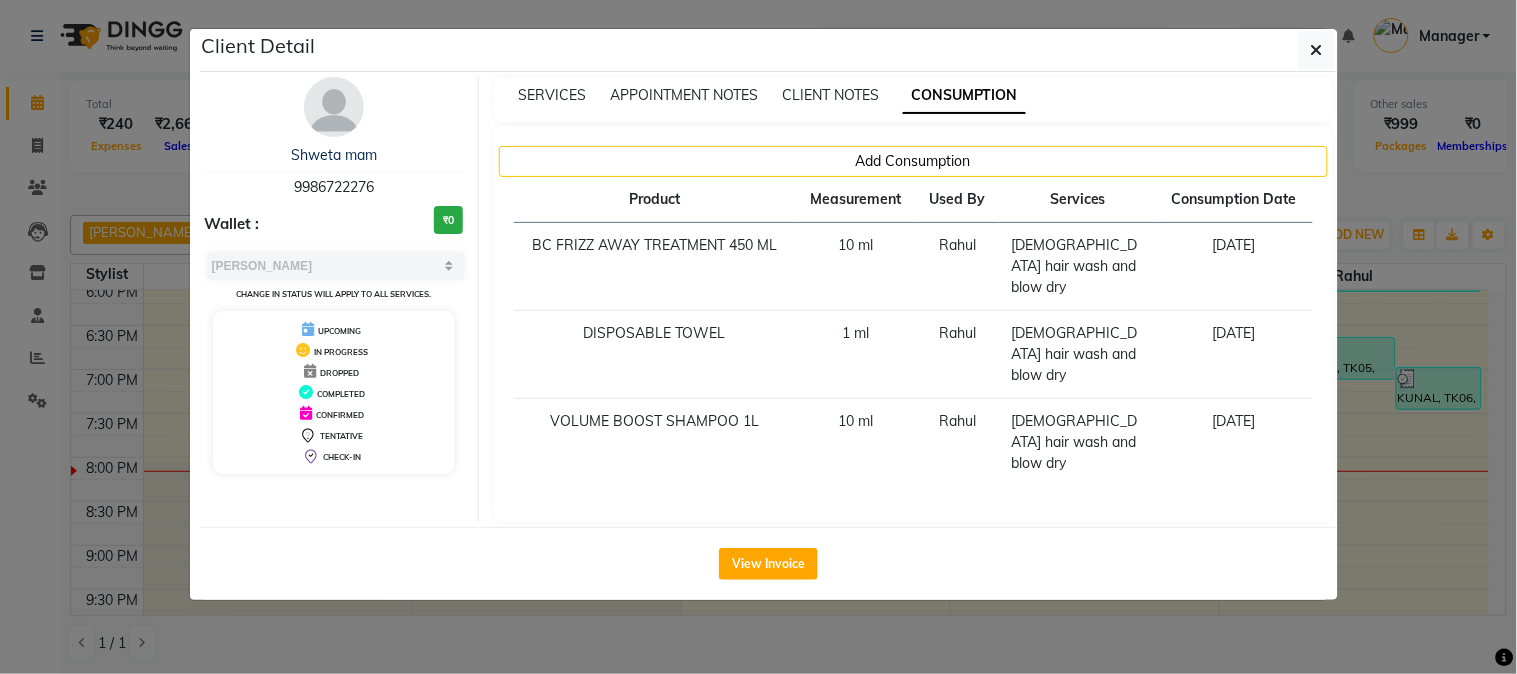 click on "Client Detail  Shweta mam   9986722276 Wallet : ₹0 Select MARK DONE UPCOMING Change in status will apply to all services. UPCOMING IN PROGRESS DROPPED COMPLETED CONFIRMED TENTATIVE CHECK-IN SERVICES APPOINTMENT NOTES CLIENT NOTES CONSUMPTION Add Consumption Product Measurement Used By Services Consumption Date  BC FRIZZ  AWAY TREATMENT 450 ML    10 ml   Rahul   [DEMOGRAPHIC_DATA] hair wash and blow dry   [DATE]   DISPOSABLE TOWEL   1 ml   Rahul   [DEMOGRAPHIC_DATA] hair wash and blow dry   [DATE]   VOLUME BOOST SHAMPOO 1L   10 ml   Rahul   [DEMOGRAPHIC_DATA] hair wash and blow dry   [DATE]   View Invoice" 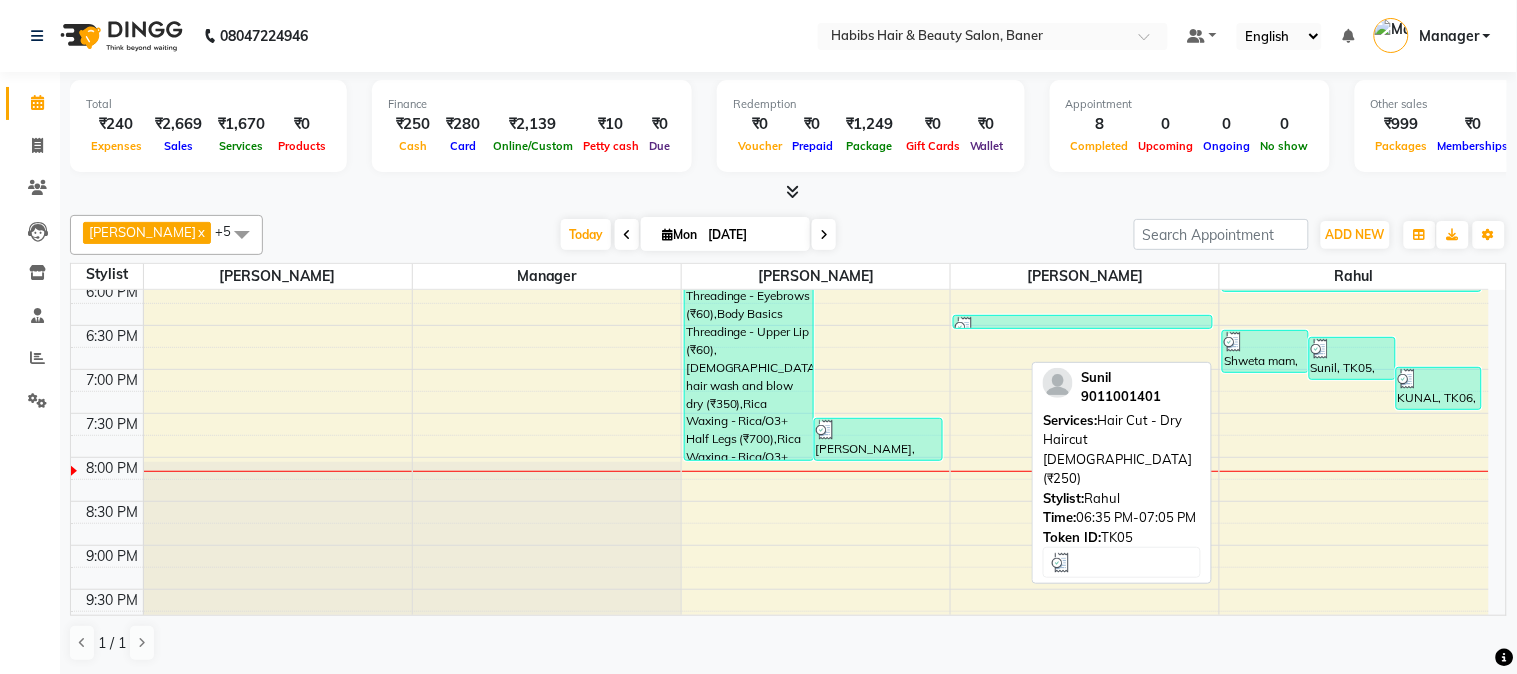 click at bounding box center [1352, 349] 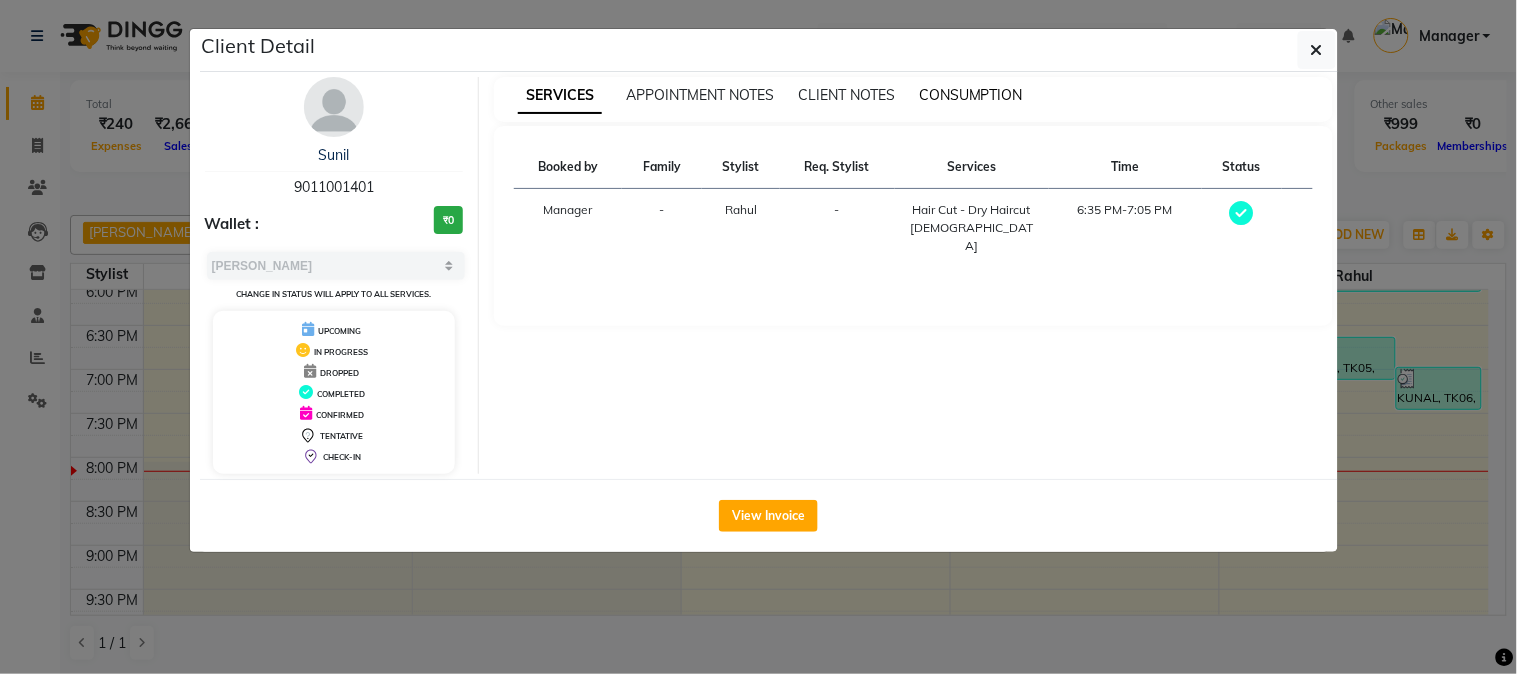 click on "CONSUMPTION" at bounding box center (971, 95) 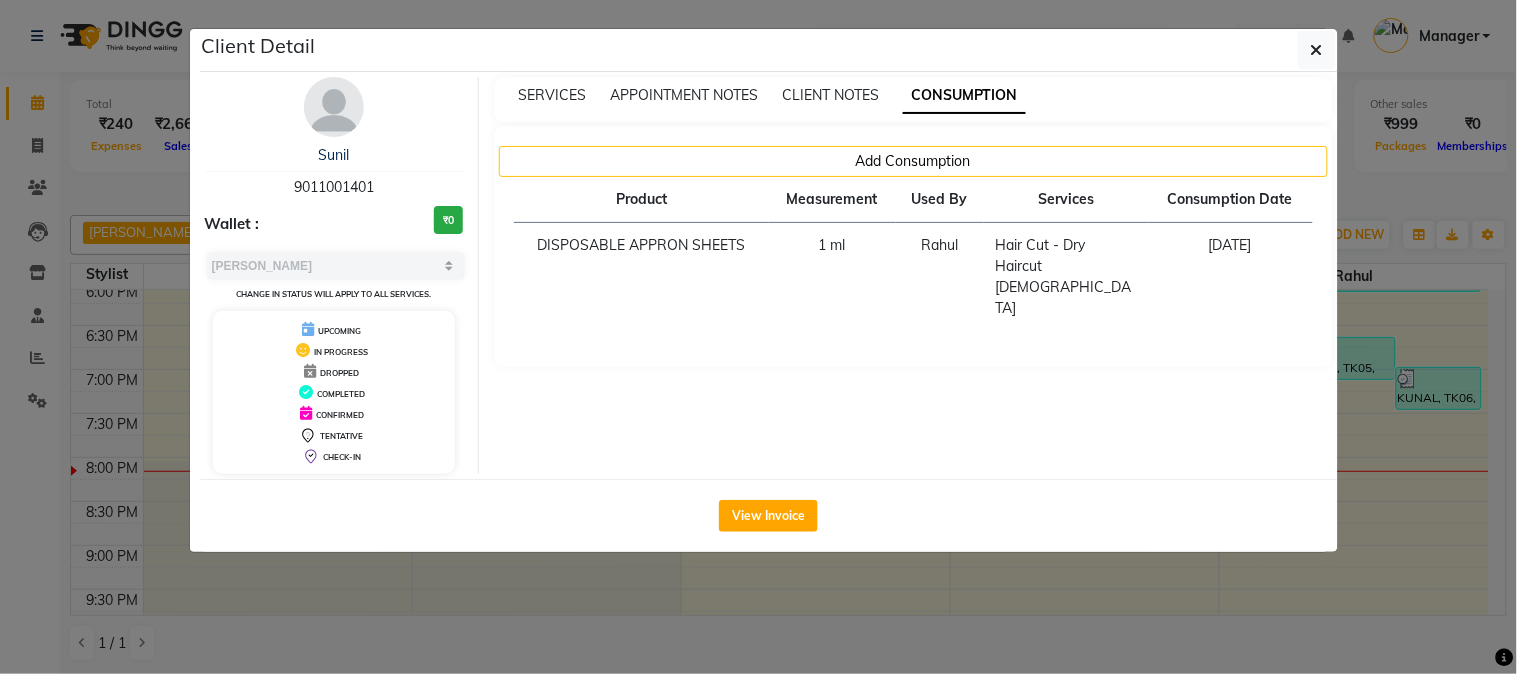 click on "Client Detail  Sunil    9011001401 Wallet : ₹0 Select MARK DONE UPCOMING Change in status will apply to all services. UPCOMING IN PROGRESS DROPPED COMPLETED CONFIRMED TENTATIVE CHECK-IN SERVICES APPOINTMENT NOTES CLIENT NOTES CONSUMPTION Add Consumption Product Measurement Used By Services Consumption Date  DISPOSABLE APPRON SHEETS   1 ml   Rahul   Hair Cut - Dry Haircut [DEMOGRAPHIC_DATA]   [DATE]   View Invoice" 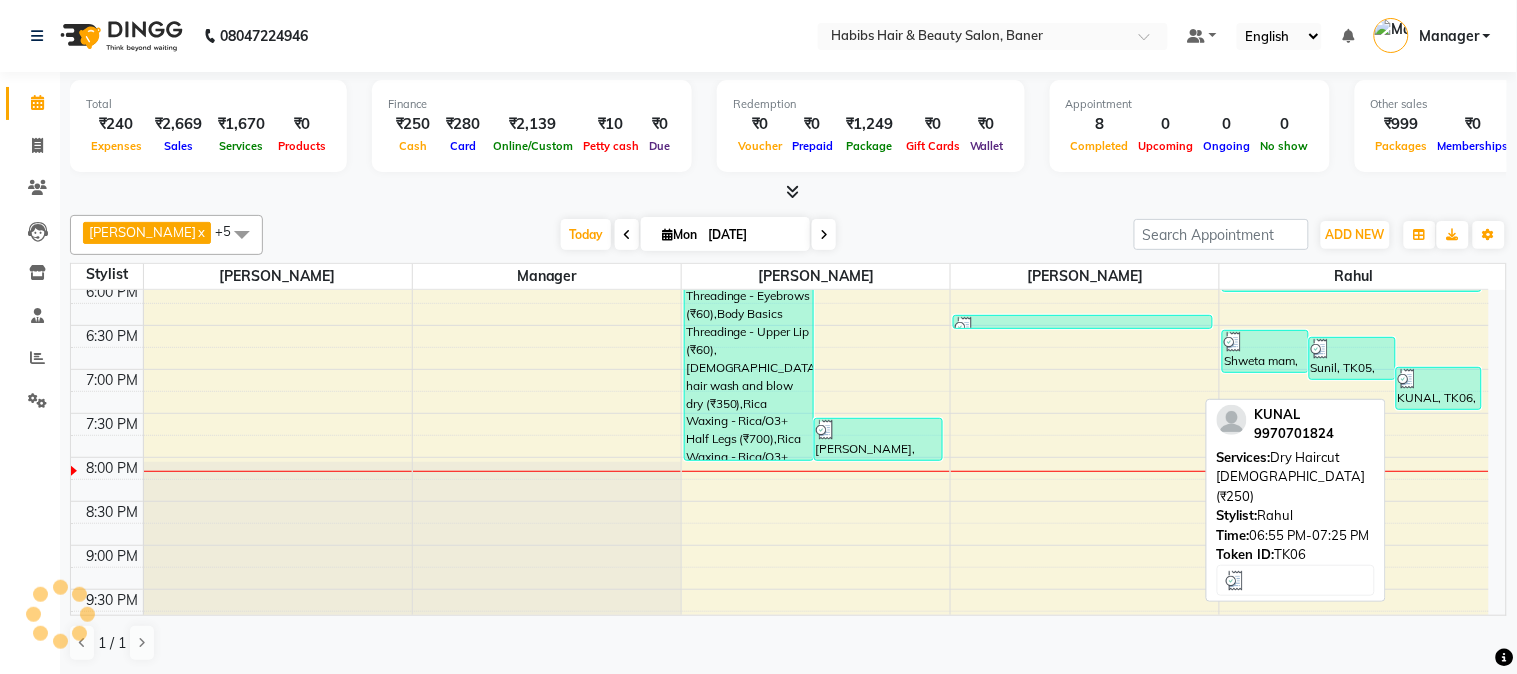 click at bounding box center [1439, 379] 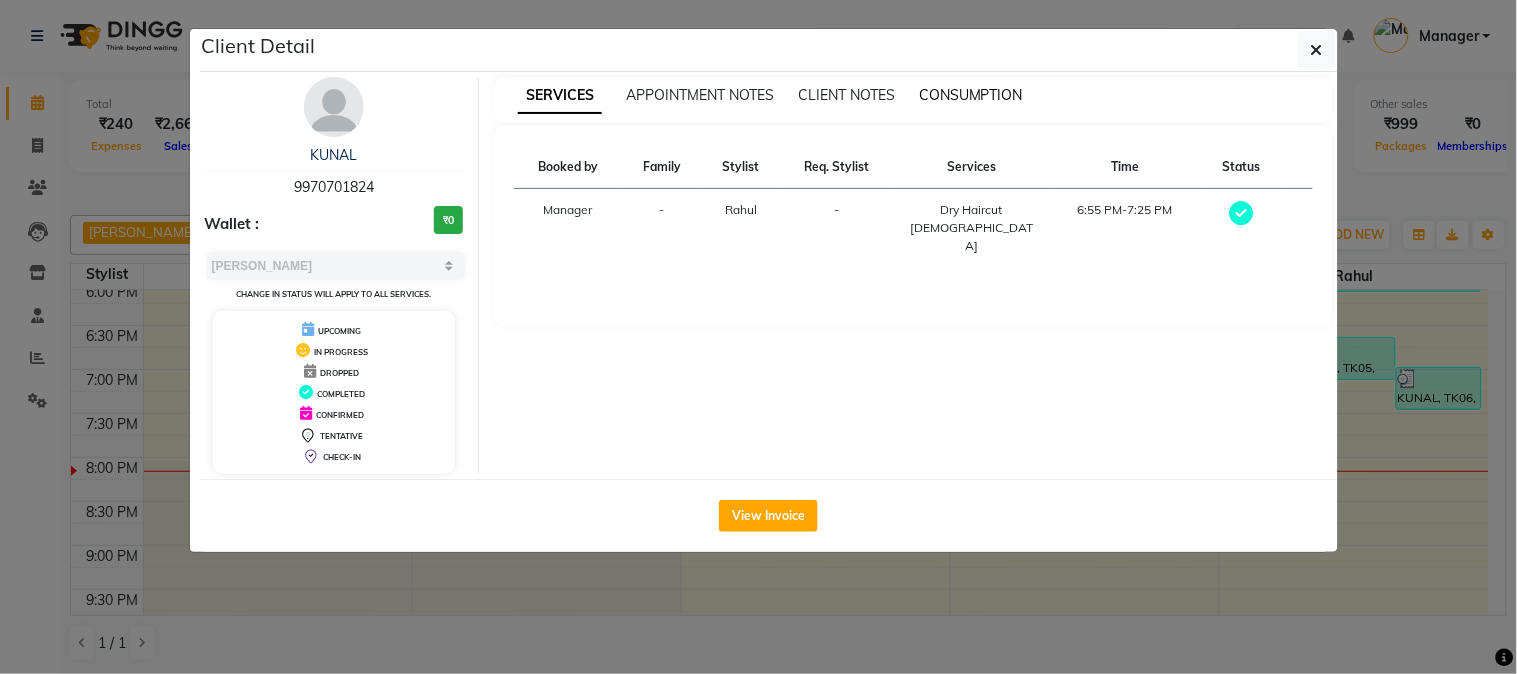 click on "CONSUMPTION" at bounding box center [971, 95] 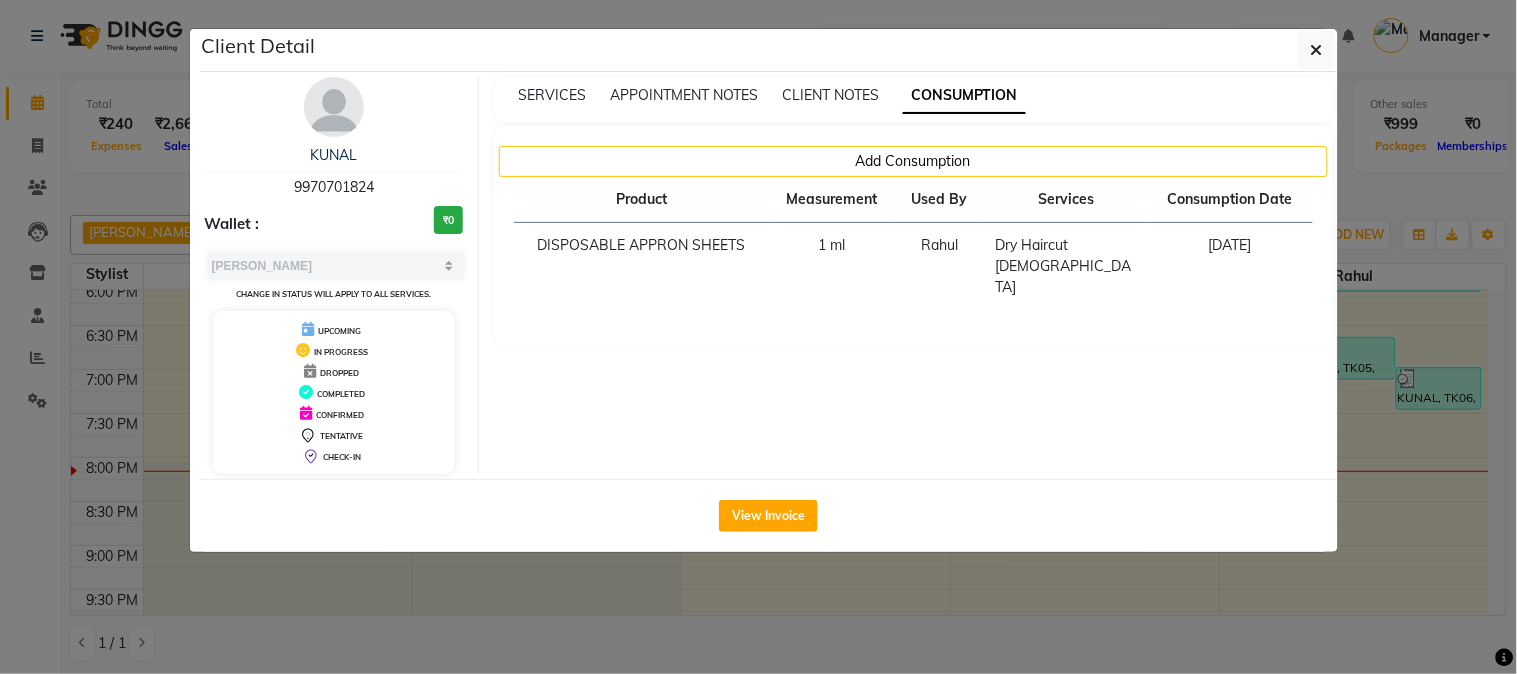 click on "Client Detail  KUNAL    9970701824 Wallet : ₹0 Select MARK DONE UPCOMING Change in status will apply to all services. UPCOMING IN PROGRESS DROPPED COMPLETED CONFIRMED TENTATIVE CHECK-IN SERVICES APPOINTMENT NOTES CLIENT NOTES CONSUMPTION Add Consumption Product Measurement Used By Services Consumption Date  DISPOSABLE APPRON SHEETS   1 ml   Rahul   Dry Haircut [DEMOGRAPHIC_DATA]   [DATE]   View Invoice" 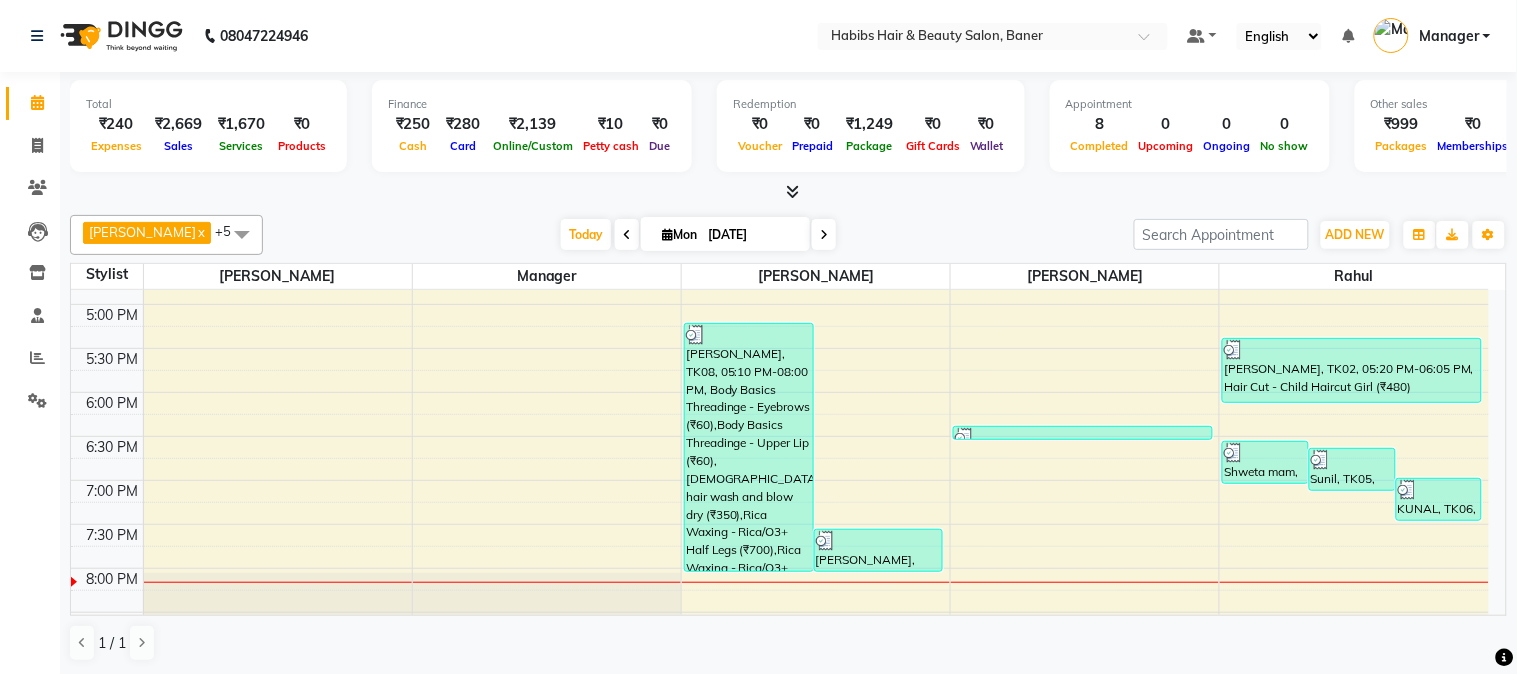 scroll, scrollTop: 888, scrollLeft: 0, axis: vertical 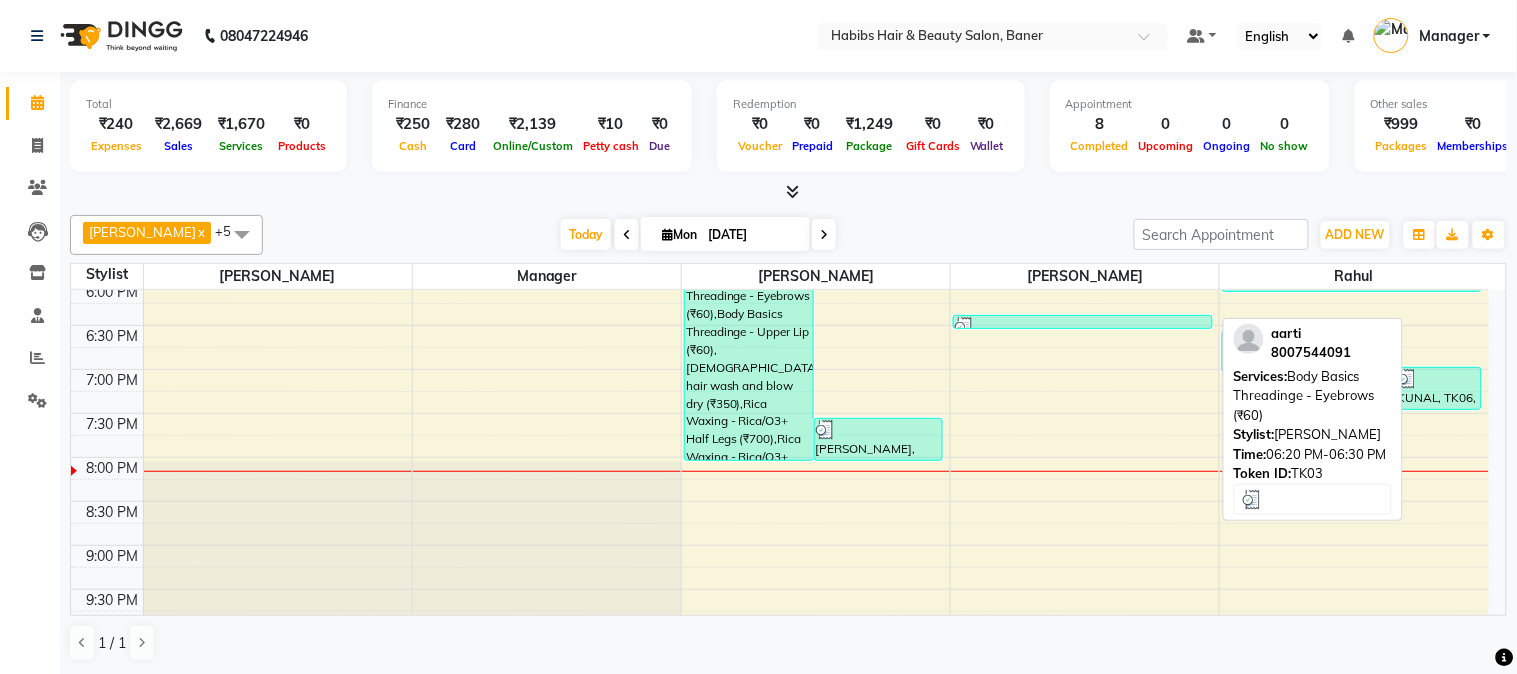 click at bounding box center (1082, 327) 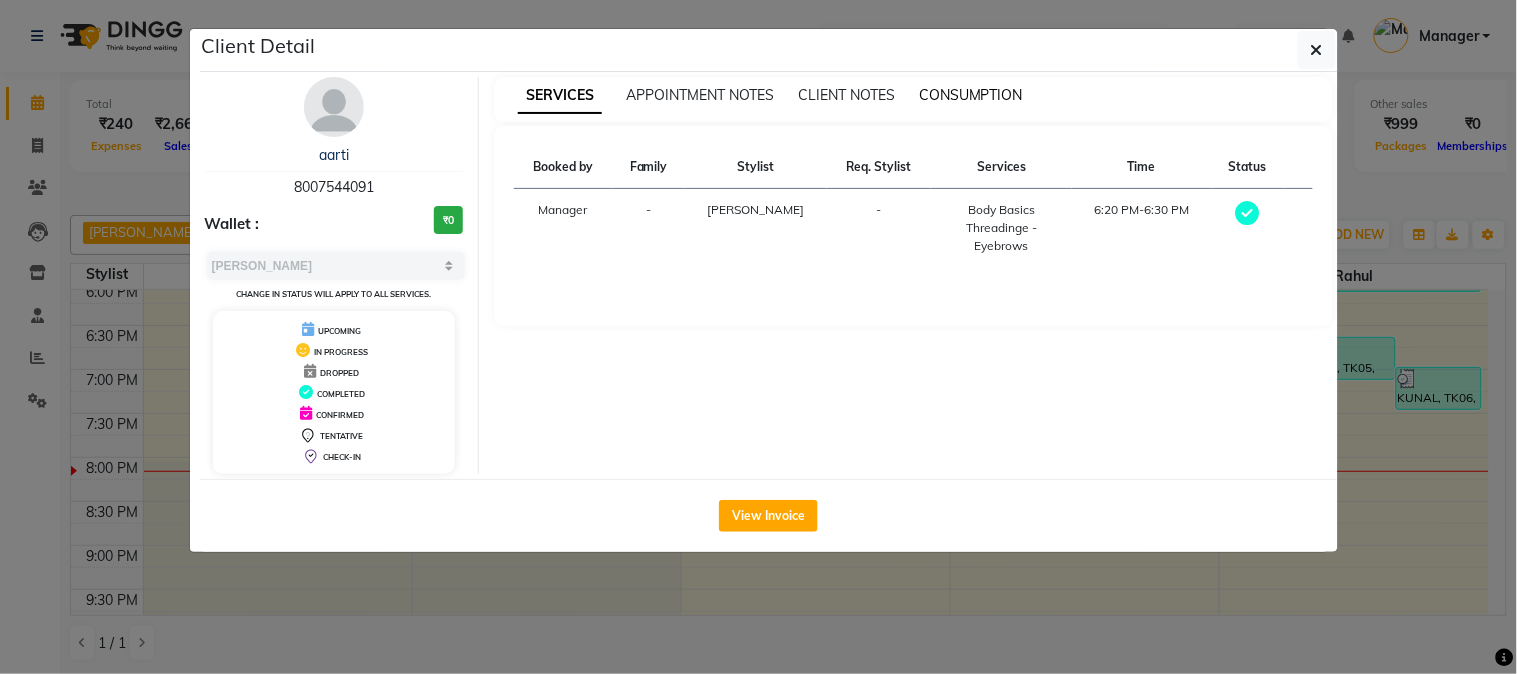 click on "CONSUMPTION" at bounding box center [971, 95] 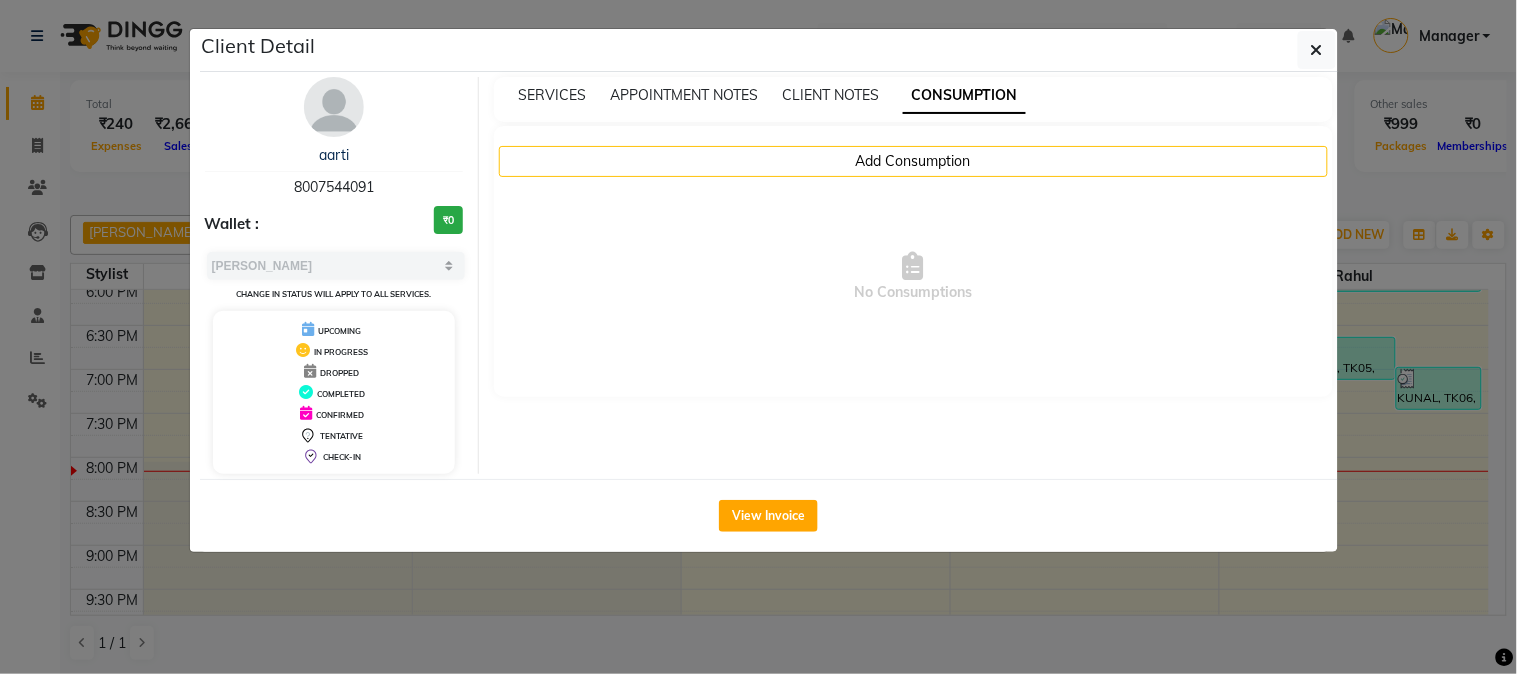 click on "Client Detail  aarti    8007544091 Wallet : ₹0 Select MARK DONE UPCOMING Change in status will apply to all services. UPCOMING IN PROGRESS DROPPED COMPLETED CONFIRMED TENTATIVE CHECK-IN SERVICES APPOINTMENT NOTES CLIENT NOTES CONSUMPTION Add Consumption  No Consumptions   View Invoice" 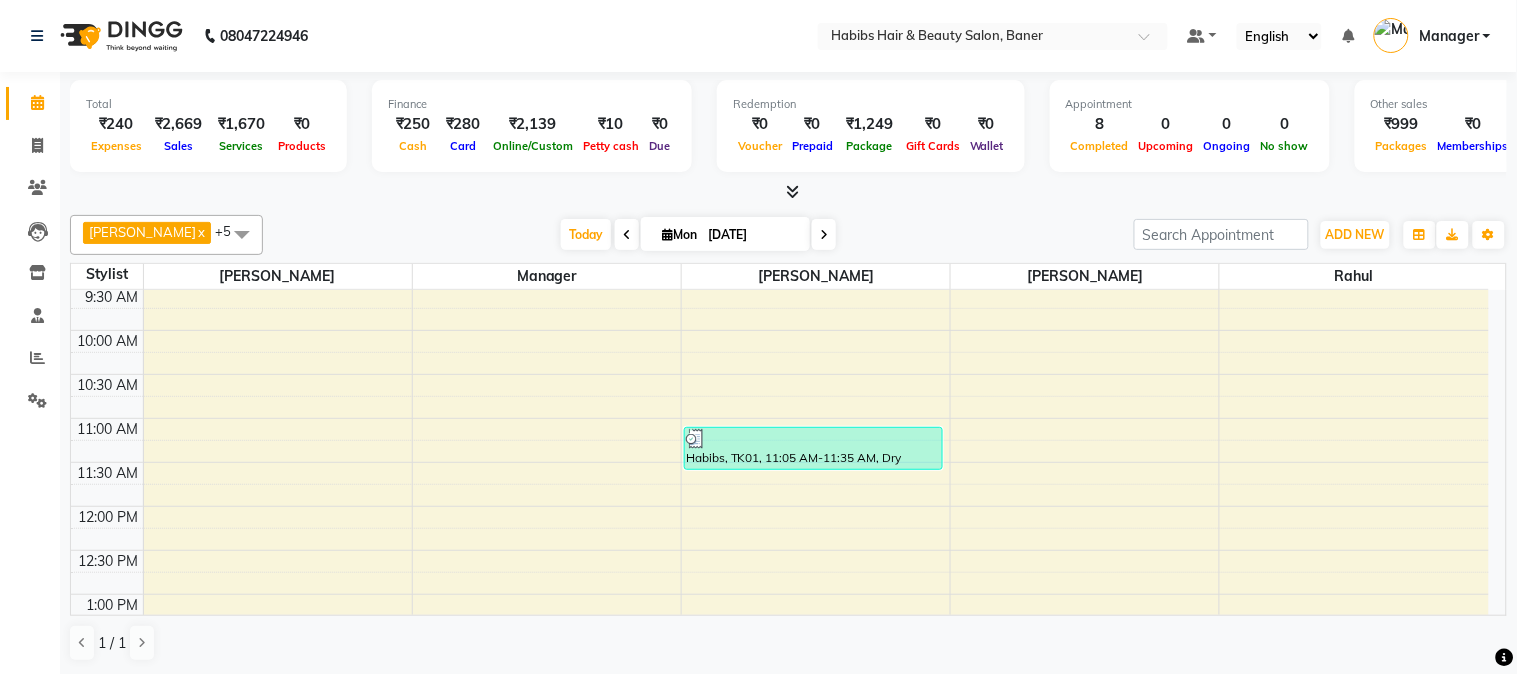 scroll, scrollTop: 0, scrollLeft: 0, axis: both 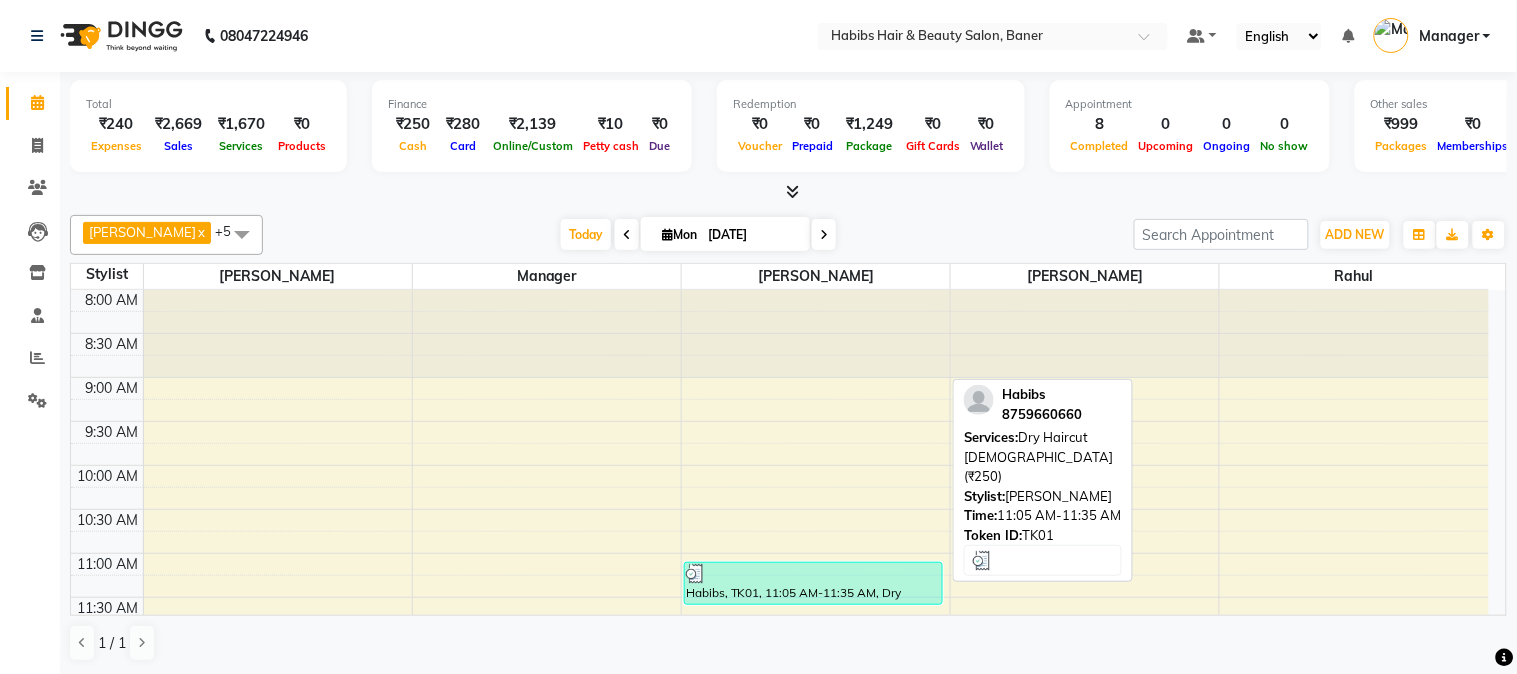 click at bounding box center [813, 574] 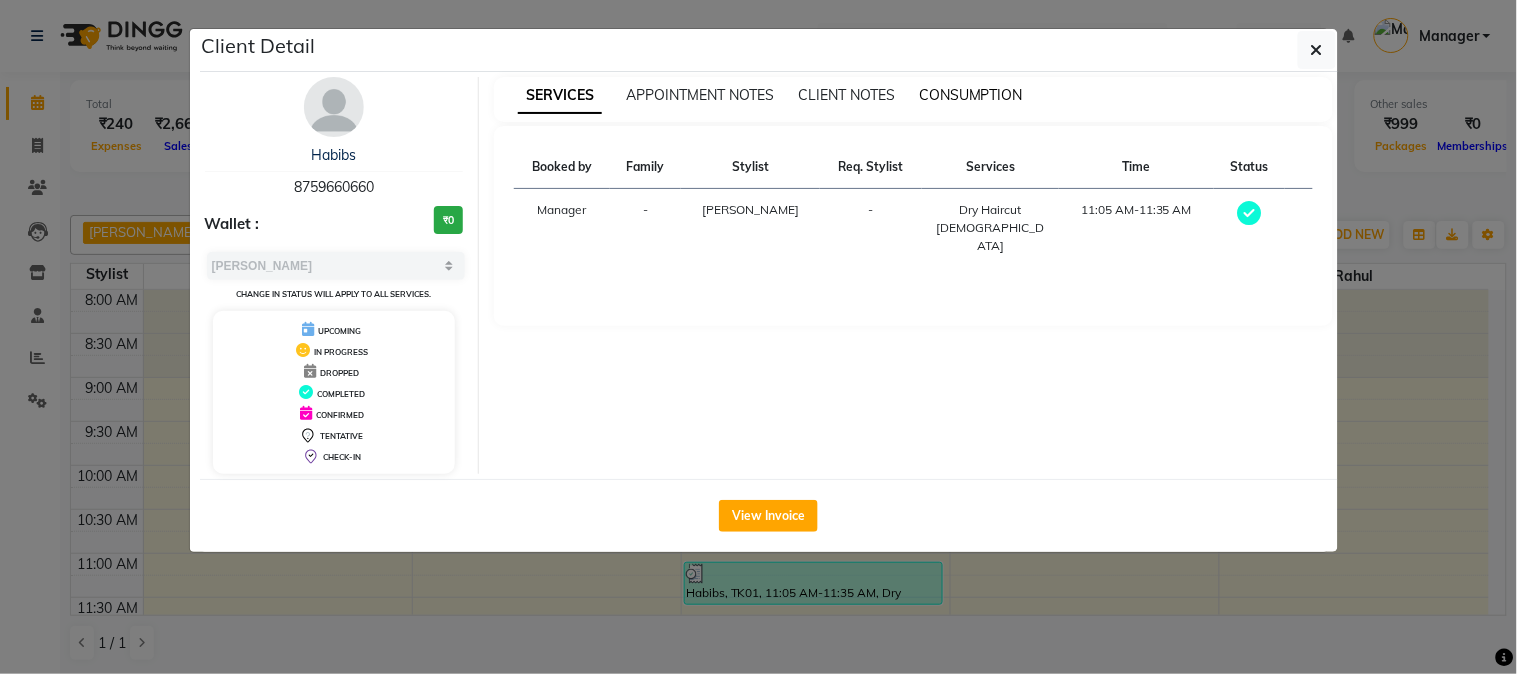 click on "CONSUMPTION" at bounding box center (971, 95) 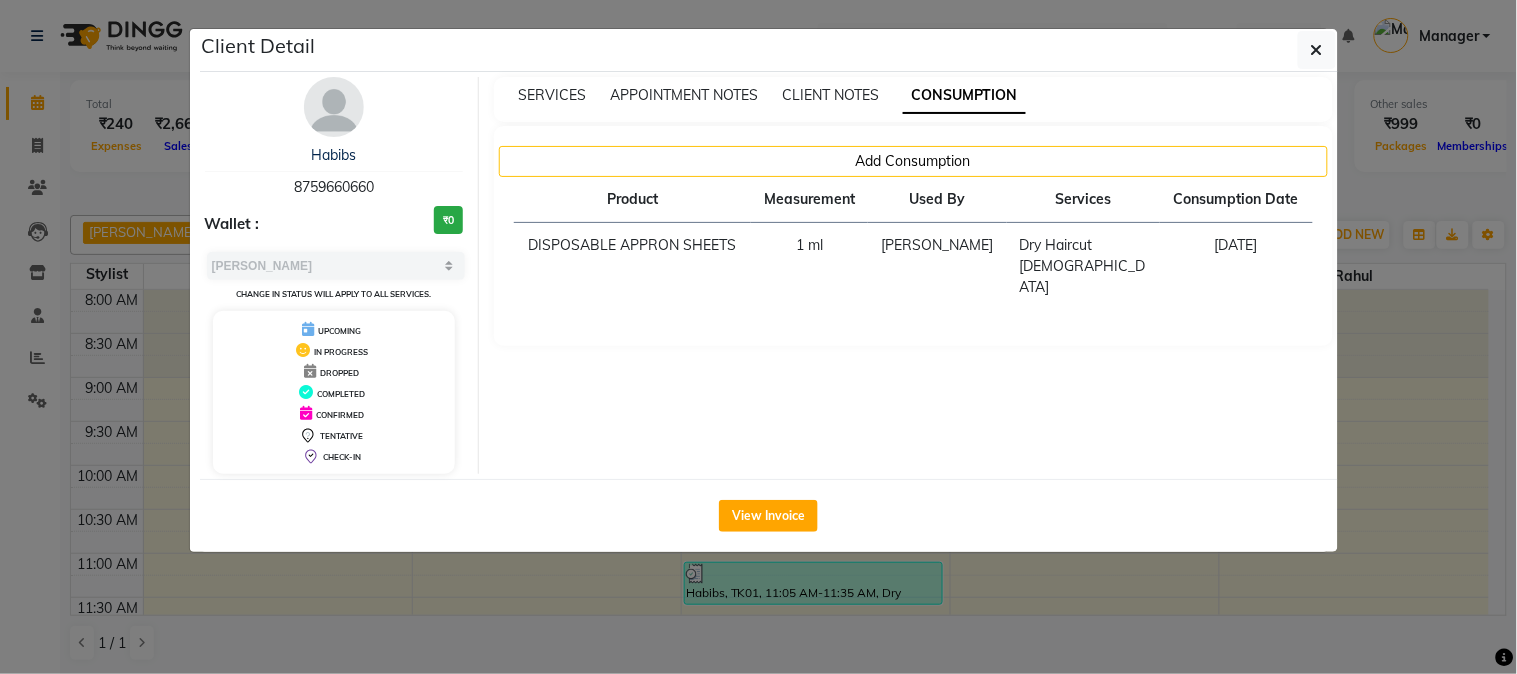 click on "Client Detail  Habibs    8759660660 Wallet : ₹0 Select MARK DONE UPCOMING Change in status will apply to all services. UPCOMING IN PROGRESS DROPPED COMPLETED CONFIRMED TENTATIVE CHECK-IN SERVICES APPOINTMENT NOTES CLIENT NOTES CONSUMPTION Add Consumption Product Measurement Used By Services Consumption Date  DISPOSABLE APPRON SHEETS   1 [PERSON_NAME]   Dry Haircut [DEMOGRAPHIC_DATA]   [DATE]   View Invoice" 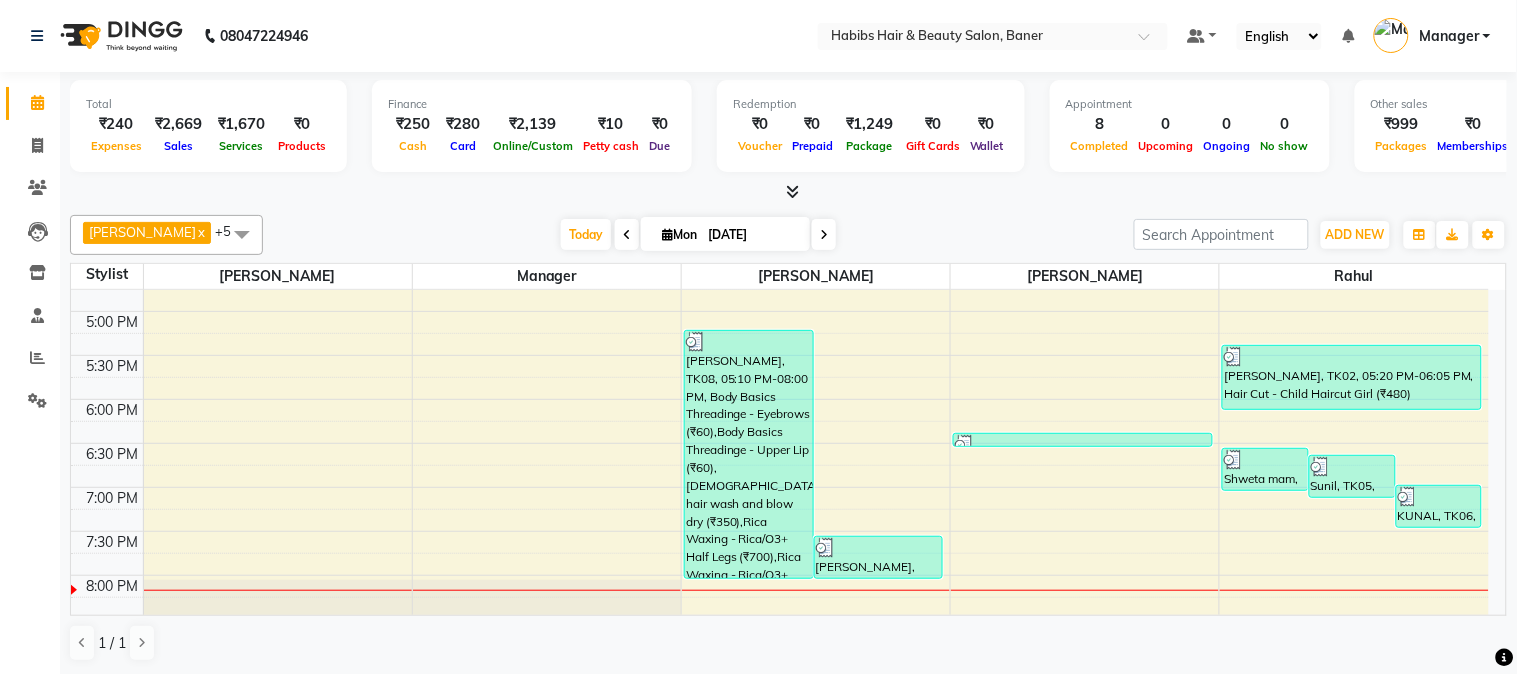 scroll, scrollTop: 777, scrollLeft: 0, axis: vertical 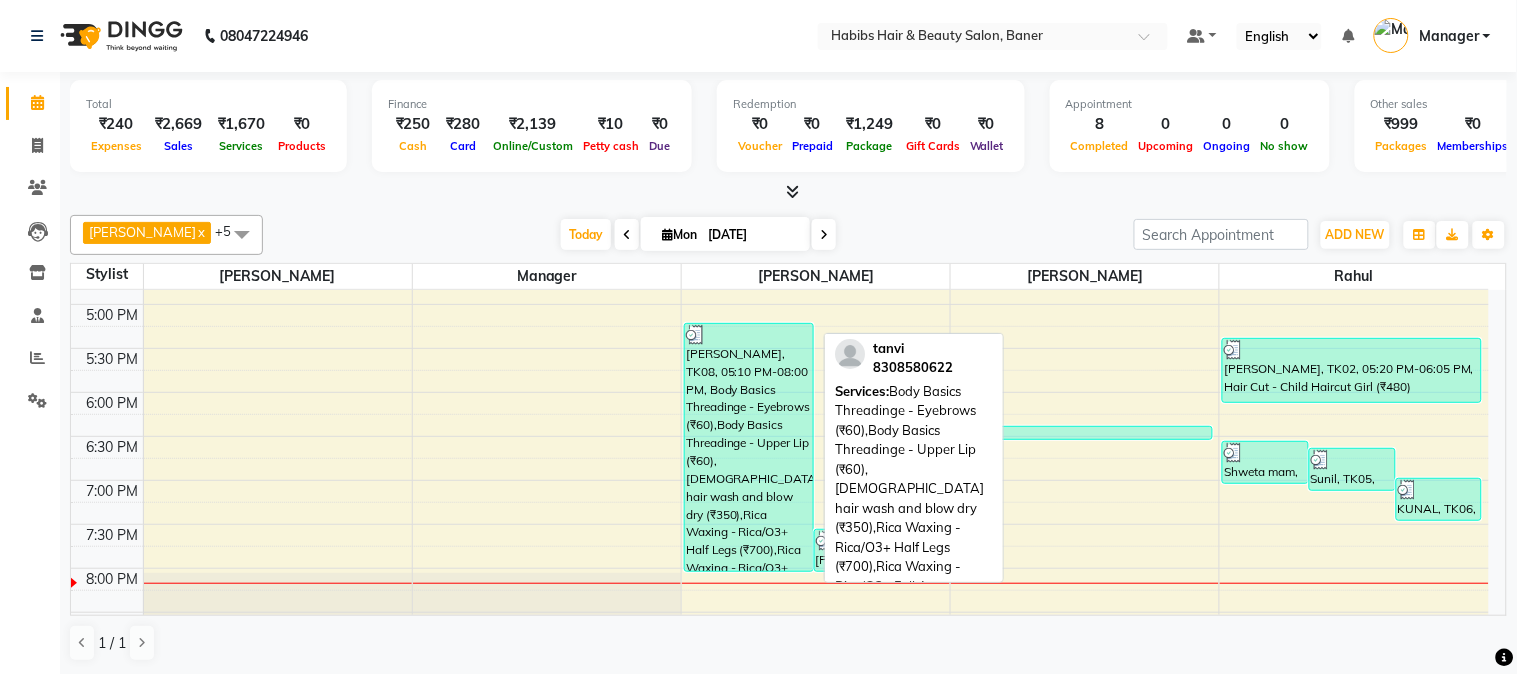 click on "[PERSON_NAME], TK08, 05:10 PM-08:00 PM, Body Basics Threadinge - Eyebrows (₹60),Body Basics Threadinge - Upper Lip (₹60),[DEMOGRAPHIC_DATA] hair wash and blow dry (₹350),Rica Waxing - Rica/O3+ Half Legs (₹700),Rica Waxing - Rica/O3+ Full Arms (₹700),O3+ Facials - Tan Clean Up (₹1750)" at bounding box center [749, 447] 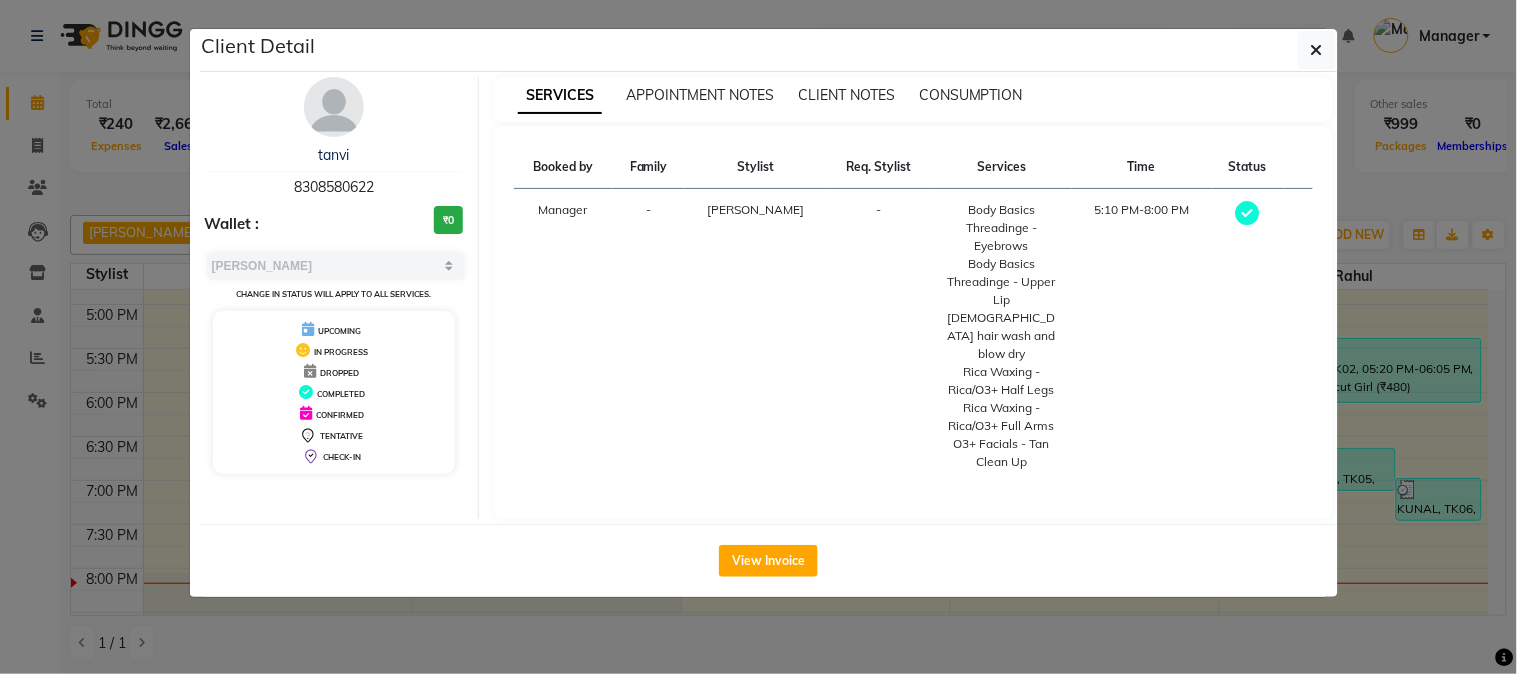 drag, startPoint x: 1007, startPoint y: 98, endPoint x: 1000, endPoint y: 123, distance: 25.96151 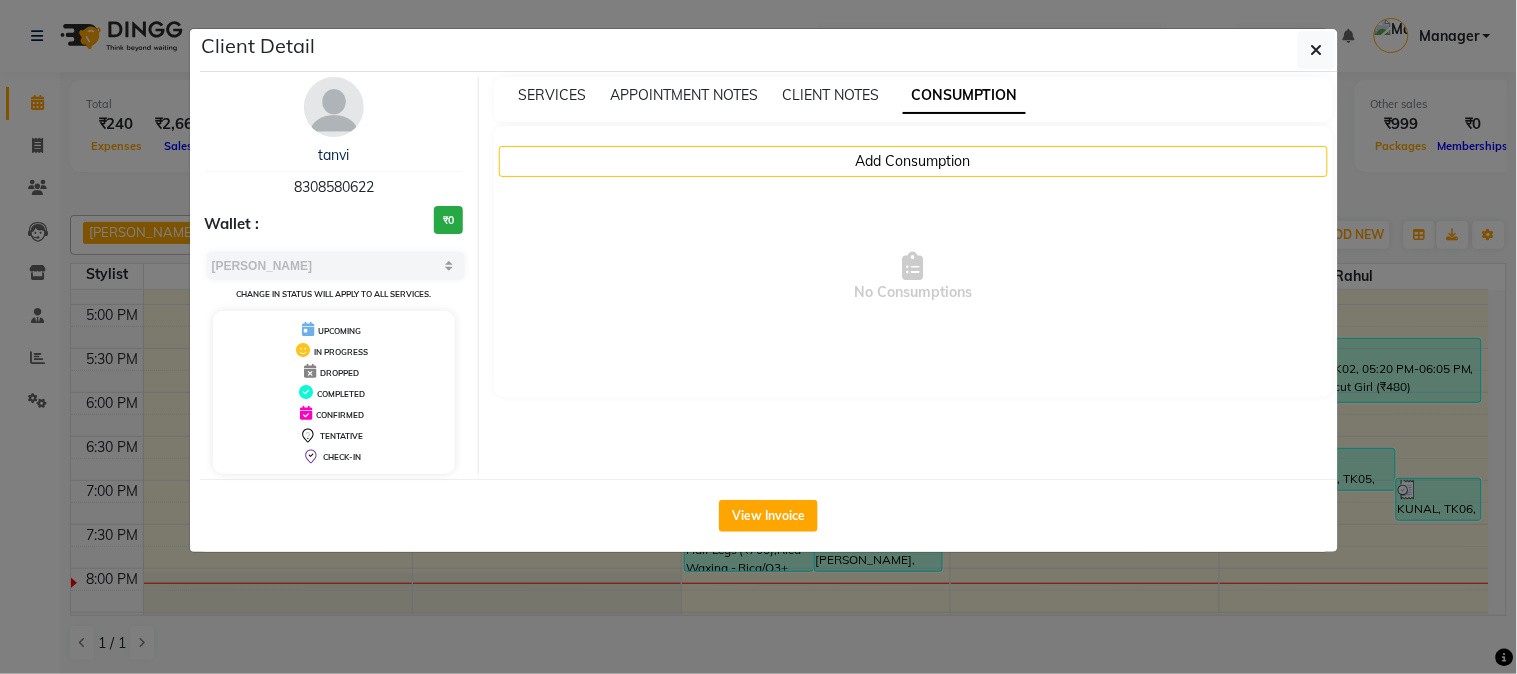 click on "Client Detail  [PERSON_NAME]    8308580622 Wallet : ₹0 Select MARK DONE UPCOMING Change in status will apply to all services. UPCOMING IN PROGRESS DROPPED COMPLETED CONFIRMED TENTATIVE CHECK-IN SERVICES APPOINTMENT NOTES CLIENT NOTES CONSUMPTION Add Consumption  No Consumptions   View Invoice" 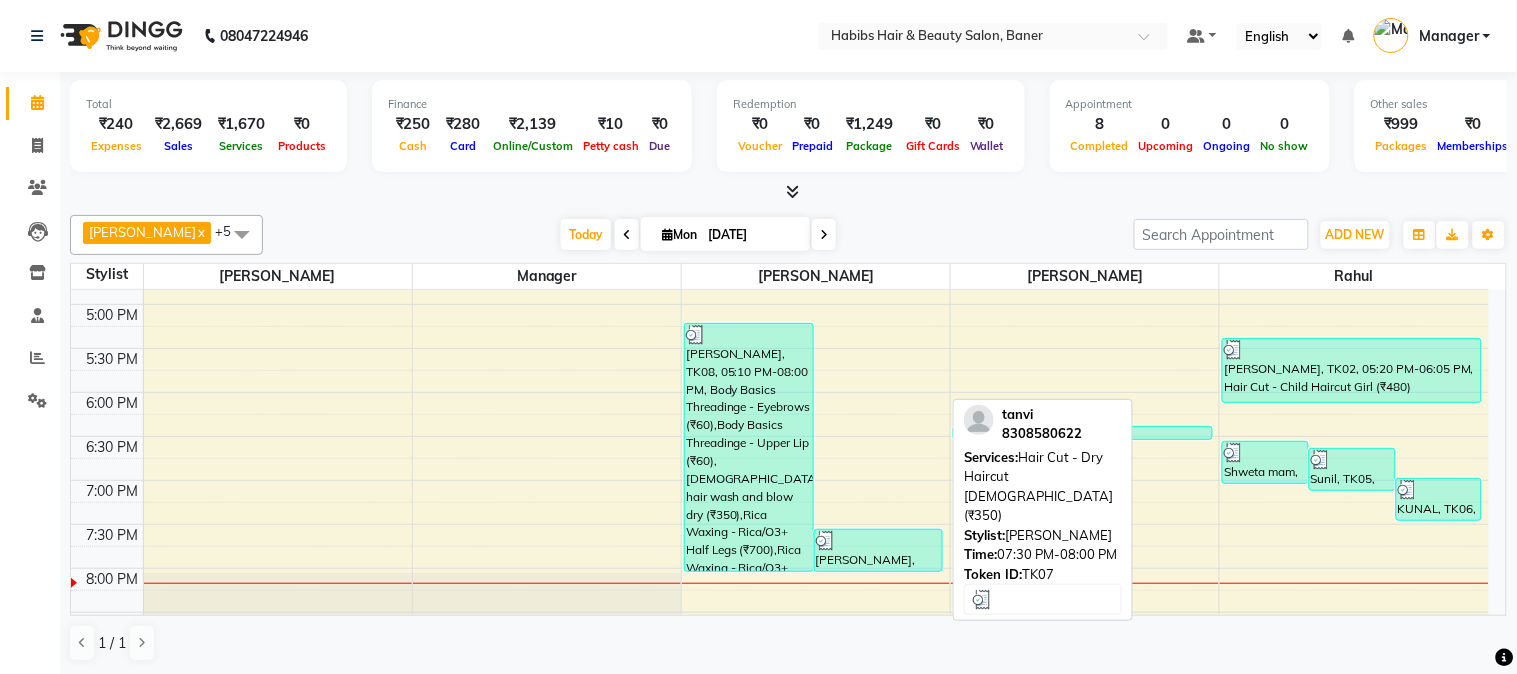 click at bounding box center (879, 541) 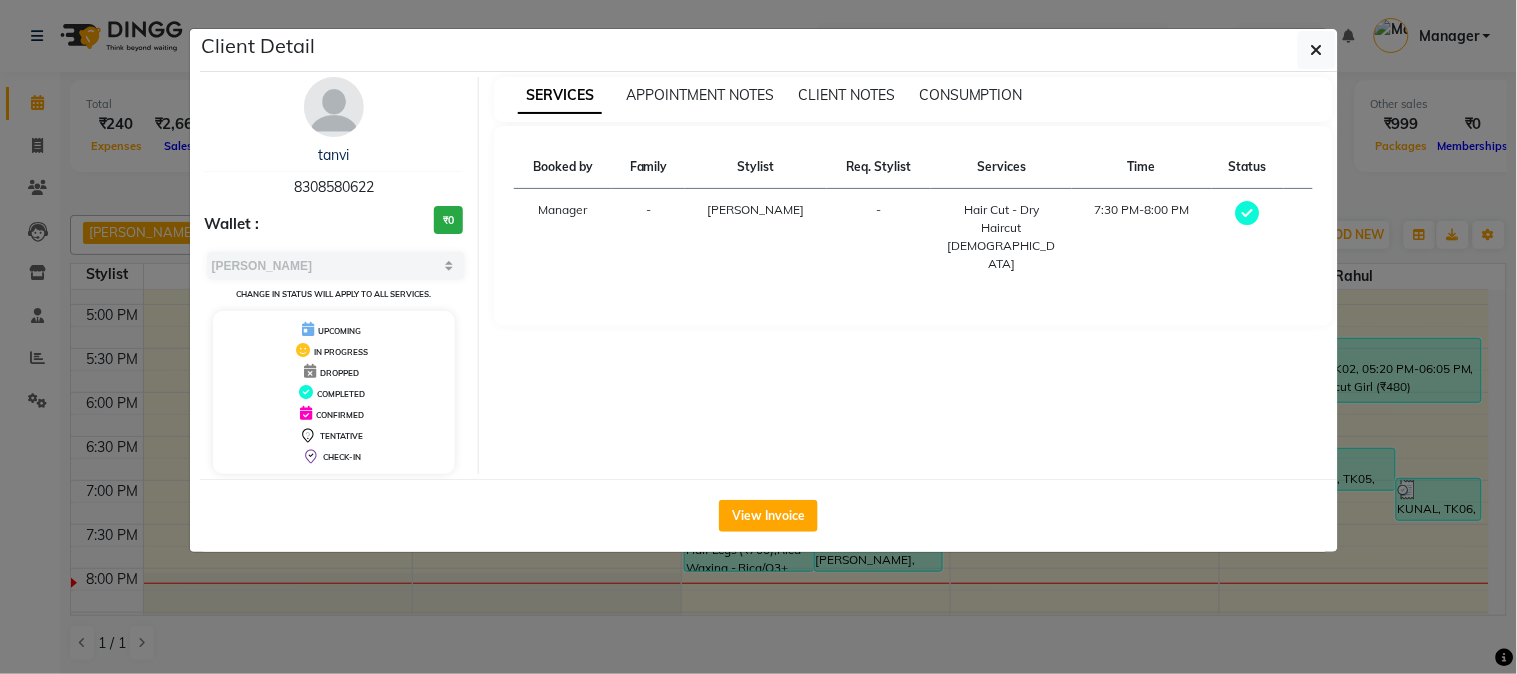 click on "CONSUMPTION" at bounding box center [971, 95] 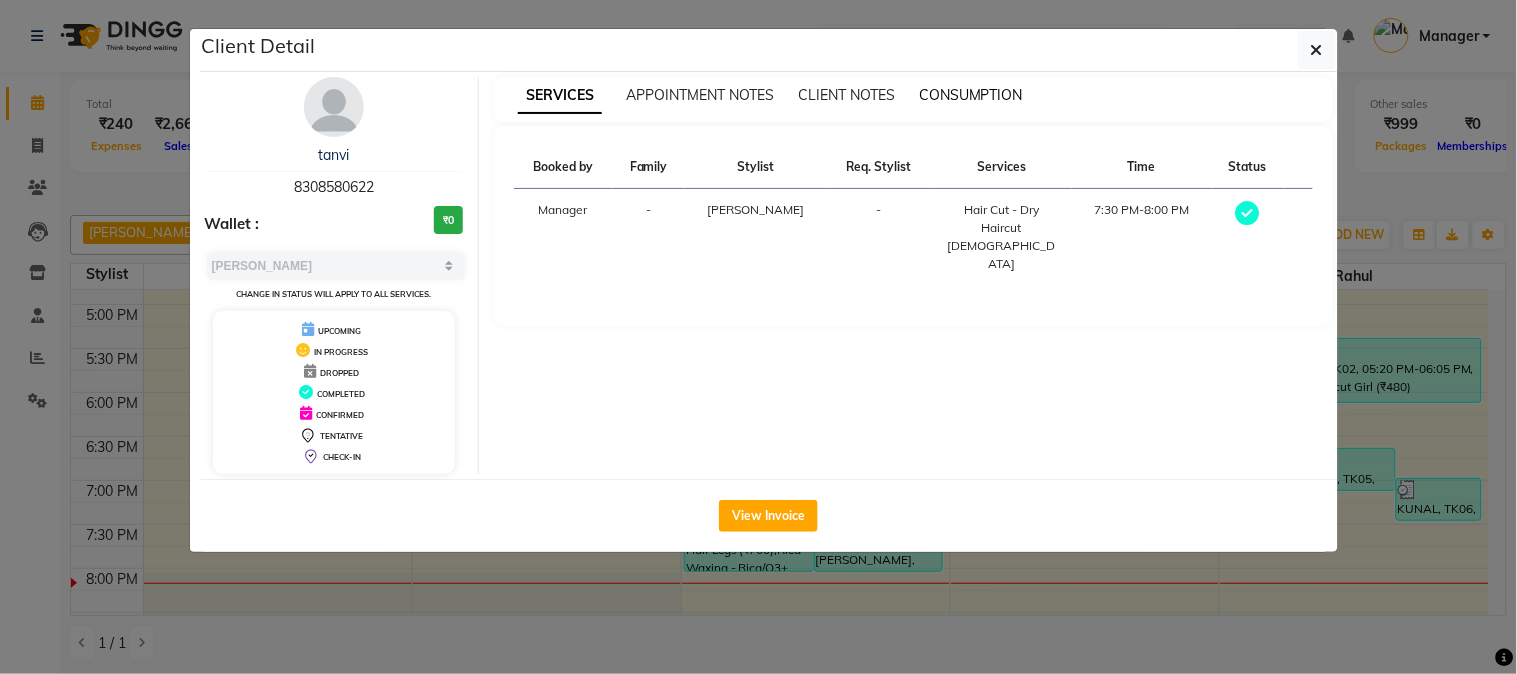 click on "CONSUMPTION" at bounding box center (971, 95) 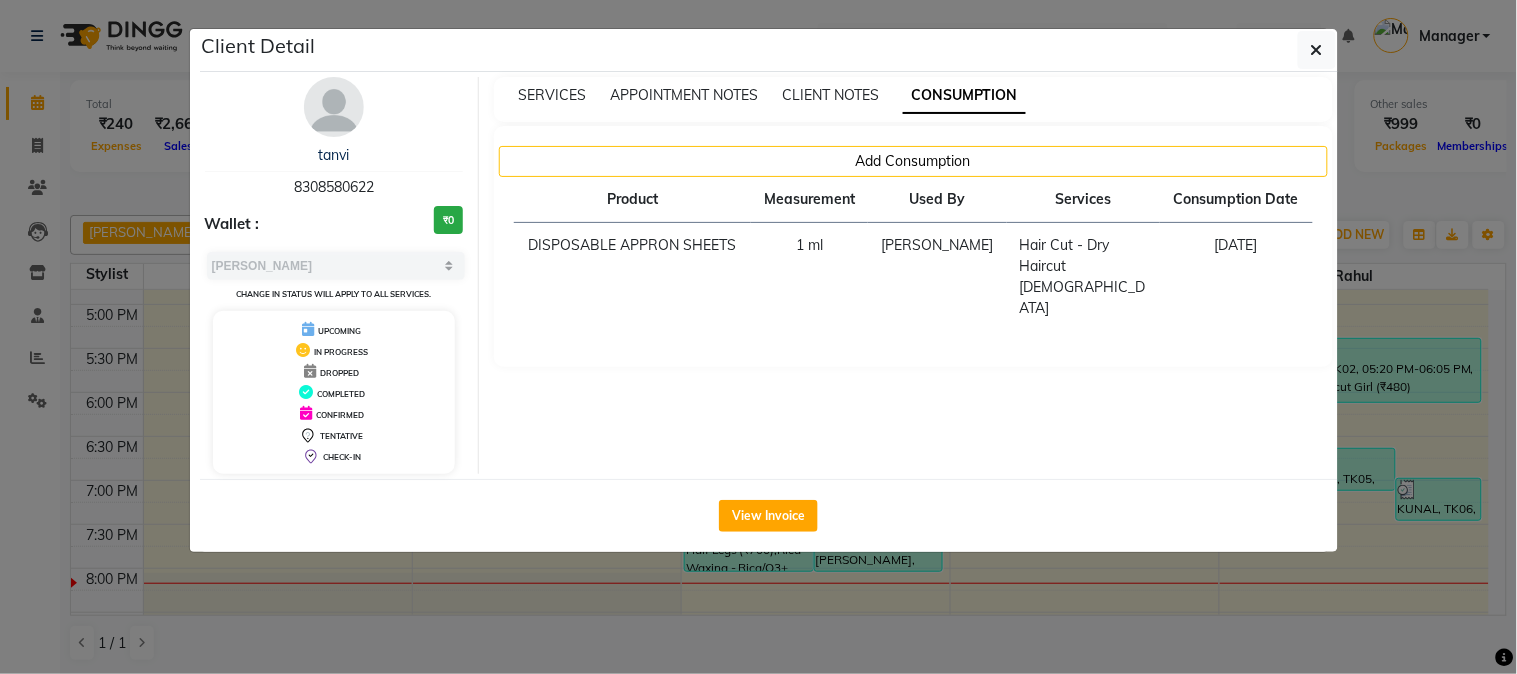 click on "Client Detail  [PERSON_NAME]    8308580622 Wallet : ₹0 Select MARK DONE UPCOMING Change in status will apply to all services. UPCOMING IN PROGRESS DROPPED COMPLETED CONFIRMED TENTATIVE CHECK-IN SERVICES APPOINTMENT NOTES CLIENT NOTES CONSUMPTION Add Consumption Product Measurement Used By Services Consumption Date  DISPOSABLE APPRON SHEETS   1 [PERSON_NAME]   Hair Cut - Dry Haircut [DEMOGRAPHIC_DATA]   [DATE]   View Invoice" 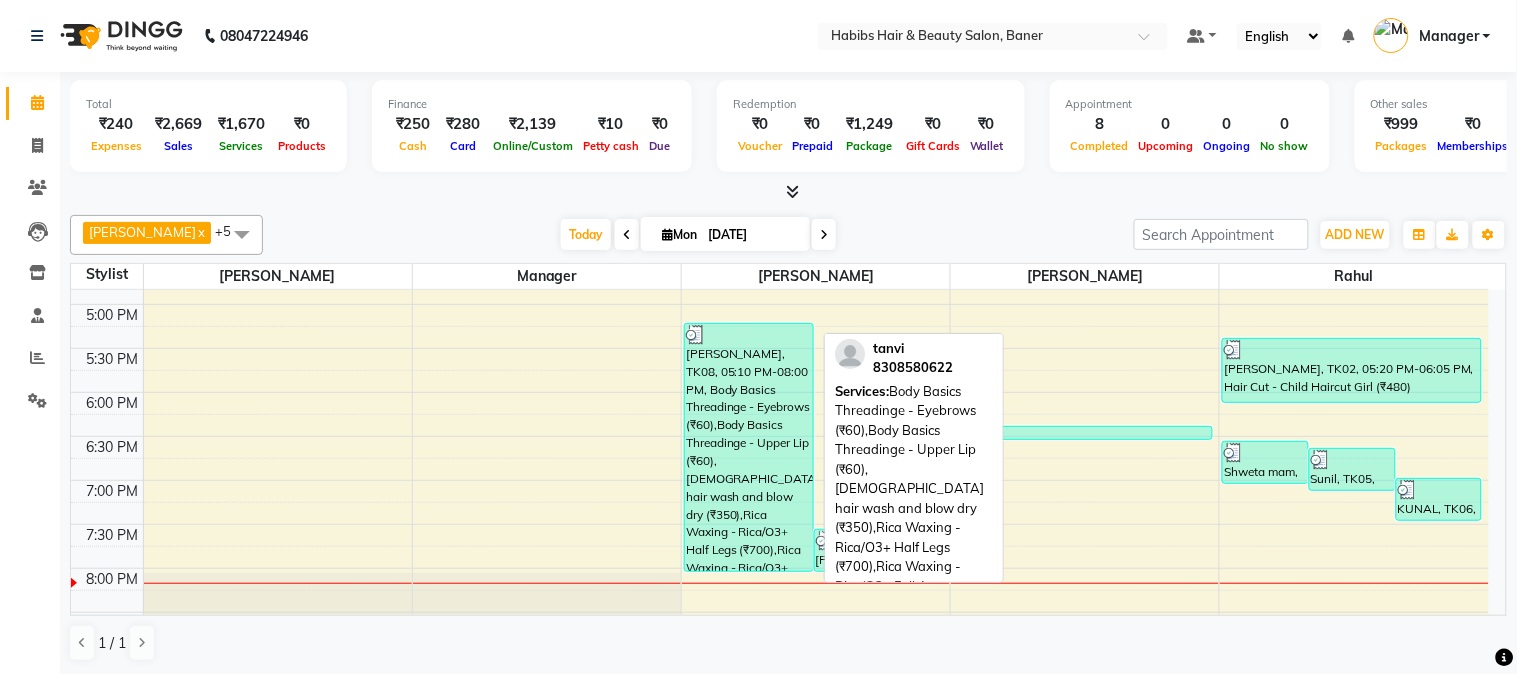 click on "[PERSON_NAME], TK08, 05:10 PM-08:00 PM, Body Basics Threadinge - Eyebrows (₹60),Body Basics Threadinge - Upper Lip (₹60),[DEMOGRAPHIC_DATA] hair wash and blow dry (₹350),Rica Waxing - Rica/O3+ Half Legs (₹700),Rica Waxing - Rica/O3+ Full Arms (₹700),O3+ Facials - Tan Clean Up (₹1750)" at bounding box center (749, 447) 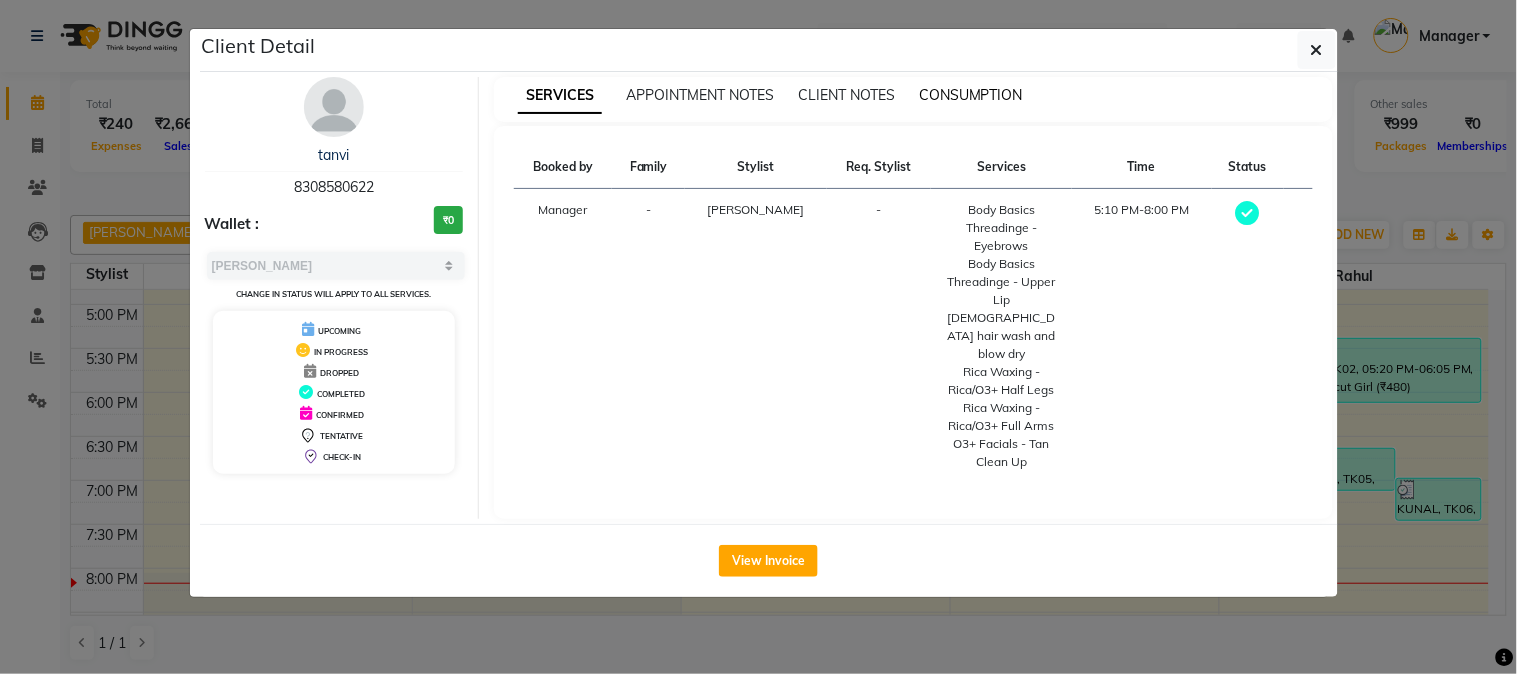 click on "CONSUMPTION" at bounding box center [971, 95] 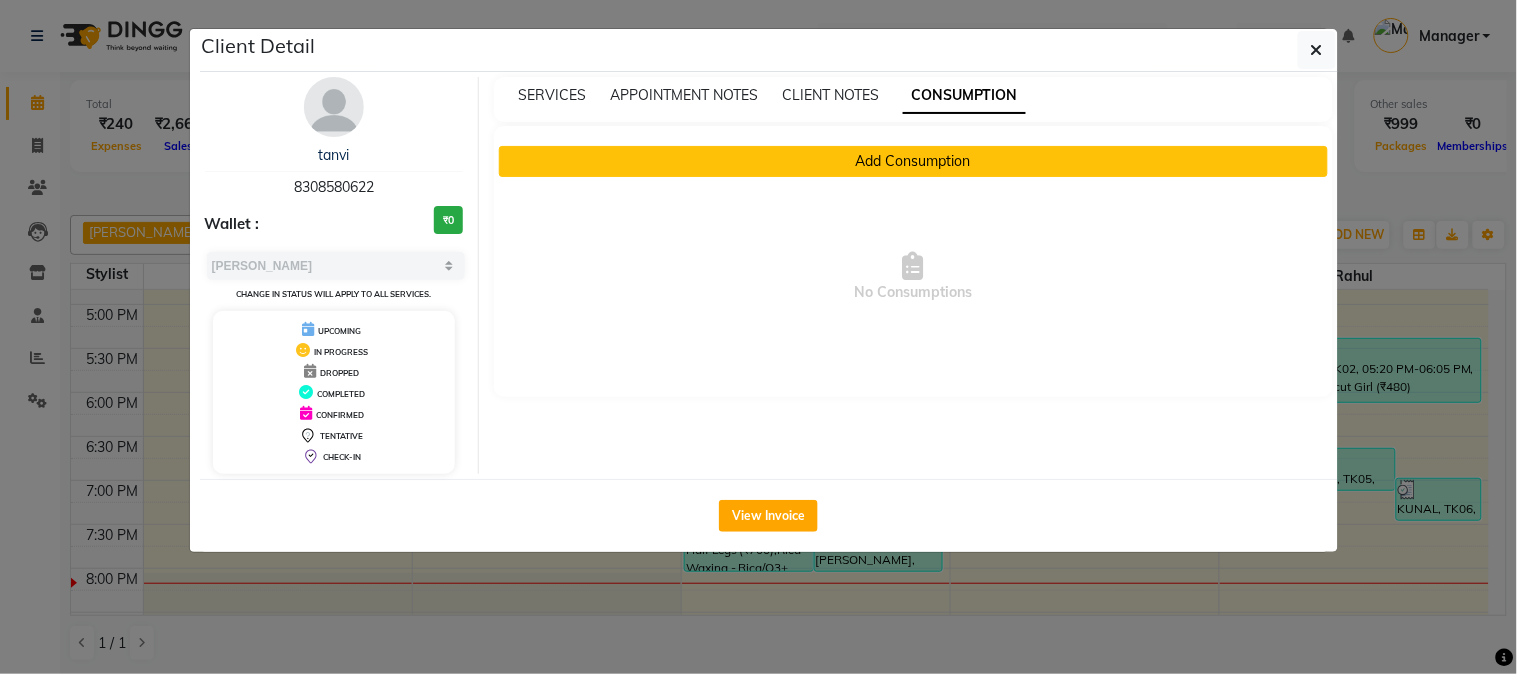 click on "Add Consumption" at bounding box center (913, 161) 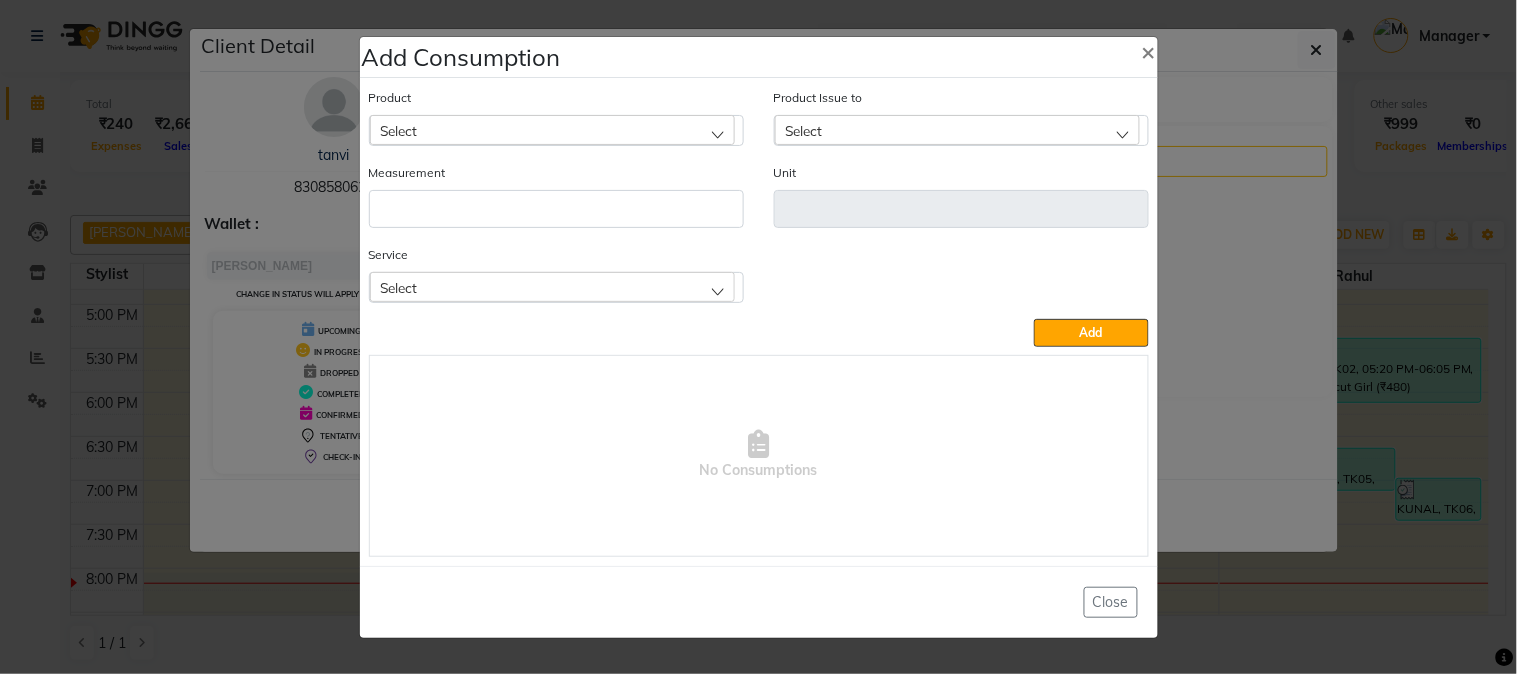 click on "Select" 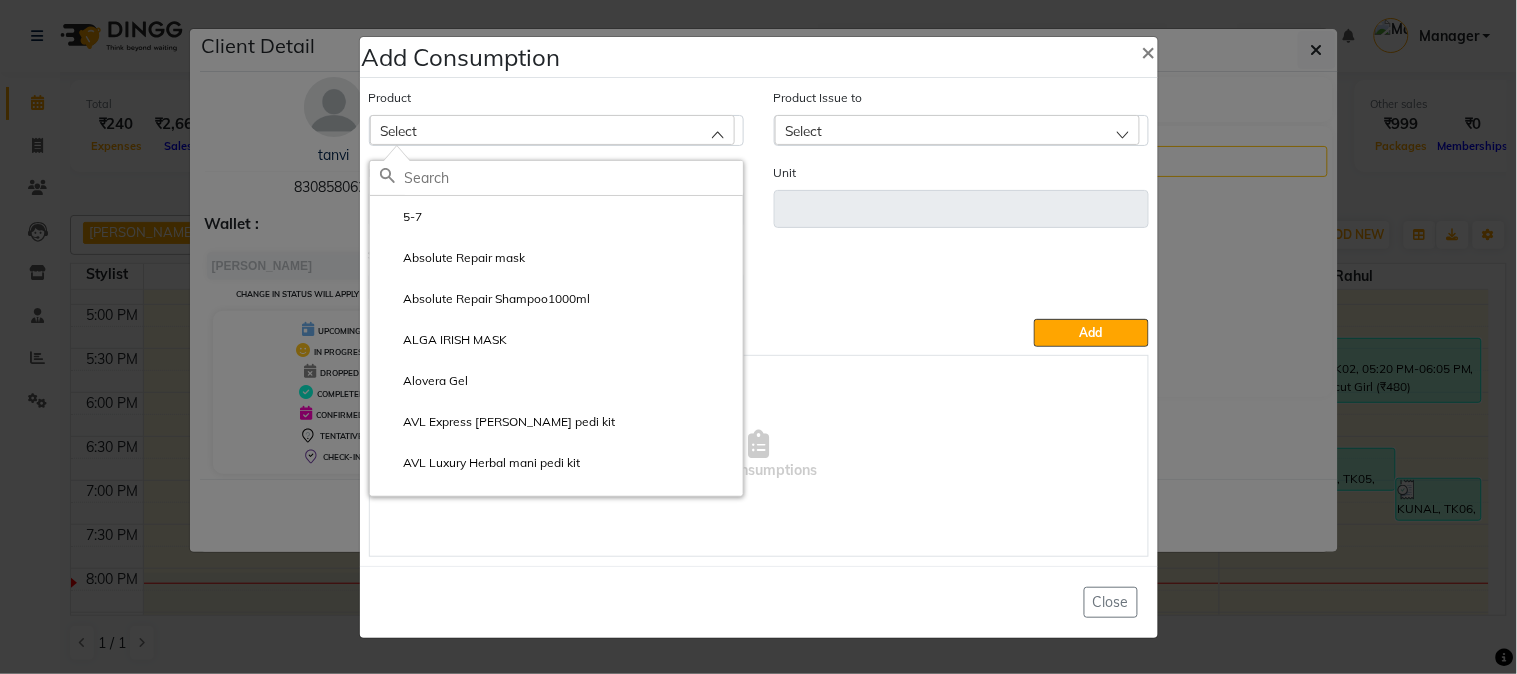 click 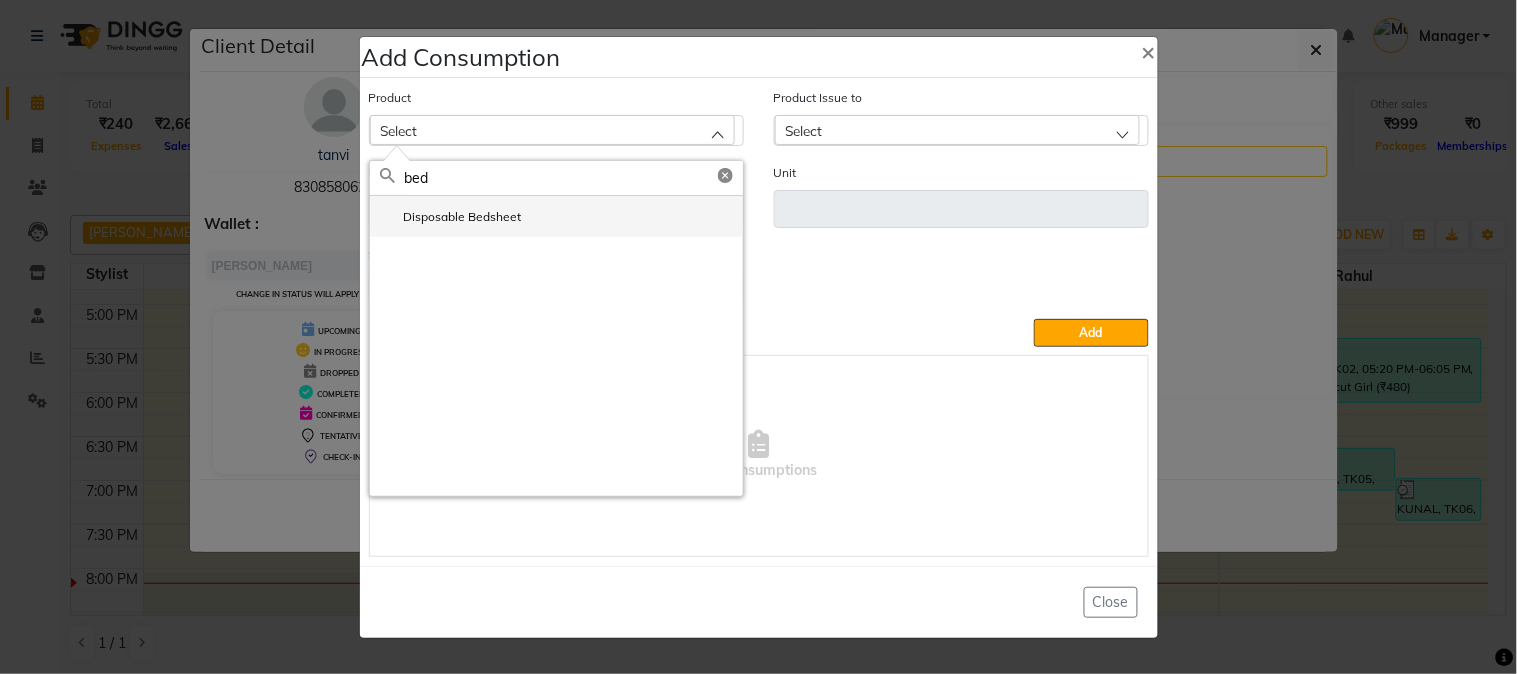 type on "bed" 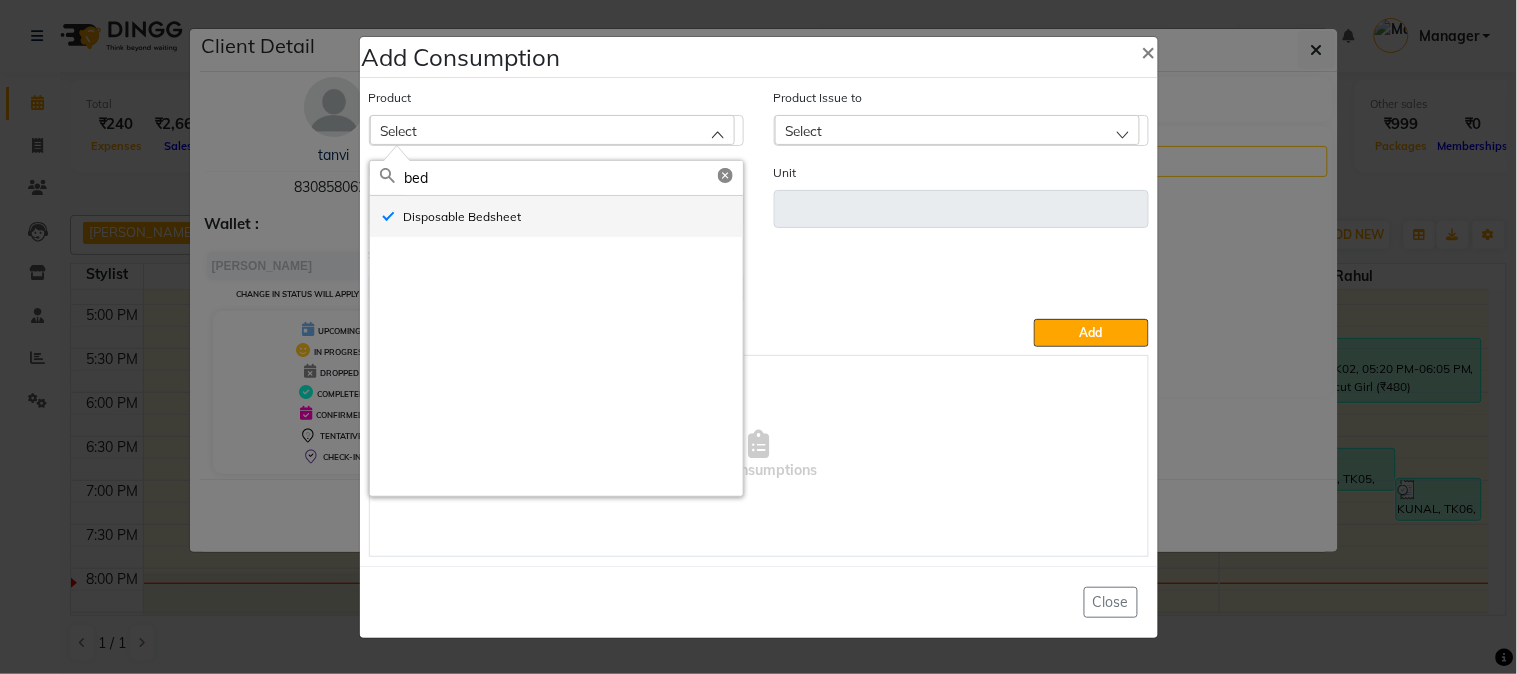 type on "pcs" 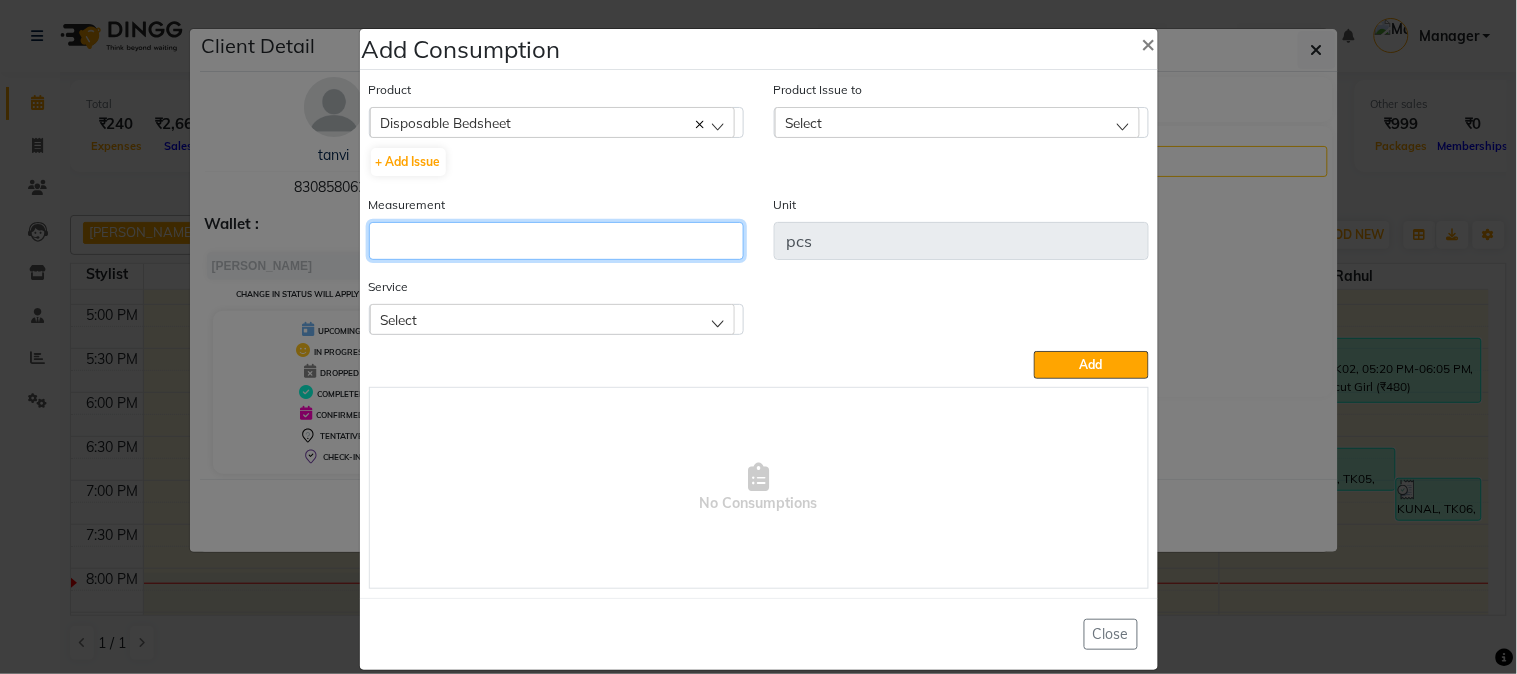 click 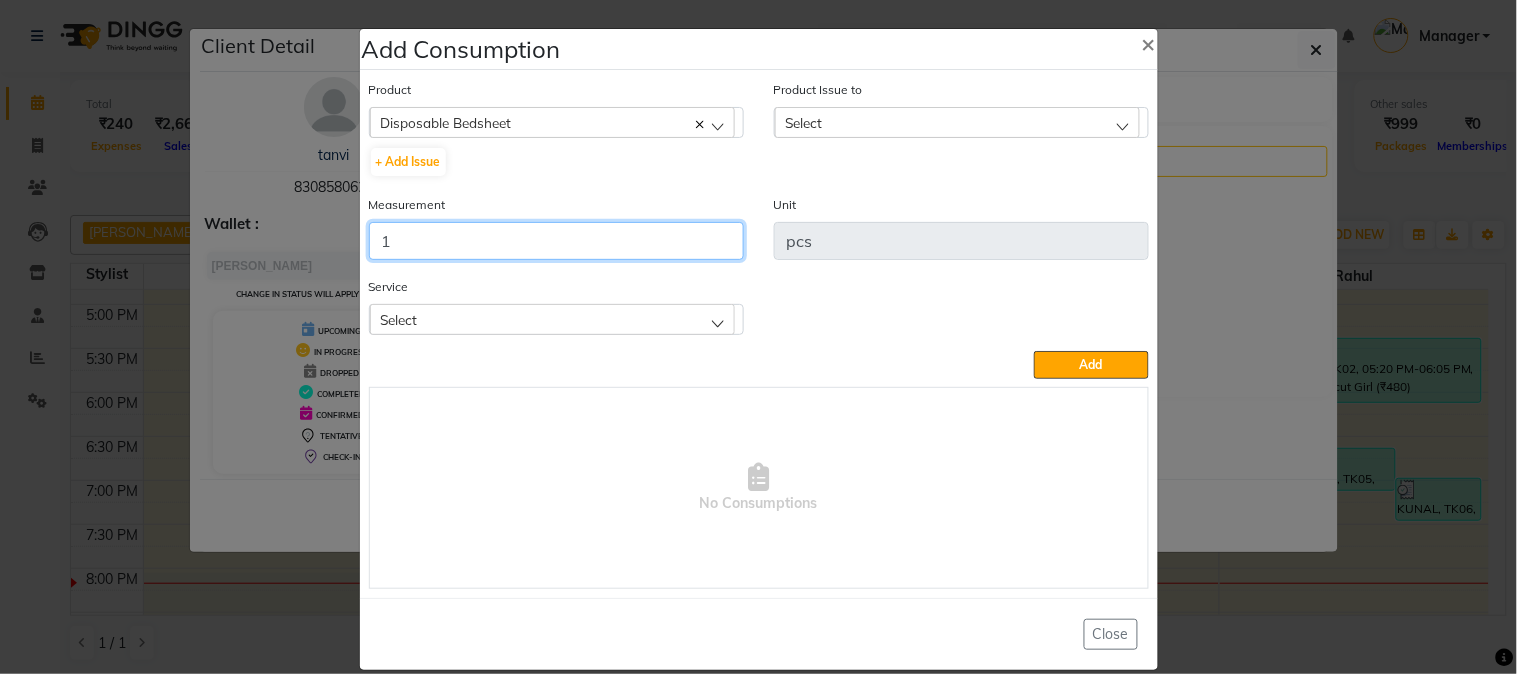 type on "1" 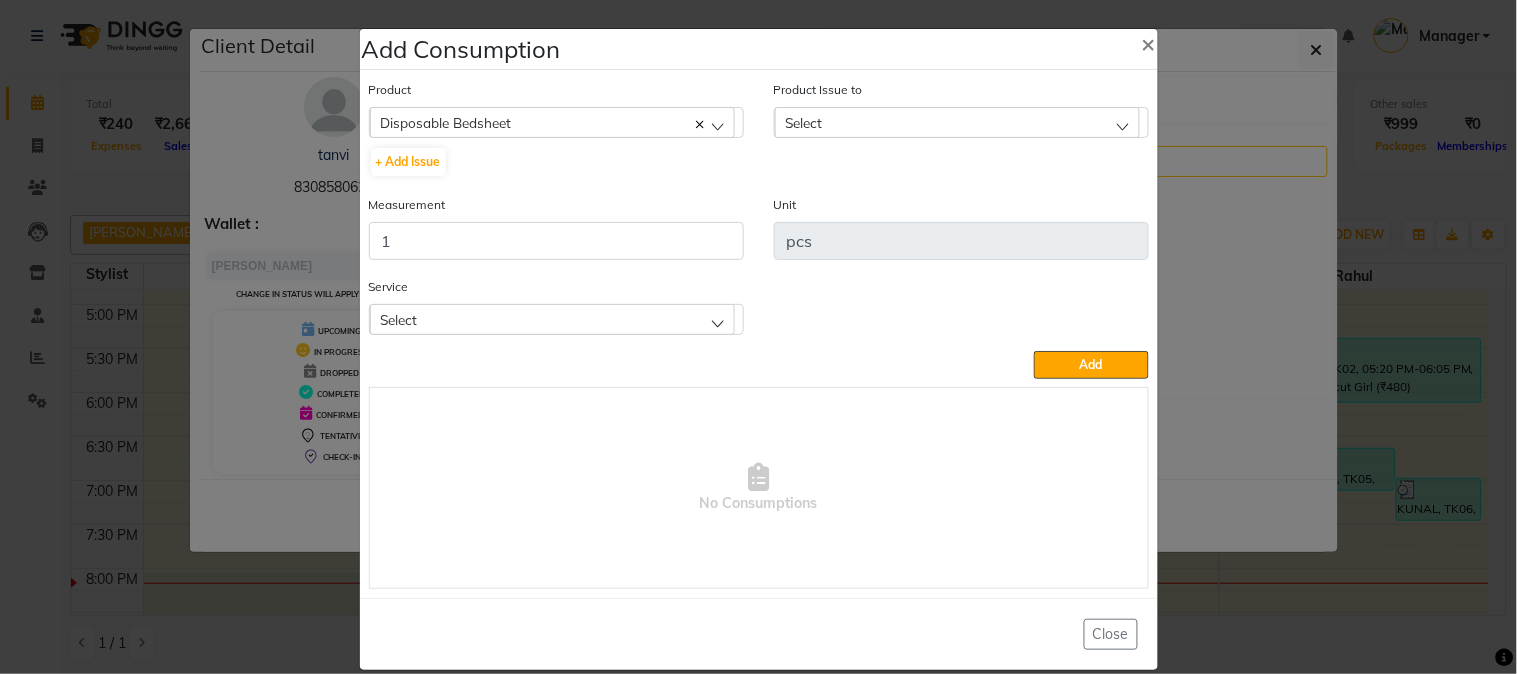 click on "Select" 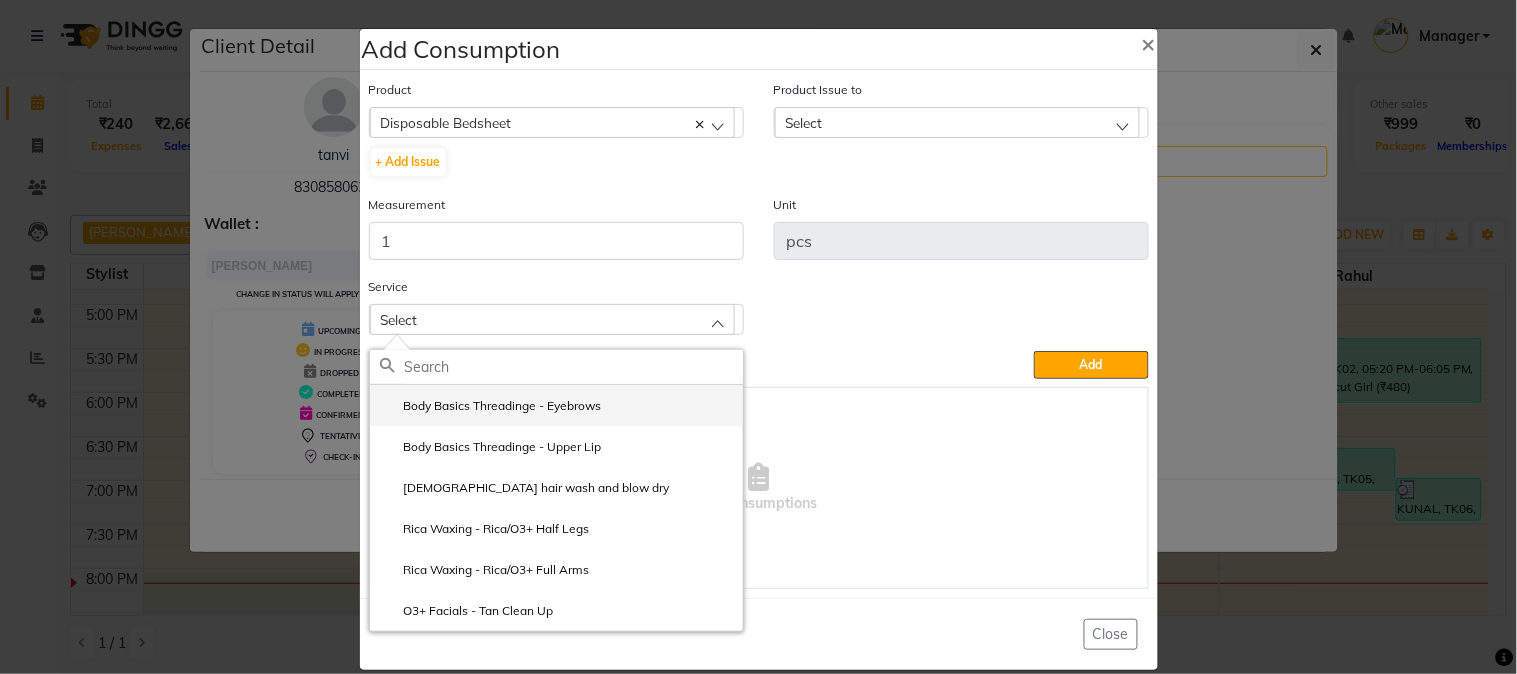 click on "Body Basics Threadinge - Eyebrows" 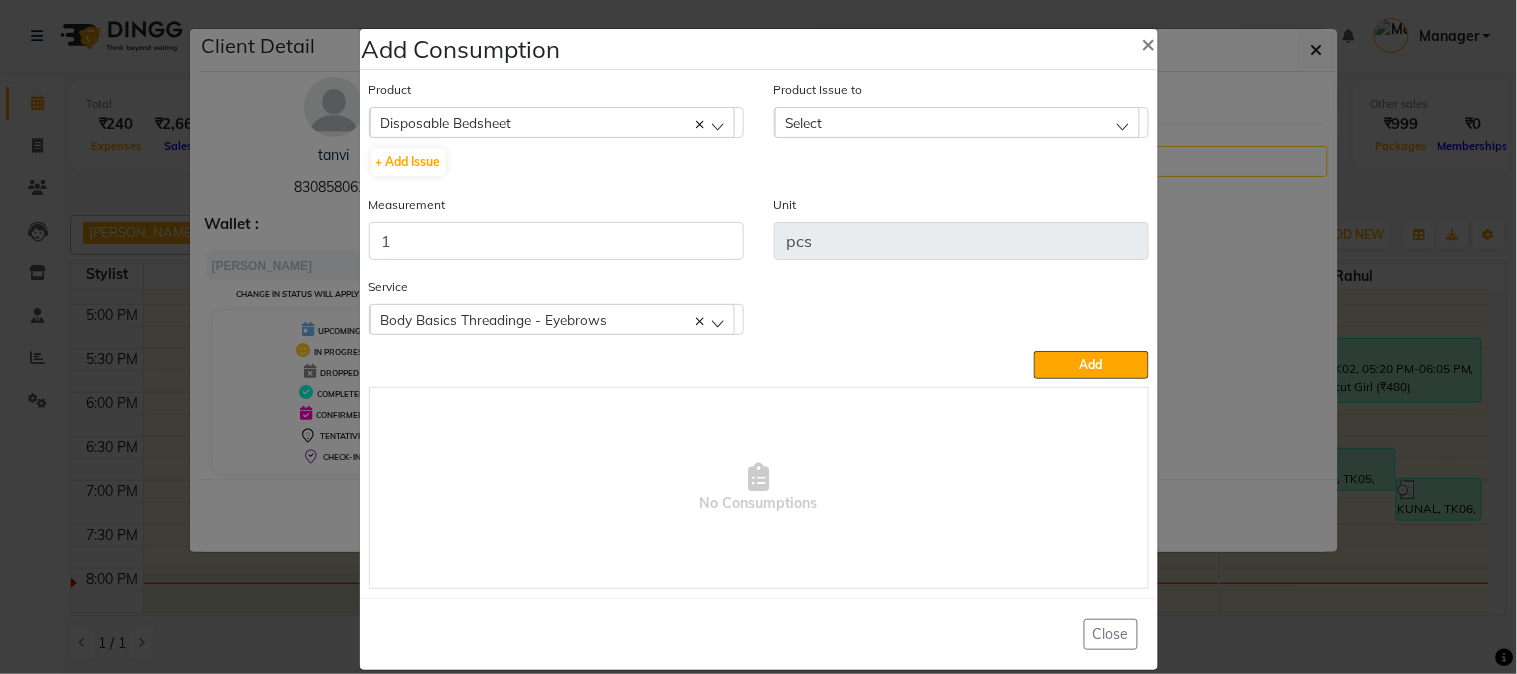 click on "Select" 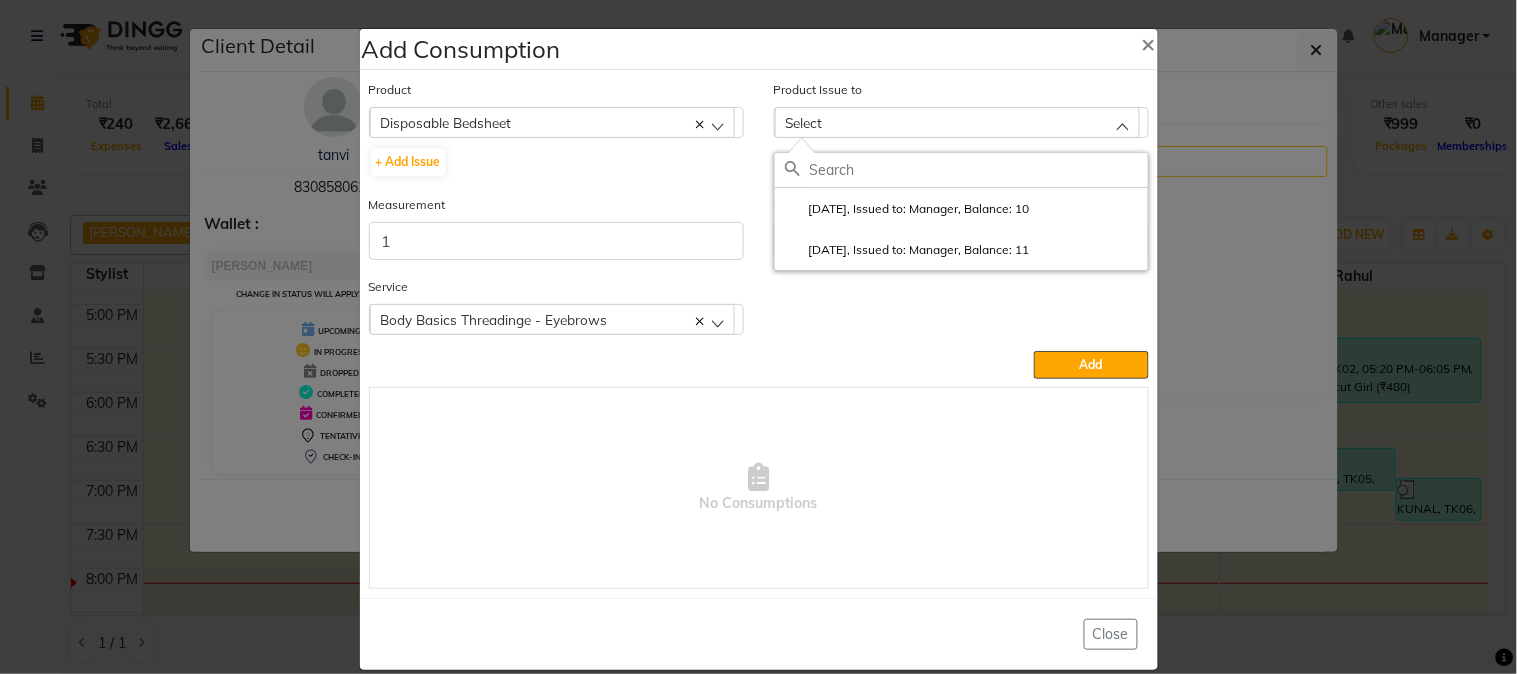 click on "Disposable Bedsheet" 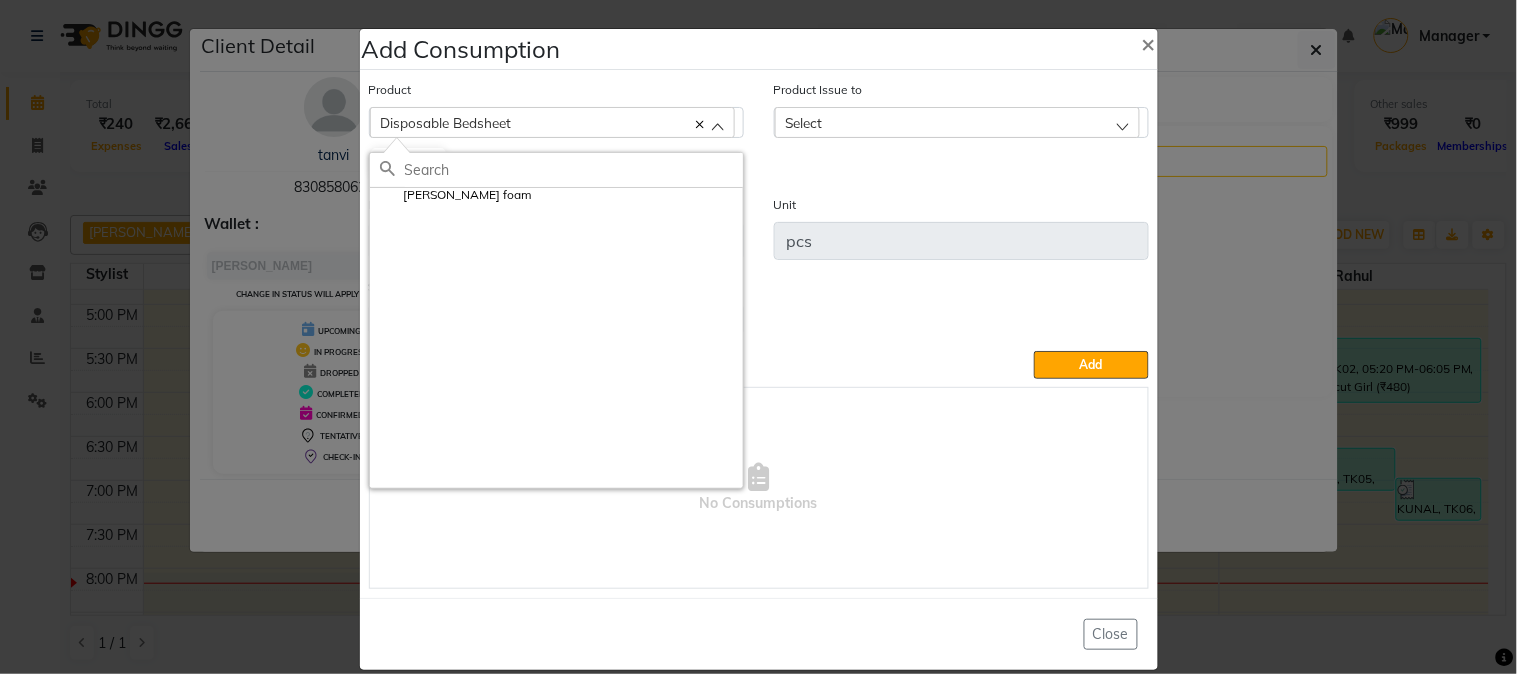 scroll, scrollTop: 0, scrollLeft: 0, axis: both 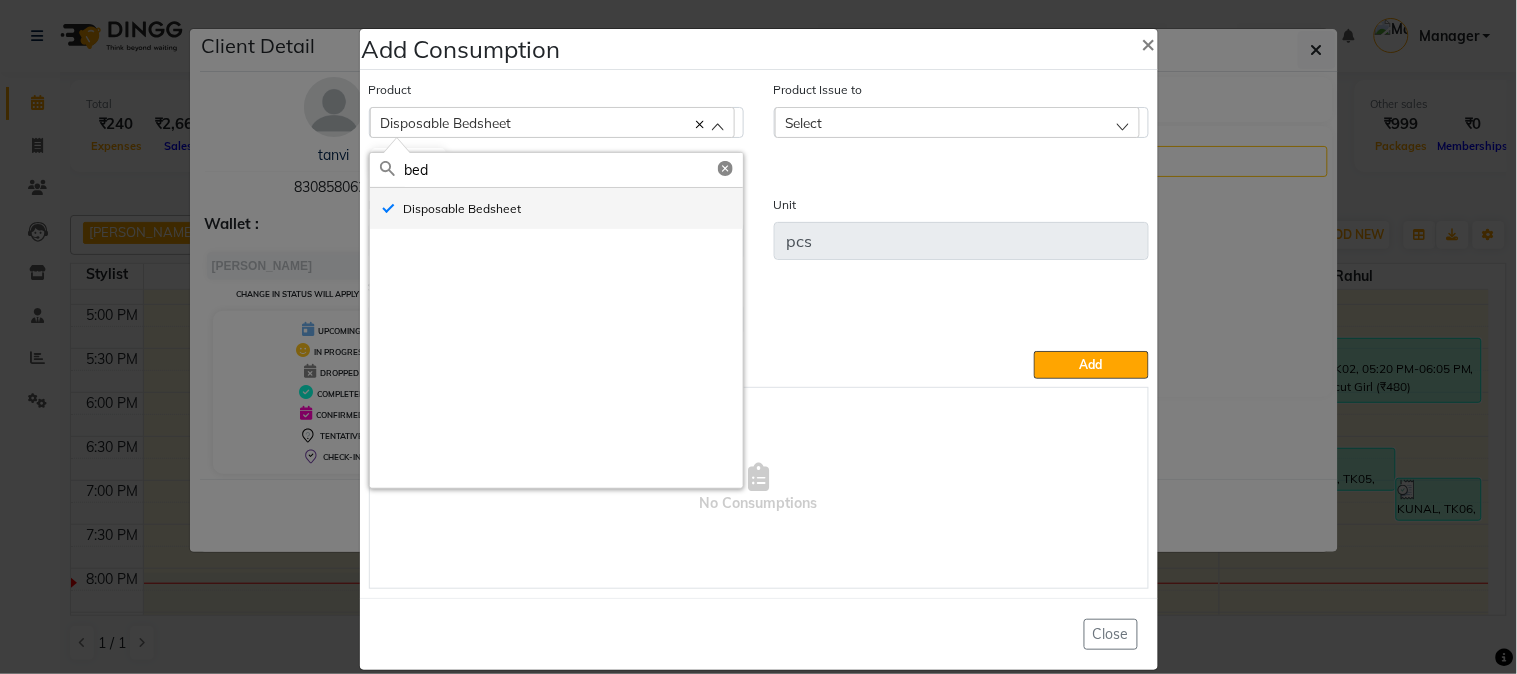 type on "bed" 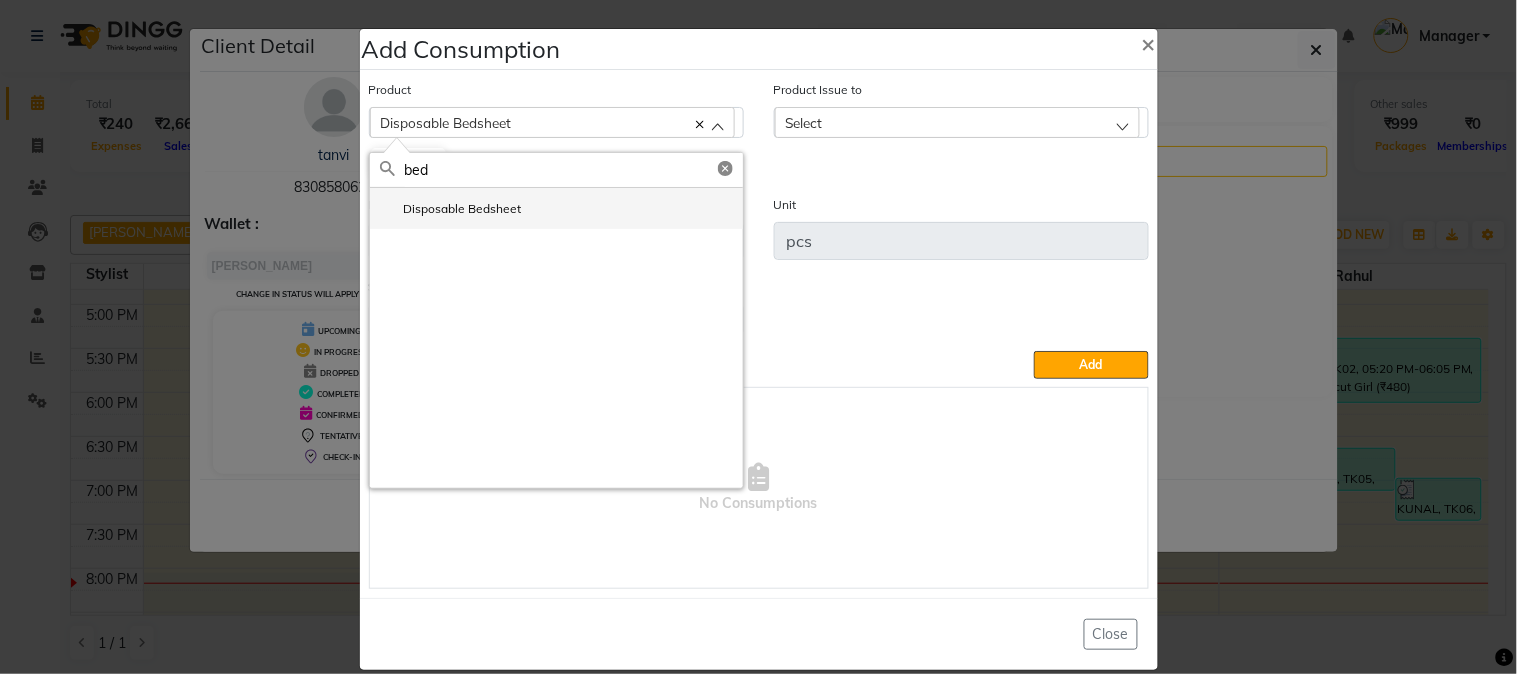 type 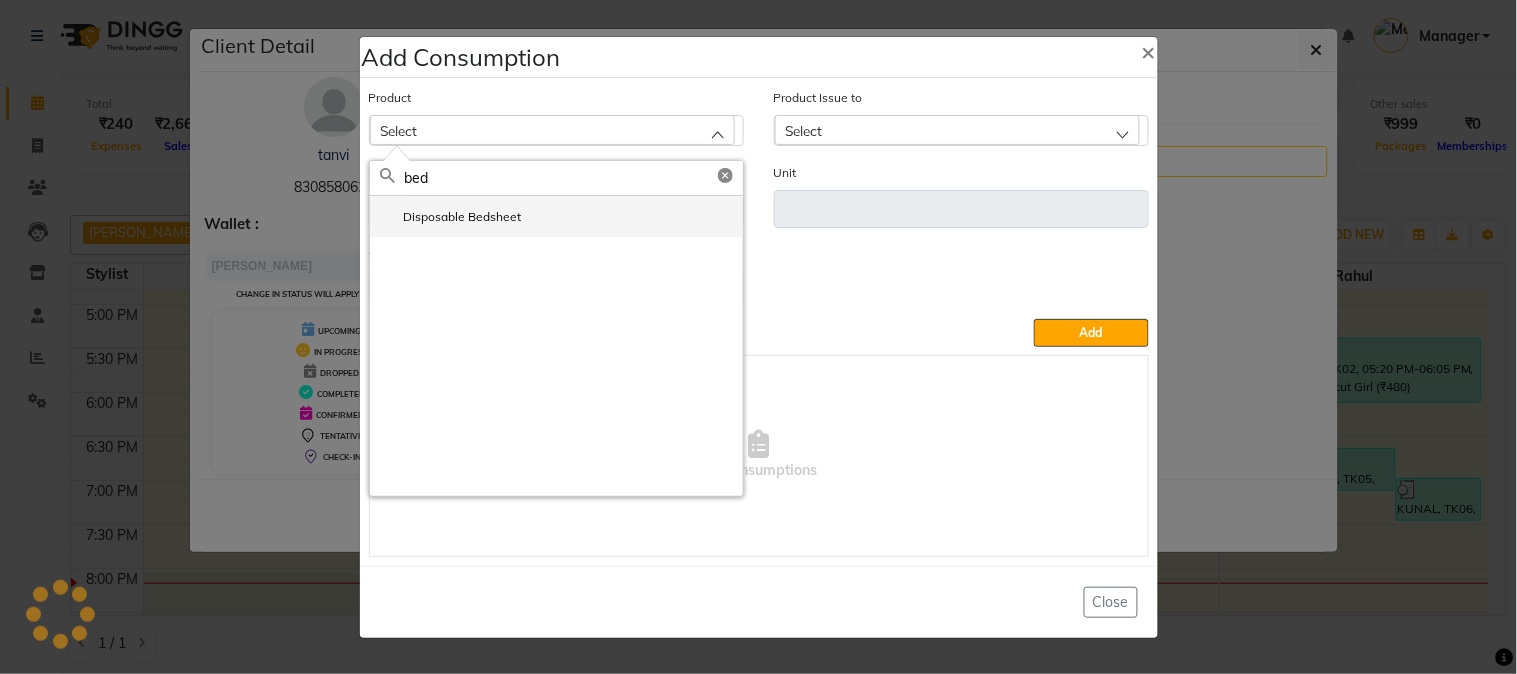 click on "Disposable Bedsheet" 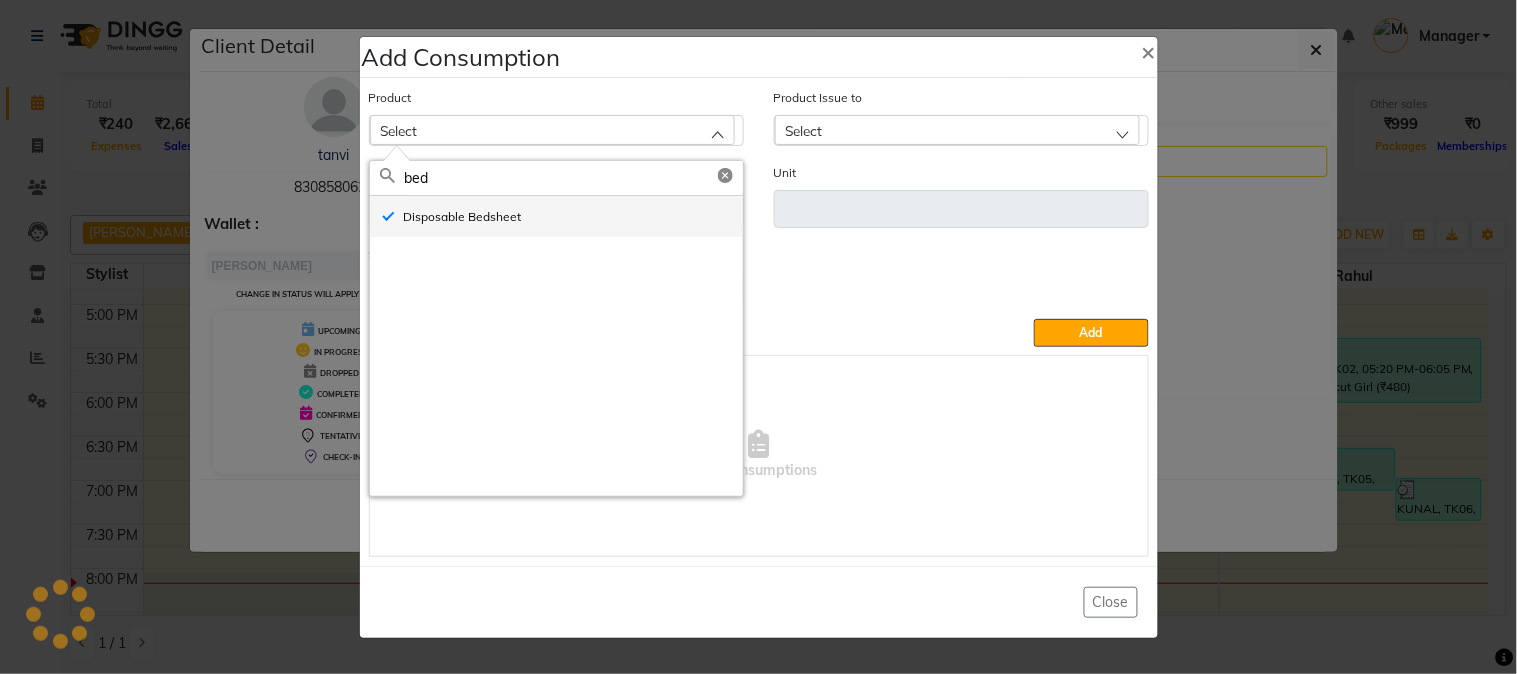 type on "pcs" 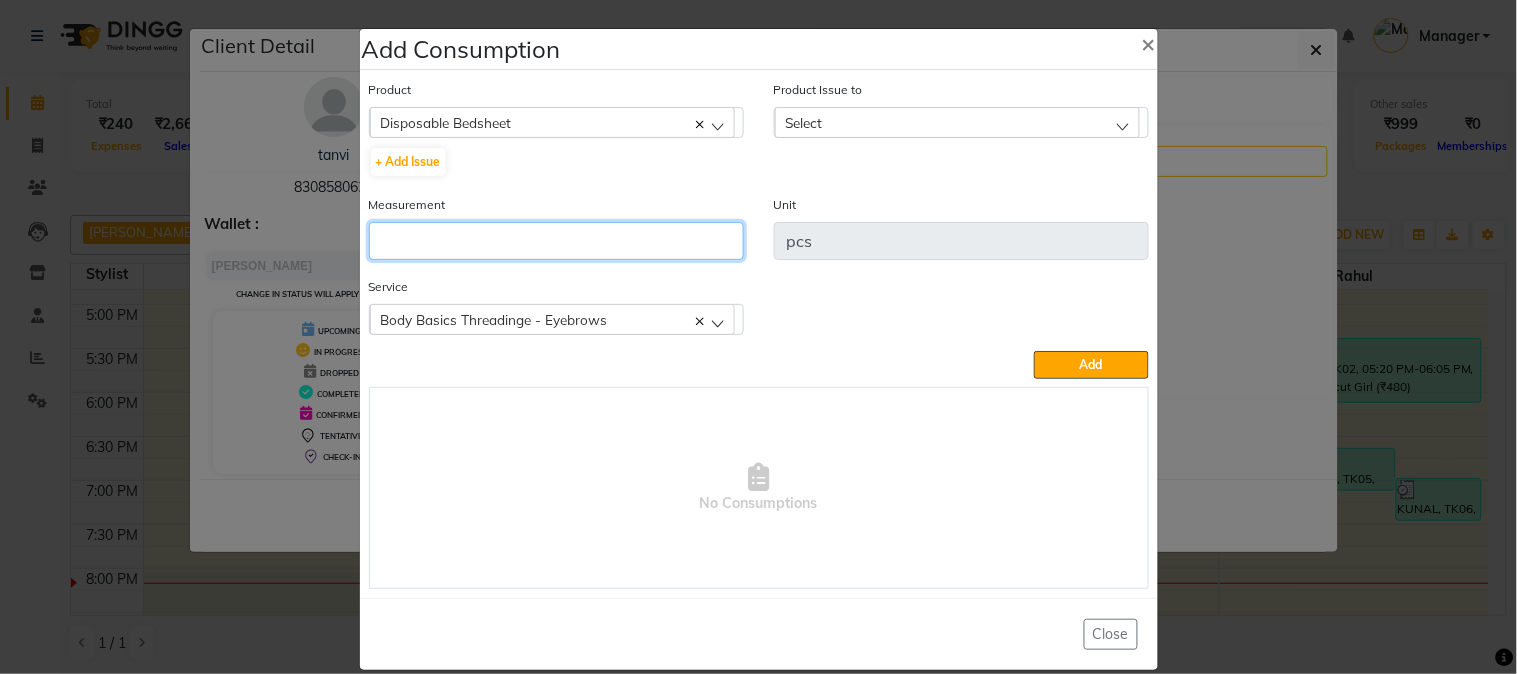 click 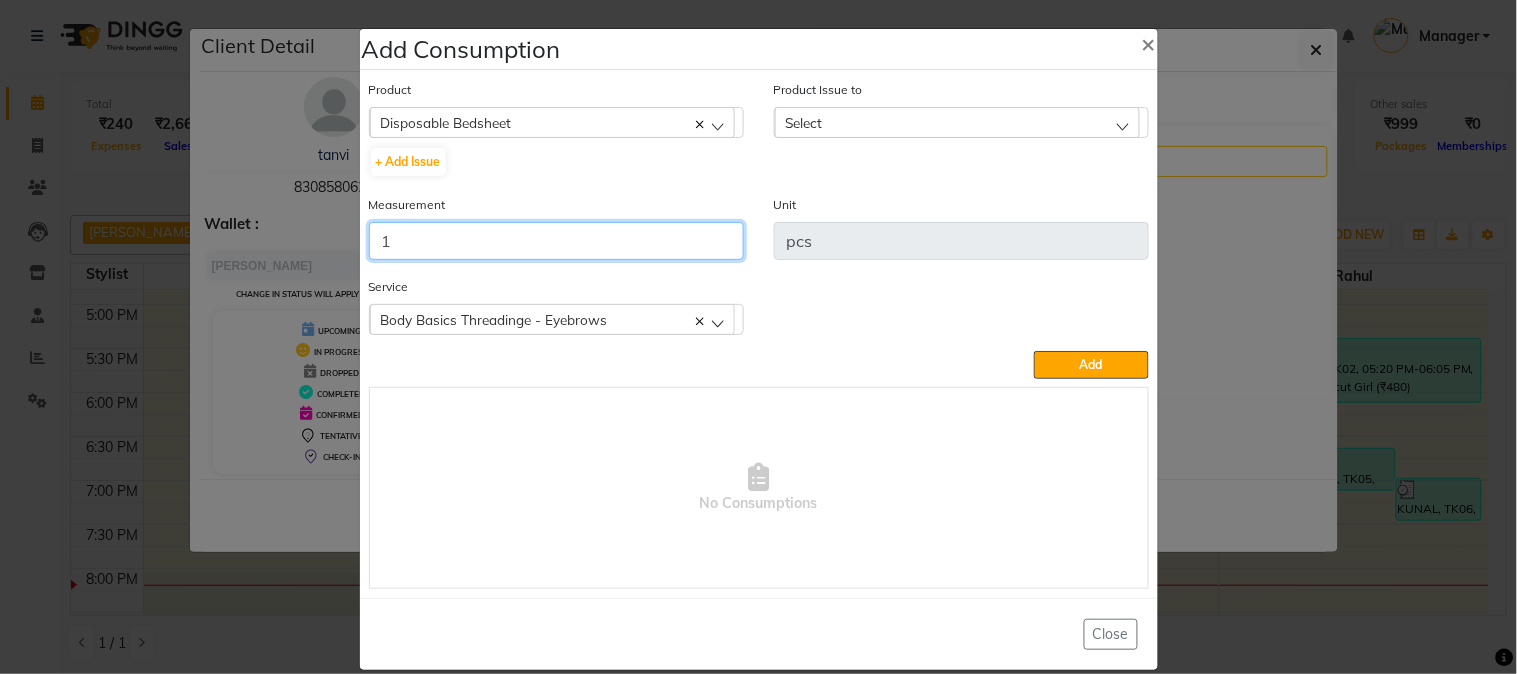 type on "1" 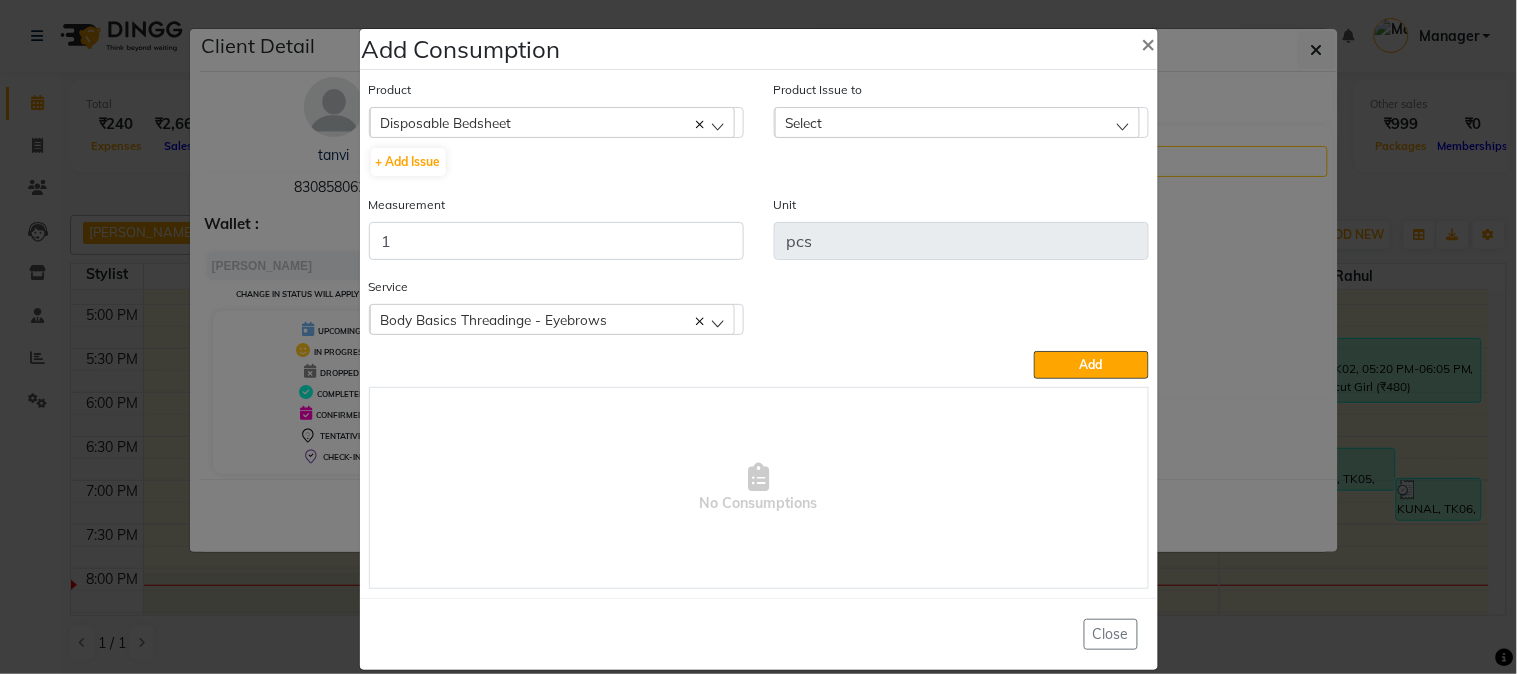 click on "Select" 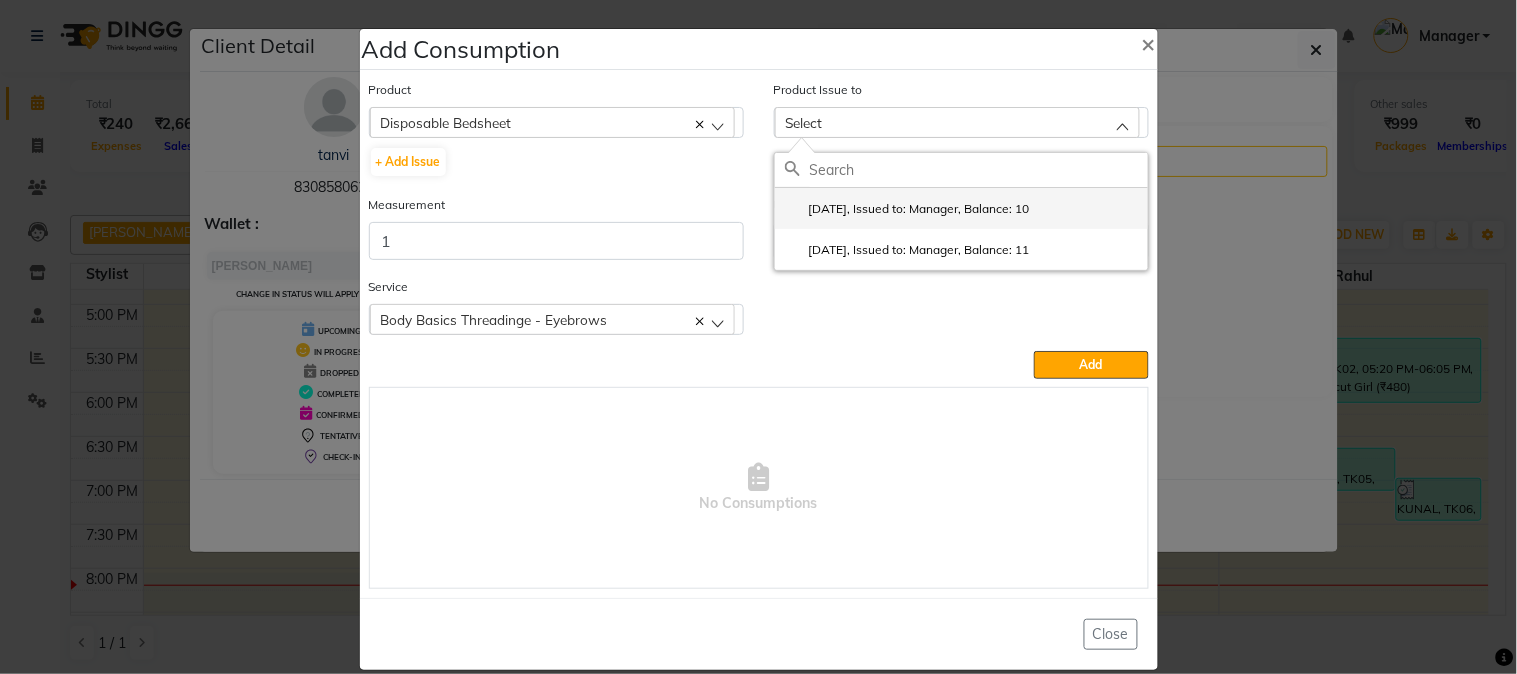 click on "[DATE], Issued to: Manager, Balance: 10" 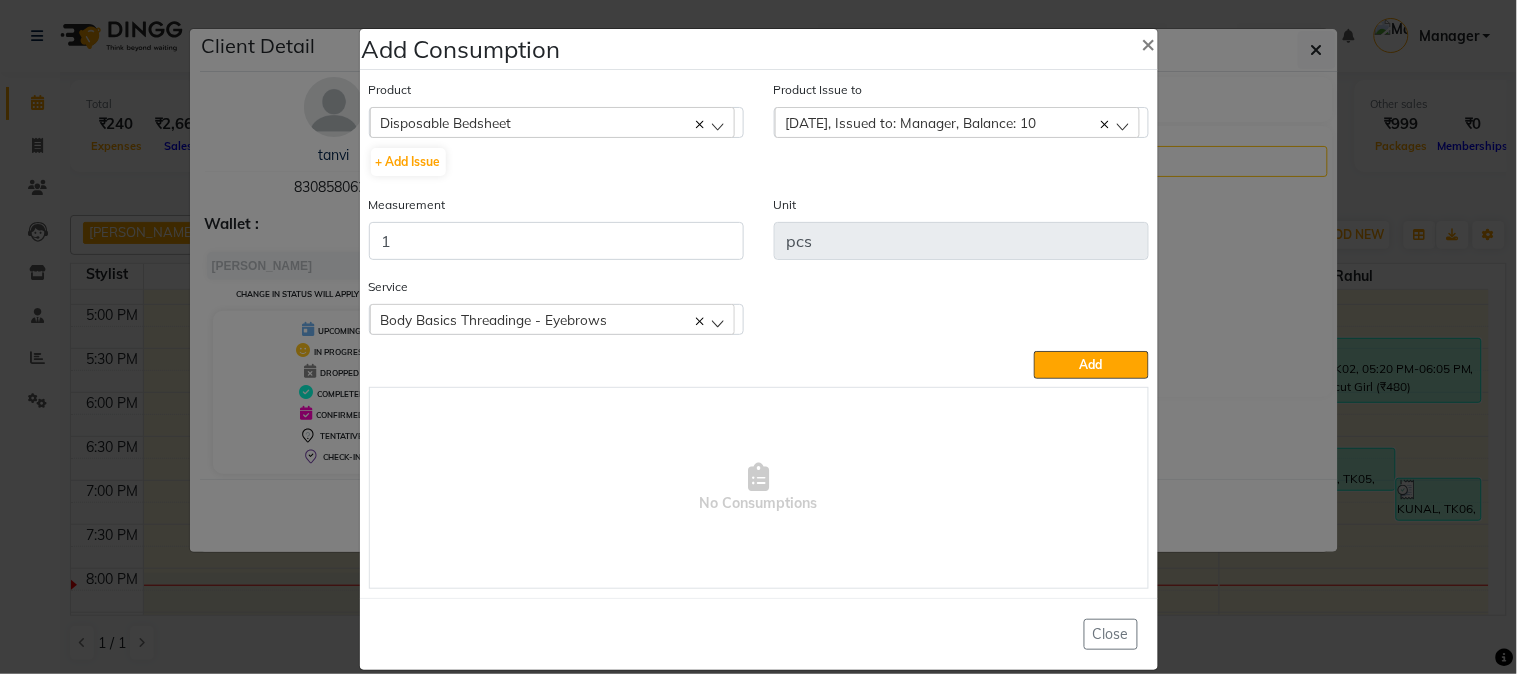 click on "Add" 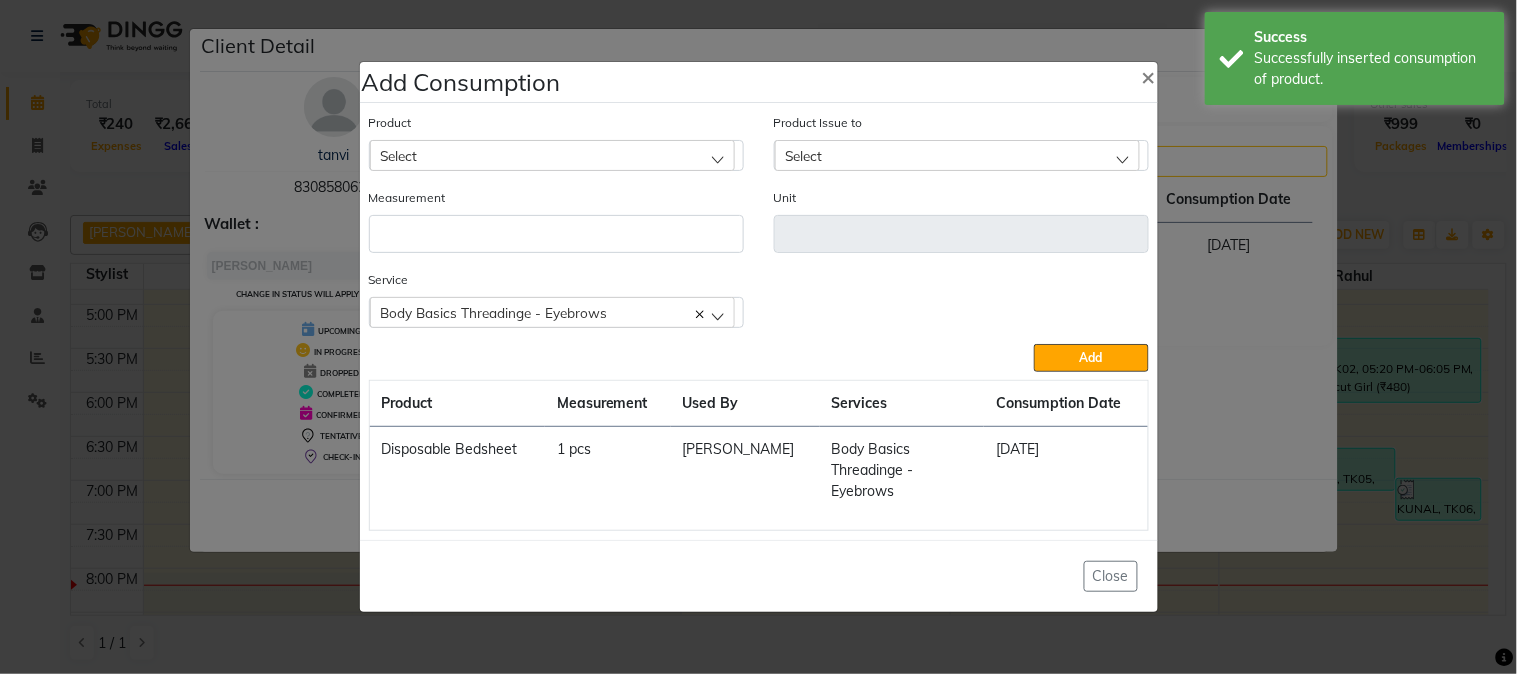 click on "Select" 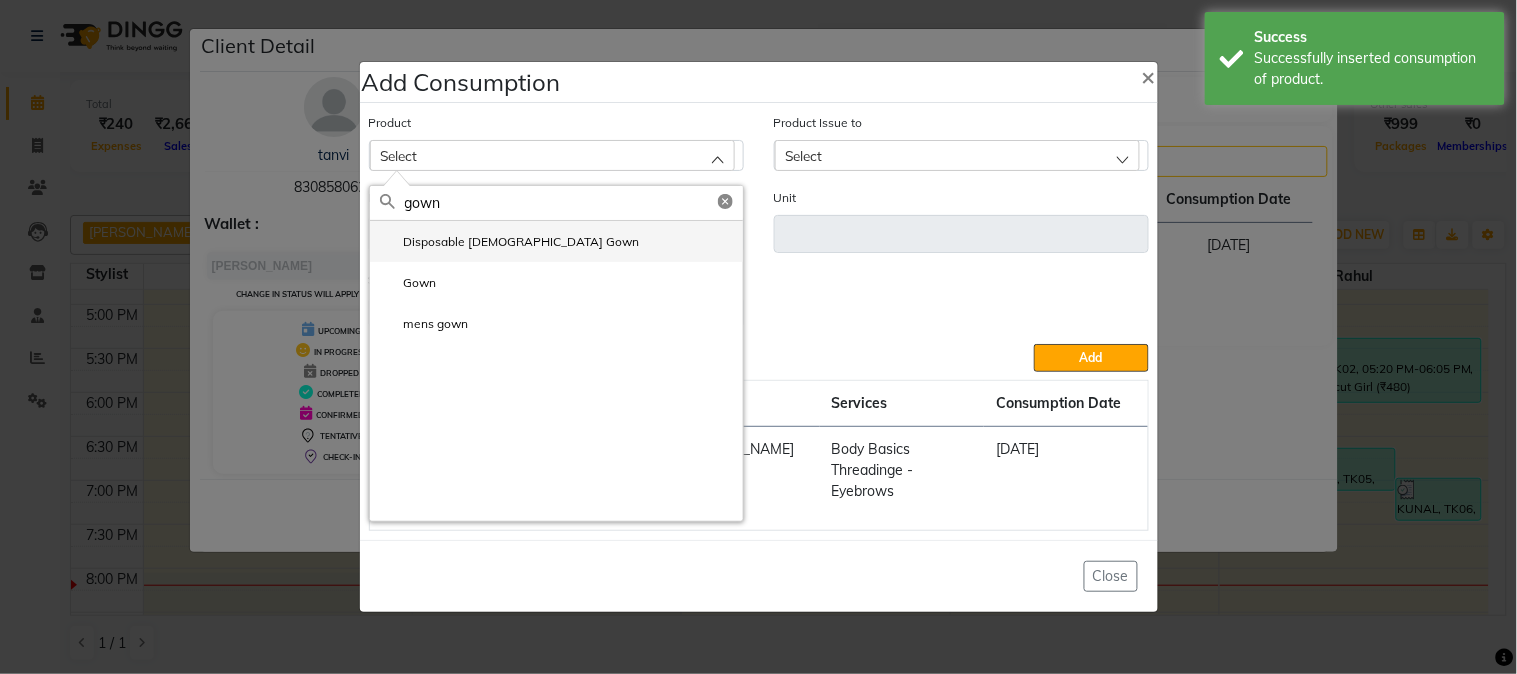 type on "gown" 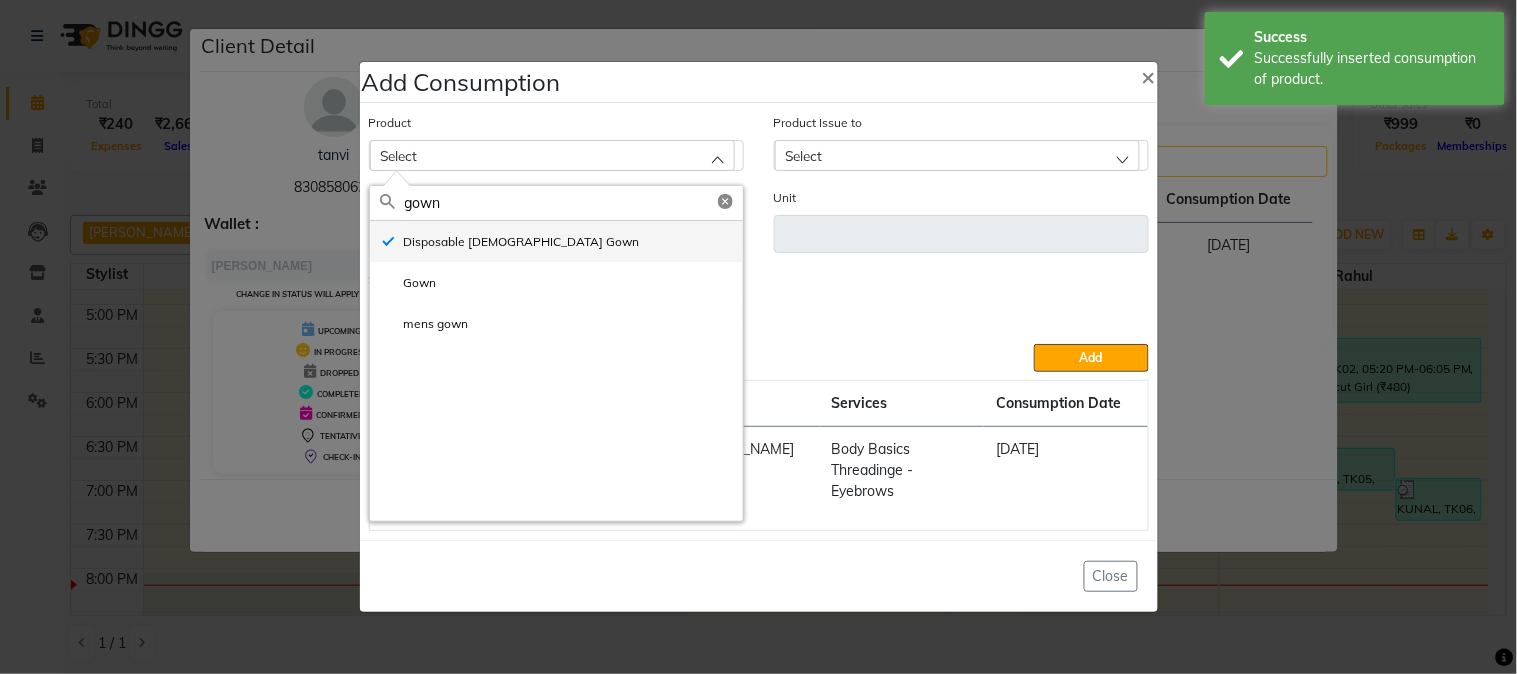 type on "ml" 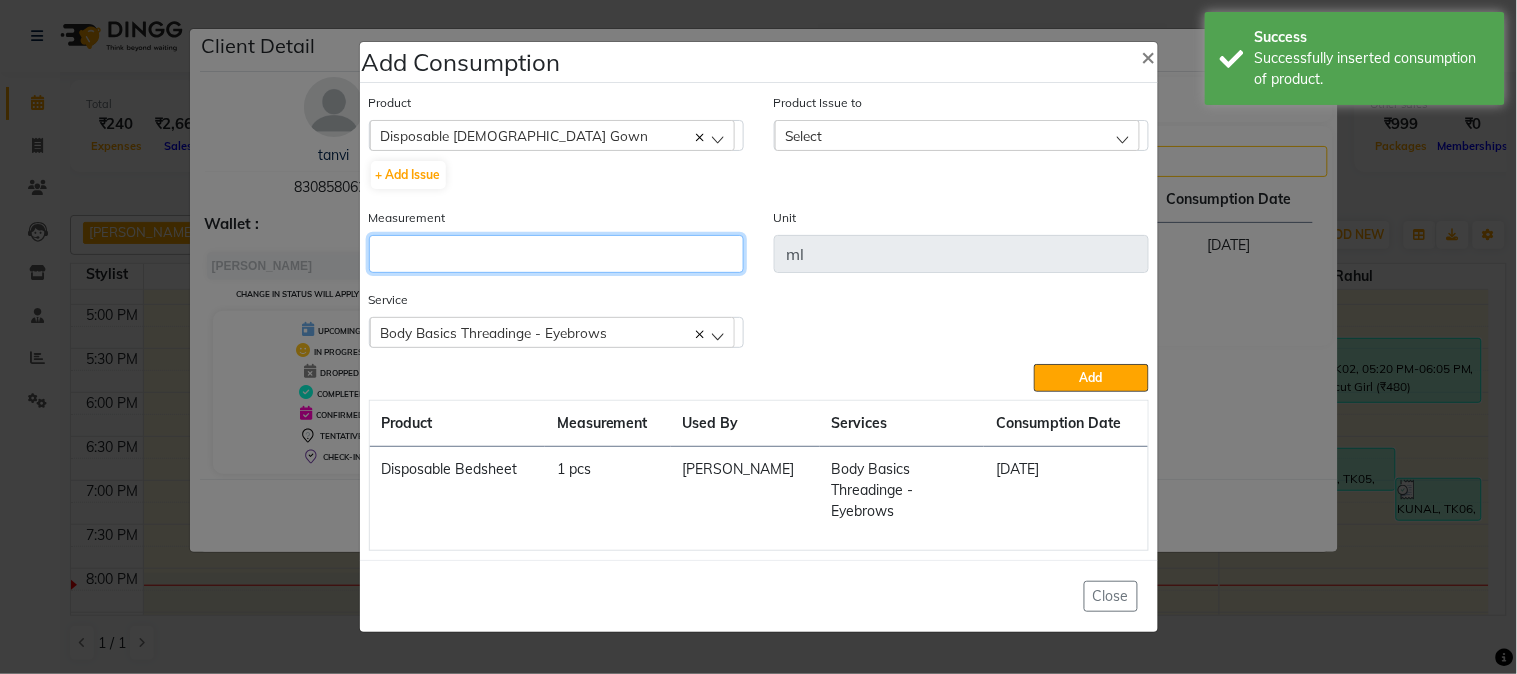 click 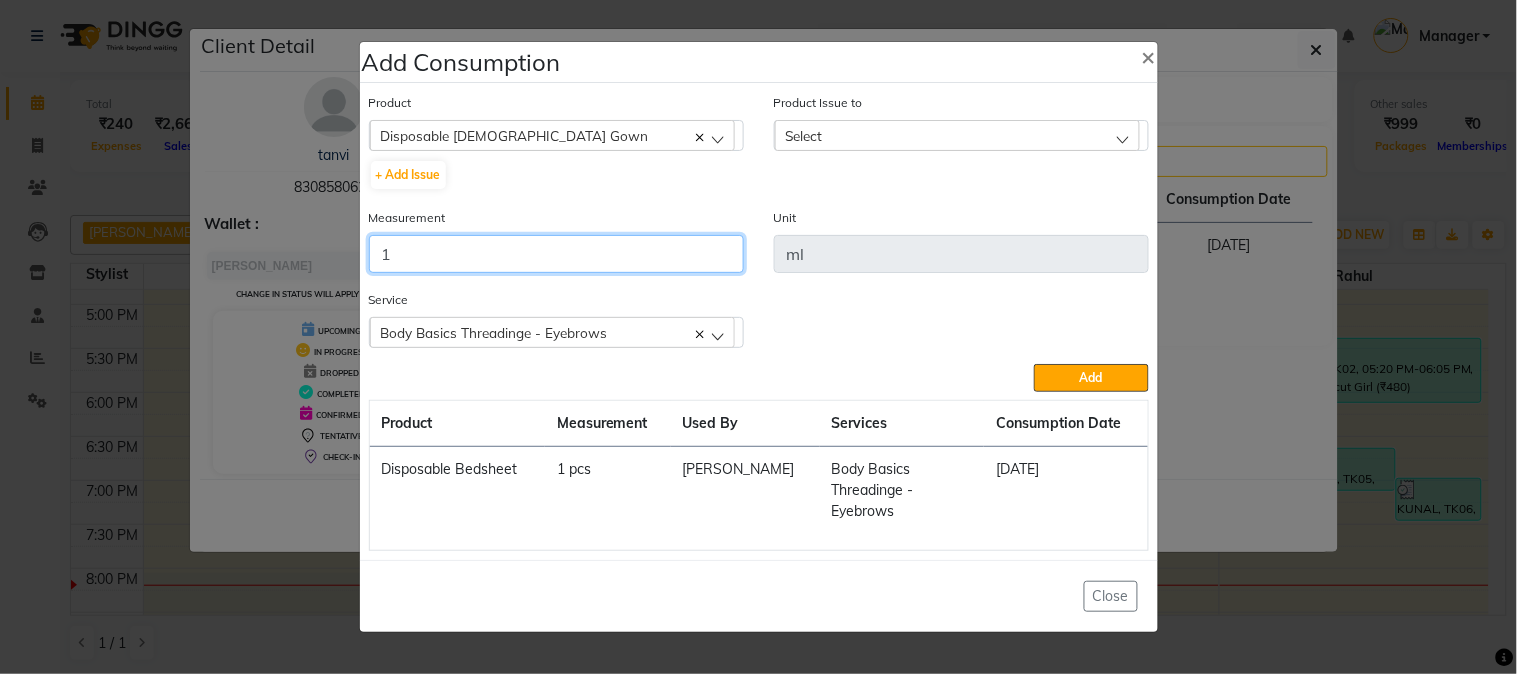 type on "1" 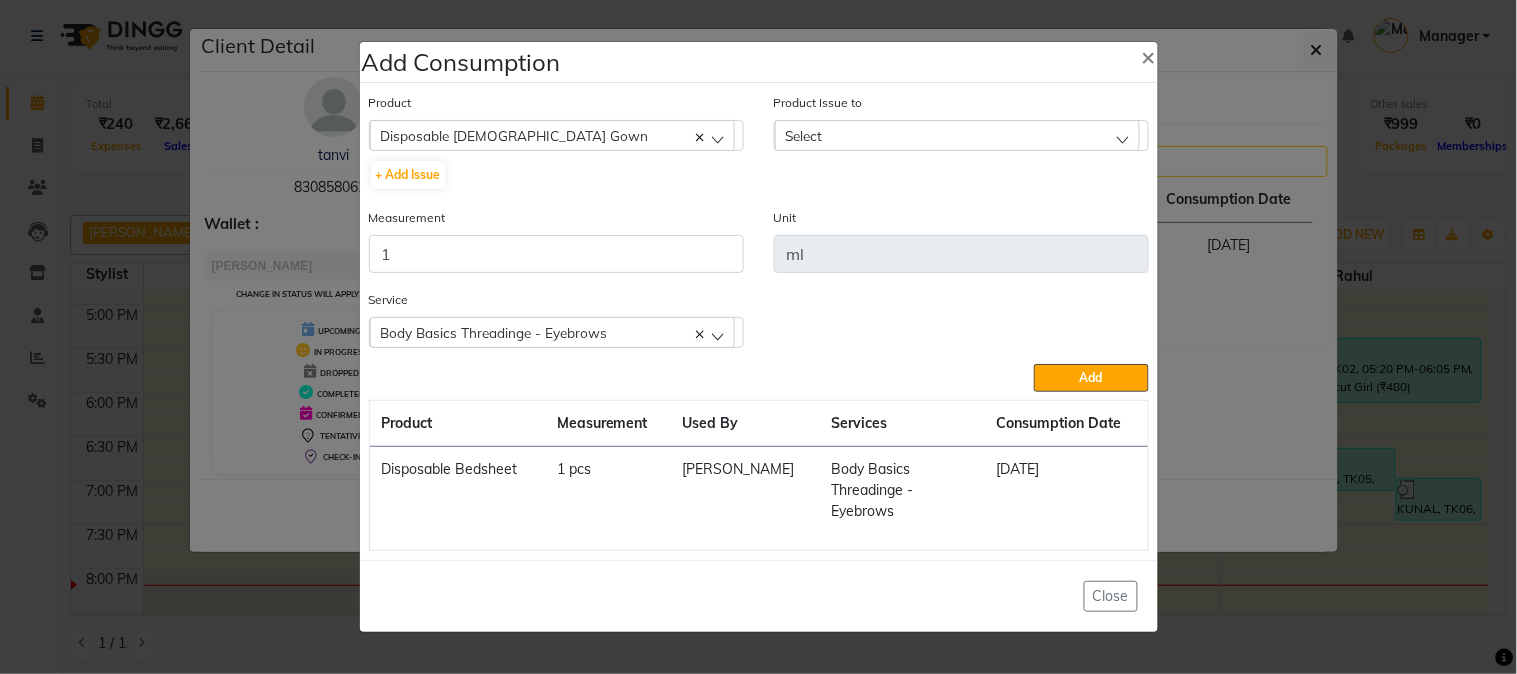 click on "Select" 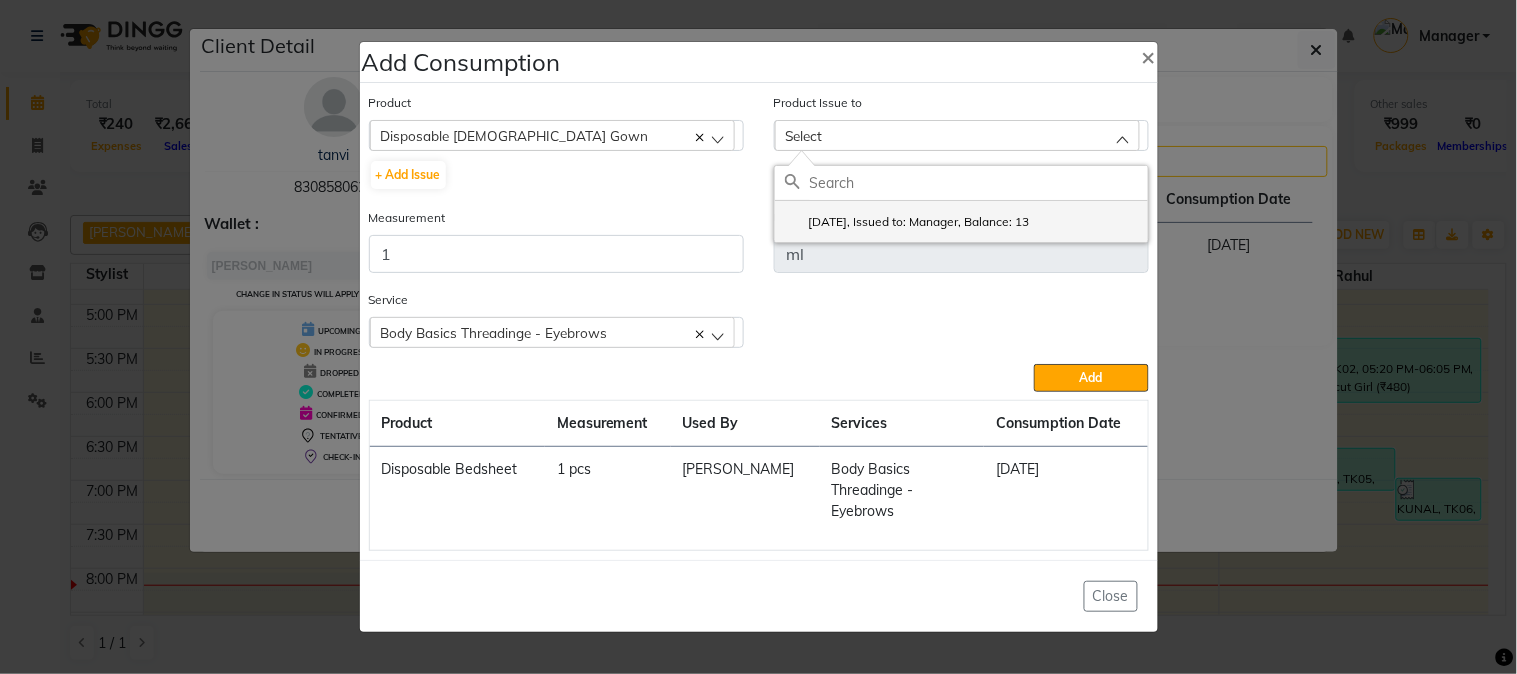 click on "[DATE], Issued to: Manager, Balance: 13" 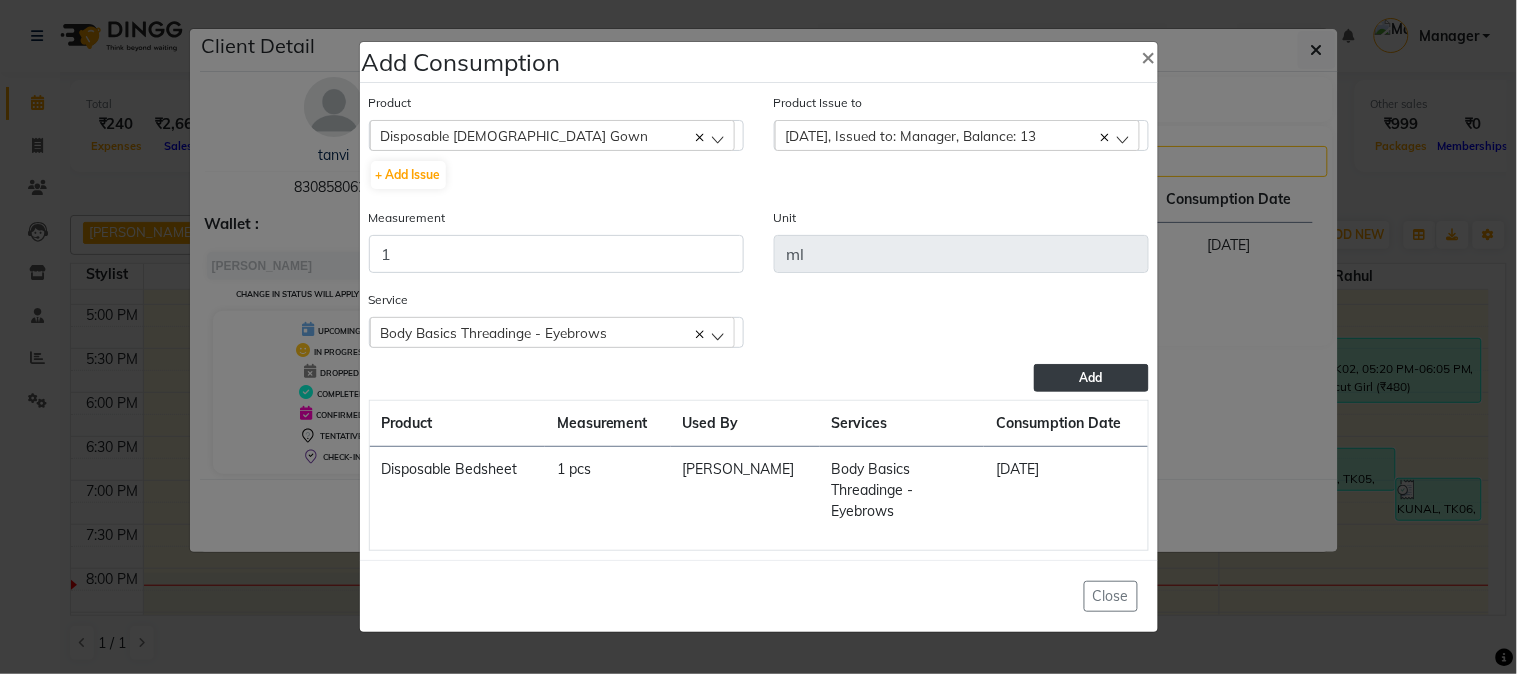 click on "Add" 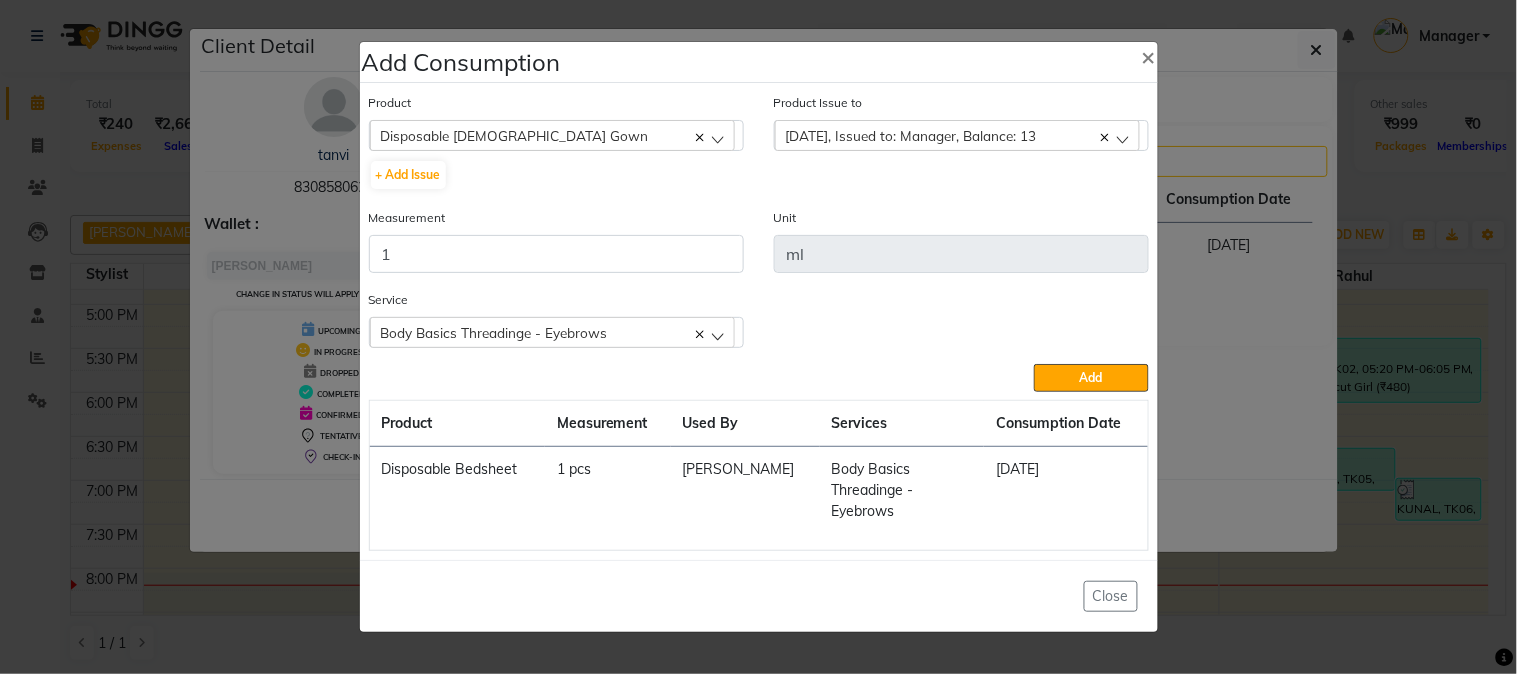 type 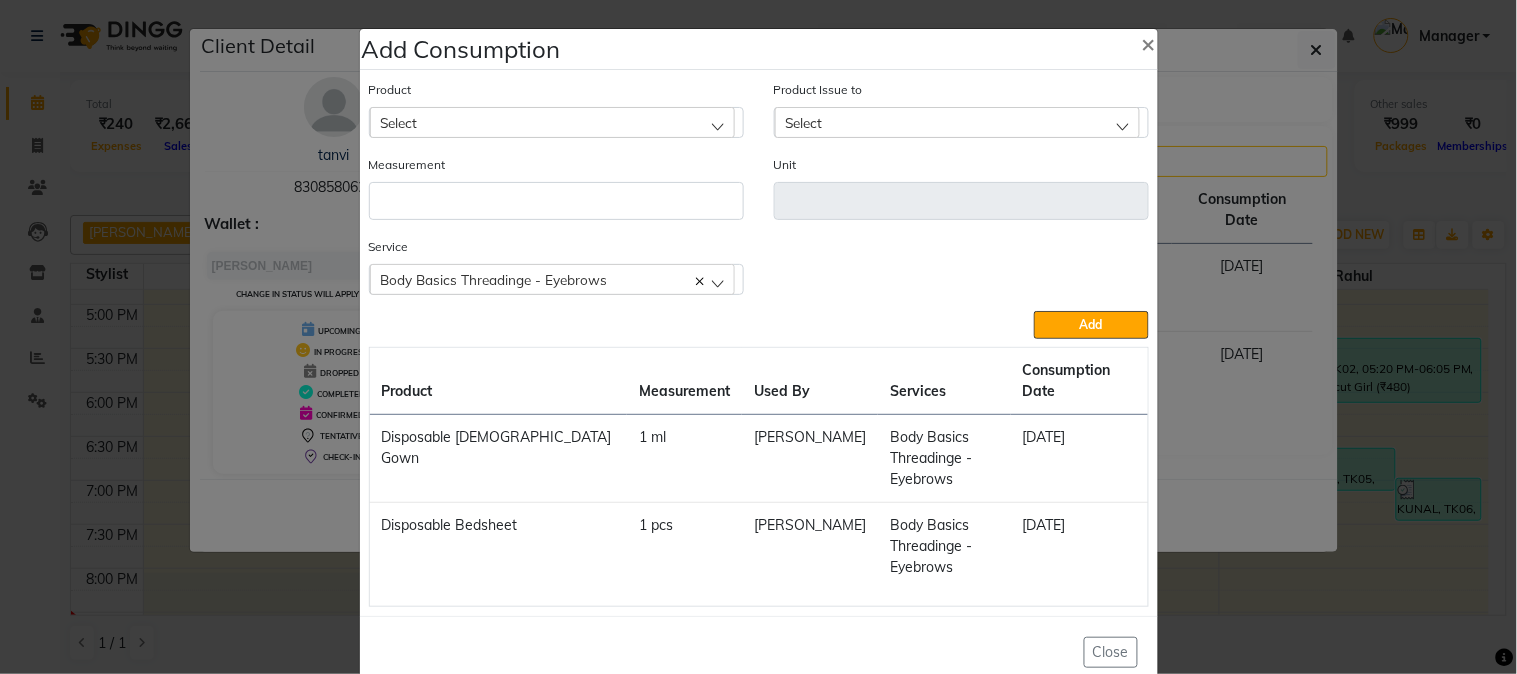 click on "Select" 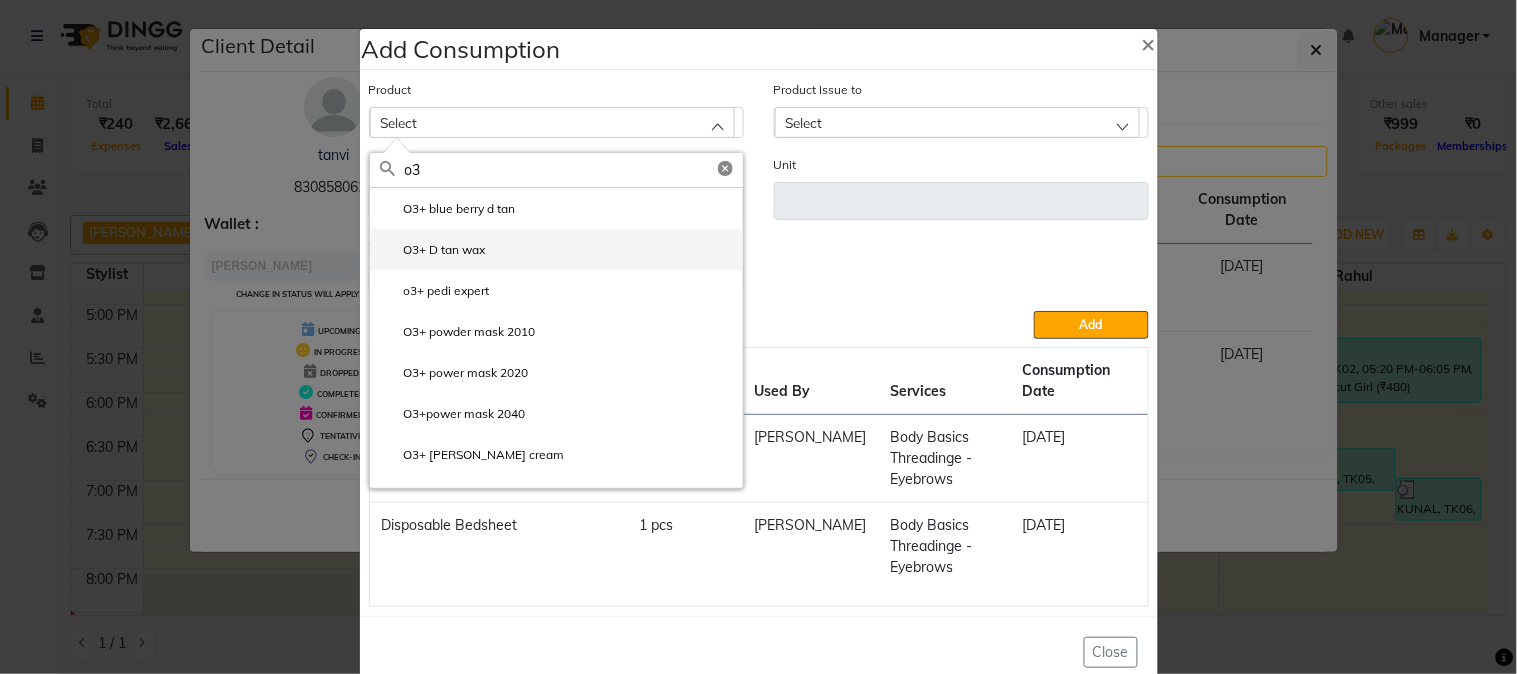type on "o3" 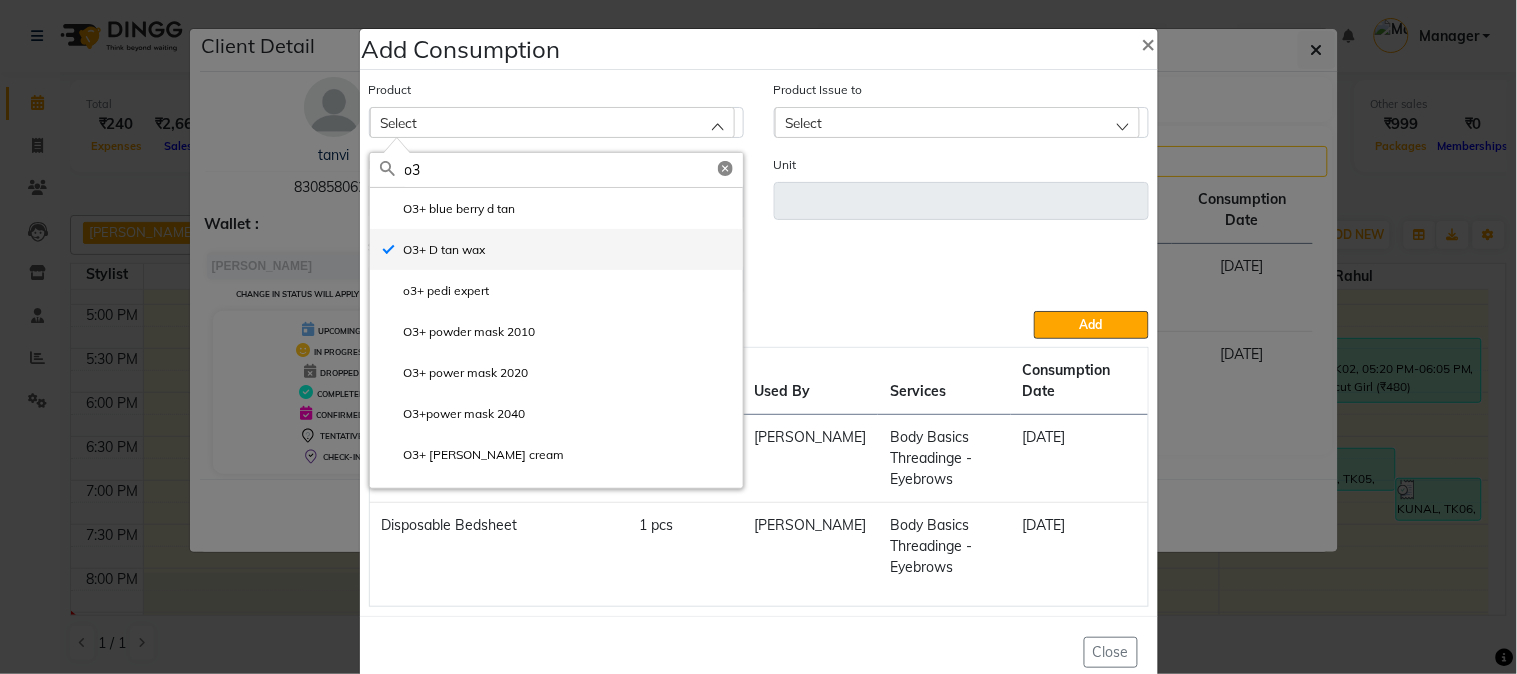 type on "ml" 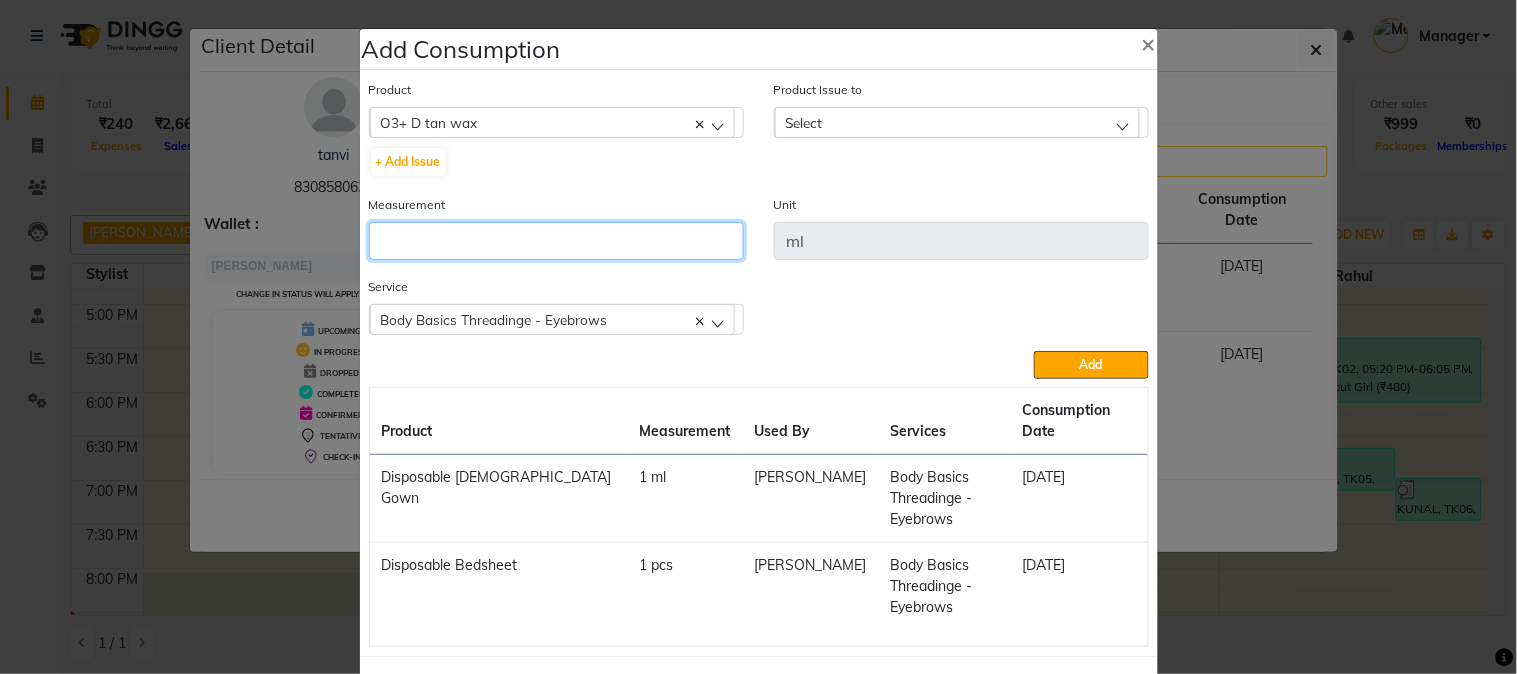 click 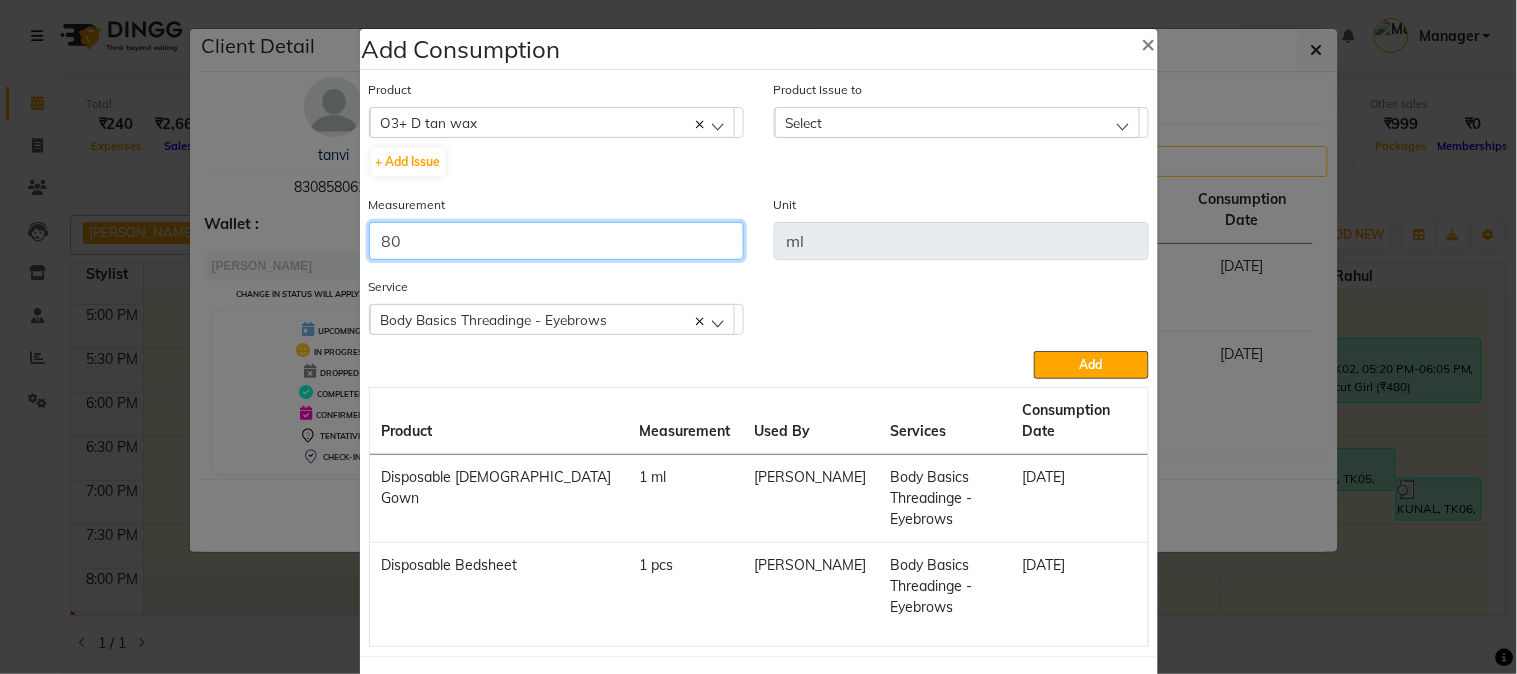 type on "80" 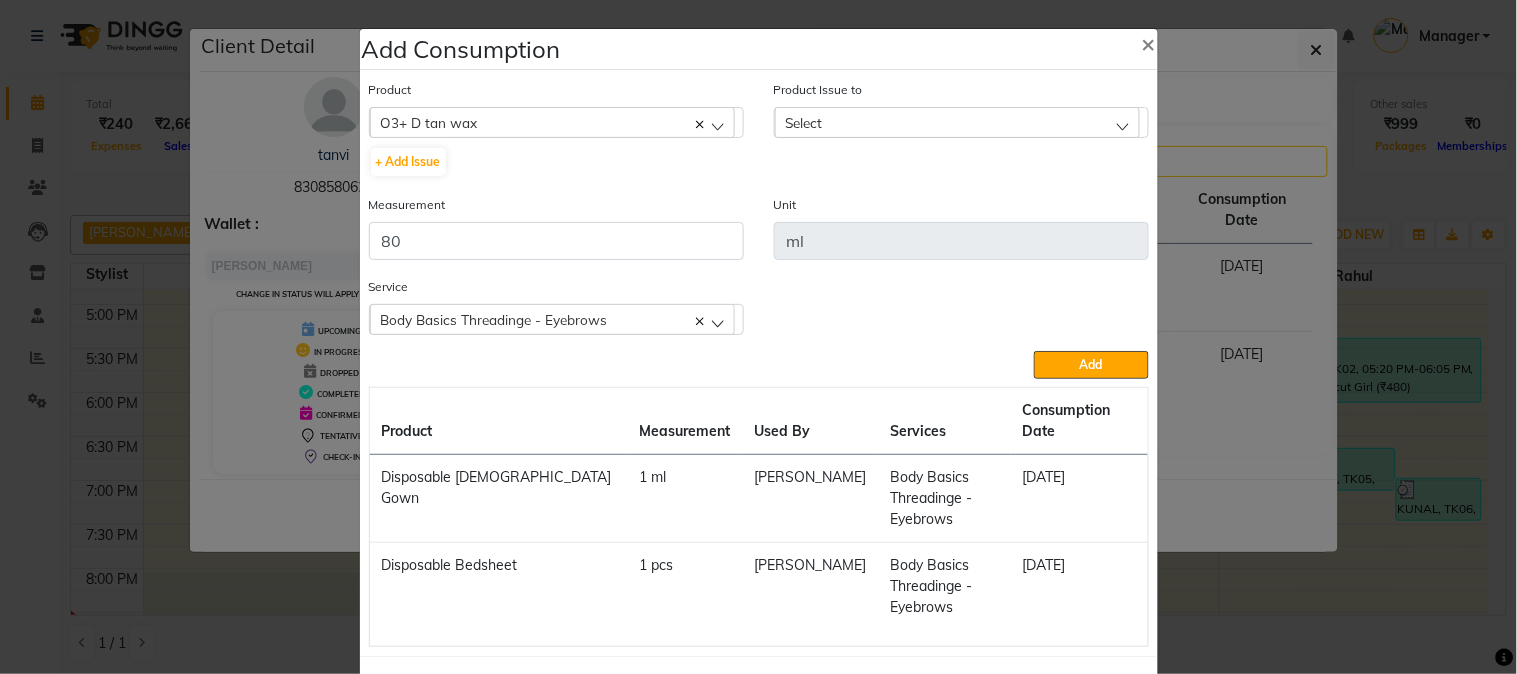 click on "Select" 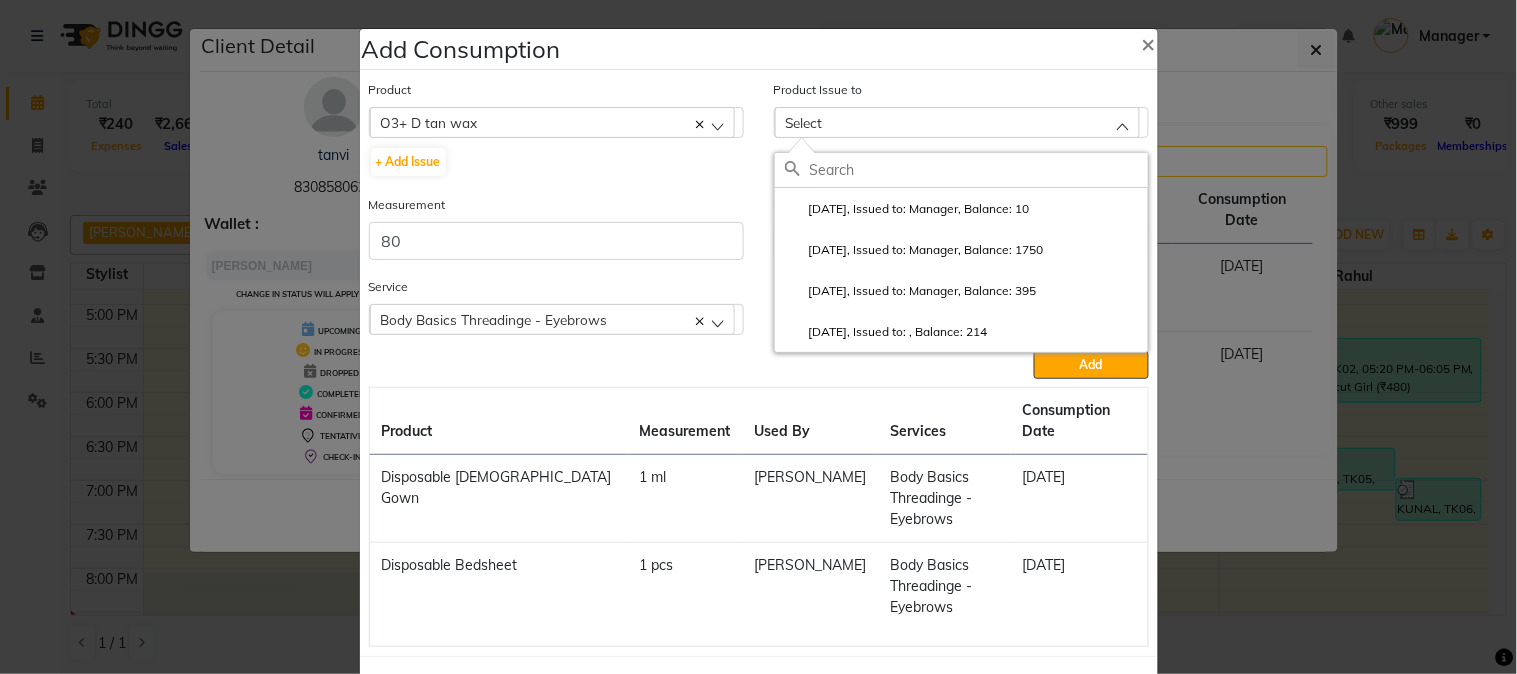 drag, startPoint x: 1034, startPoint y: 246, endPoint x: 1035, endPoint y: 262, distance: 16.03122 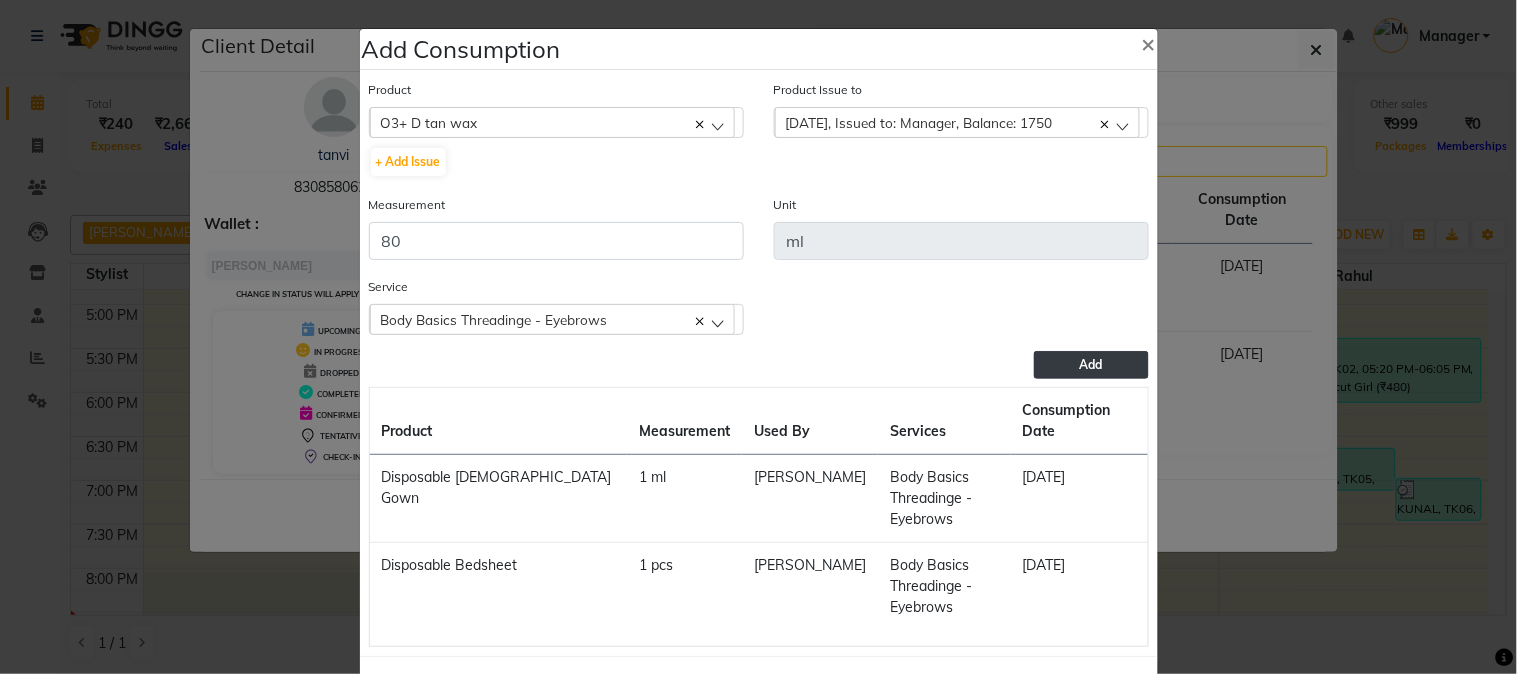 click on "Add" 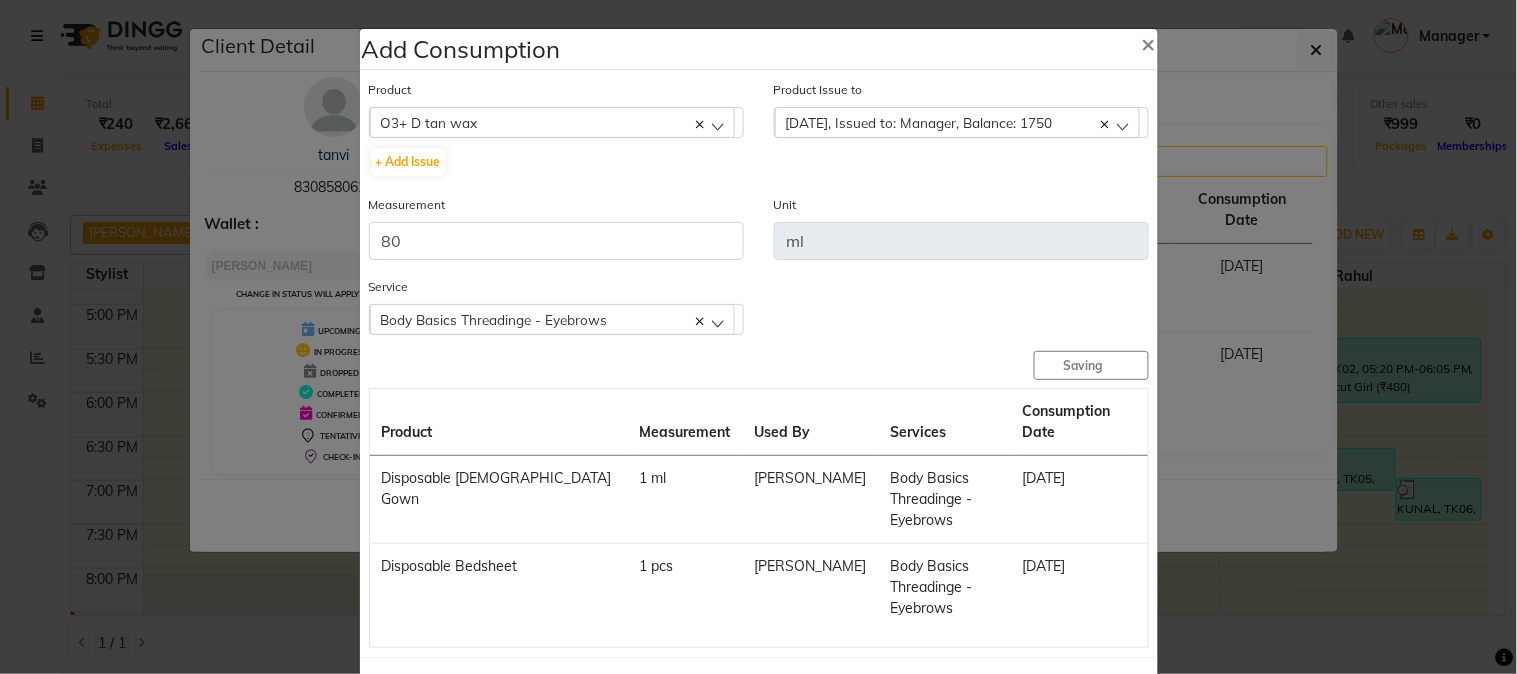 type 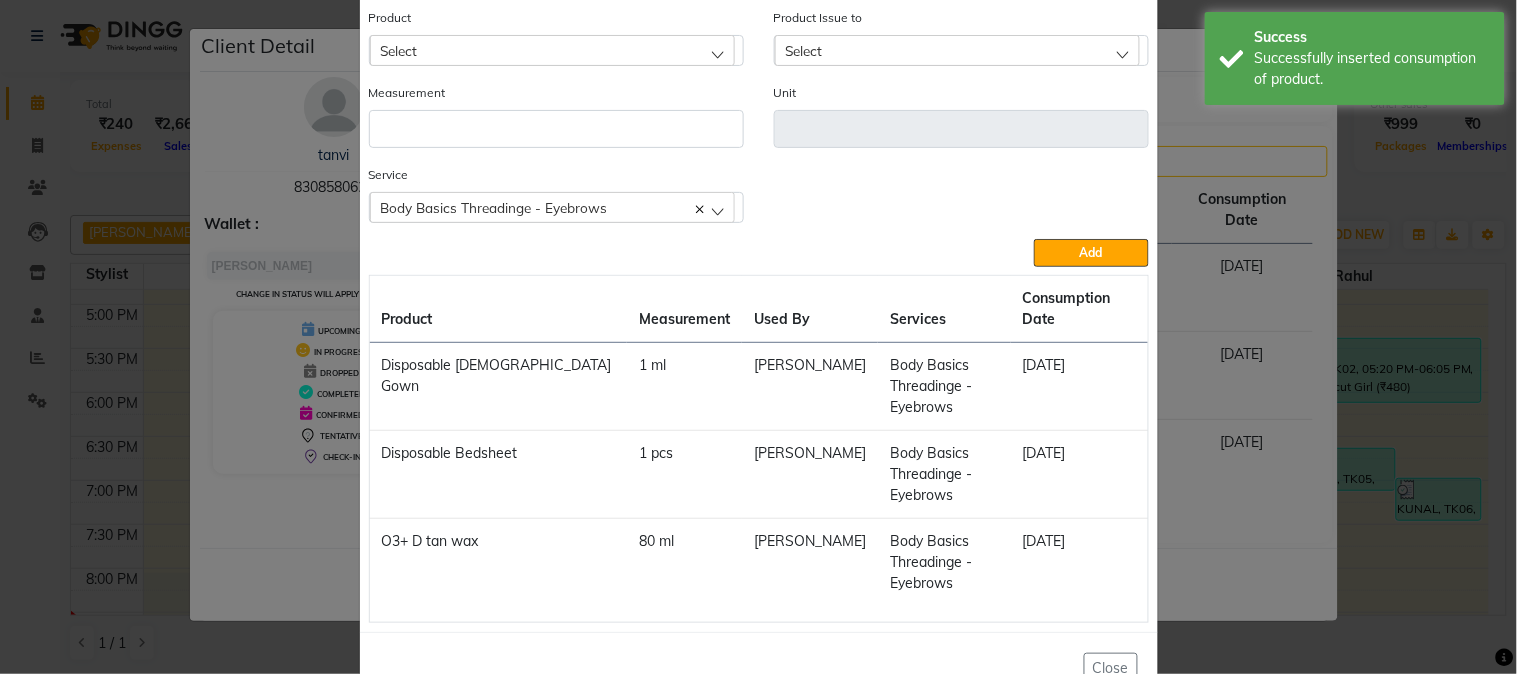 scroll, scrollTop: 111, scrollLeft: 0, axis: vertical 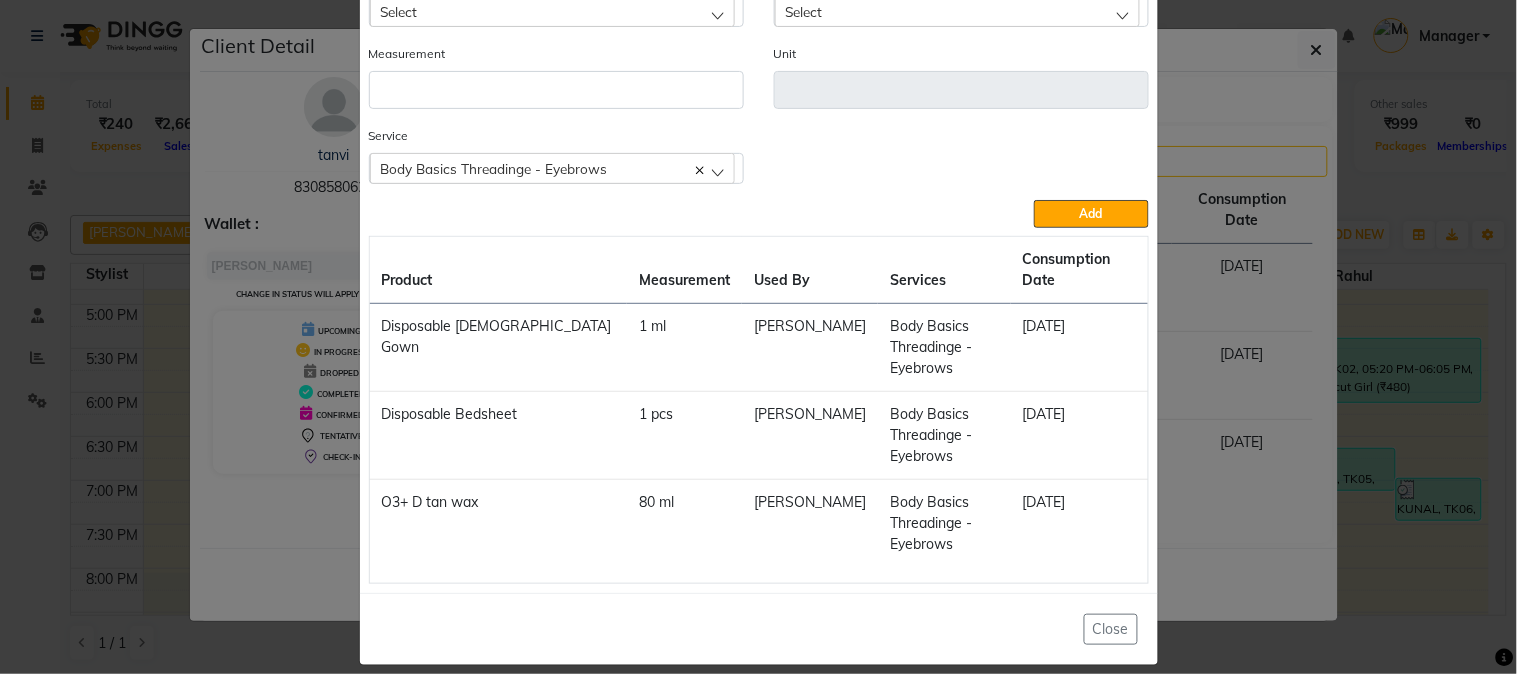 click on "Add Consumption × Product Select 5-7 Product Issue to Select [DATE], Issued to: Manager, Balance: 10 [DATE], Issued to: Manager, Balance: 1750 [DATE], Issued to: Manager, Balance: 395 [DATE], Issued to: , Balance: 214 Measurement Unit Service  Body Basics Threadinge - Eyebrows  Body Basics Threadinge - Eyebrows  Body Basics Threadinge - Upper Lip  [DEMOGRAPHIC_DATA] hair wash and blow dry  Rica Waxing - Rica/O3+ Half Legs  Rica Waxing - Rica/O3+ Full Arms  O3+ Facials - Tan Clean Up  Add  Product Measurement Used By Services Consumption Date  Disposable [DEMOGRAPHIC_DATA] Gown   1 [PERSON_NAME]   Body Basics Threadinge - Eyebrows   [DATE]   Disposable Bedsheet   1 pcs   [PERSON_NAME]   Body Basics Threadinge - Eyebrows   [DATE]   O3+ D tan wax   80 [PERSON_NAME]   Body Basics Threadinge - Eyebrows   [DATE]   Close" 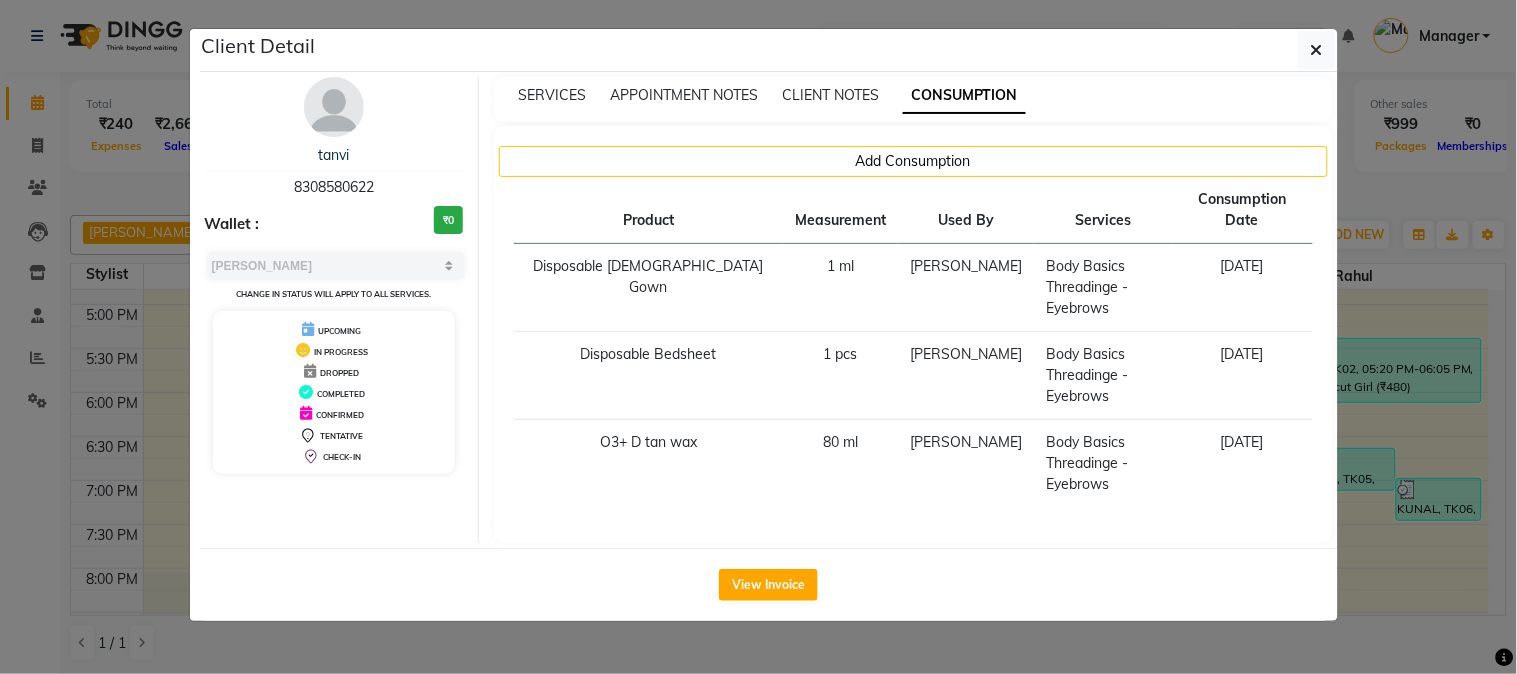 click on "Client Detail  [PERSON_NAME]    8308580622 Wallet : ₹0 Select MARK DONE UPCOMING Change in status will apply to all services. UPCOMING IN PROGRESS DROPPED COMPLETED CONFIRMED TENTATIVE CHECK-IN SERVICES APPOINTMENT NOTES CLIENT NOTES CONSUMPTION Add Consumption Product Measurement Used By Services Consumption Date  Disposable [DEMOGRAPHIC_DATA] Gown   1 [PERSON_NAME]   Body Basics Threadinge - Eyebrows   [DATE]   Disposable Bedsheet   1 pcs   [PERSON_NAME]   Body Basics Threadinge - Eyebrows   [DATE]   O3+ D tan wax   80 [PERSON_NAME]   Body Basics Threadinge - Eyebrows   [DATE]   View Invoice" 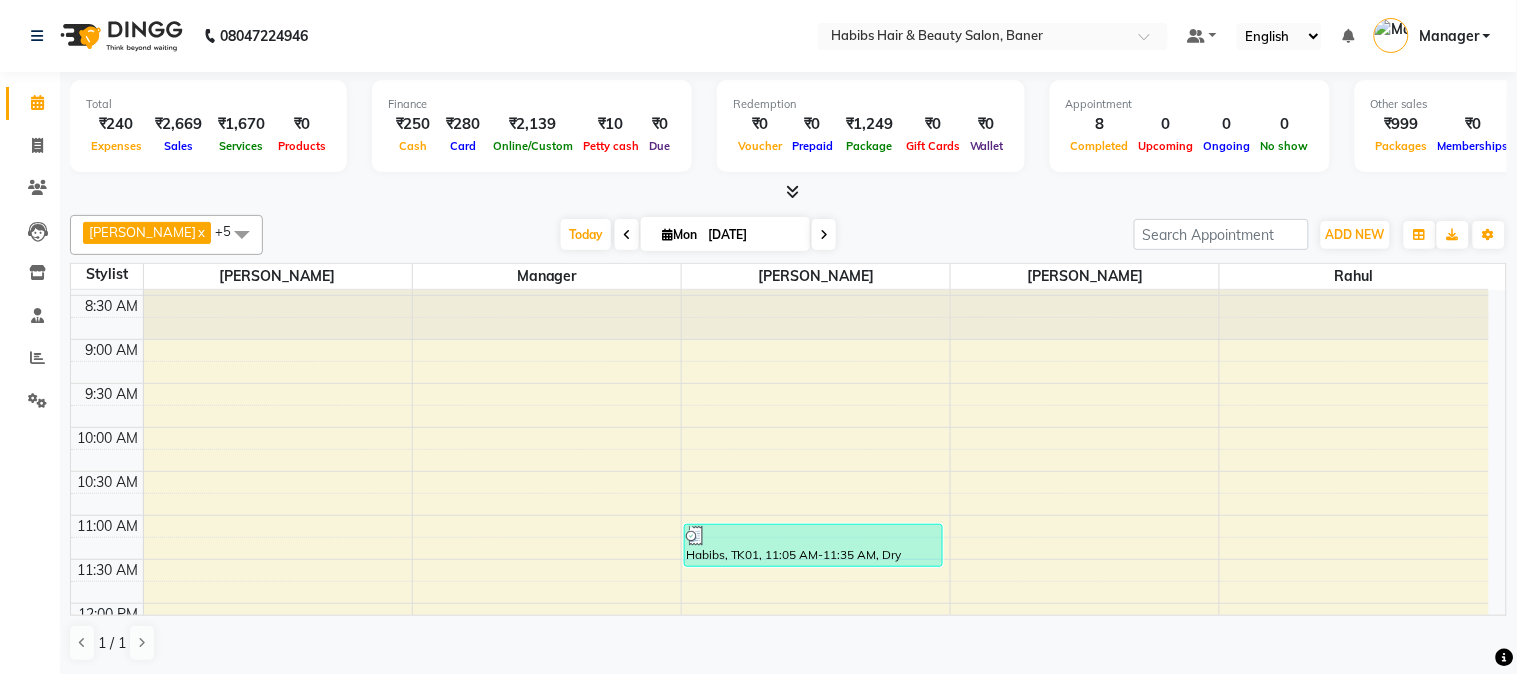 scroll, scrollTop: 0, scrollLeft: 0, axis: both 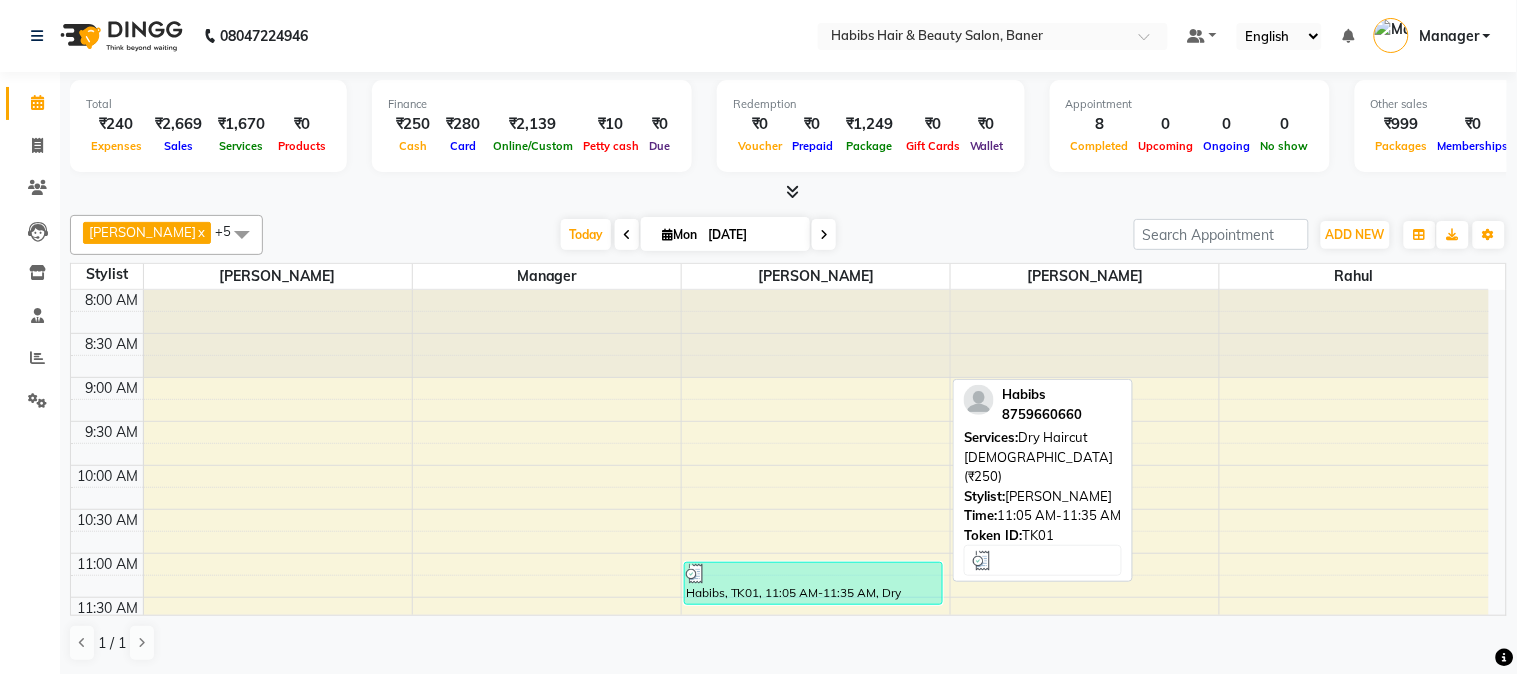 click on "Habibs, TK01, 11:05 AM-11:35 AM, Dry Haircut [DEMOGRAPHIC_DATA] (₹250)" at bounding box center (813, 583) 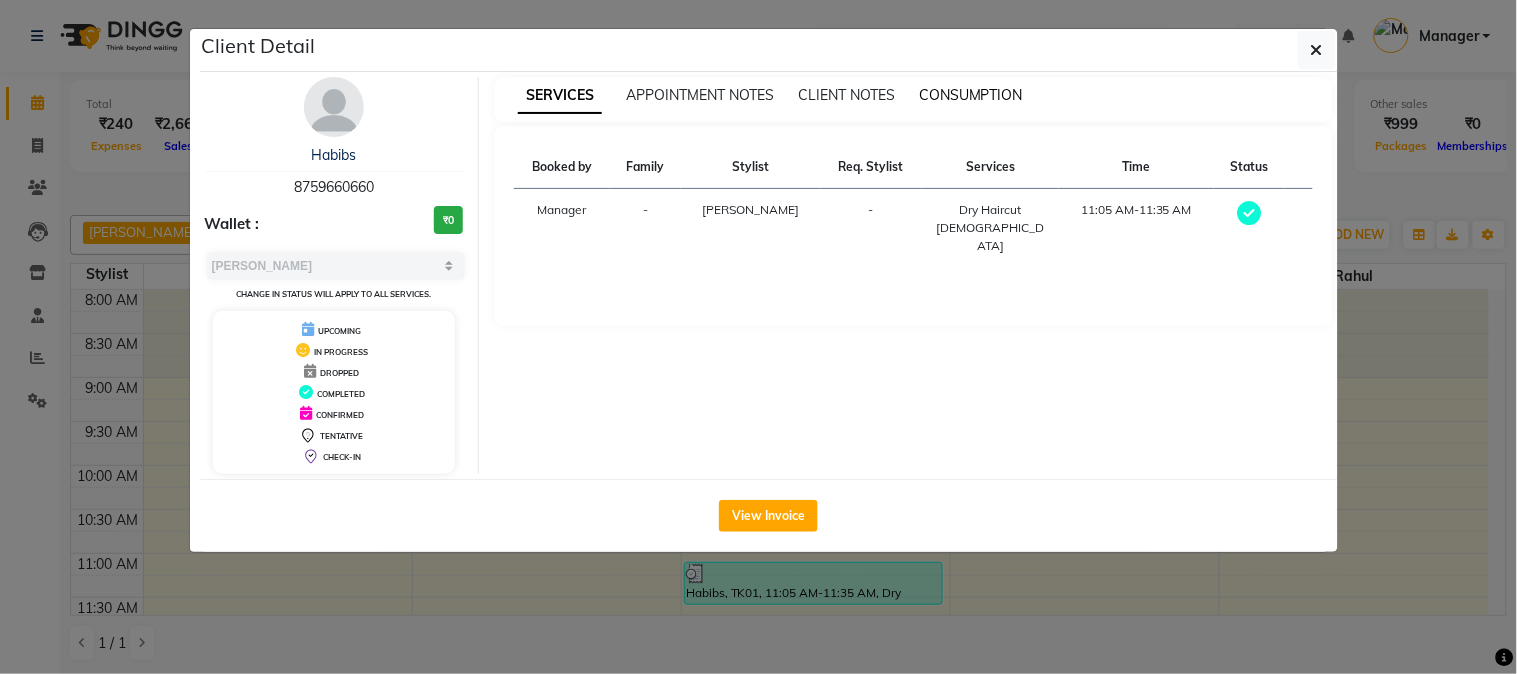 click on "CONSUMPTION" at bounding box center [971, 95] 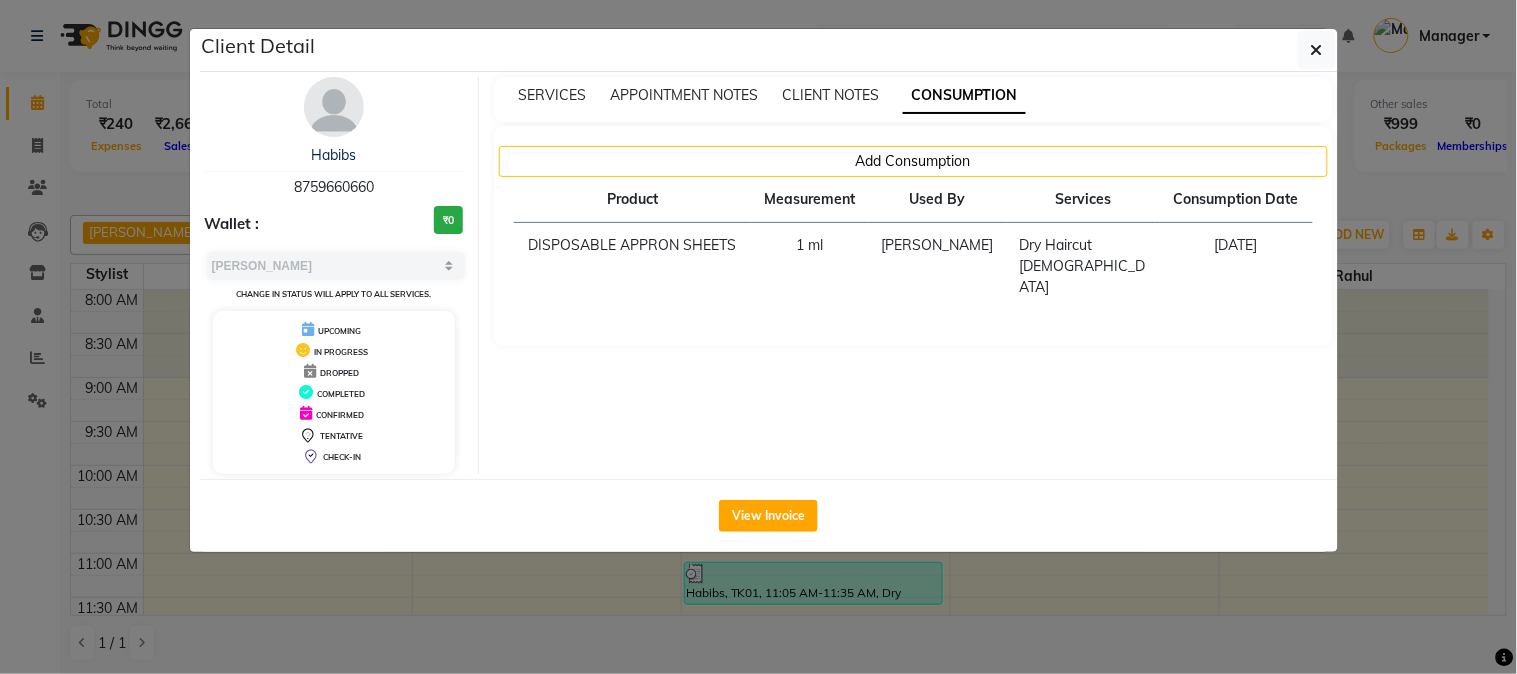 click on "Client Detail  Habibs    8759660660 Wallet : ₹0 Select MARK DONE UPCOMING Change in status will apply to all services. UPCOMING IN PROGRESS DROPPED COMPLETED CONFIRMED TENTATIVE CHECK-IN SERVICES APPOINTMENT NOTES CLIENT NOTES CONSUMPTION Add Consumption Product Measurement Used By Services Consumption Date  DISPOSABLE APPRON SHEETS   1 [PERSON_NAME]   Dry Haircut [DEMOGRAPHIC_DATA]   [DATE]   View Invoice" 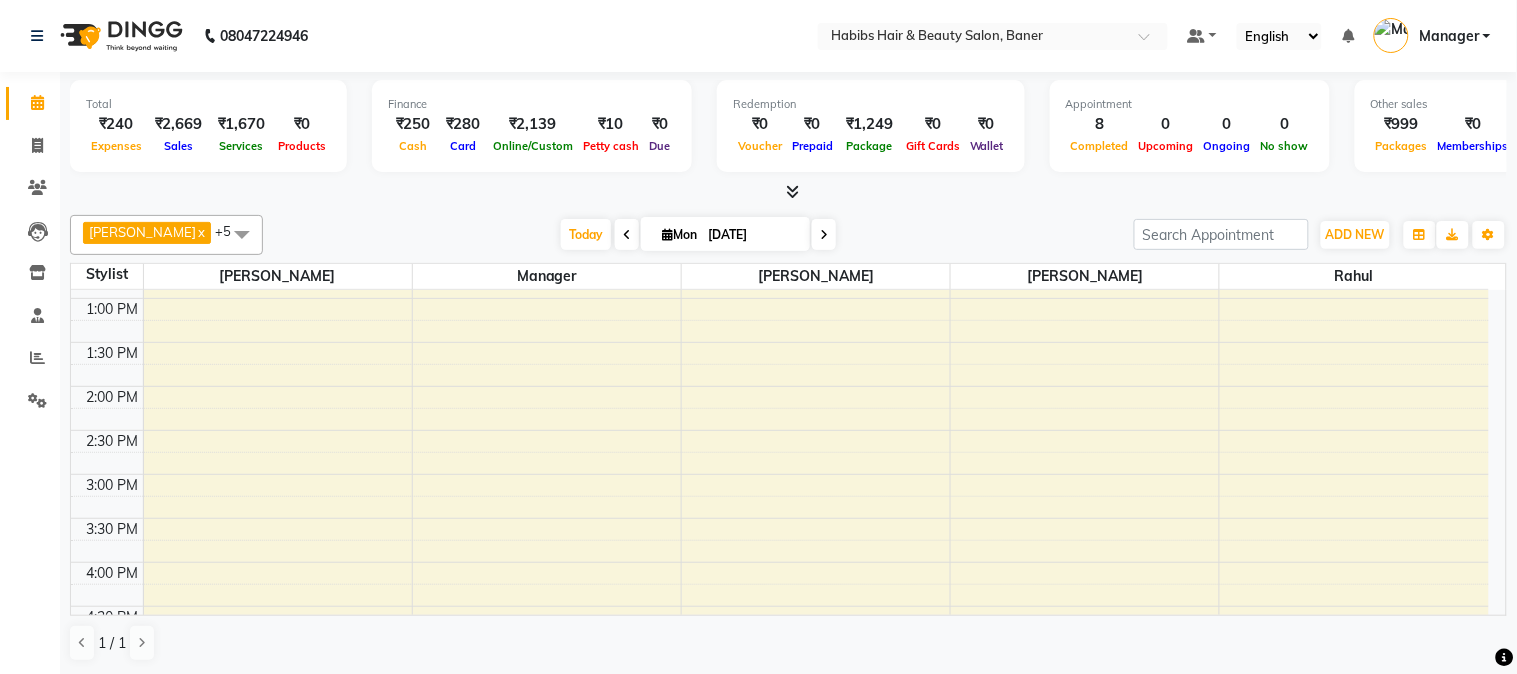 scroll, scrollTop: 666, scrollLeft: 0, axis: vertical 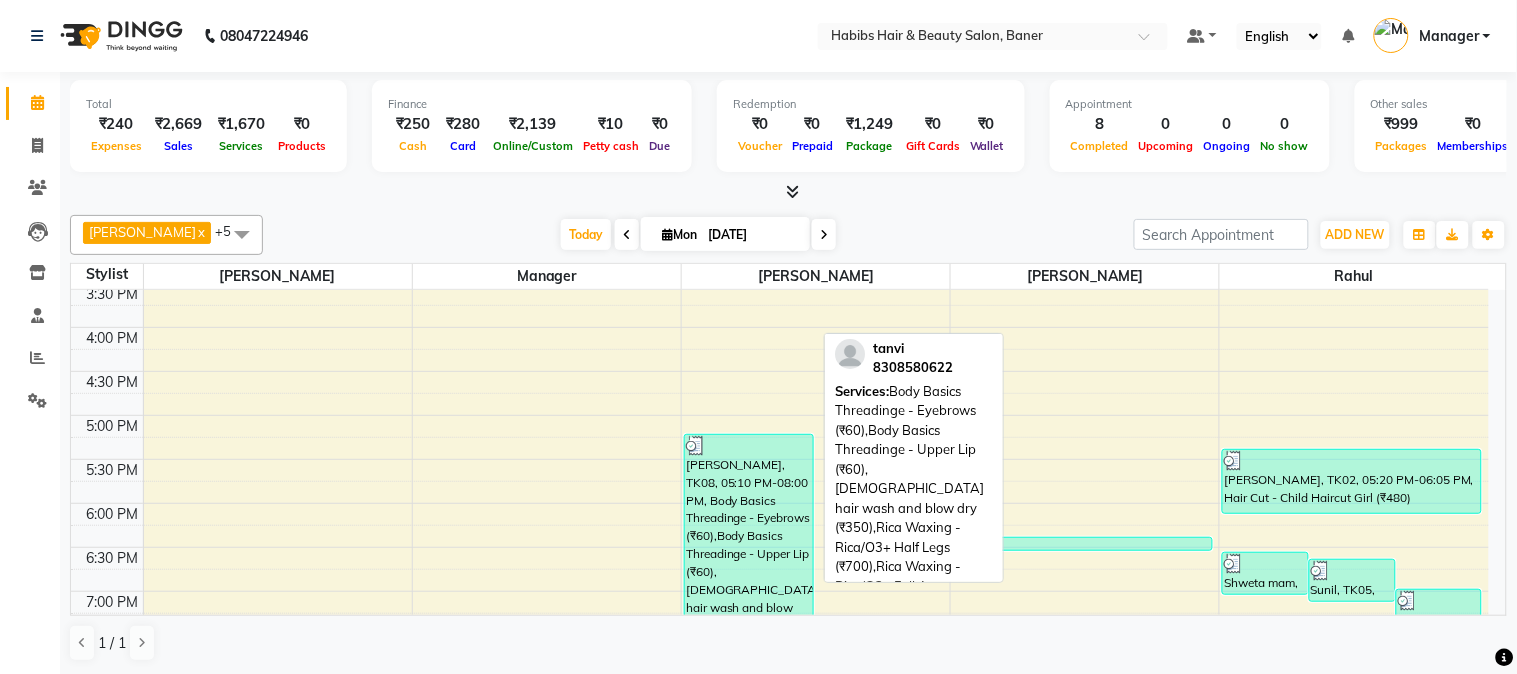 click on "[PERSON_NAME], TK08, 05:10 PM-08:00 PM, Body Basics Threadinge - Eyebrows (₹60),Body Basics Threadinge - Upper Lip (₹60),[DEMOGRAPHIC_DATA] hair wash and blow dry (₹350),Rica Waxing - Rica/O3+ Half Legs (₹700),Rica Waxing - Rica/O3+ Full Arms (₹700),O3+ Facials - Tan Clean Up (₹1750)" at bounding box center [749, 558] 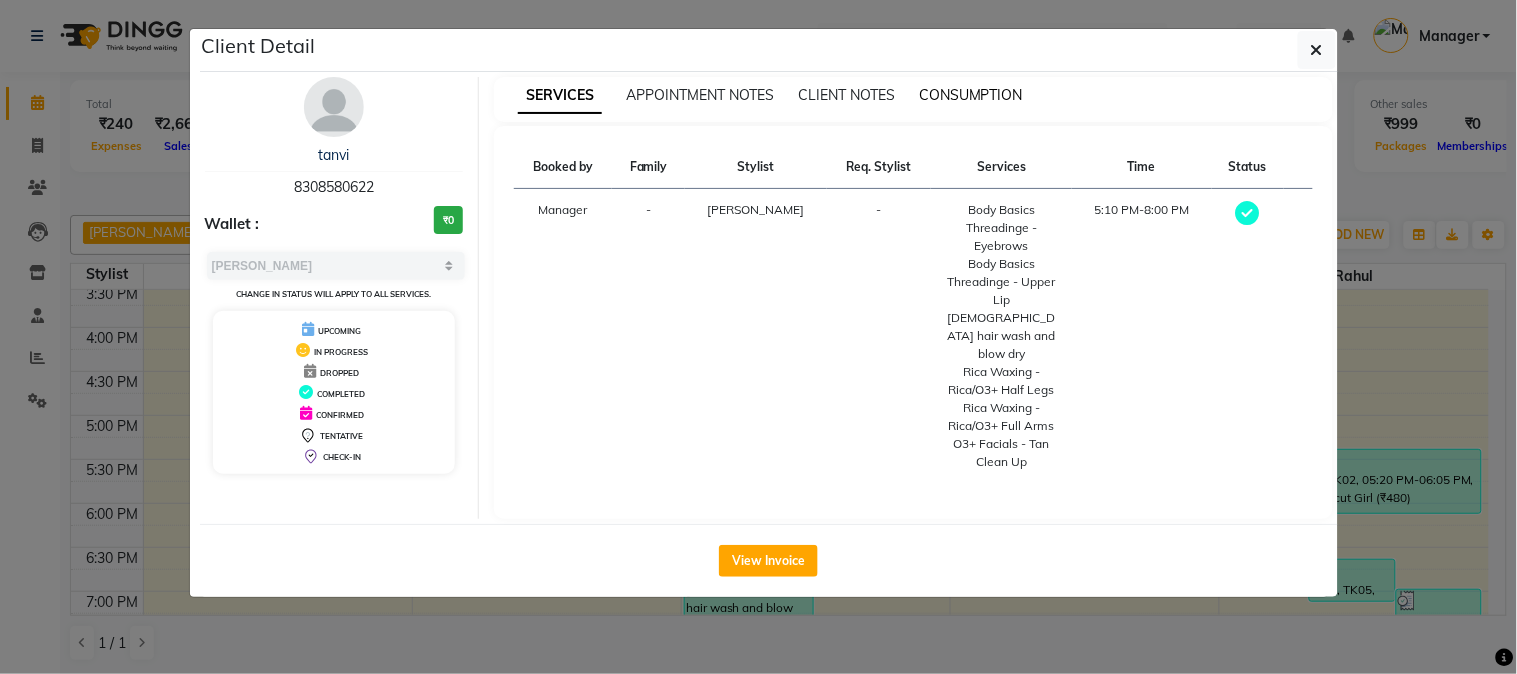 click on "CONSUMPTION" at bounding box center [971, 95] 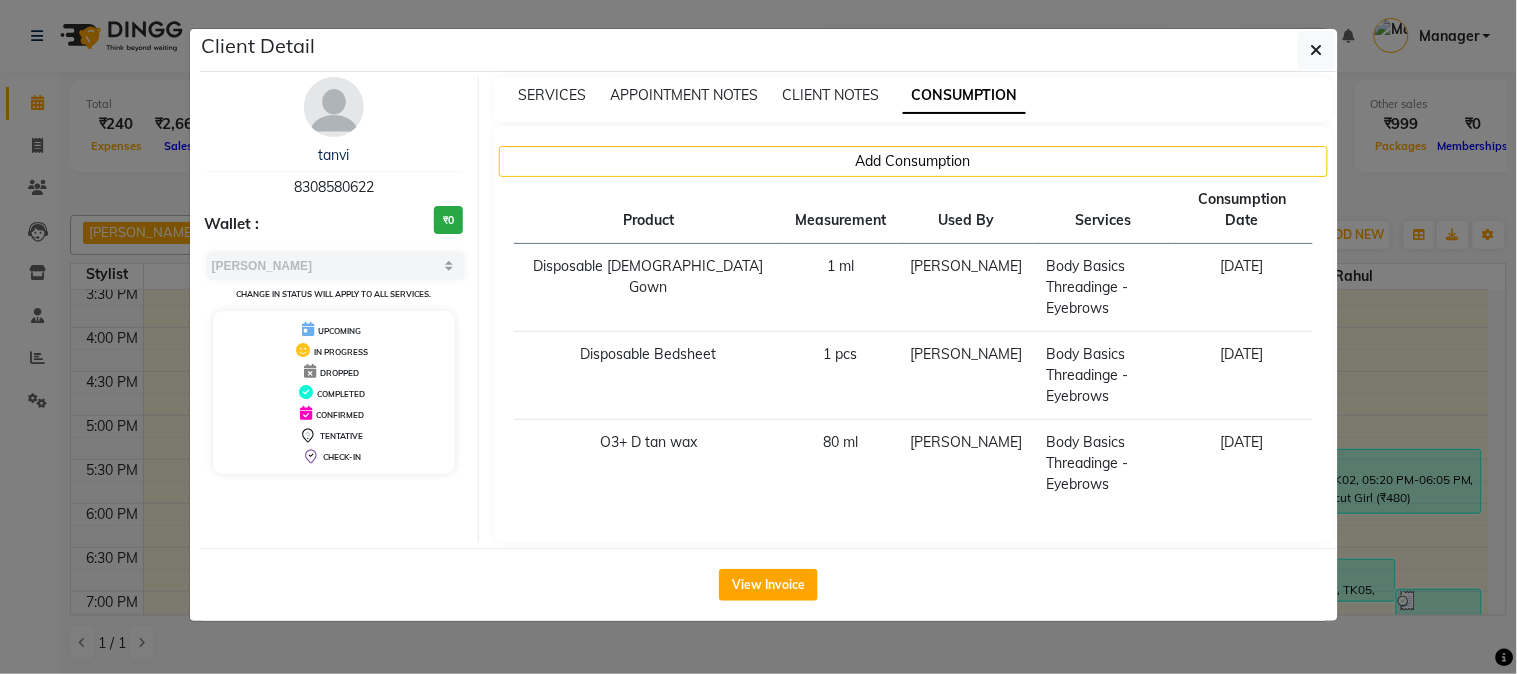 click on "Client Detail  [PERSON_NAME]    8308580622 Wallet : ₹0 Select MARK DONE UPCOMING Change in status will apply to all services. UPCOMING IN PROGRESS DROPPED COMPLETED CONFIRMED TENTATIVE CHECK-IN SERVICES APPOINTMENT NOTES CLIENT NOTES CONSUMPTION Add Consumption Product Measurement Used By Services Consumption Date  Disposable [DEMOGRAPHIC_DATA] Gown   1 [PERSON_NAME]   Body Basics Threadinge - Eyebrows   [DATE]   Disposable Bedsheet   1 pcs   [PERSON_NAME]   Body Basics Threadinge - Eyebrows   [DATE]   O3+ D tan wax   80 [PERSON_NAME]   Body Basics Threadinge - Eyebrows   [DATE]   View Invoice" 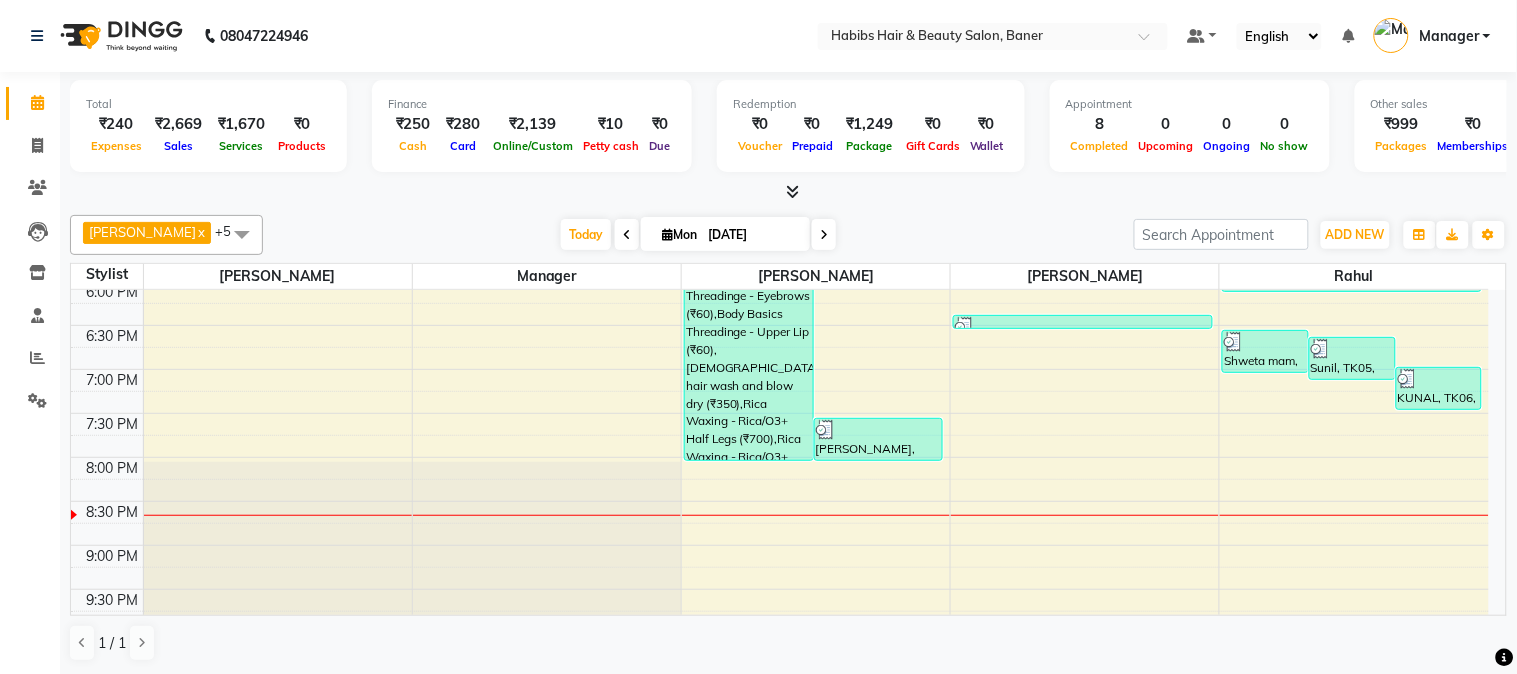 scroll, scrollTop: 1000, scrollLeft: 0, axis: vertical 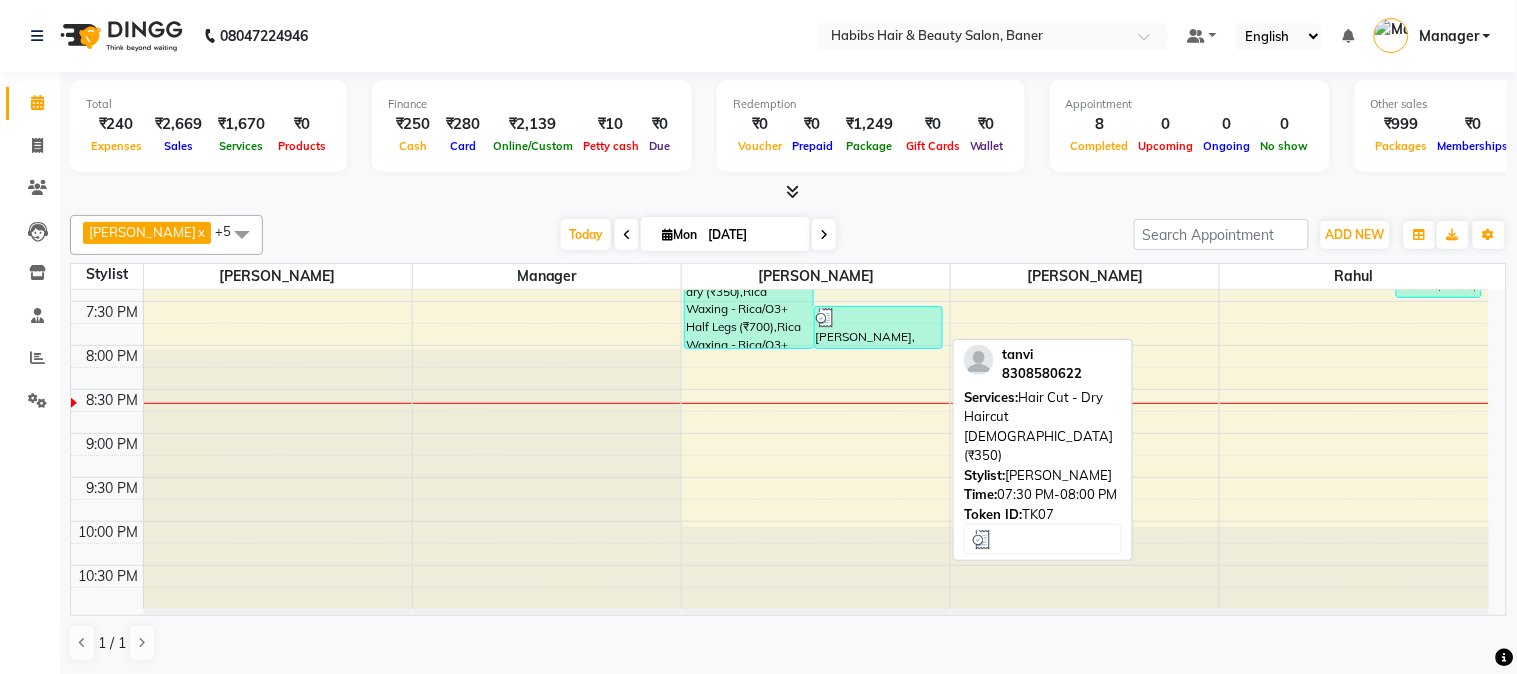 click on "[PERSON_NAME], TK07, 07:30 PM-08:00 PM, Hair Cut - Dry Haircut [DEMOGRAPHIC_DATA] (₹350)" at bounding box center [879, 327] 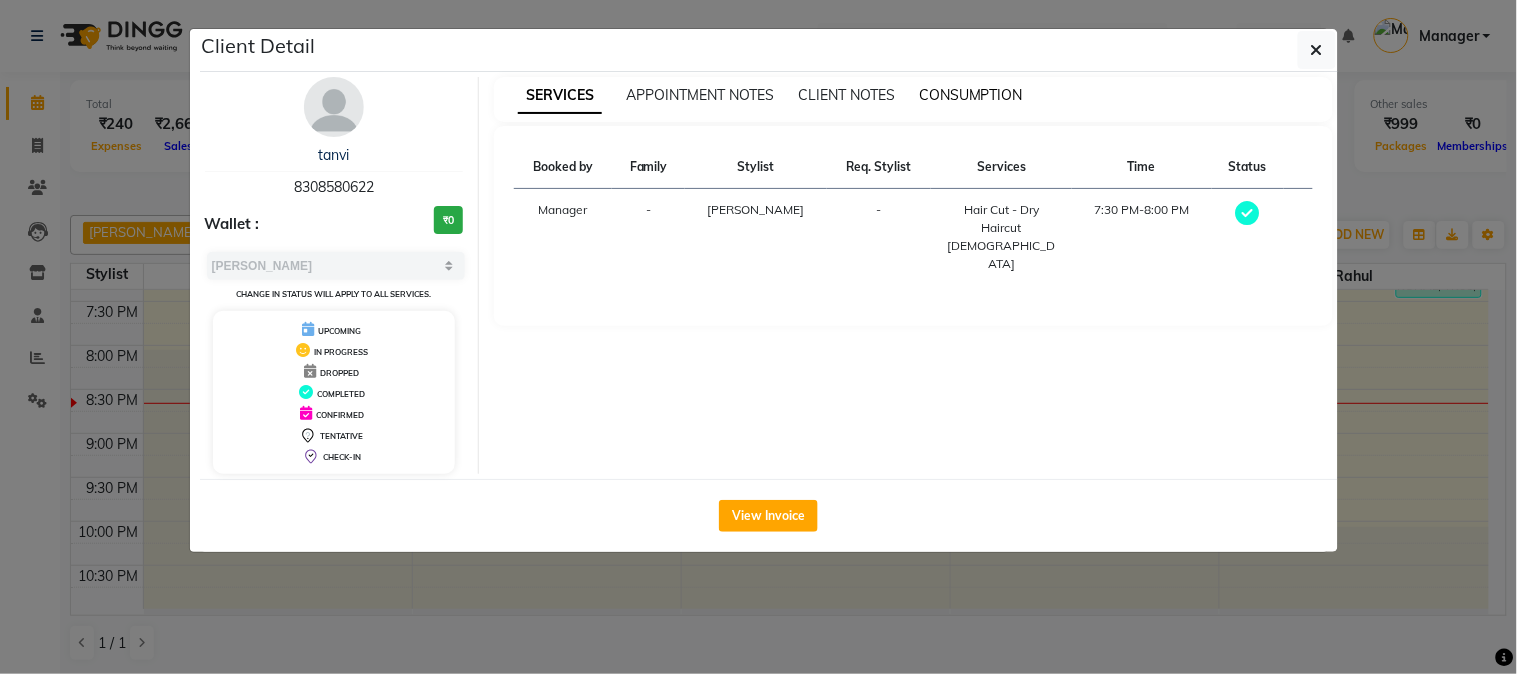 click on "CONSUMPTION" at bounding box center (971, 95) 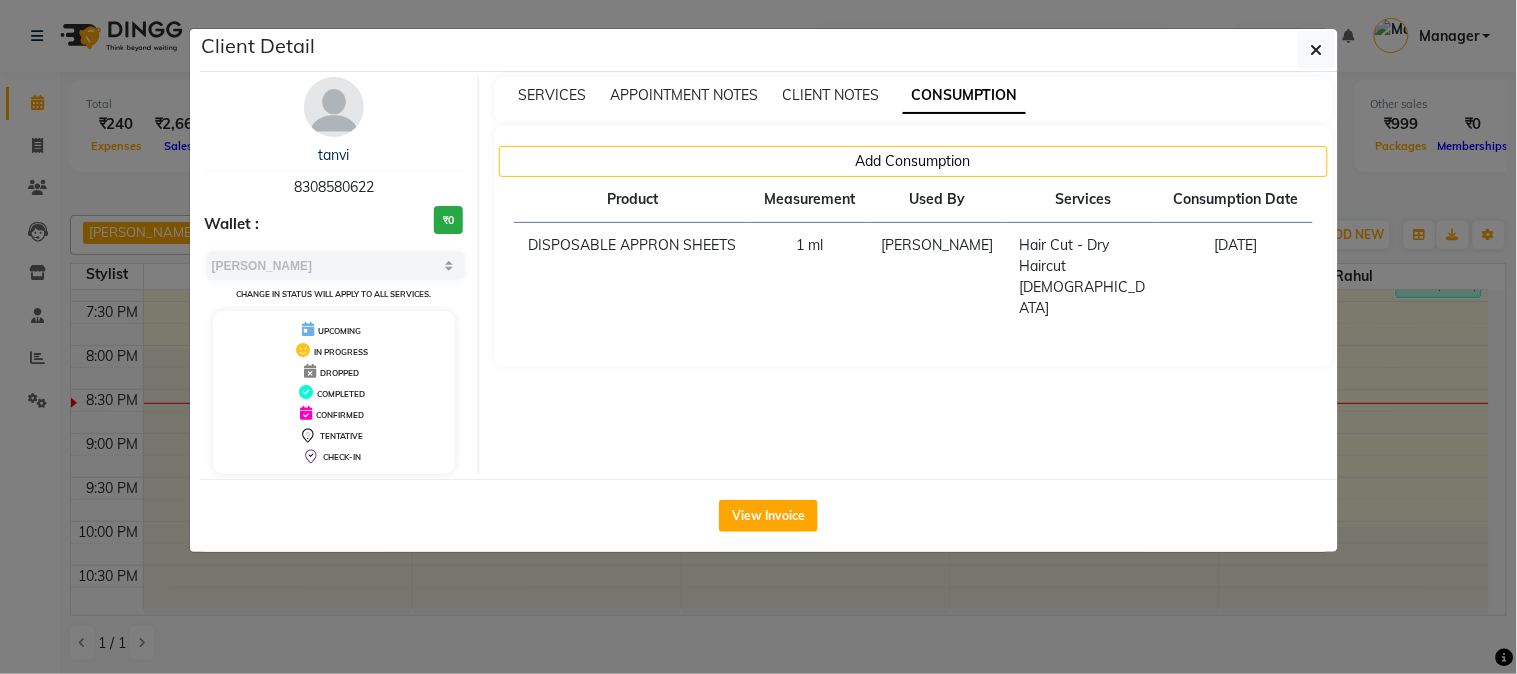 click on "Client Detail  [PERSON_NAME]    8308580622 Wallet : ₹0 Select MARK DONE UPCOMING Change in status will apply to all services. UPCOMING IN PROGRESS DROPPED COMPLETED CONFIRMED TENTATIVE CHECK-IN SERVICES APPOINTMENT NOTES CLIENT NOTES CONSUMPTION Add Consumption Product Measurement Used By Services Consumption Date  DISPOSABLE APPRON SHEETS   1 [PERSON_NAME]   Hair Cut - Dry Haircut [DEMOGRAPHIC_DATA]   [DATE]   View Invoice" 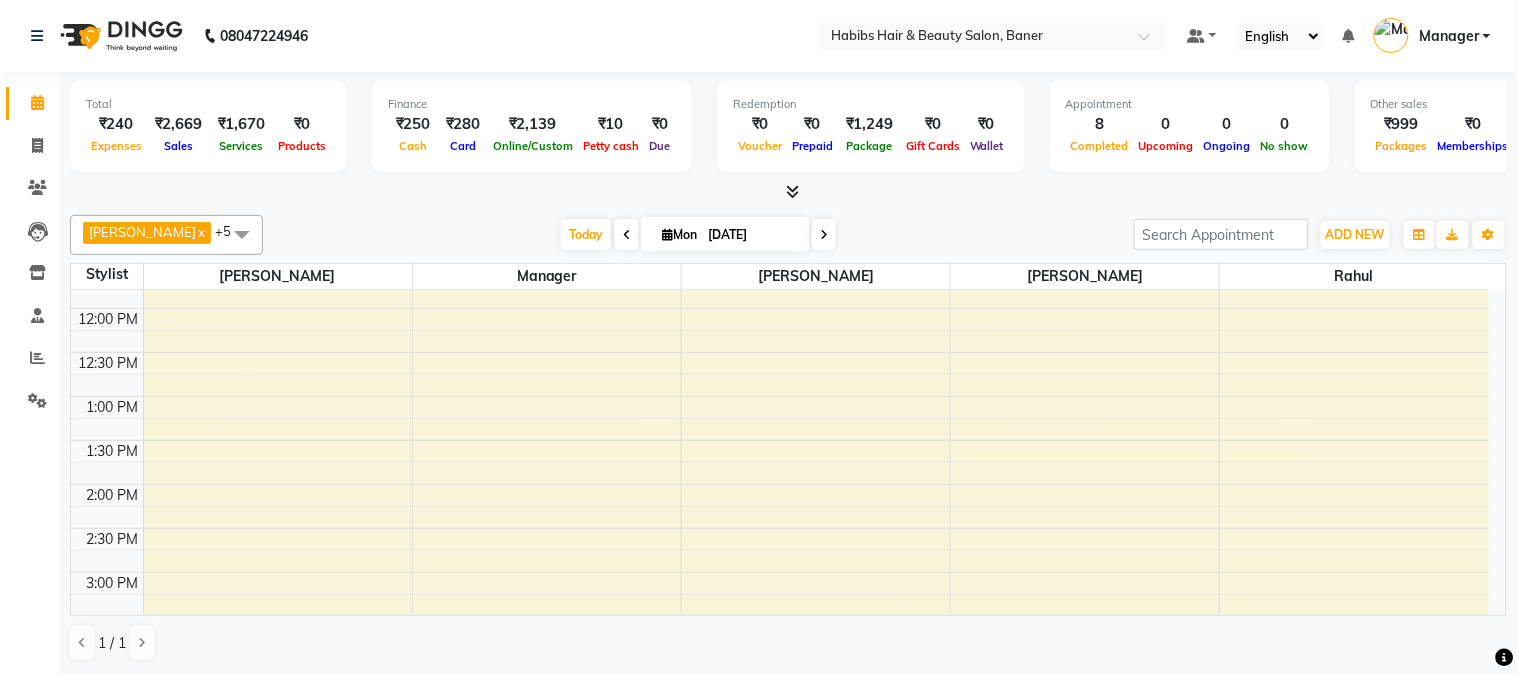 scroll, scrollTop: 666, scrollLeft: 0, axis: vertical 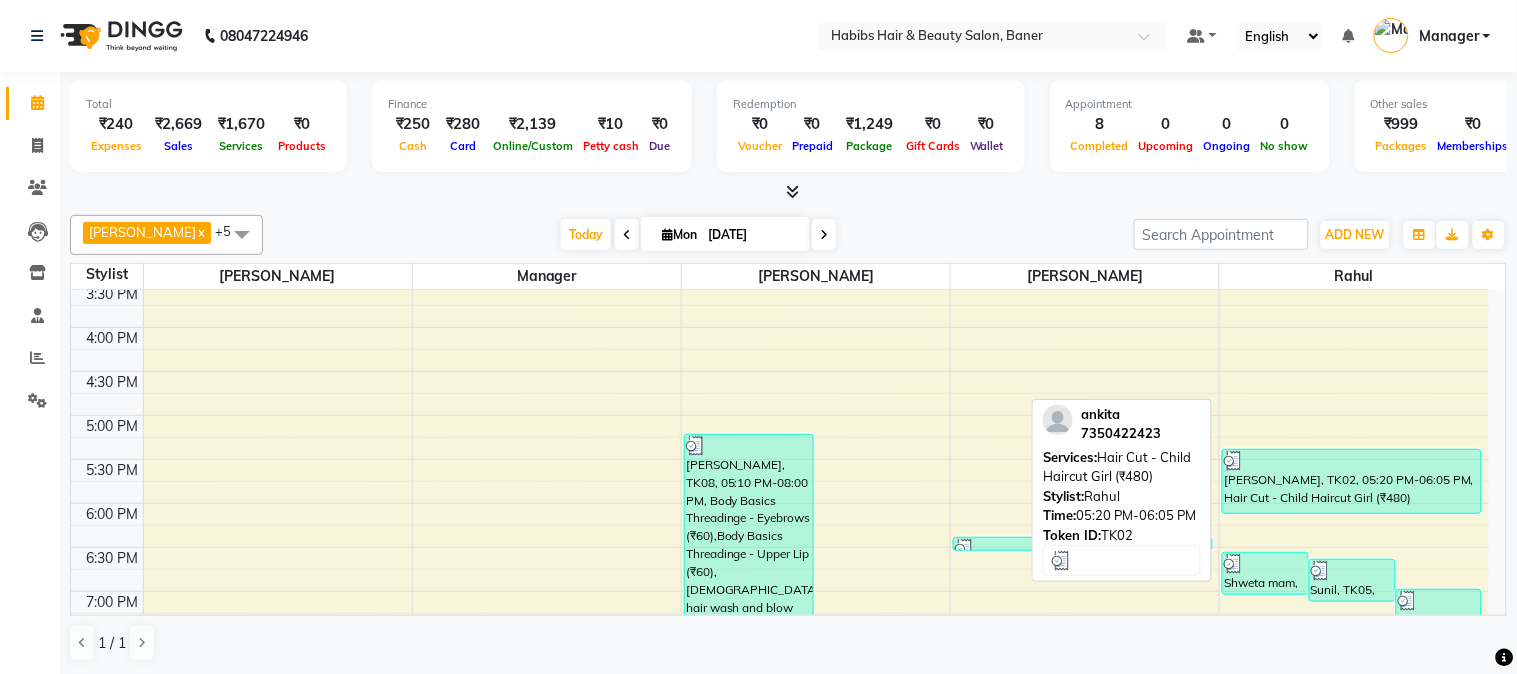 click on "[PERSON_NAME], TK02, 05:20 PM-06:05 PM, Hair Cut - Child  Haircut Girl (₹480)" at bounding box center (1352, 481) 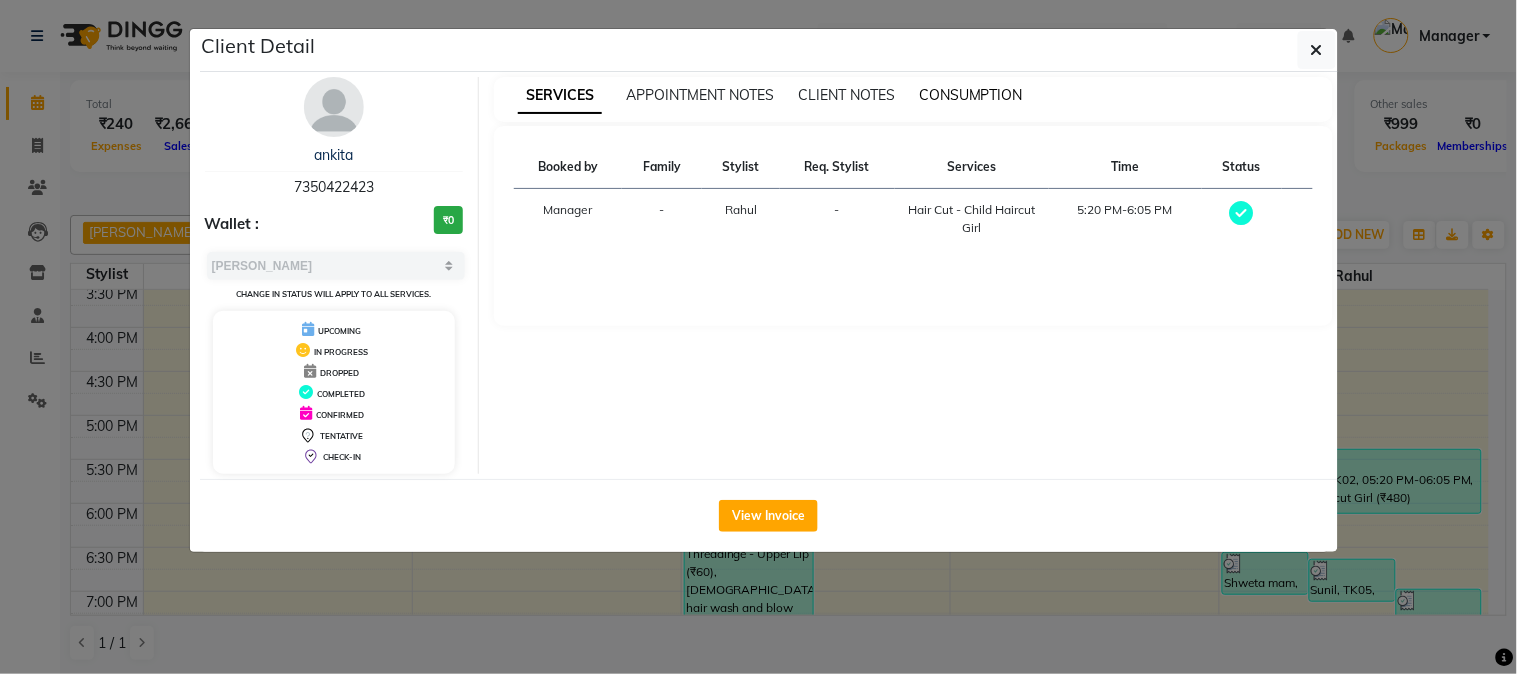 click on "CONSUMPTION" at bounding box center (971, 95) 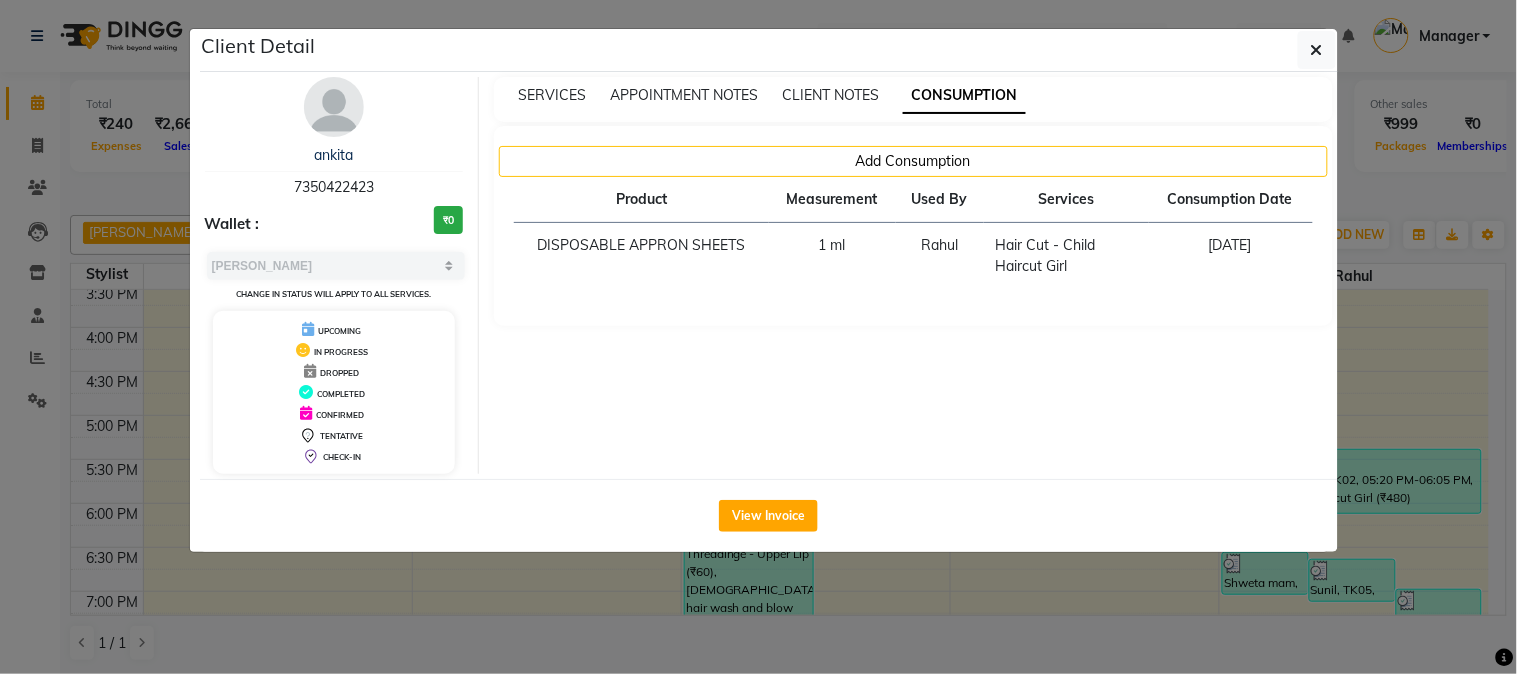 click on "Client Detail  [PERSON_NAME]    7350422423 Wallet : ₹0 Select MARK DONE UPCOMING Change in status will apply to all services. UPCOMING IN PROGRESS DROPPED COMPLETED CONFIRMED TENTATIVE CHECK-IN SERVICES APPOINTMENT NOTES CLIENT NOTES CONSUMPTION Add Consumption Product Measurement Used By Services Consumption Date  DISPOSABLE APPRON SHEETS   1 ml   Rahul   Hair Cut - Child  Haircut Girl   [DEMOGRAPHIC_DATA][DATE]   View Invoice" 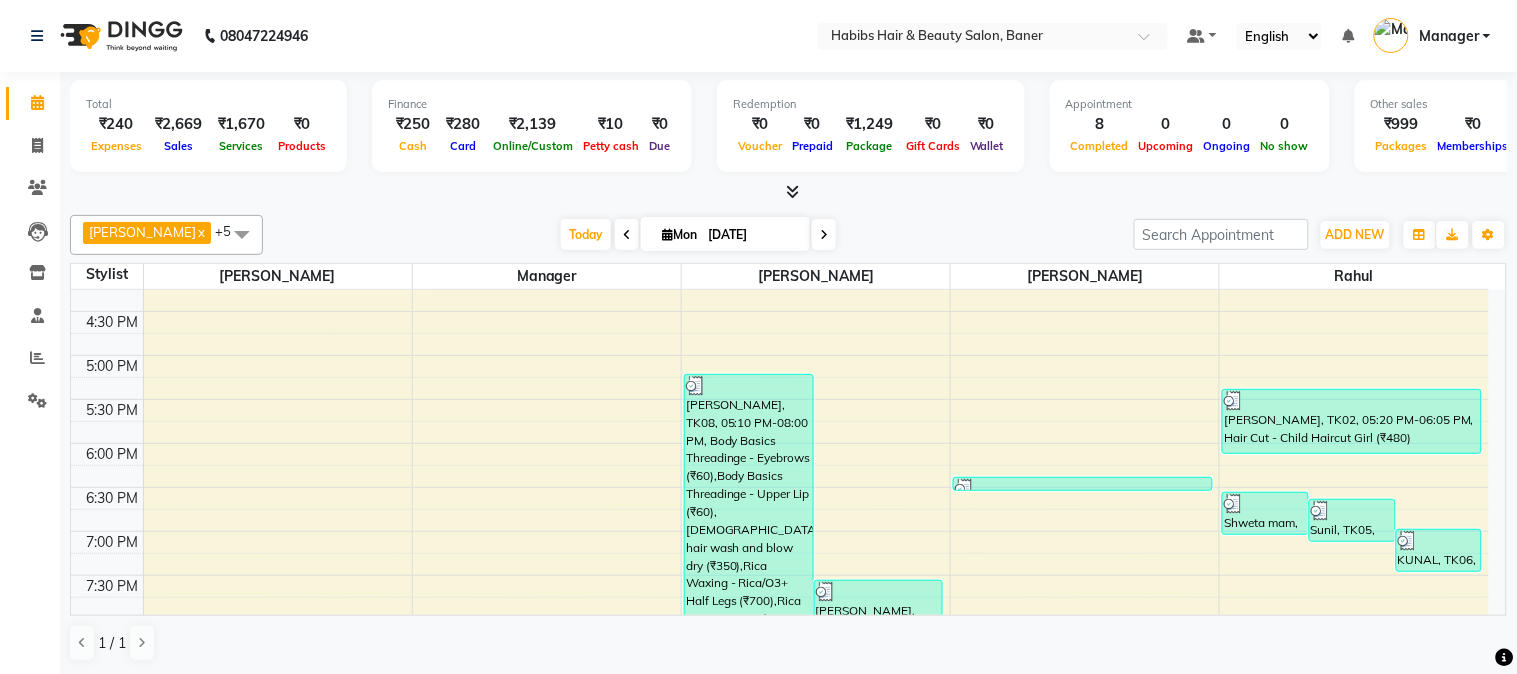 scroll, scrollTop: 777, scrollLeft: 0, axis: vertical 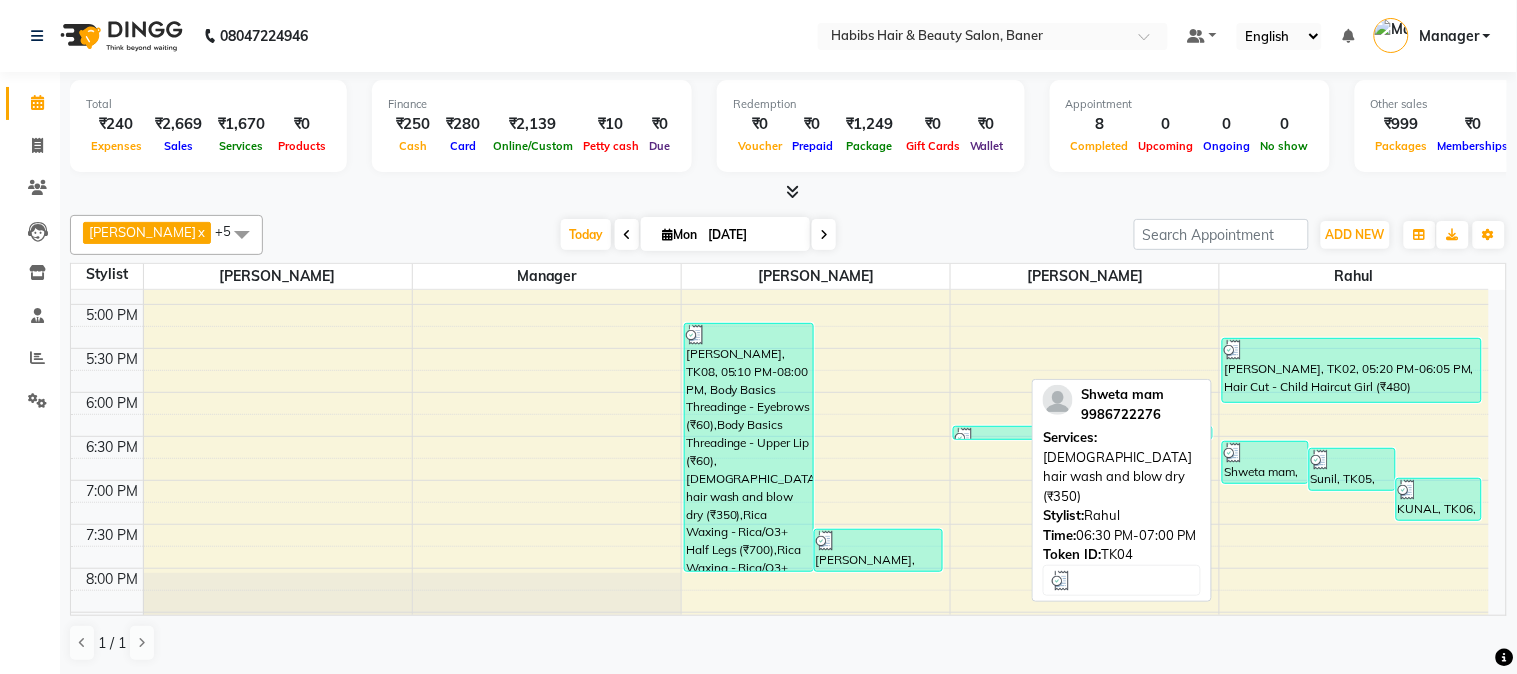 click on "Shweta mam, TK04, 06:30 PM-07:00 PM, [DEMOGRAPHIC_DATA] hair wash and blow dry (₹350)" at bounding box center [1265, 462] 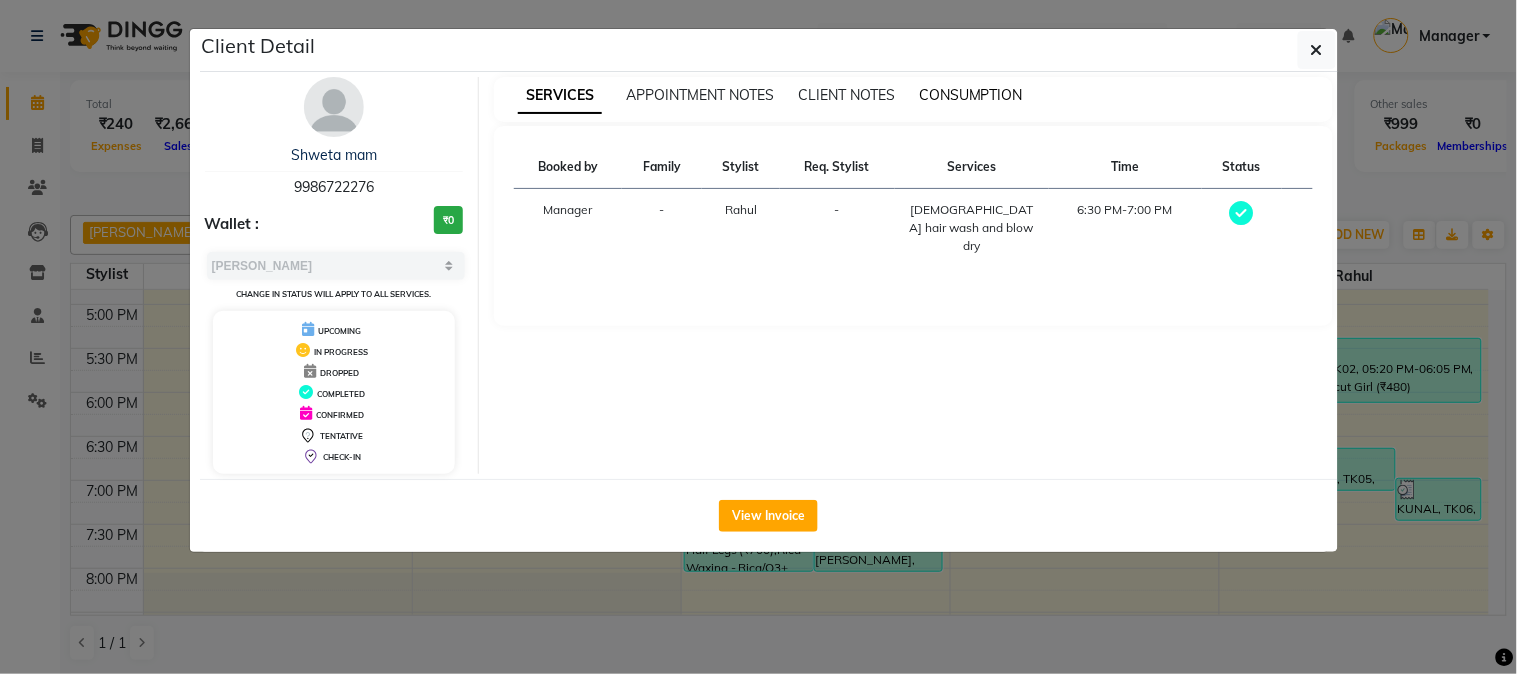 click on "CONSUMPTION" at bounding box center (971, 95) 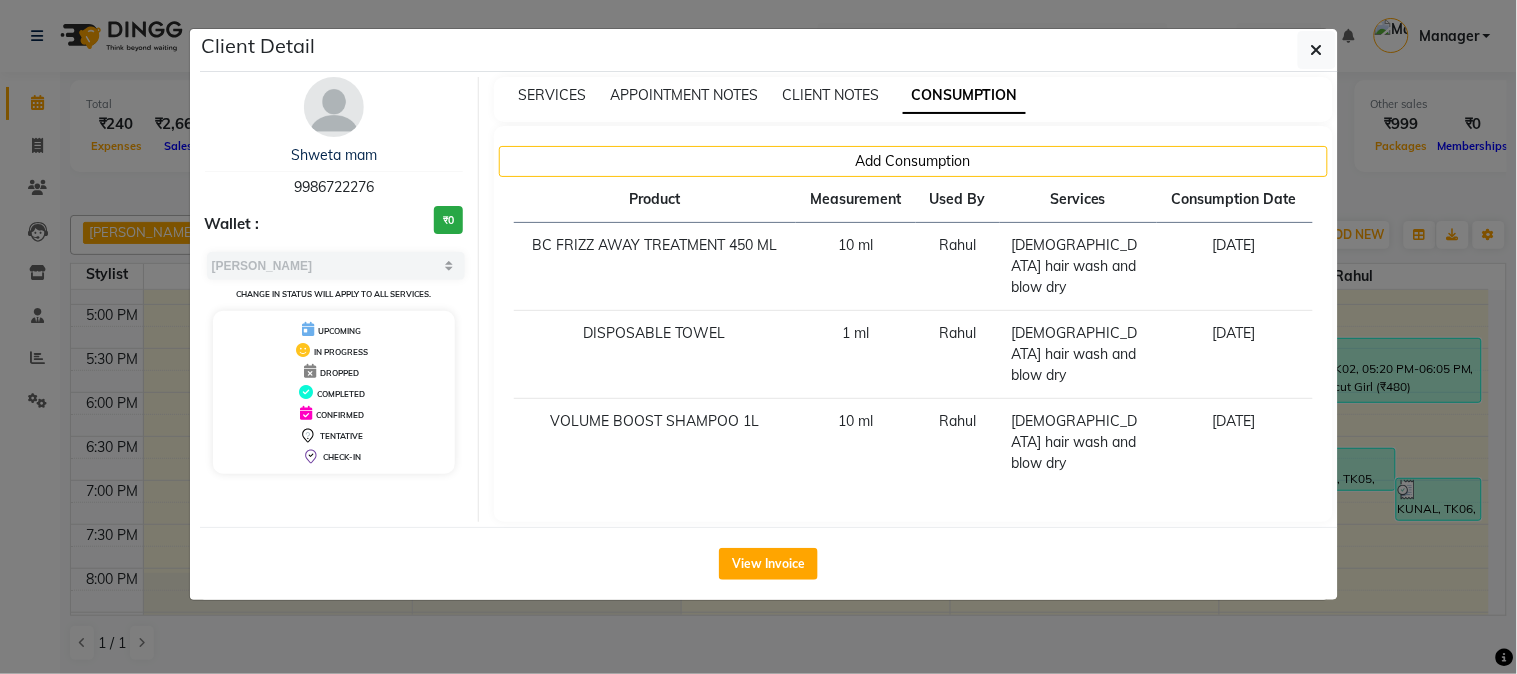 click on "Client Detail  Shweta mam   9986722276 Wallet : ₹0 Select MARK DONE UPCOMING Change in status will apply to all services. UPCOMING IN PROGRESS DROPPED COMPLETED CONFIRMED TENTATIVE CHECK-IN SERVICES APPOINTMENT NOTES CLIENT NOTES CONSUMPTION Add Consumption Product Measurement Used By Services Consumption Date  BC FRIZZ  AWAY TREATMENT 450 ML    10 ml   Rahul   [DEMOGRAPHIC_DATA] hair wash and blow dry   [DATE]   DISPOSABLE TOWEL   1 ml   Rahul   [DEMOGRAPHIC_DATA] hair wash and blow dry   [DATE]   VOLUME BOOST SHAMPOO 1L   10 ml   Rahul   [DEMOGRAPHIC_DATA] hair wash and blow dry   [DATE]   View Invoice" 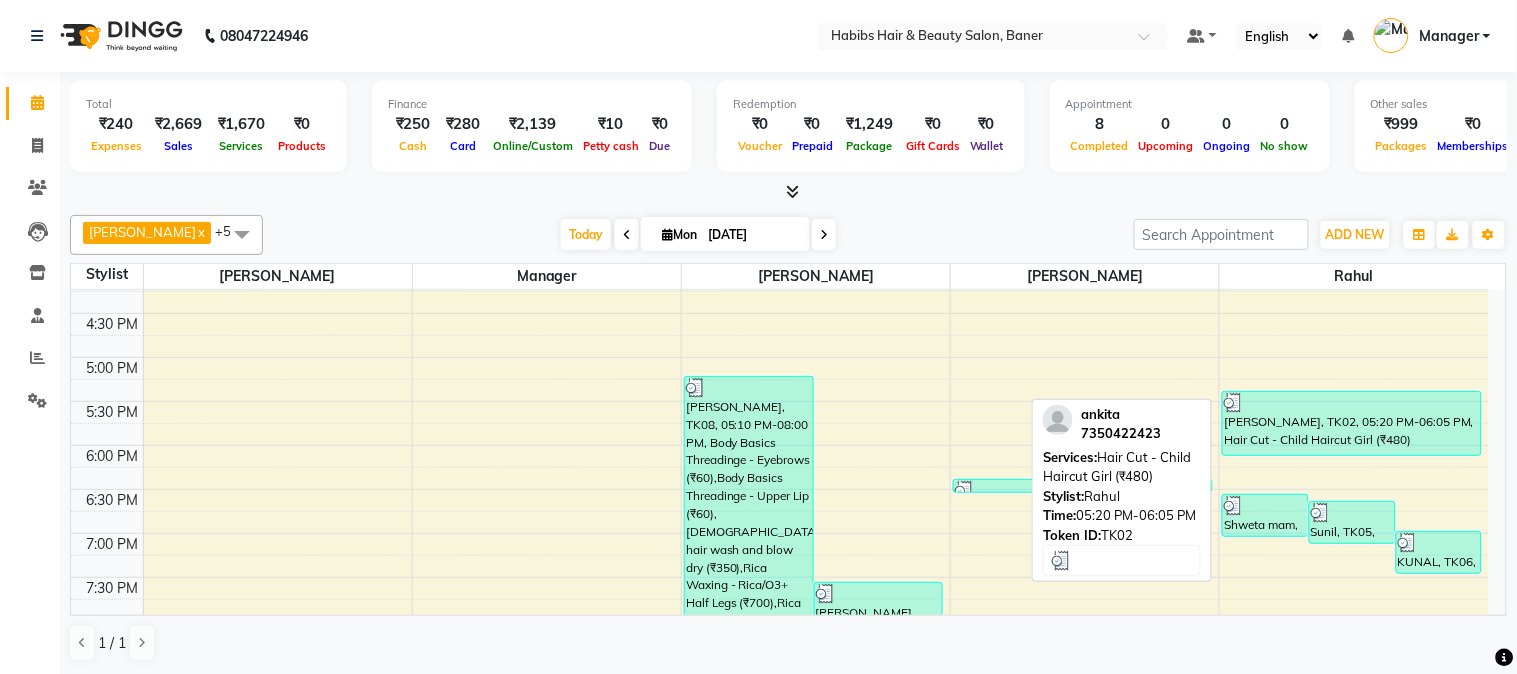 scroll, scrollTop: 777, scrollLeft: 0, axis: vertical 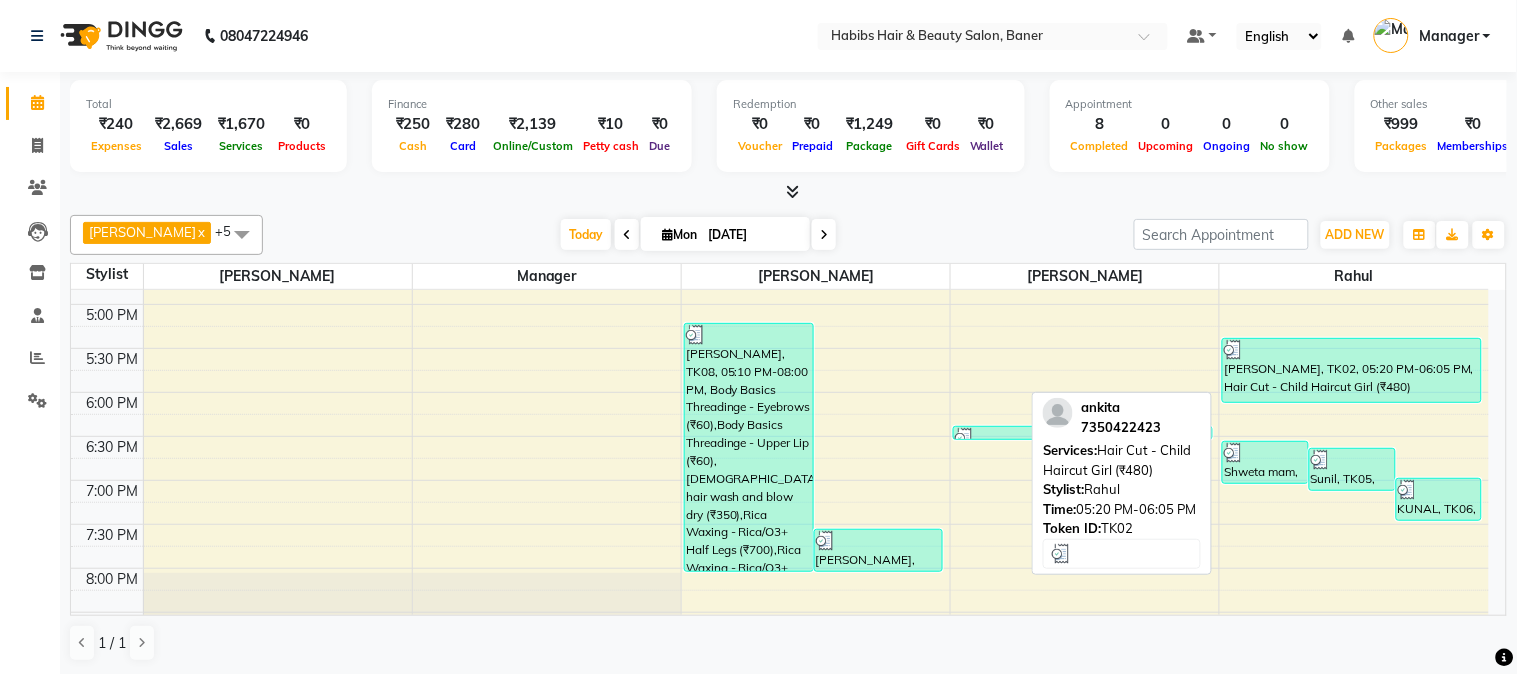 click on "[PERSON_NAME], TK02, 05:20 PM-06:05 PM, Hair Cut - Child  Haircut Girl (₹480)" at bounding box center [1352, 370] 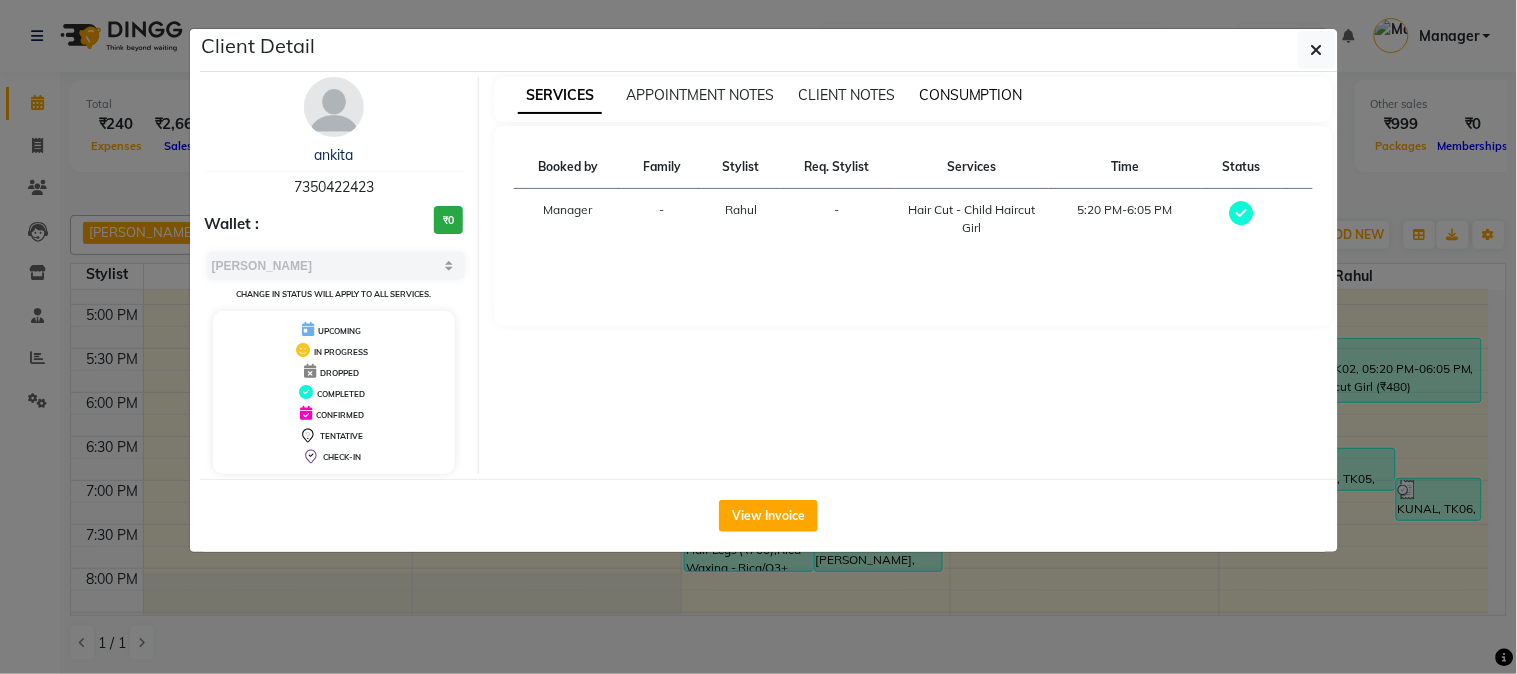 click on "CONSUMPTION" at bounding box center (971, 95) 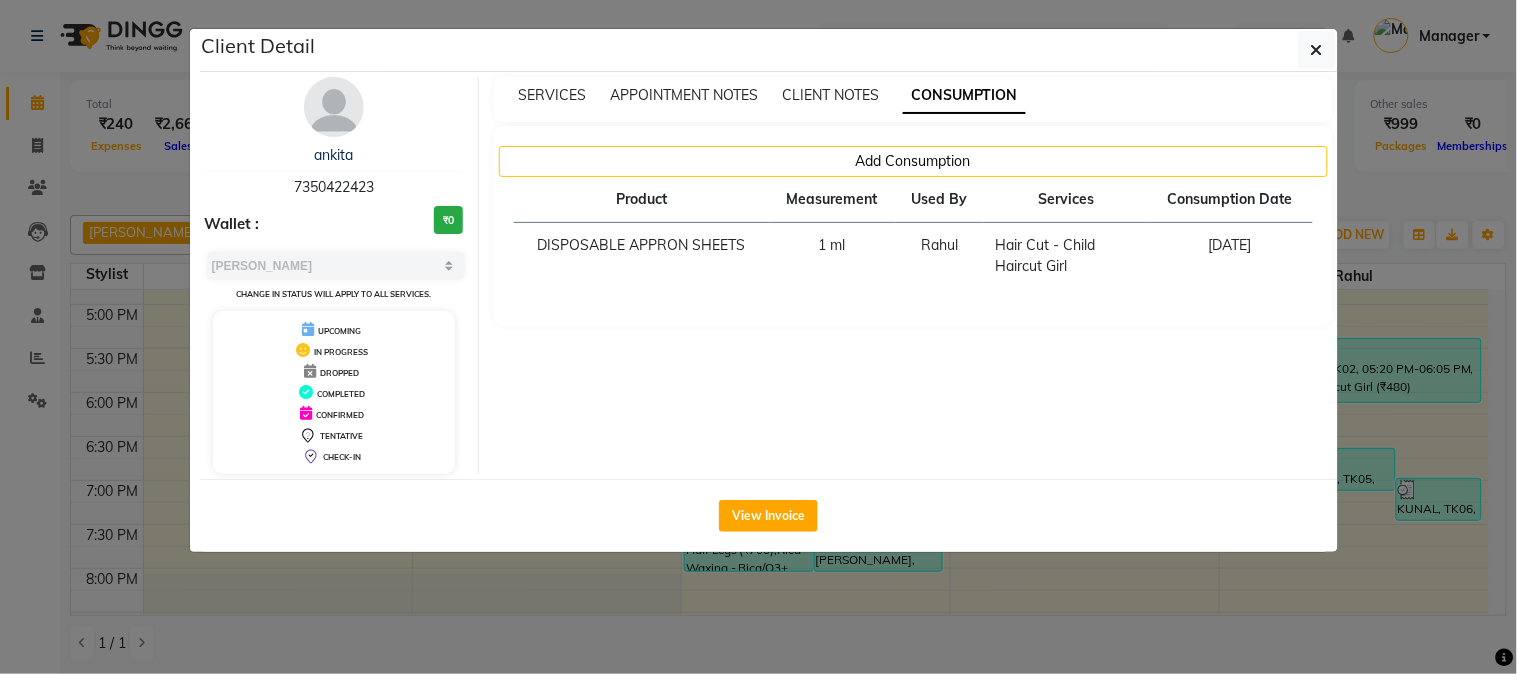 drag, startPoint x: 1016, startPoint y: 638, endPoint x: 1022, endPoint y: 621, distance: 18.027756 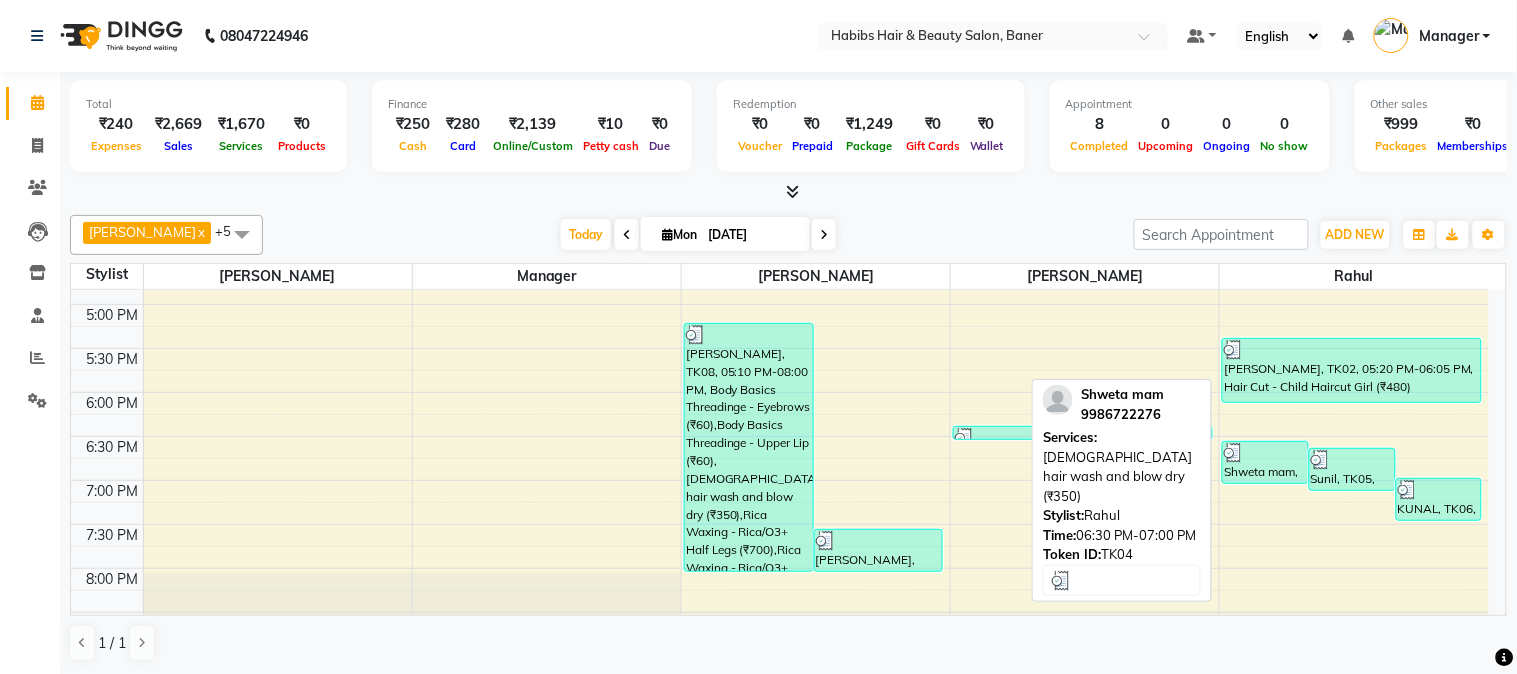 click at bounding box center [1265, 453] 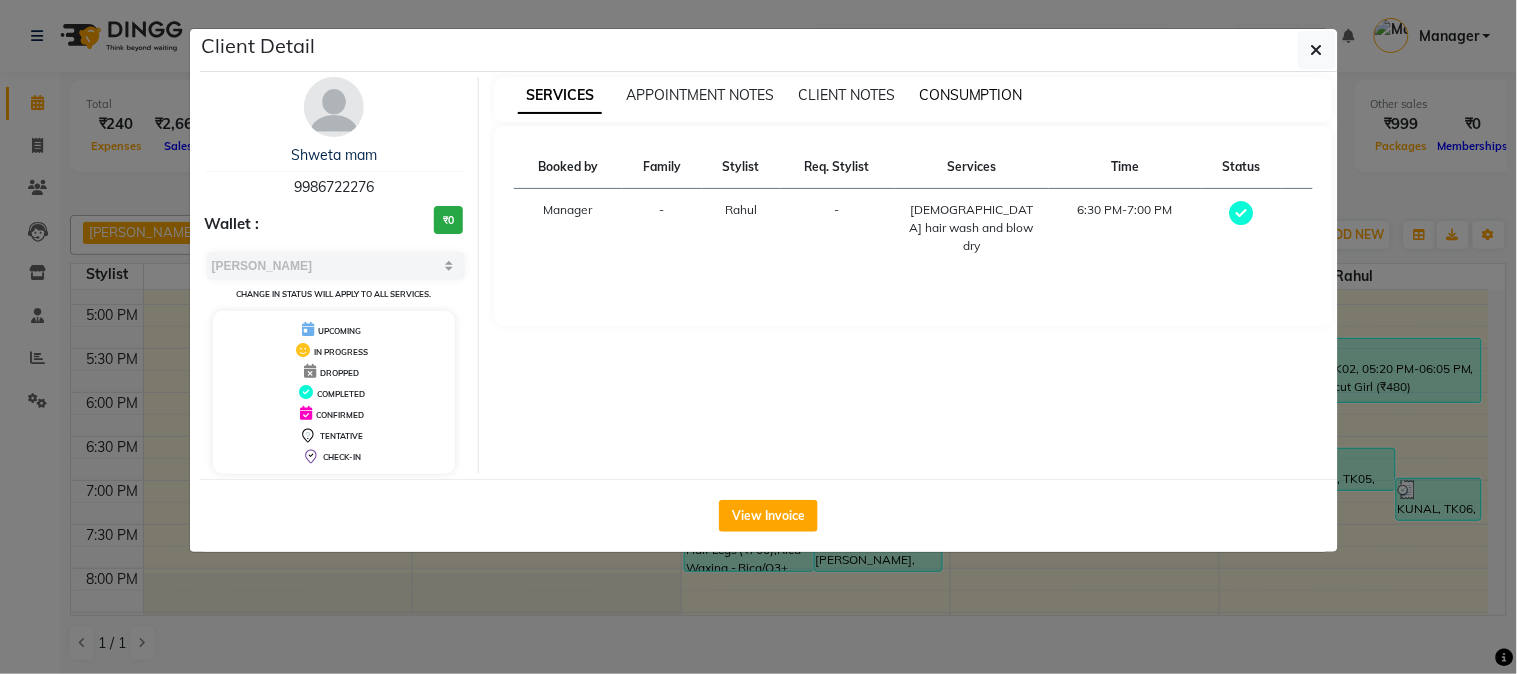 click on "CONSUMPTION" at bounding box center [971, 95] 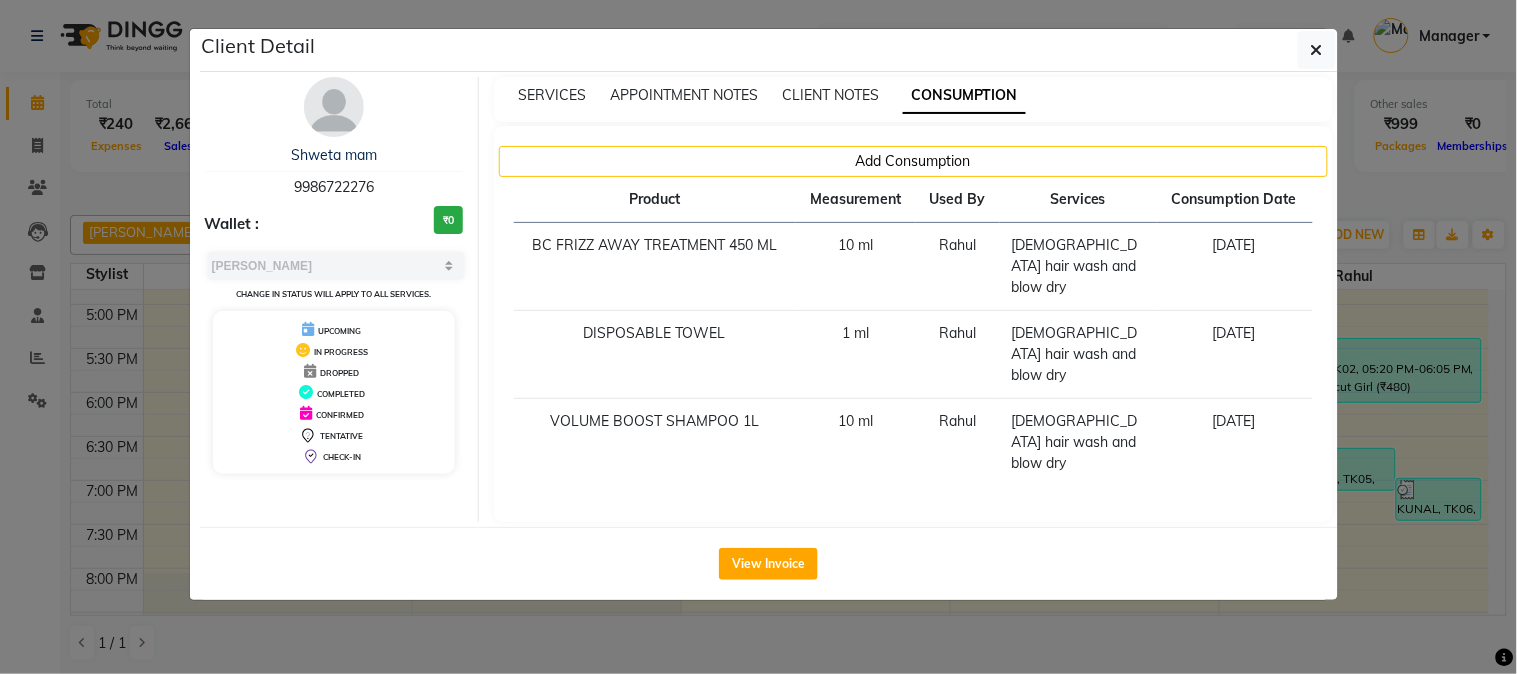 click on "Client Detail  Shweta mam   9986722276 Wallet : ₹0 Select MARK DONE UPCOMING Change in status will apply to all services. UPCOMING IN PROGRESS DROPPED COMPLETED CONFIRMED TENTATIVE CHECK-IN SERVICES APPOINTMENT NOTES CLIENT NOTES CONSUMPTION Add Consumption Product Measurement Used By Services Consumption Date  BC FRIZZ  AWAY TREATMENT 450 ML    10 ml   Rahul   [DEMOGRAPHIC_DATA] hair wash and blow dry   [DATE]   DISPOSABLE TOWEL   1 ml   Rahul   [DEMOGRAPHIC_DATA] hair wash and blow dry   [DATE]   VOLUME BOOST SHAMPOO 1L   10 ml   Rahul   [DEMOGRAPHIC_DATA] hair wash and blow dry   [DATE]   View Invoice" 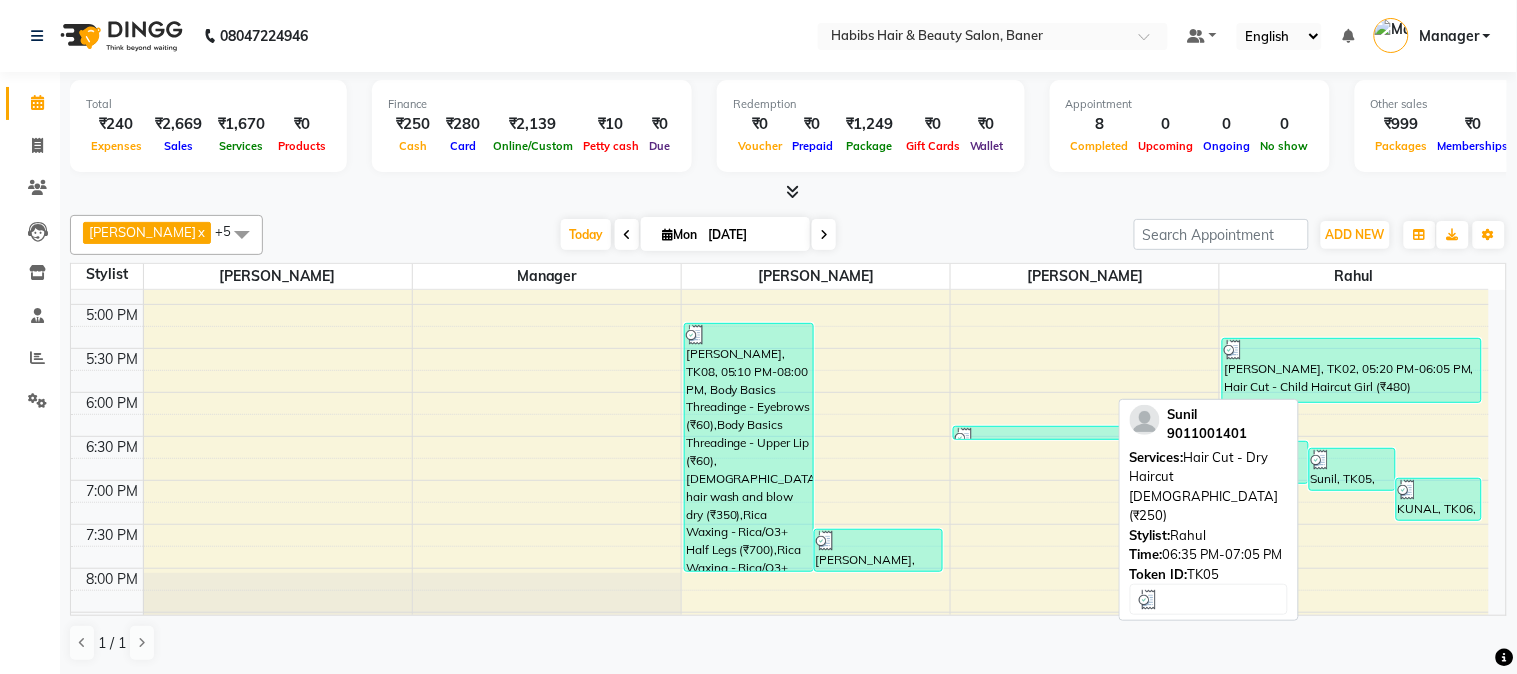 click at bounding box center (1321, 460) 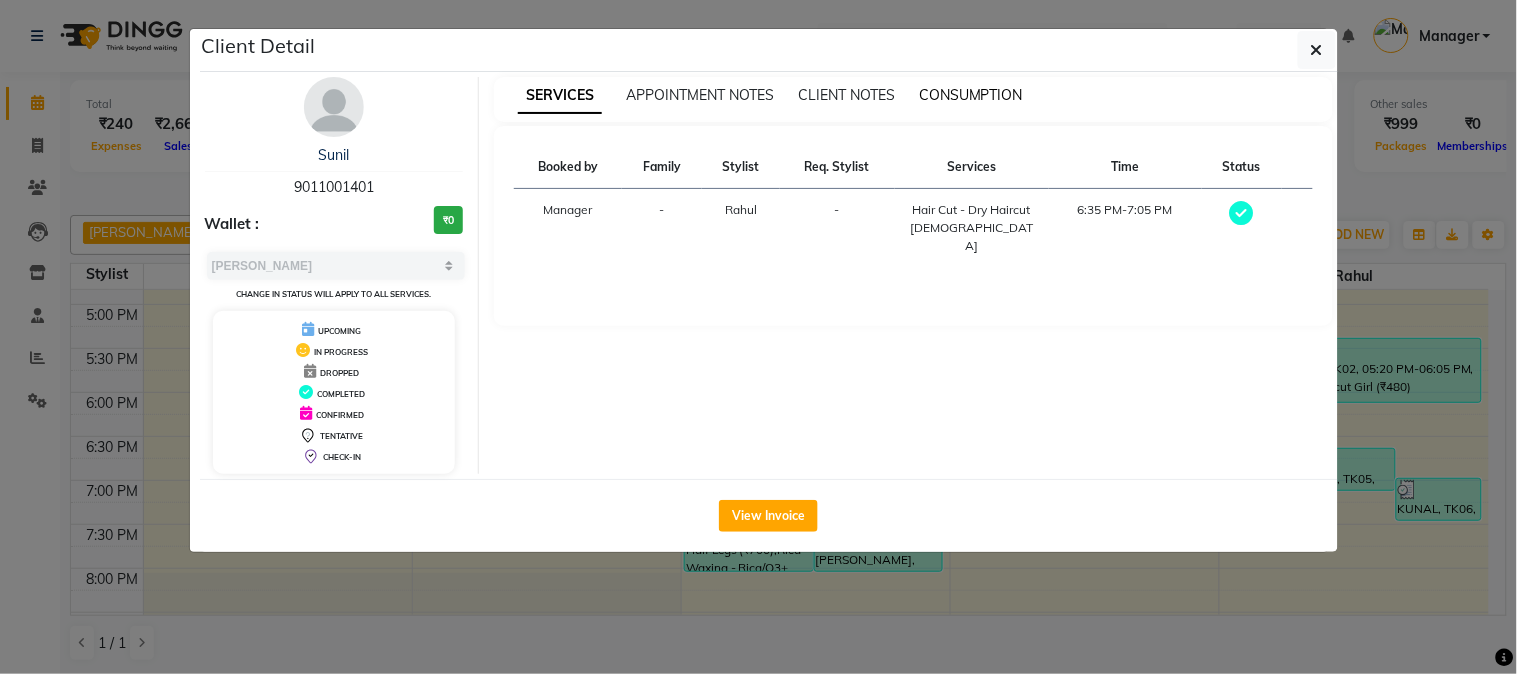 click on "CONSUMPTION" at bounding box center [971, 95] 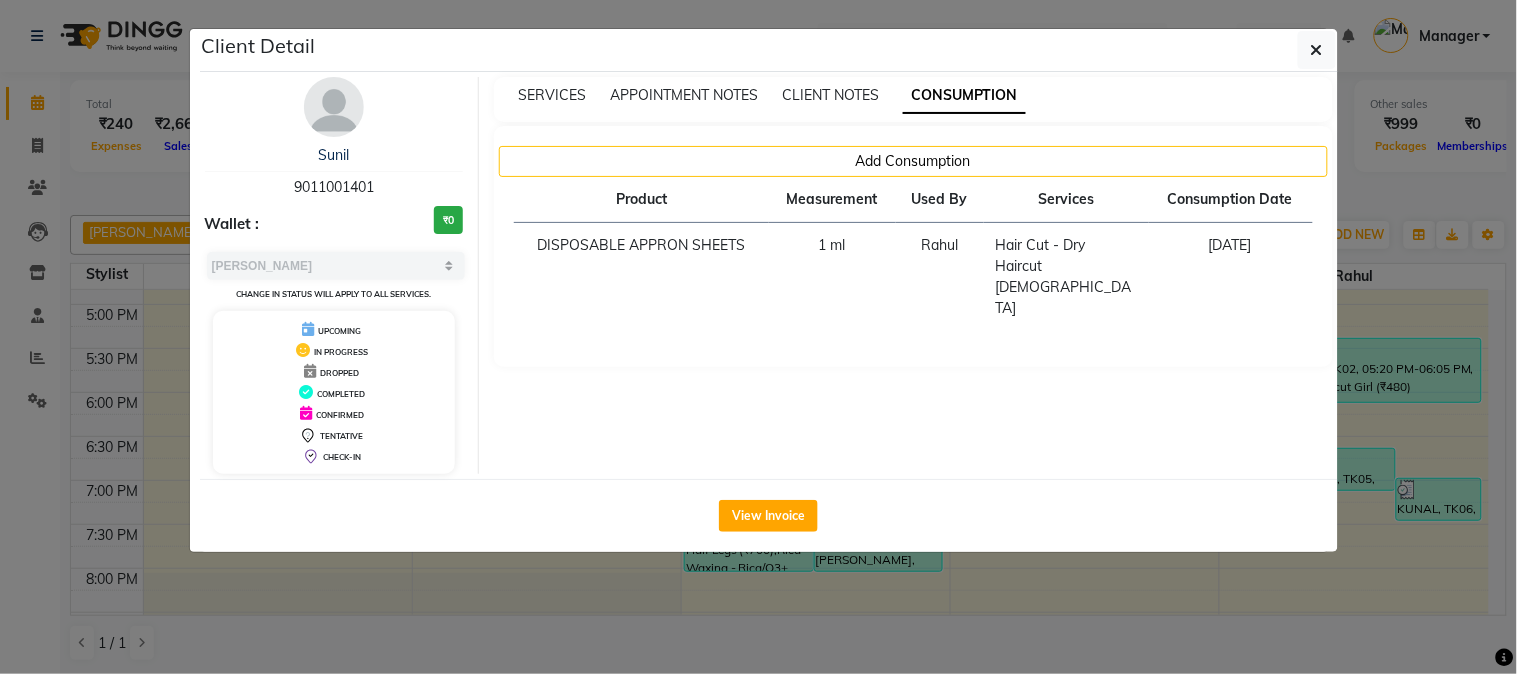 click on "Client Detail  Sunil    9011001401 Wallet : ₹0 Select MARK DONE UPCOMING Change in status will apply to all services. UPCOMING IN PROGRESS DROPPED COMPLETED CONFIRMED TENTATIVE CHECK-IN SERVICES APPOINTMENT NOTES CLIENT NOTES CONSUMPTION Add Consumption Product Measurement Used By Services Consumption Date  DISPOSABLE APPRON SHEETS   1 ml   Rahul   Hair Cut - Dry Haircut [DEMOGRAPHIC_DATA]   [DATE]   View Invoice" 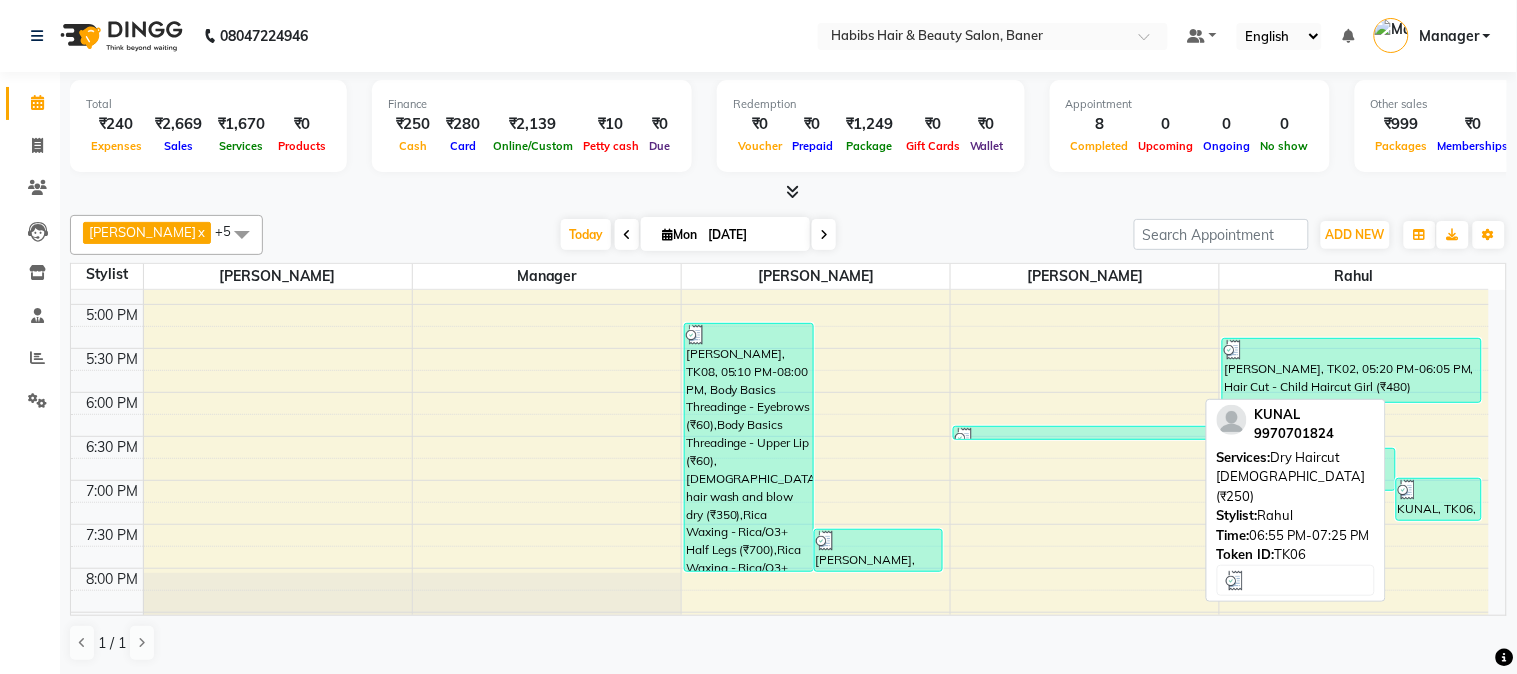 click on "KUNAL, TK06, 06:55 PM-07:25 PM, Dry Haircut [DEMOGRAPHIC_DATA] (₹250)" at bounding box center (1439, 499) 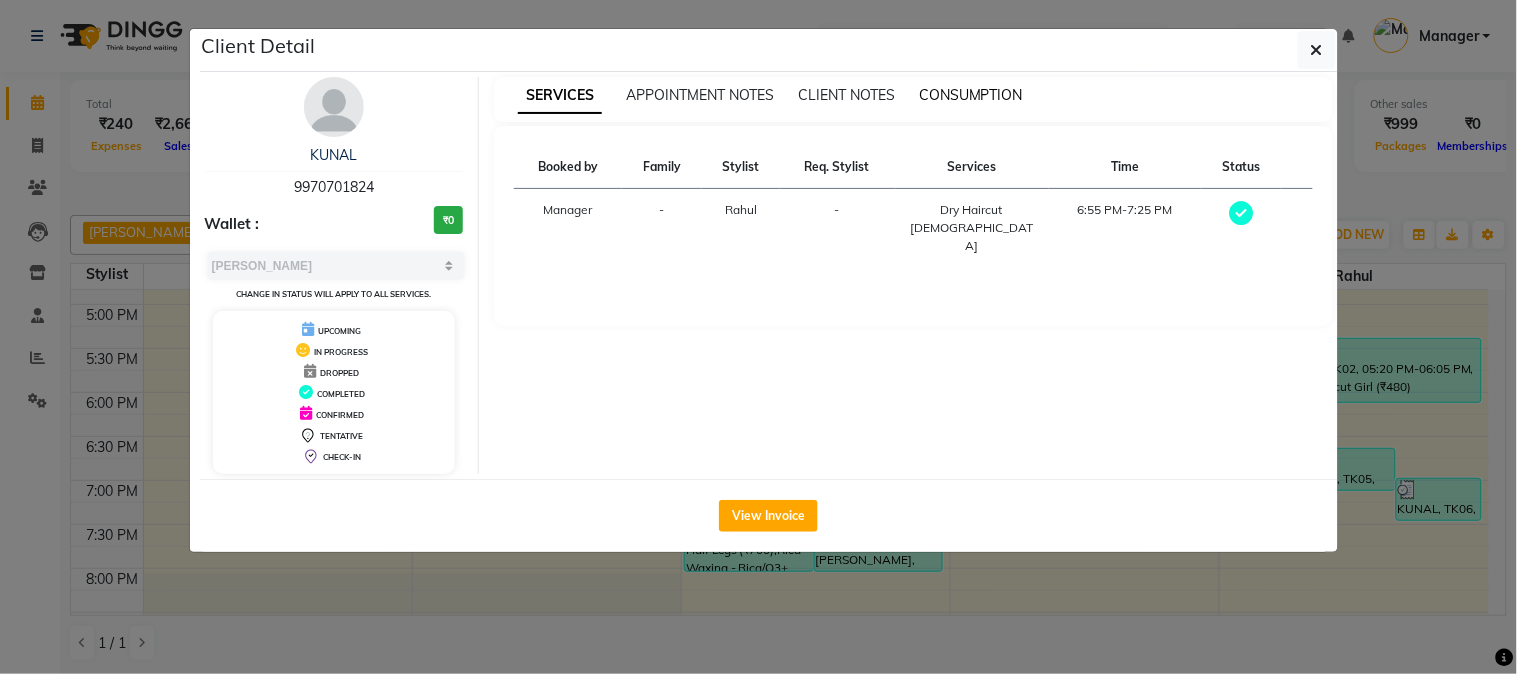 click on "CONSUMPTION" at bounding box center [971, 95] 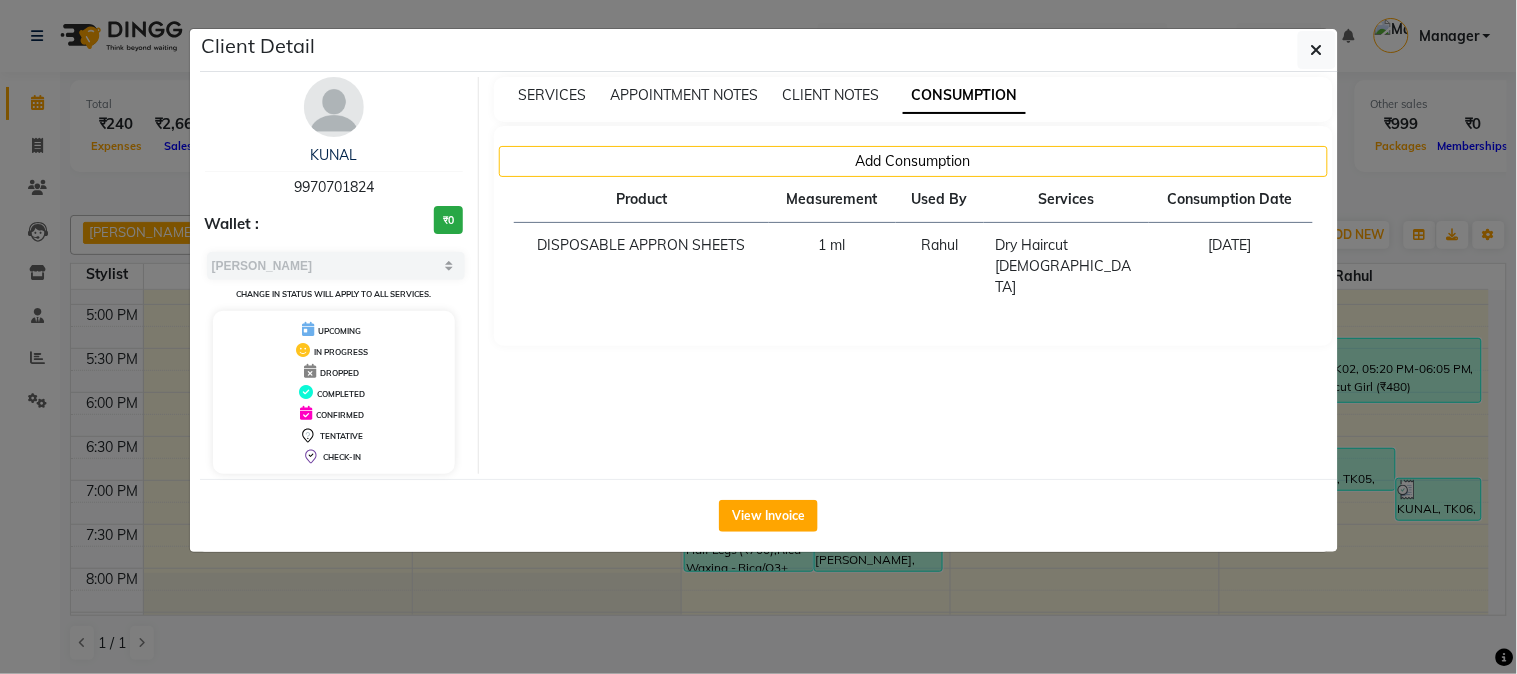 click on "Client Detail  KUNAL    9970701824 Wallet : ₹0 Select MARK DONE UPCOMING Change in status will apply to all services. UPCOMING IN PROGRESS DROPPED COMPLETED CONFIRMED TENTATIVE CHECK-IN SERVICES APPOINTMENT NOTES CLIENT NOTES CONSUMPTION Add Consumption Product Measurement Used By Services Consumption Date  DISPOSABLE APPRON SHEETS   1 ml   Rahul   Dry Haircut [DEMOGRAPHIC_DATA]   [DATE]   View Invoice" 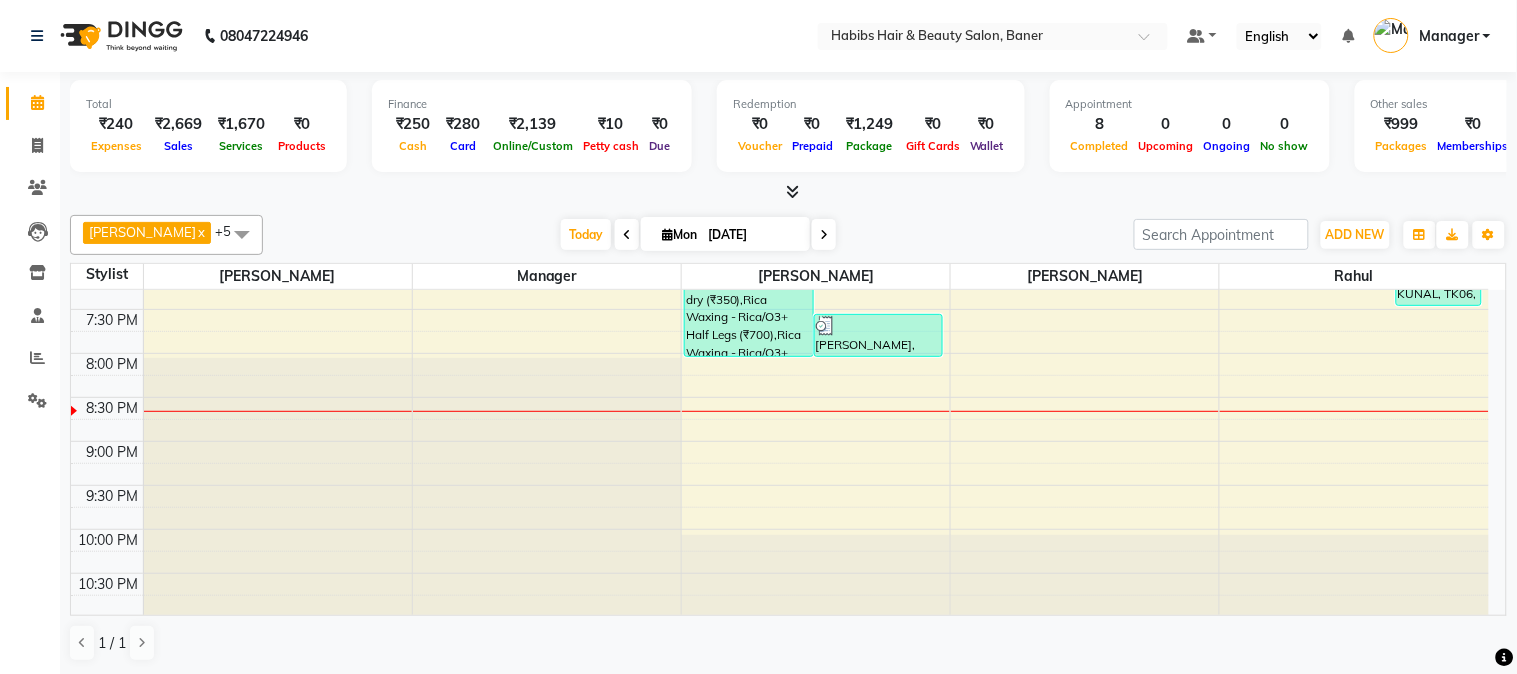 scroll, scrollTop: 1000, scrollLeft: 0, axis: vertical 